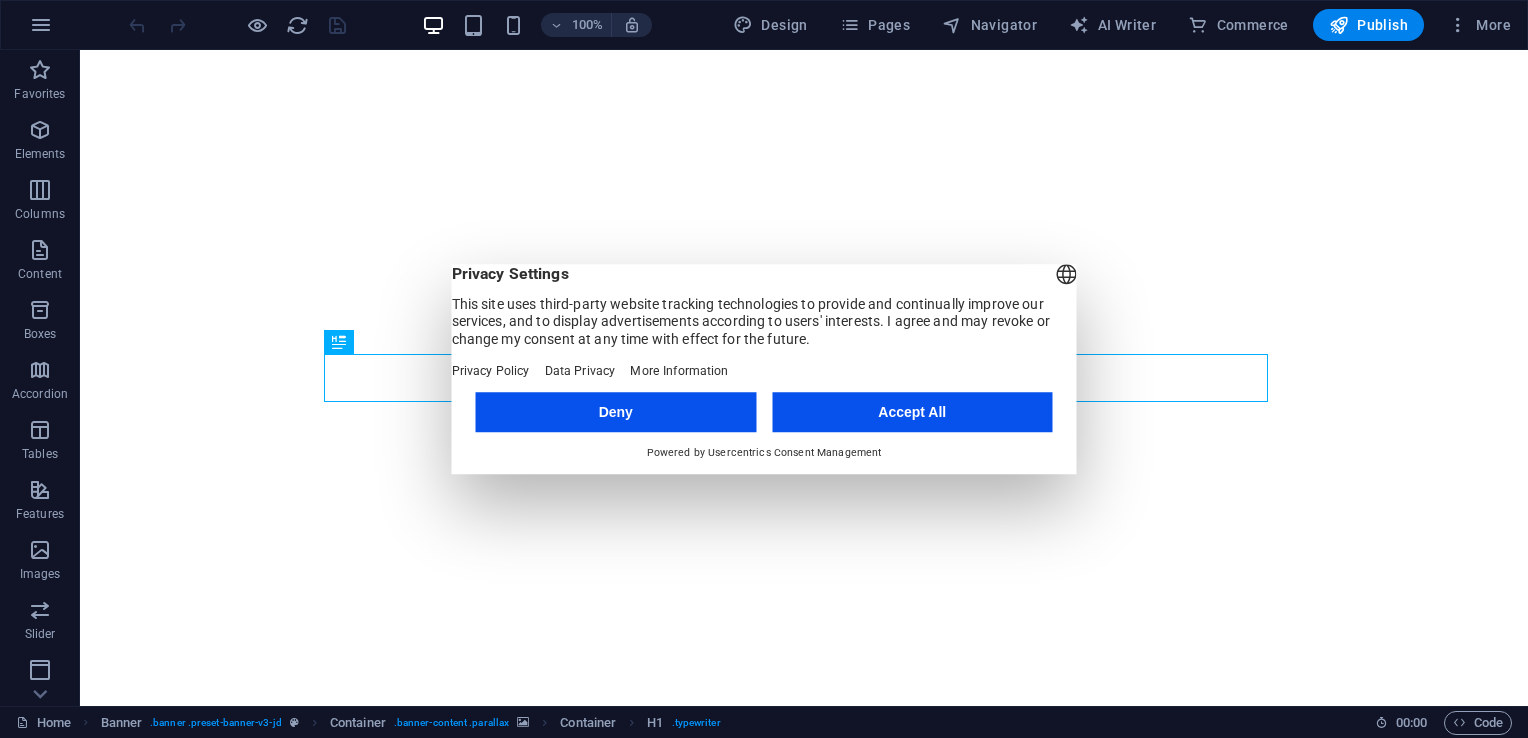 scroll, scrollTop: 0, scrollLeft: 0, axis: both 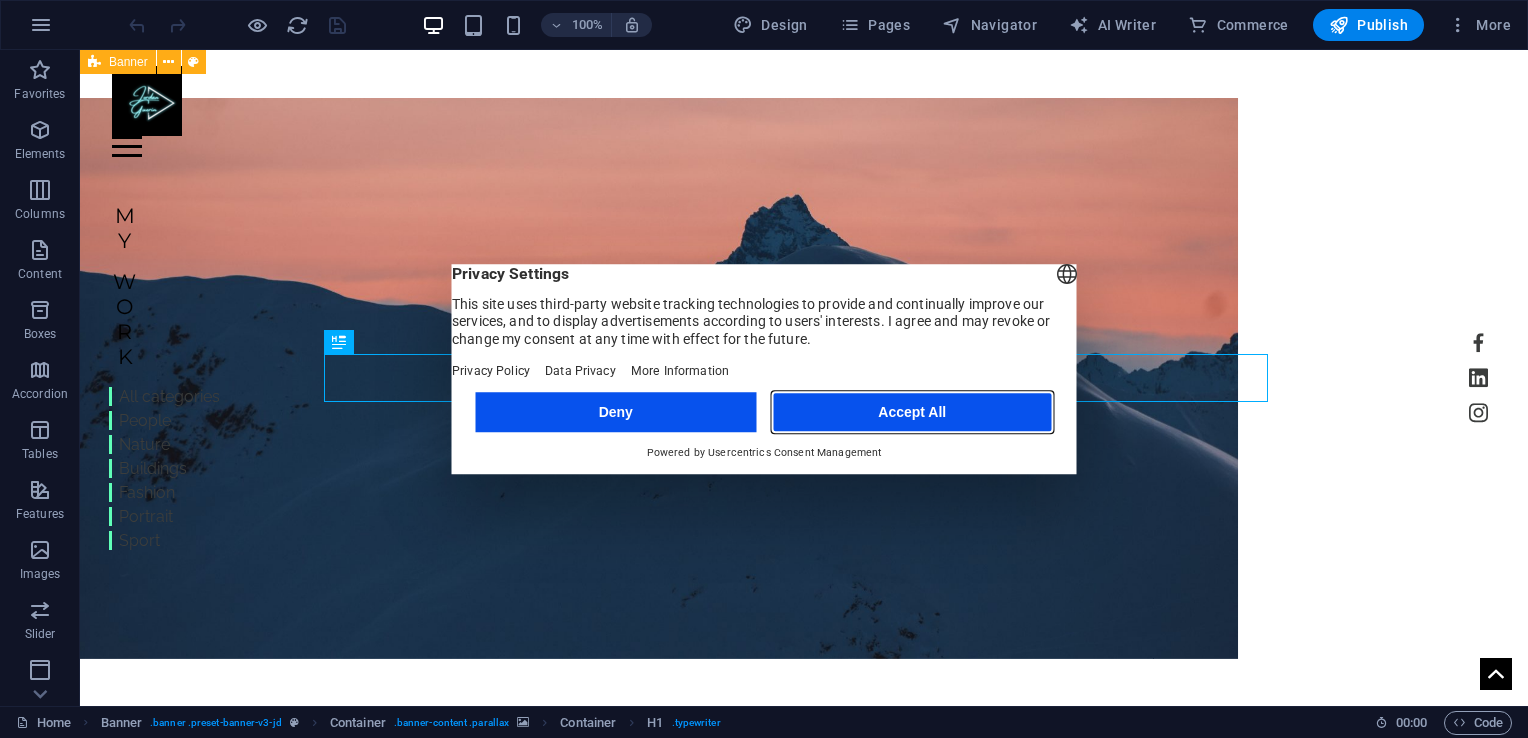 click on "Accept All" at bounding box center (912, 412) 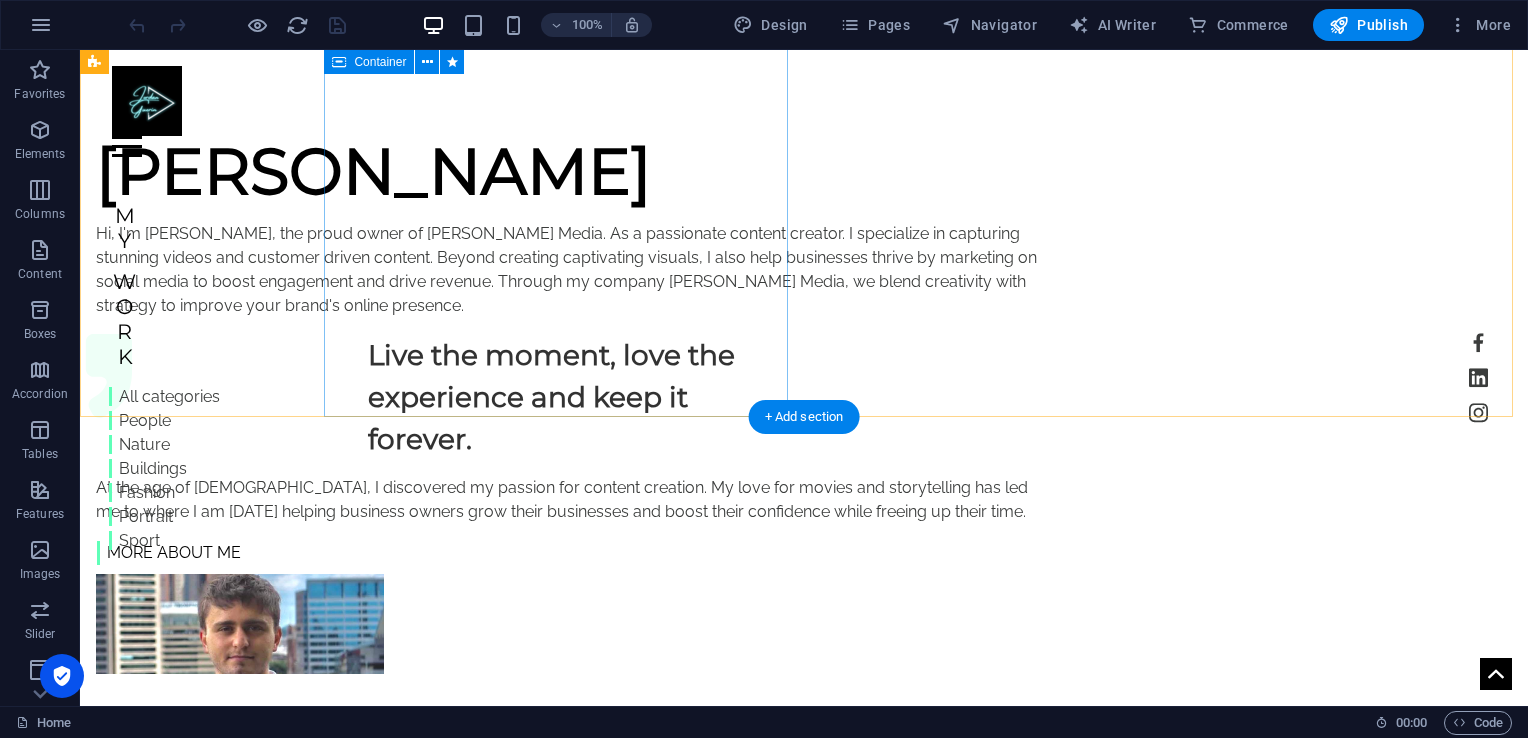 scroll, scrollTop: 836, scrollLeft: 0, axis: vertical 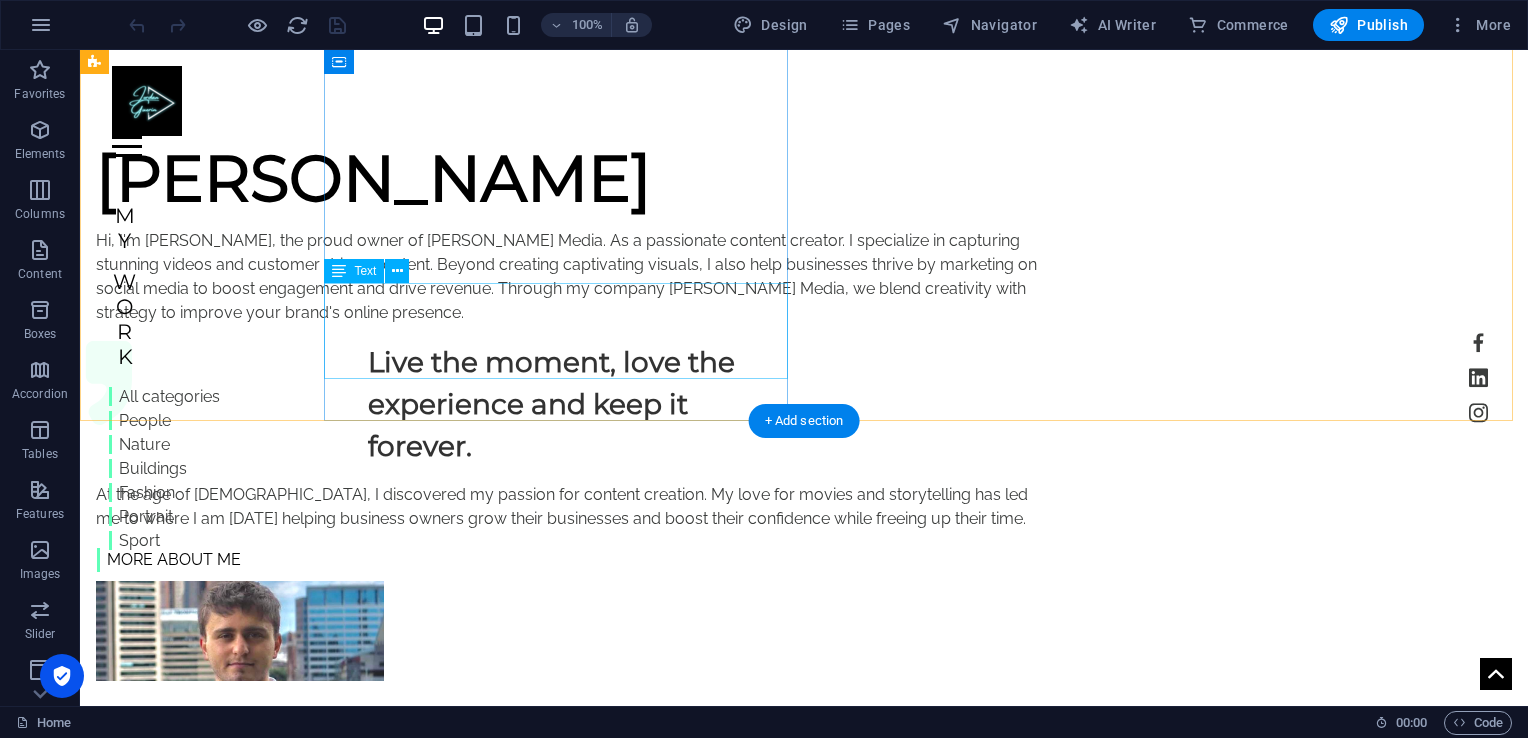 click on "At the age of [DEMOGRAPHIC_DATA], I discovered my passion for content creation. My love for movies and storytelling has led me to where I am [DATE] helping business owners grow their businesses and boost their confidence while freeing up their time." at bounding box center (568, 507) 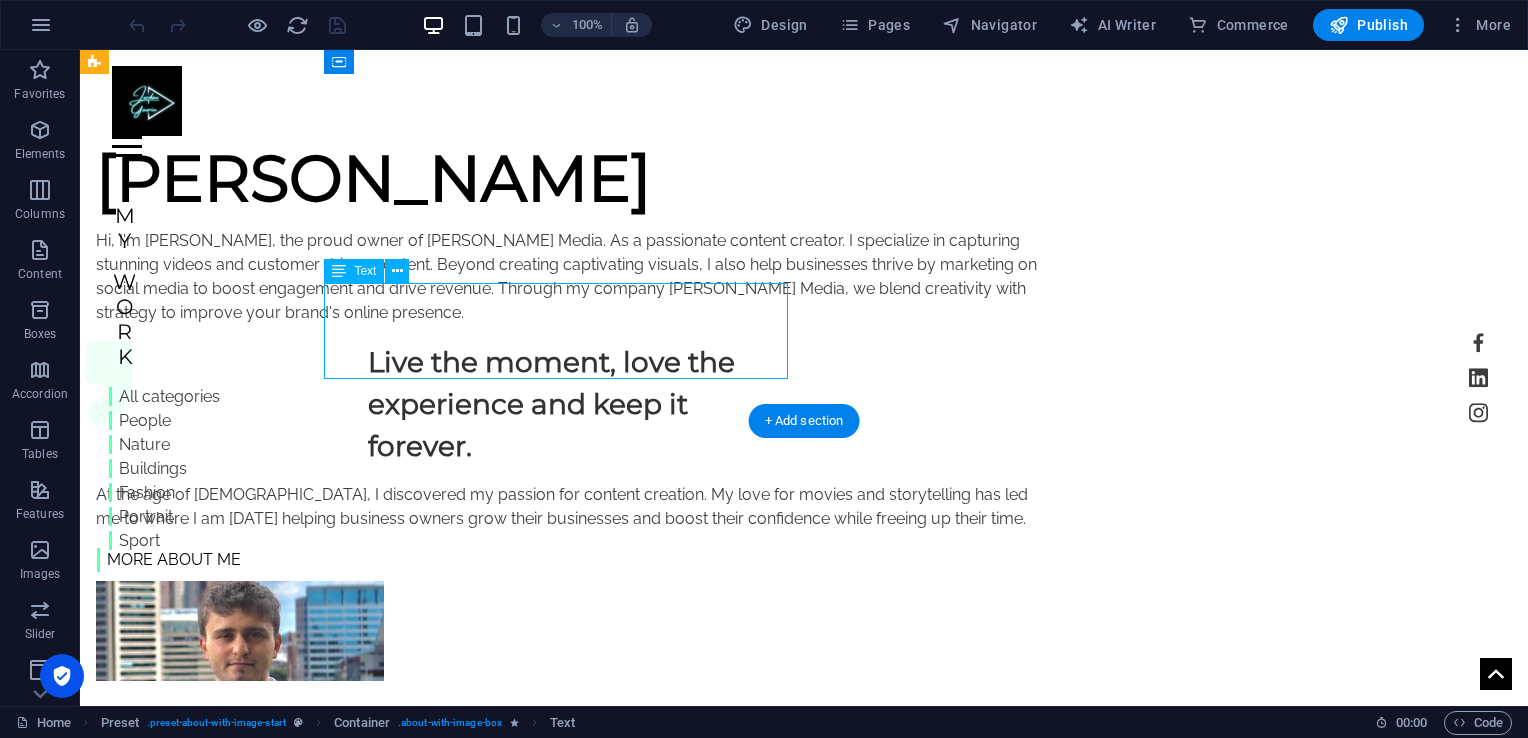 click on "At the age of [DEMOGRAPHIC_DATA], I discovered my passion for content creation. My love for movies and storytelling has led me to where I am [DATE] helping business owners grow their businesses and boost their confidence while freeing up their time." at bounding box center (568, 507) 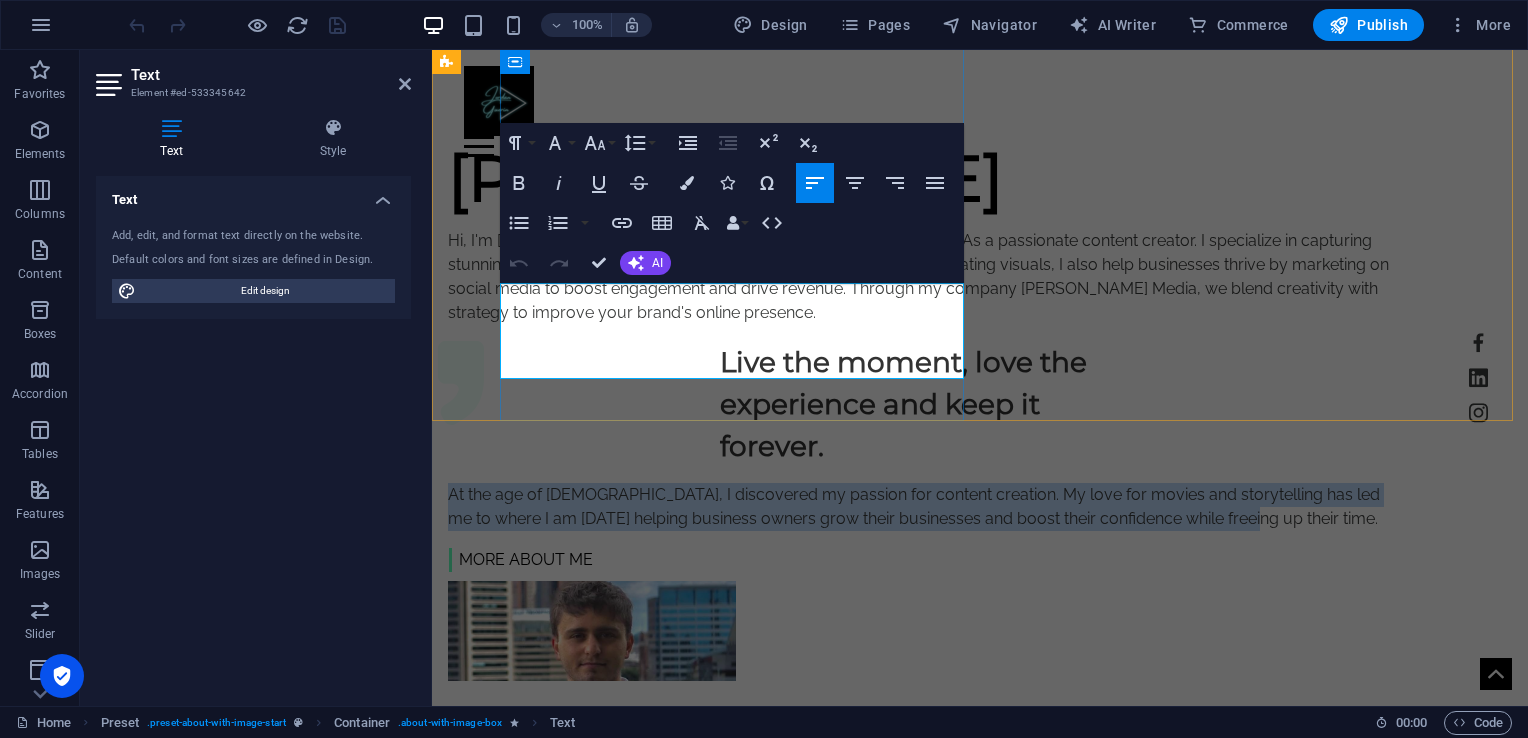 click on "At the age of [DEMOGRAPHIC_DATA], I discovered my passion for content creation. My love for movies and storytelling has led me to where I am [DATE] helping business owners grow their businesses and boost their confidence while freeing up their time." at bounding box center [920, 507] 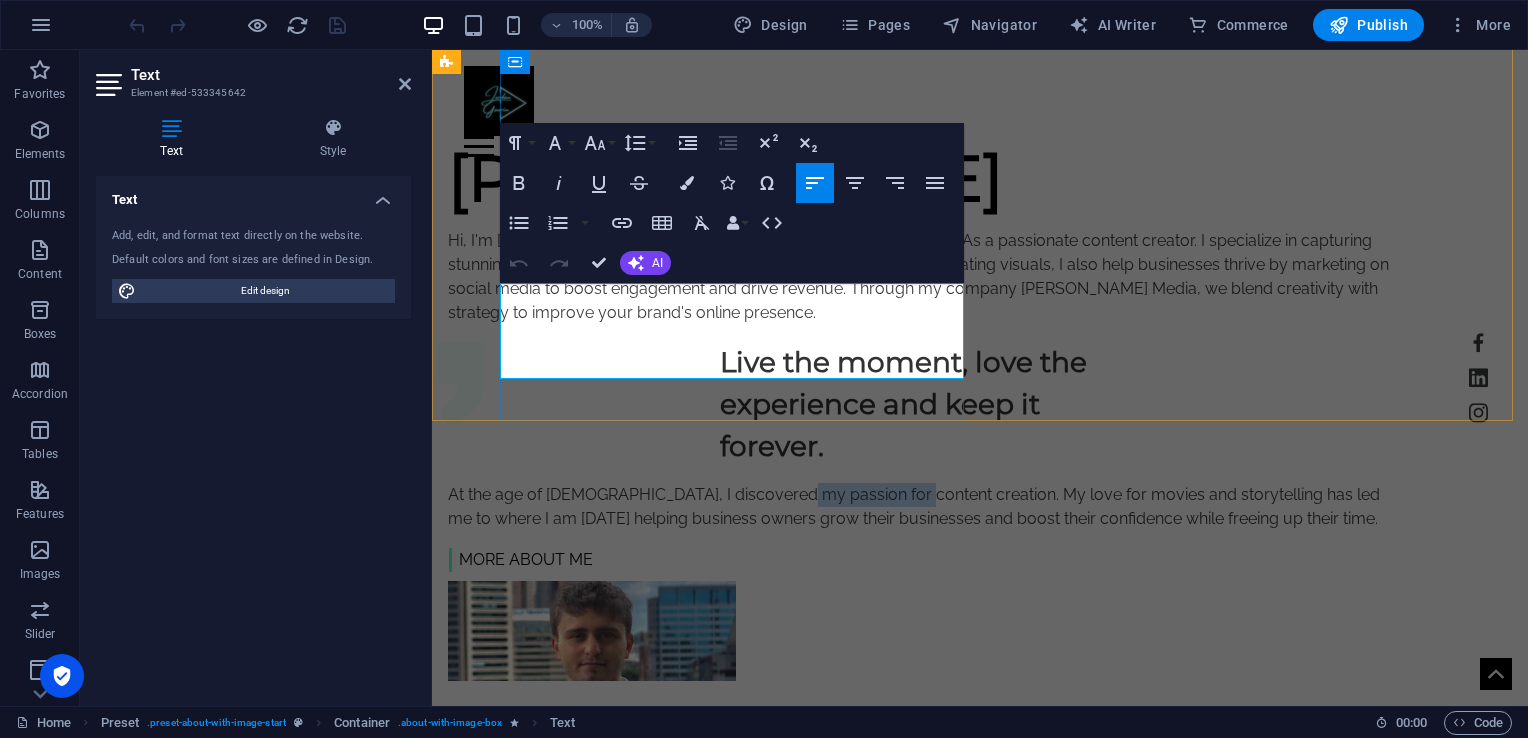 drag, startPoint x: 826, startPoint y: 293, endPoint x: 945, endPoint y: 291, distance: 119.01681 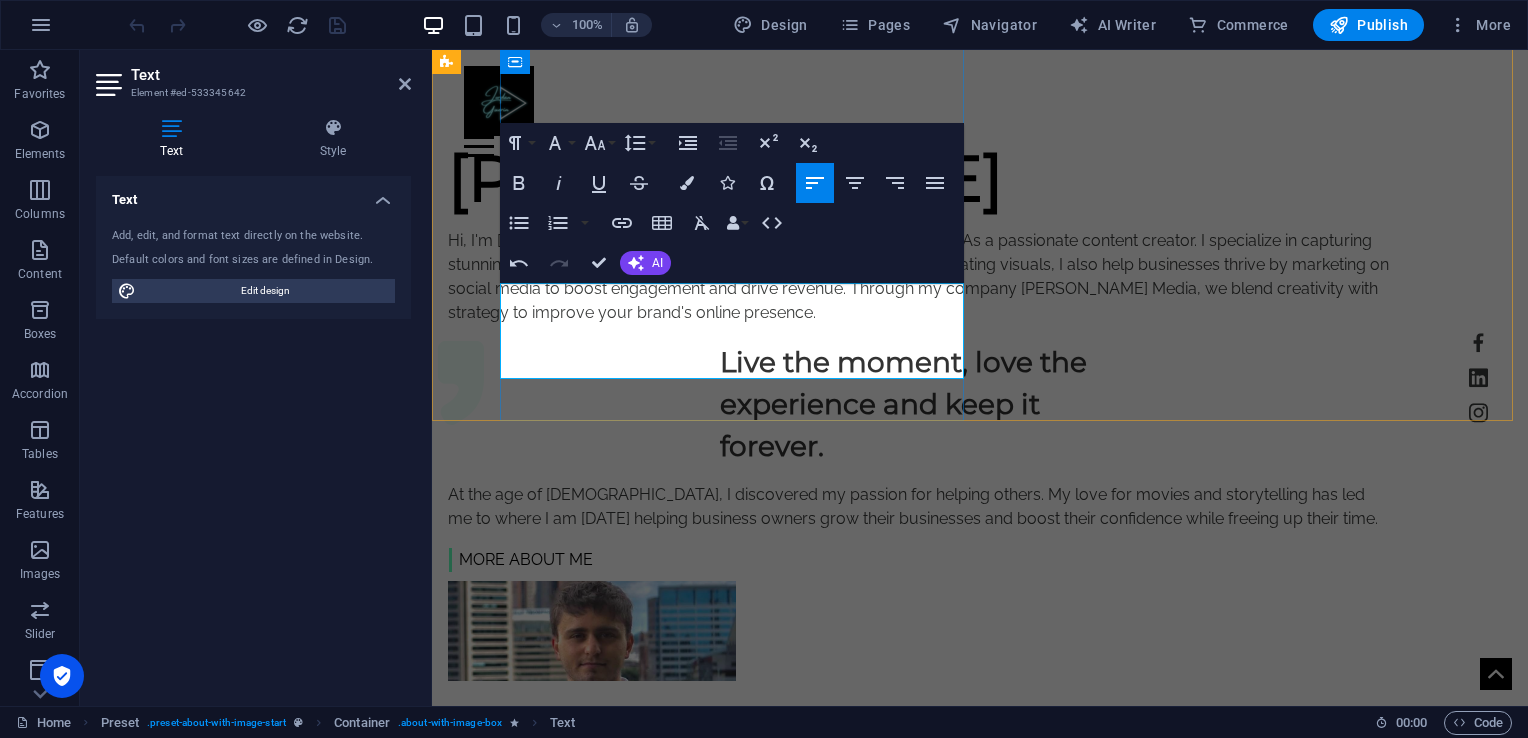 click on "At the age of [DEMOGRAPHIC_DATA], I discovered my passion for helping others . My love for movies and storytelling has led me to where I am [DATE] helping business owners grow their businesses and boost their confidence while freeing up their time." at bounding box center (920, 507) 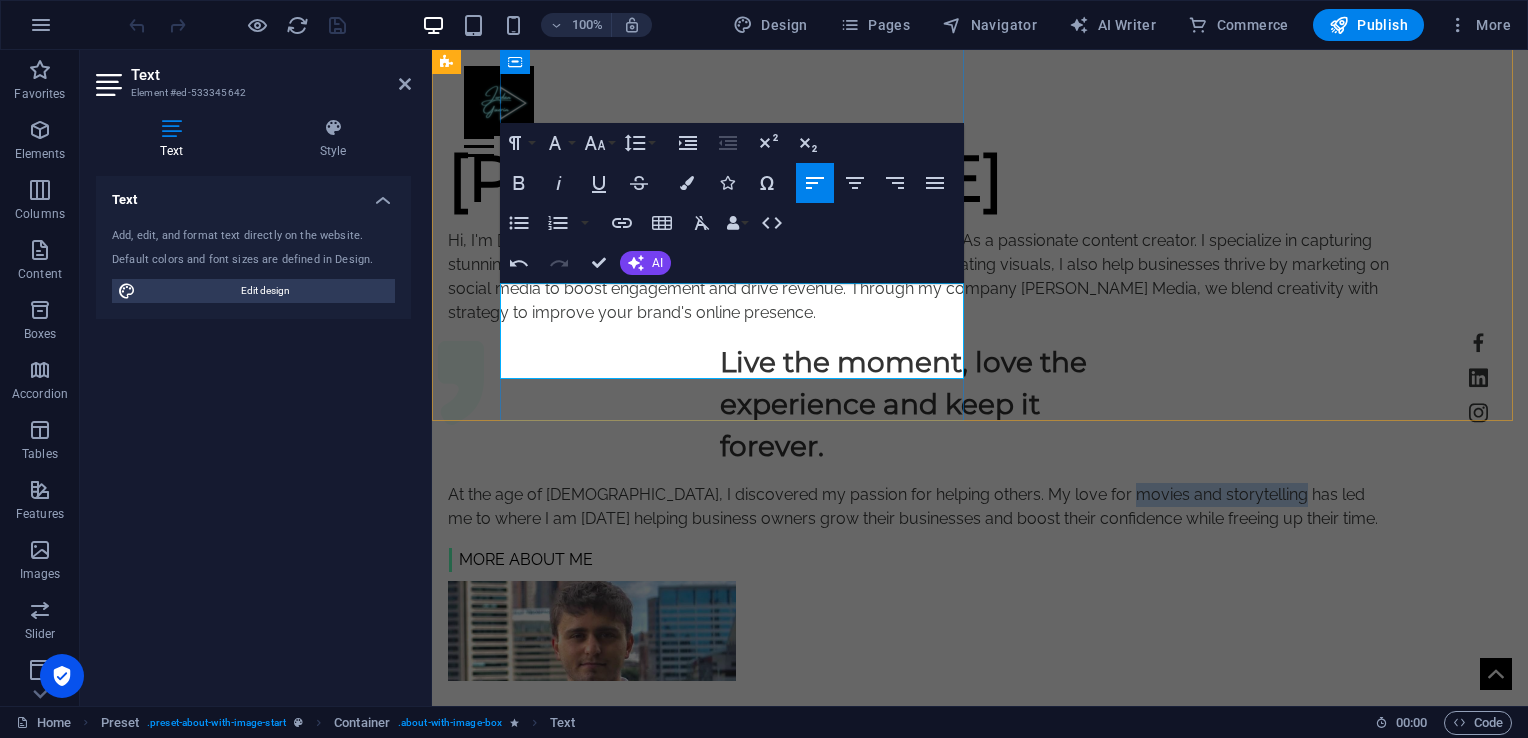 drag, startPoint x: 728, startPoint y: 318, endPoint x: 562, endPoint y: 319, distance: 166.003 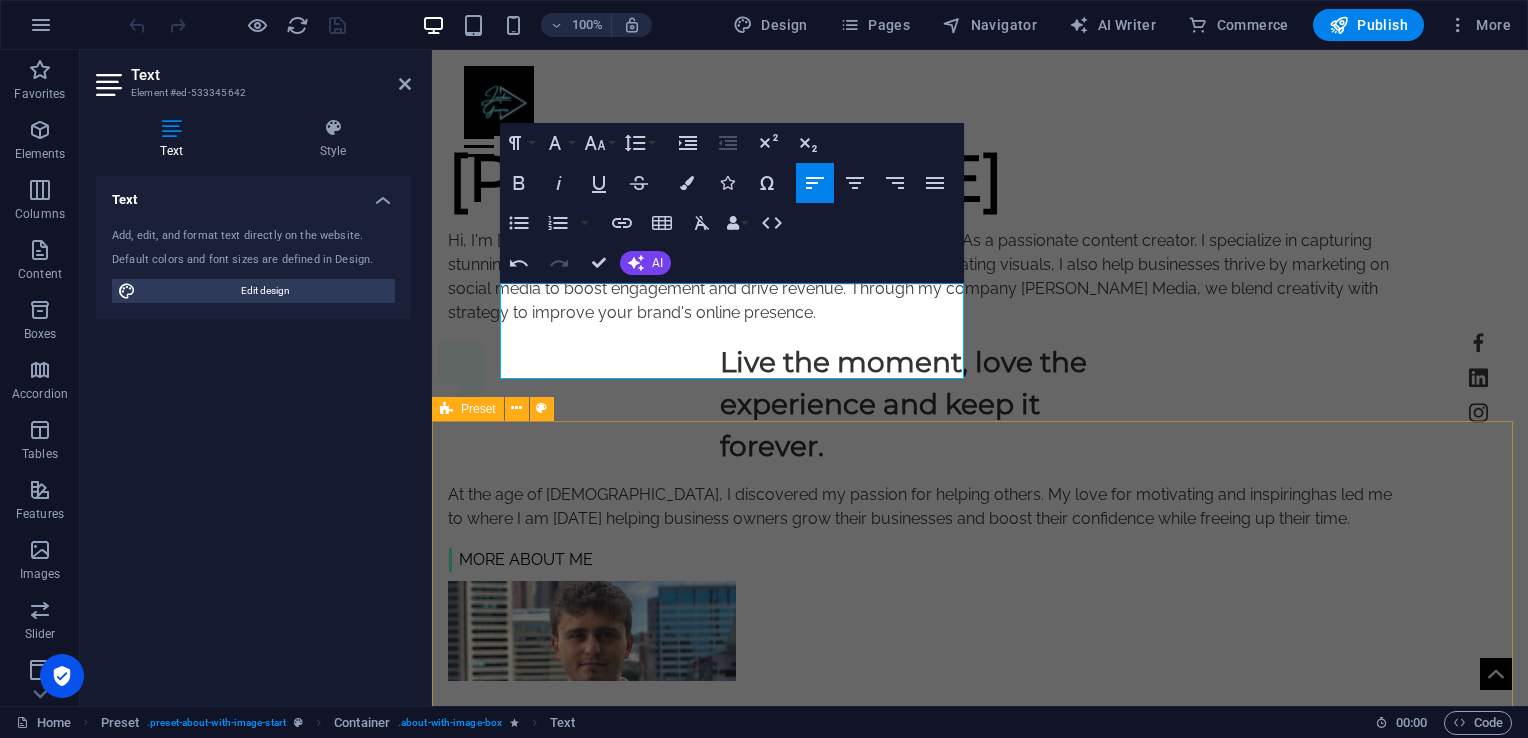 click on "People Nature Buildings" at bounding box center (980, 3461) 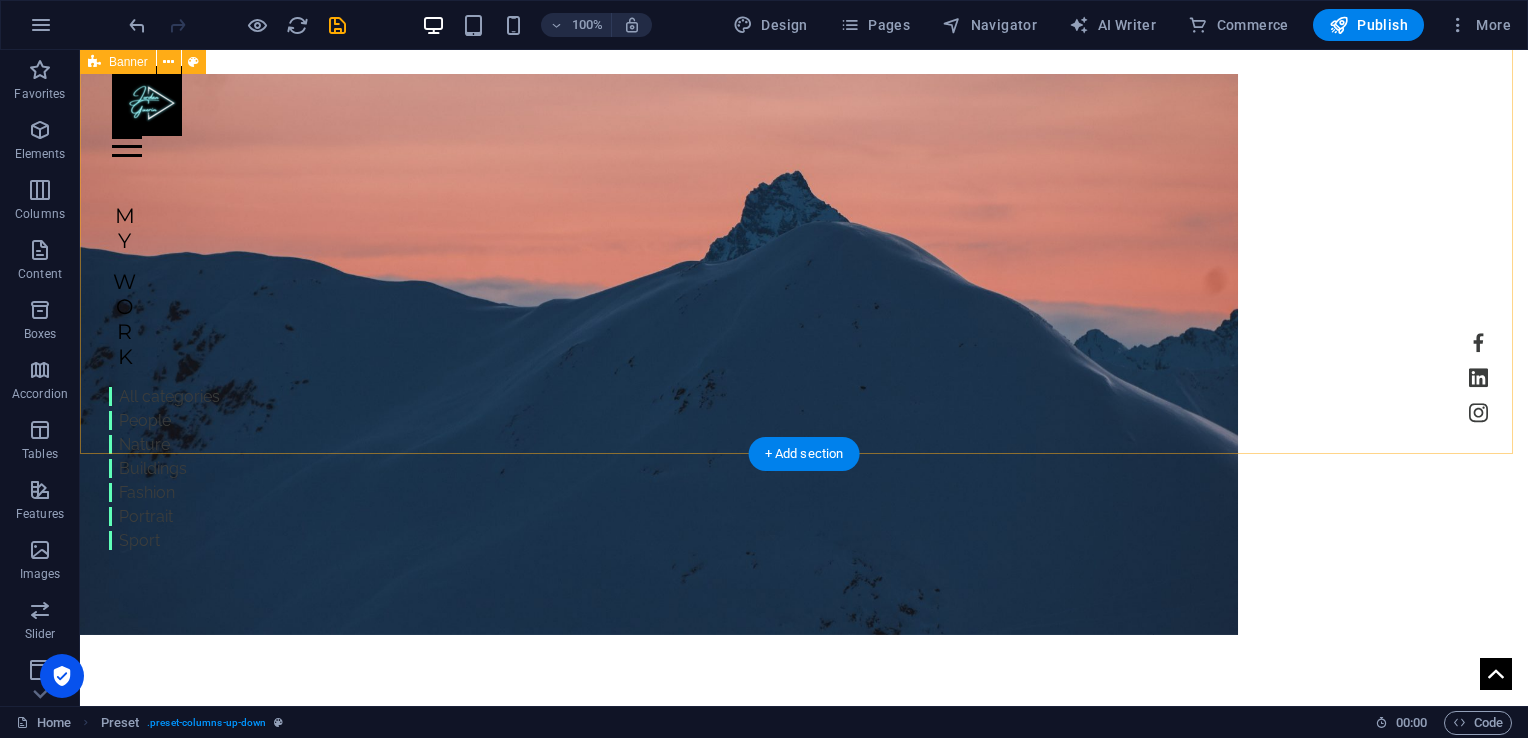 scroll, scrollTop: 0, scrollLeft: 0, axis: both 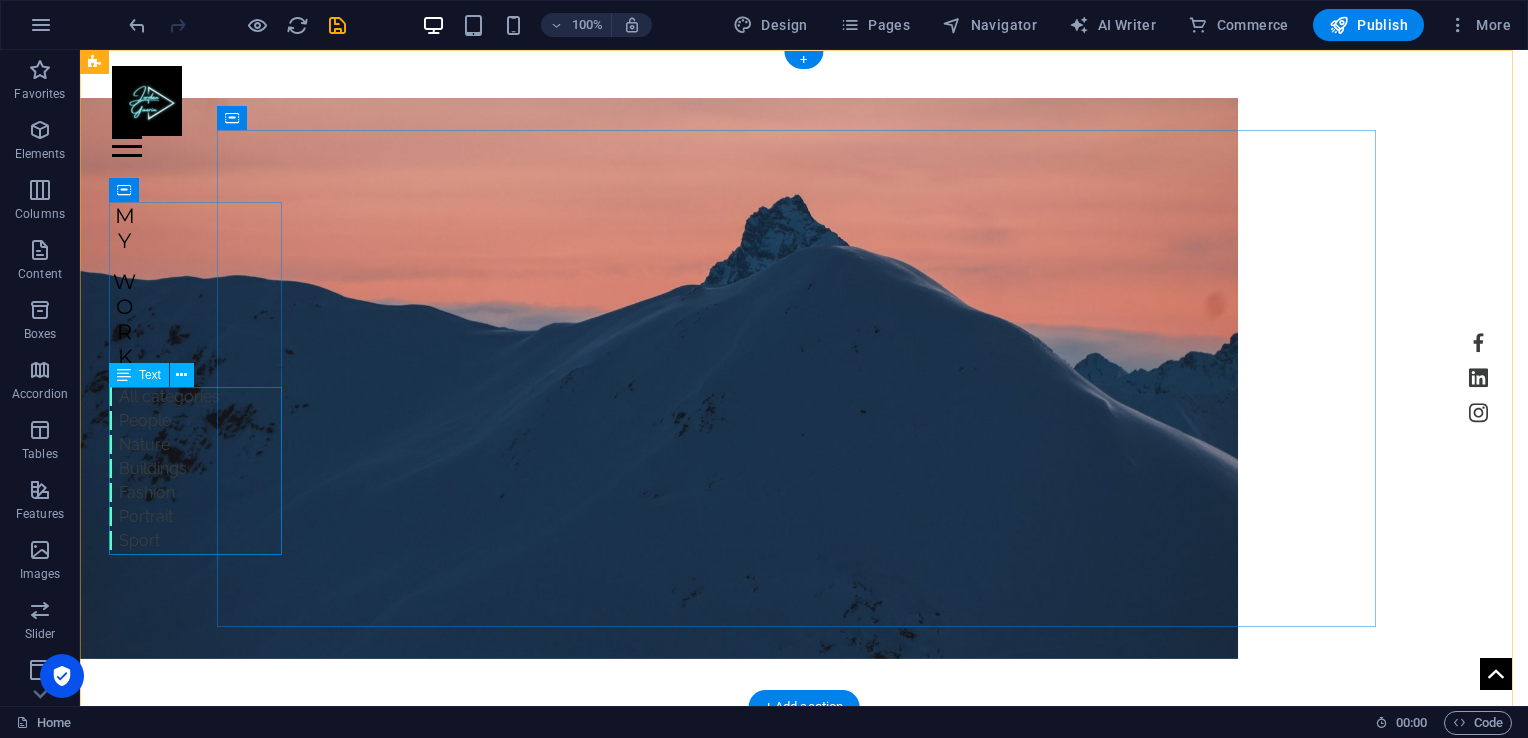 click on "All categories People Nature Buildings Fashion Portrait Sport" at bounding box center [164, 469] 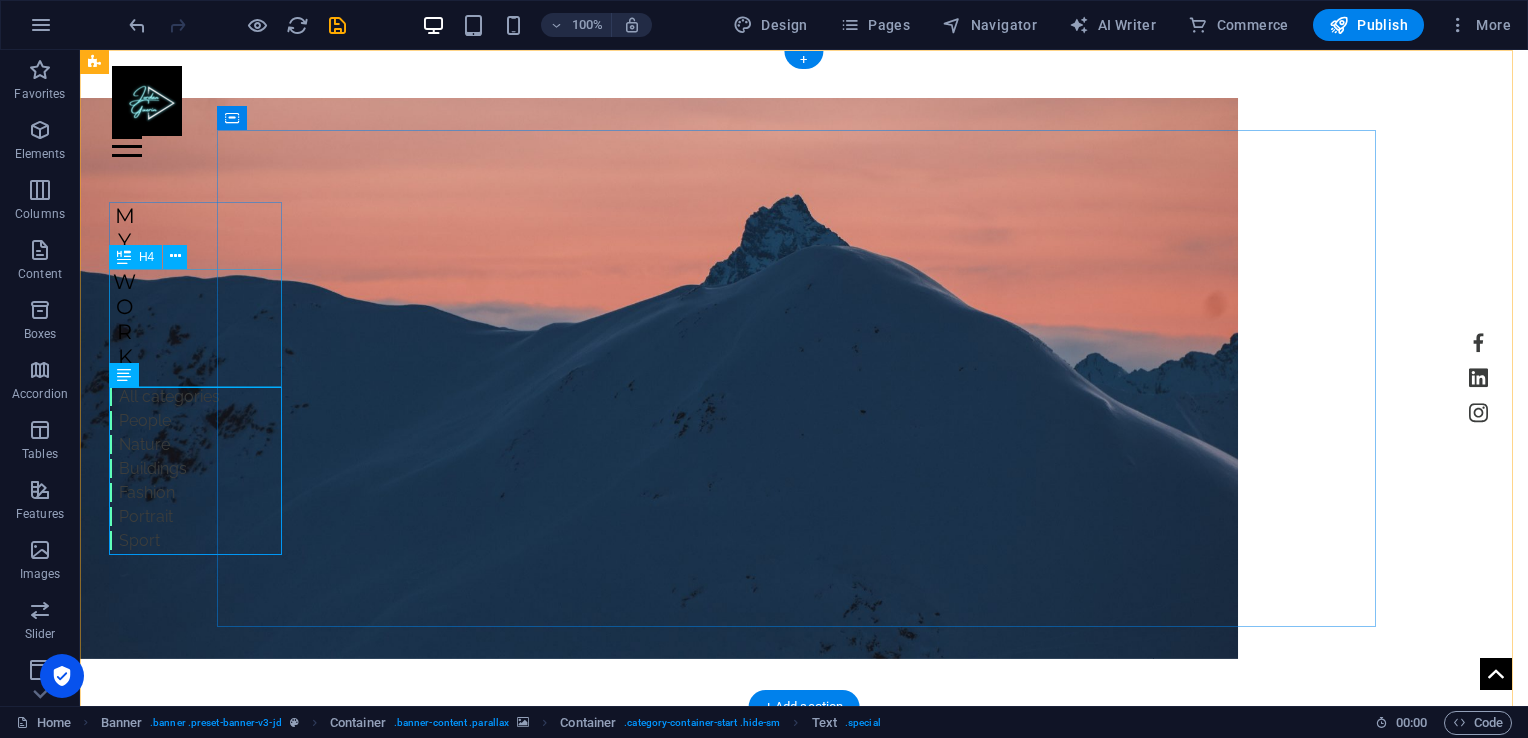 click on "Work" at bounding box center [164, 319] 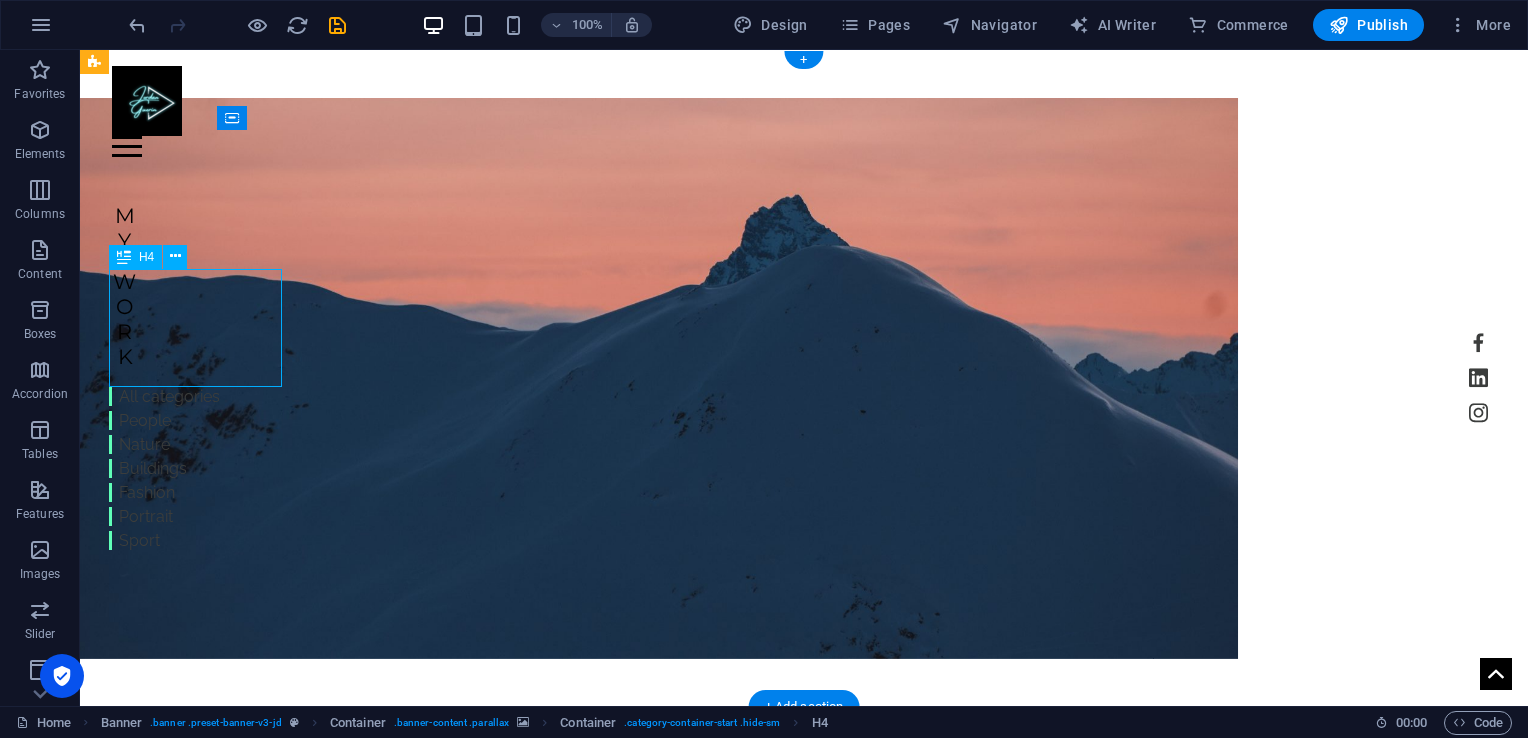 click on "Work" at bounding box center (164, 319) 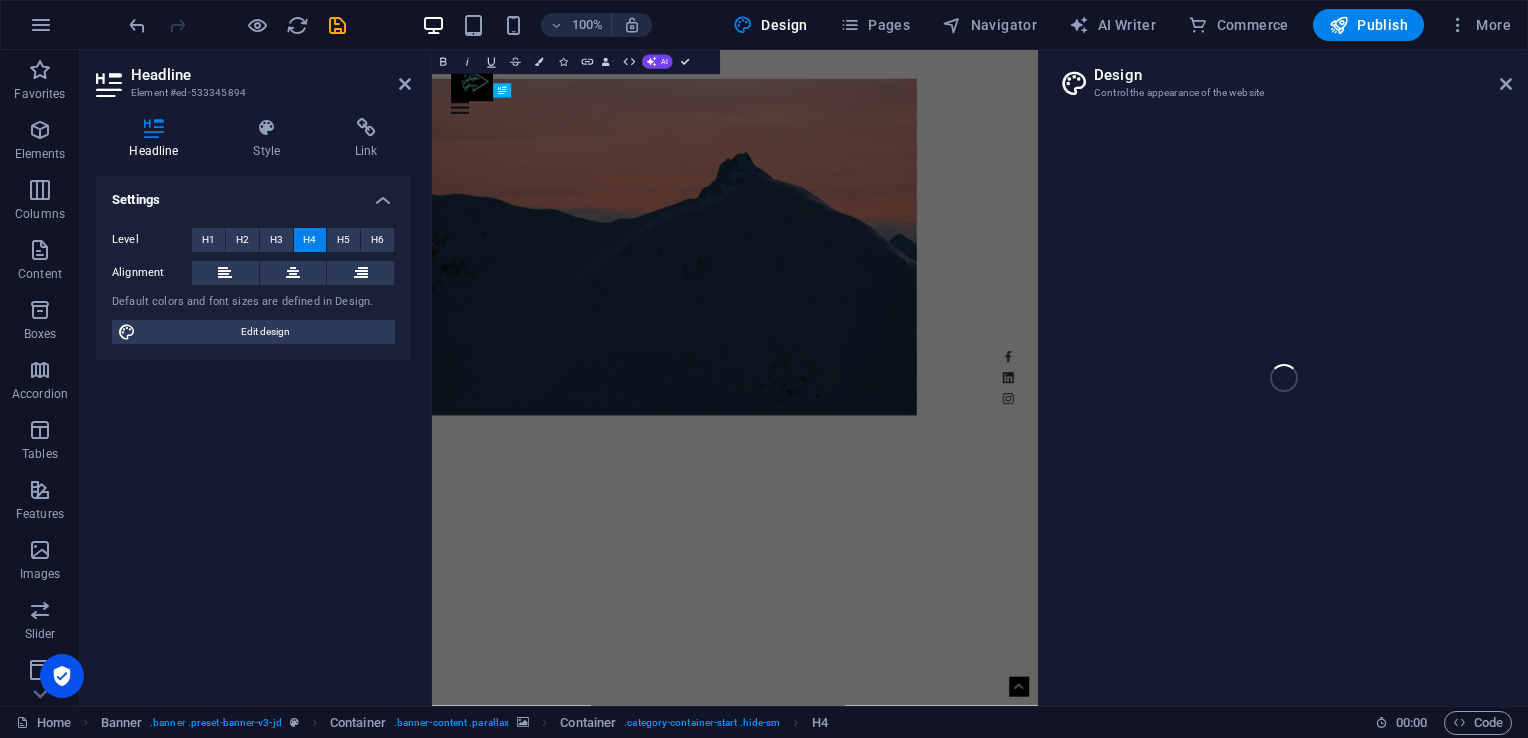 select on "px" 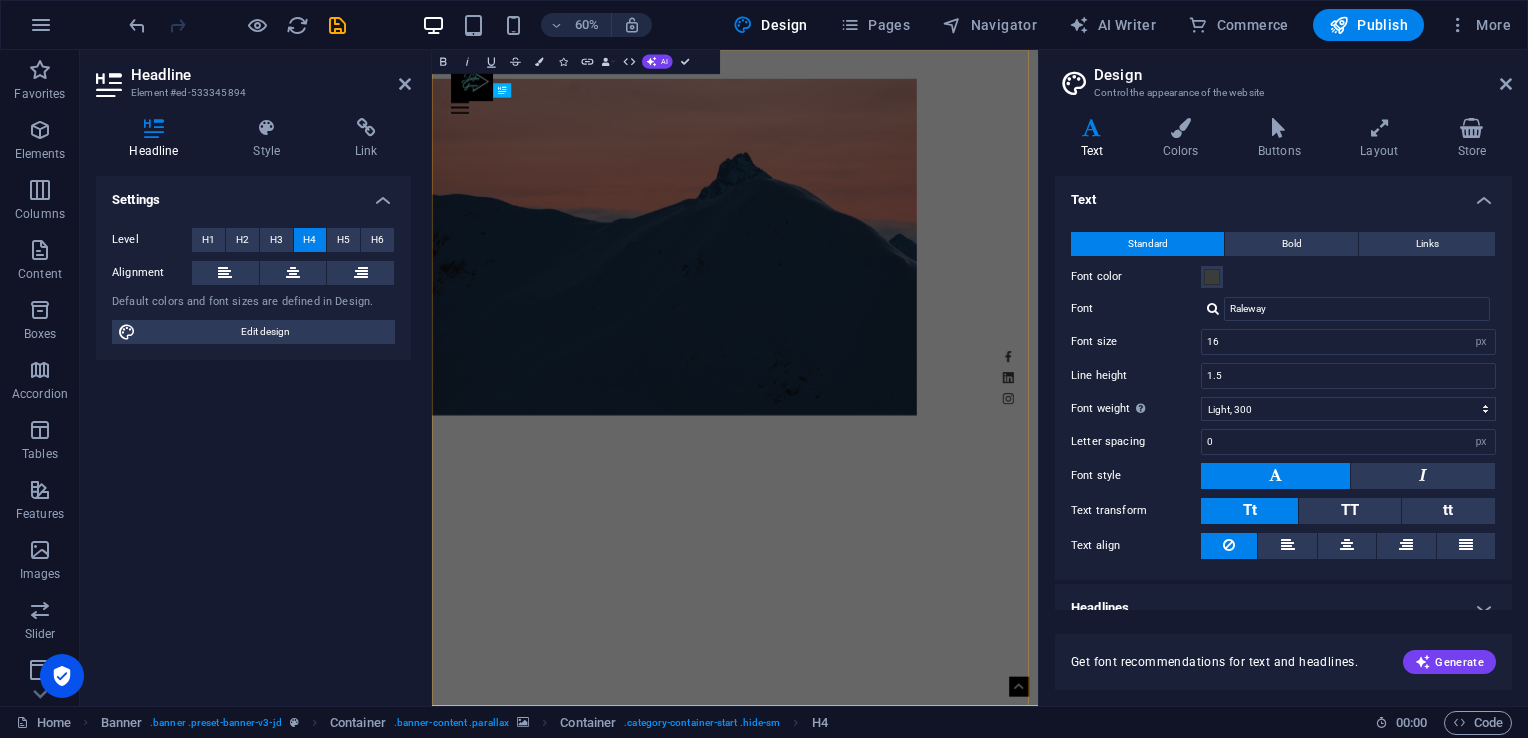 click at bounding box center (836, 378) 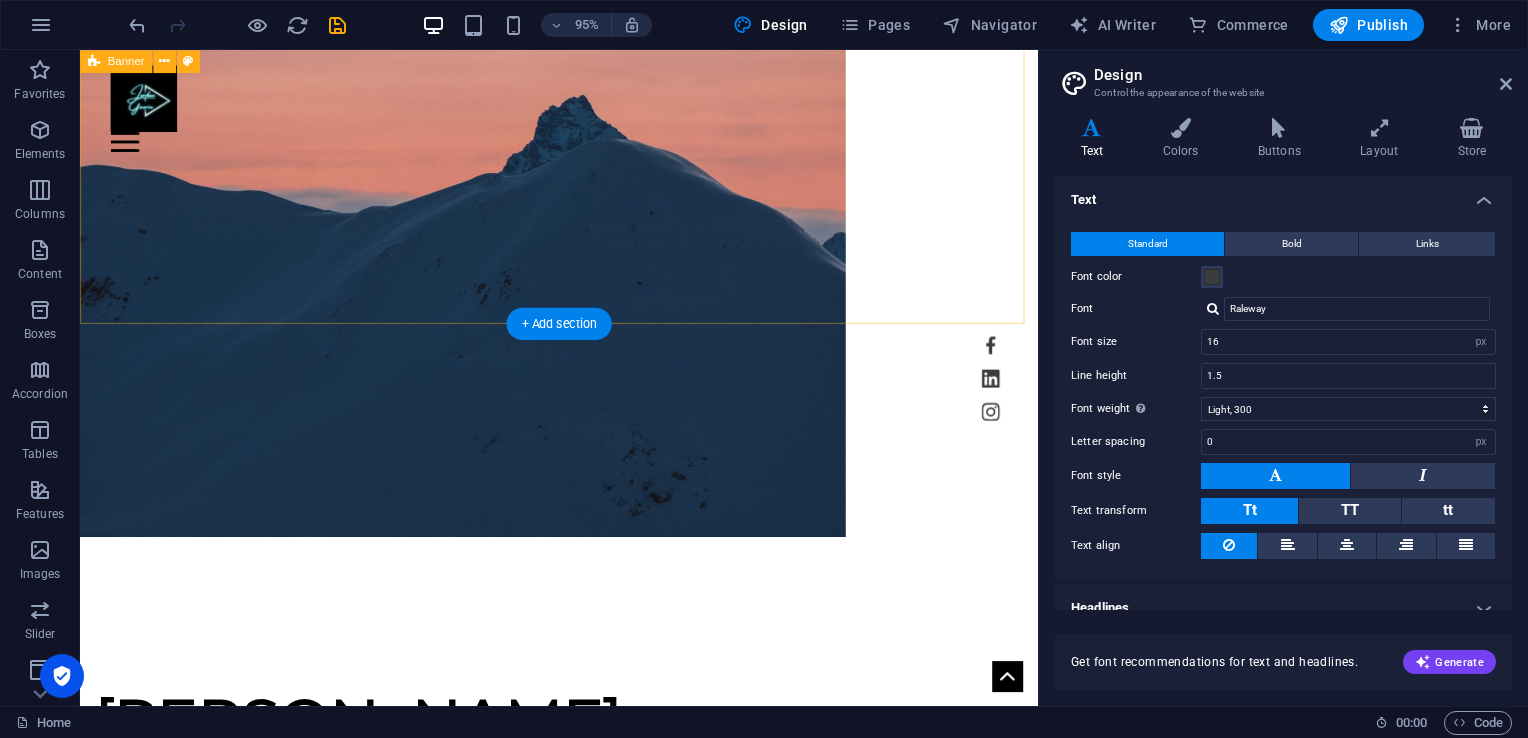 scroll, scrollTop: 0, scrollLeft: 0, axis: both 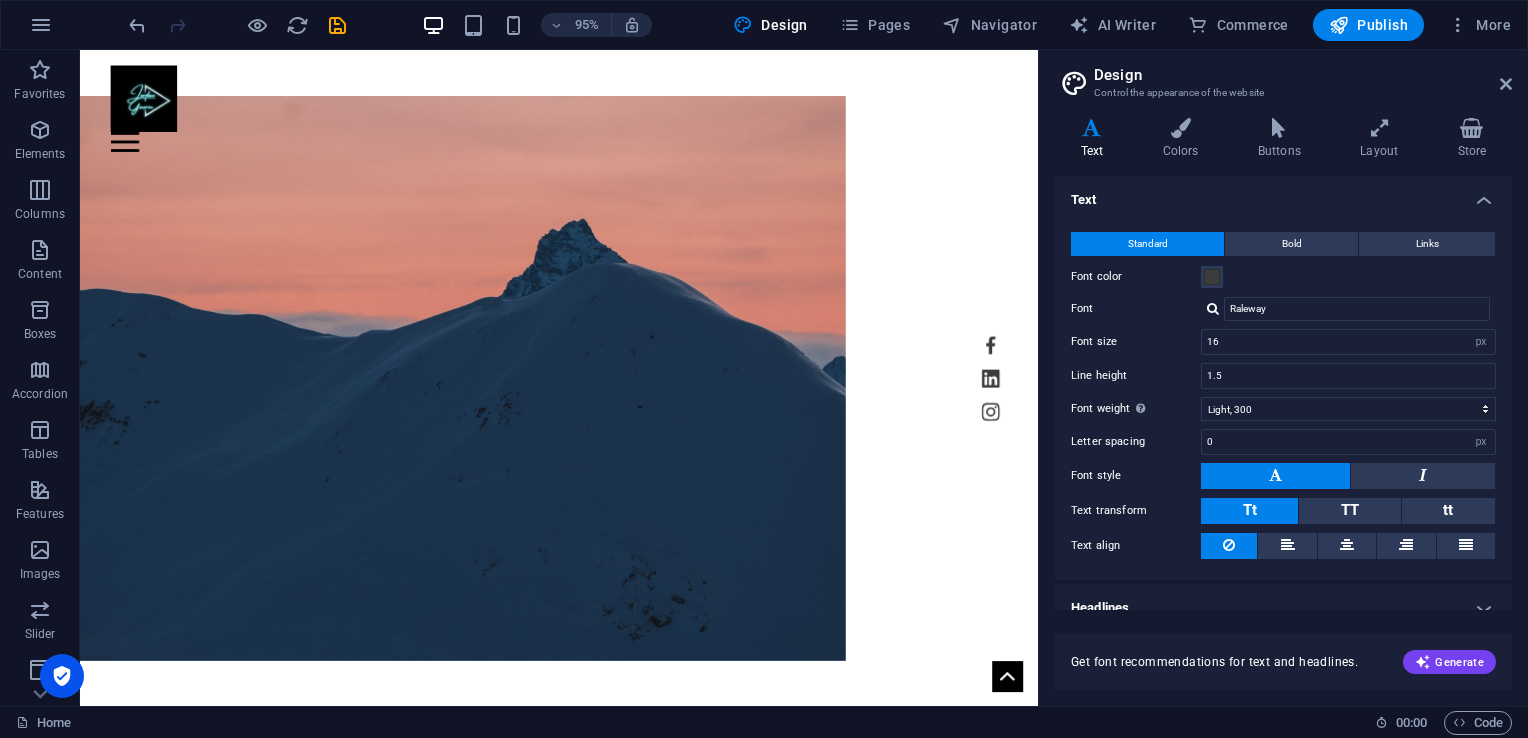 click on "Design Control the appearance of the website Variants  Text  Colors  Buttons  Layout  Store Text Standard Bold Links Font color Font Raleway Font size 16 rem px Line height 1.5 Font weight To display the font weight correctly, it may need to be enabled.  Manage Fonts Thin, 100 Extra-light, 200 Light, 300 Regular, 400 Medium, 500 Semi-bold, 600 Bold, 700 Extra-bold, 800 Black, 900 Letter spacing 0 rem px Font style Text transform Tt TT tt Text align Font weight To display the font weight correctly, it may need to be enabled.  Manage Fonts Thin, 100 Extra-light, 200 Light, 300 Regular, 400 Medium, 500 Semi-bold, 600 Bold, 700 Extra-bold, 800 Black, 900 Default Hover / Active Font color Font color Decoration None Decoration None Transition duration 0.3 s Transition function Ease Ease In Ease Out Ease In/Ease Out Linear Headlines All H1 / Textlogo H2 H3 H4 H5 H6 Font color Font Montserrat Line height 1.5 Font weight To display the font weight correctly, it may need to be enabled.  Manage Fonts Thin, 100 Bold, 700" at bounding box center [1283, 378] 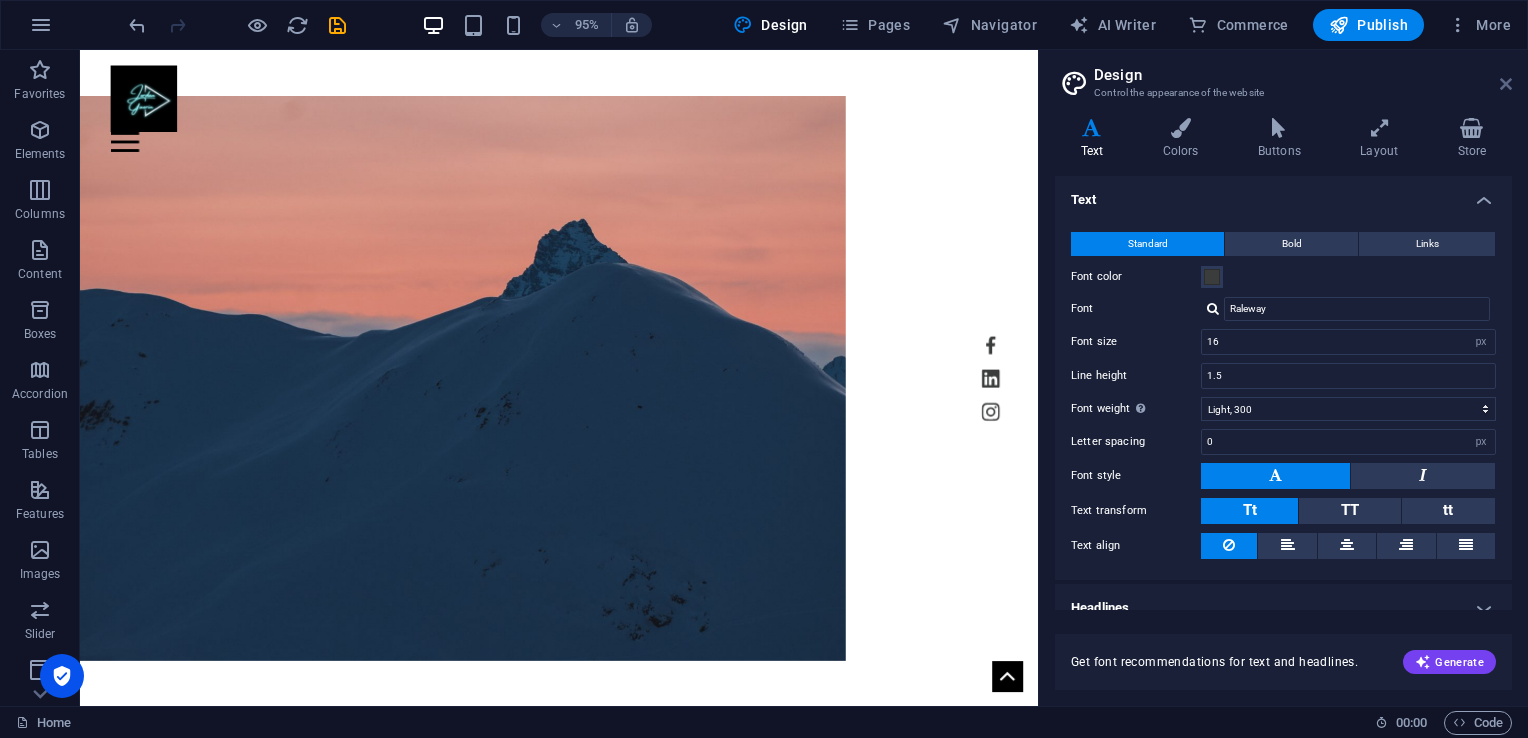 click at bounding box center (1506, 84) 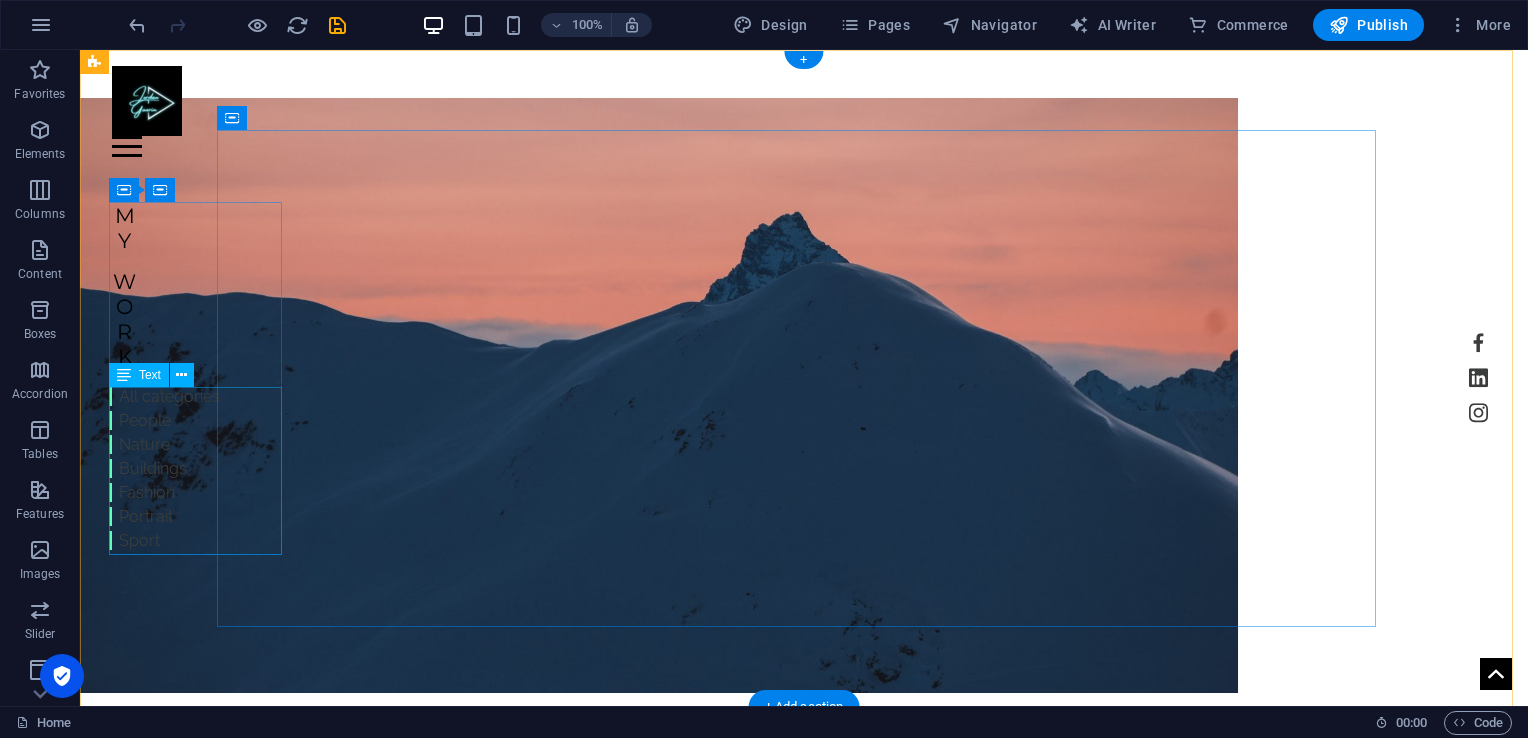 click on "All categories People Nature Buildings Fashion Portrait Sport" at bounding box center (164, 469) 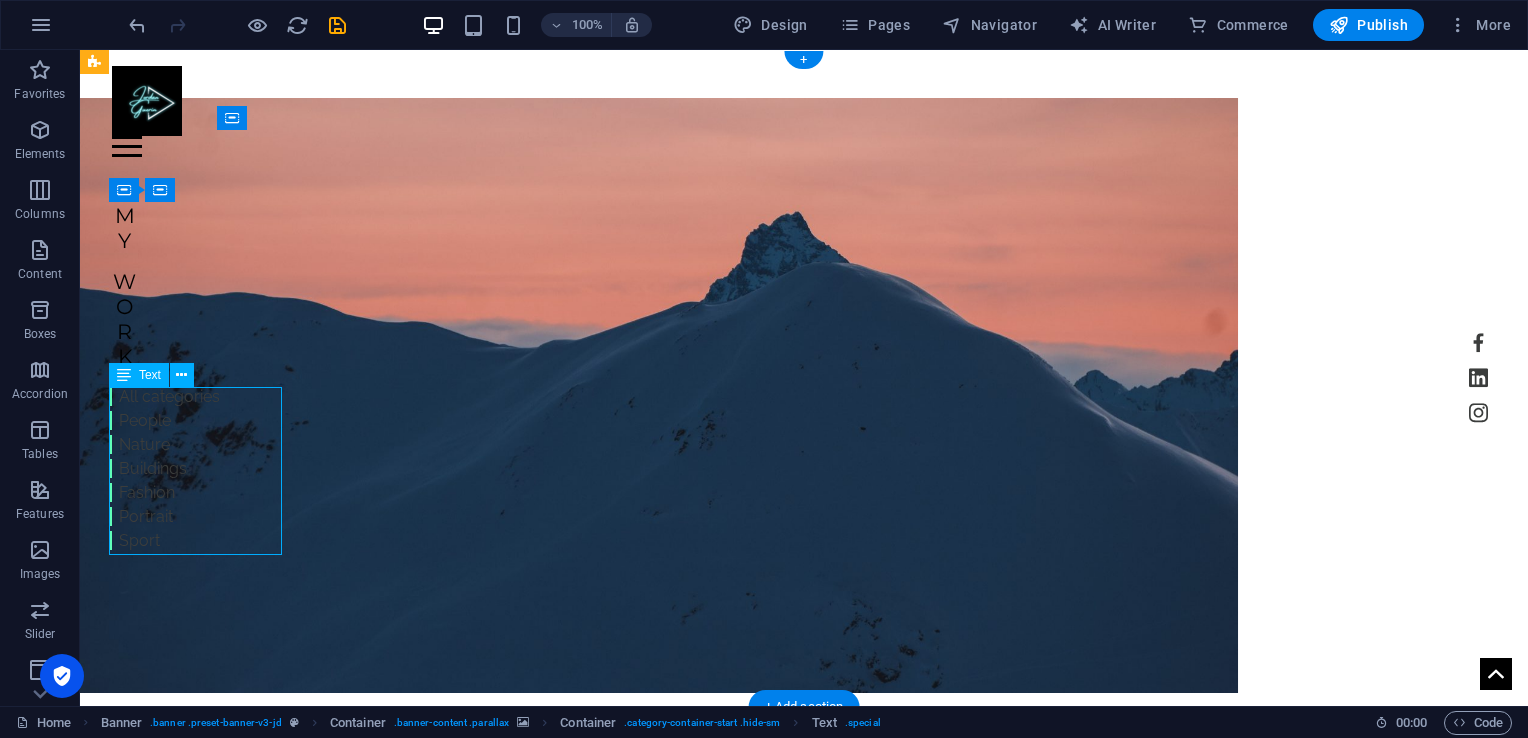 click on "All categories People Nature Buildings Fashion Portrait Sport" at bounding box center (164, 469) 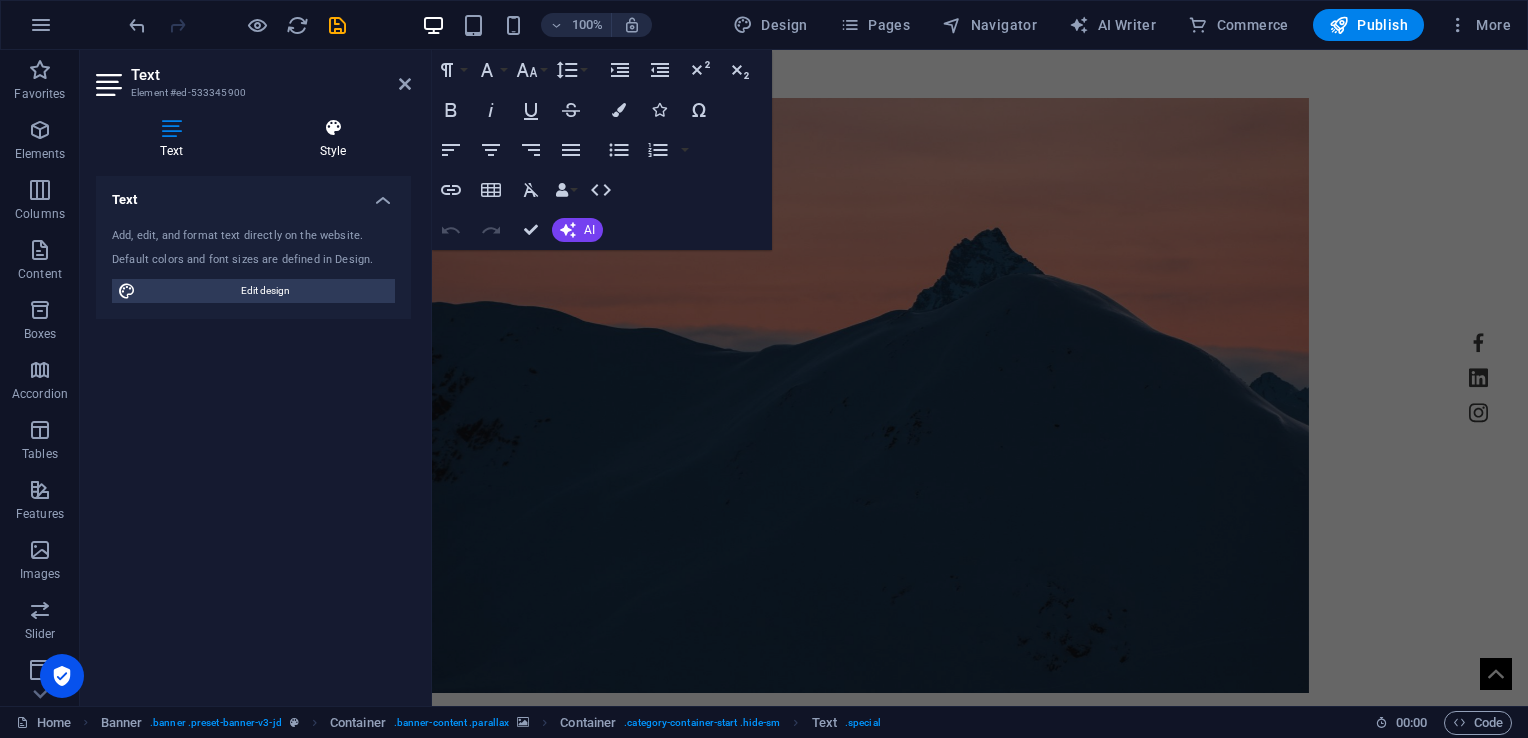 click on "Style" at bounding box center [333, 139] 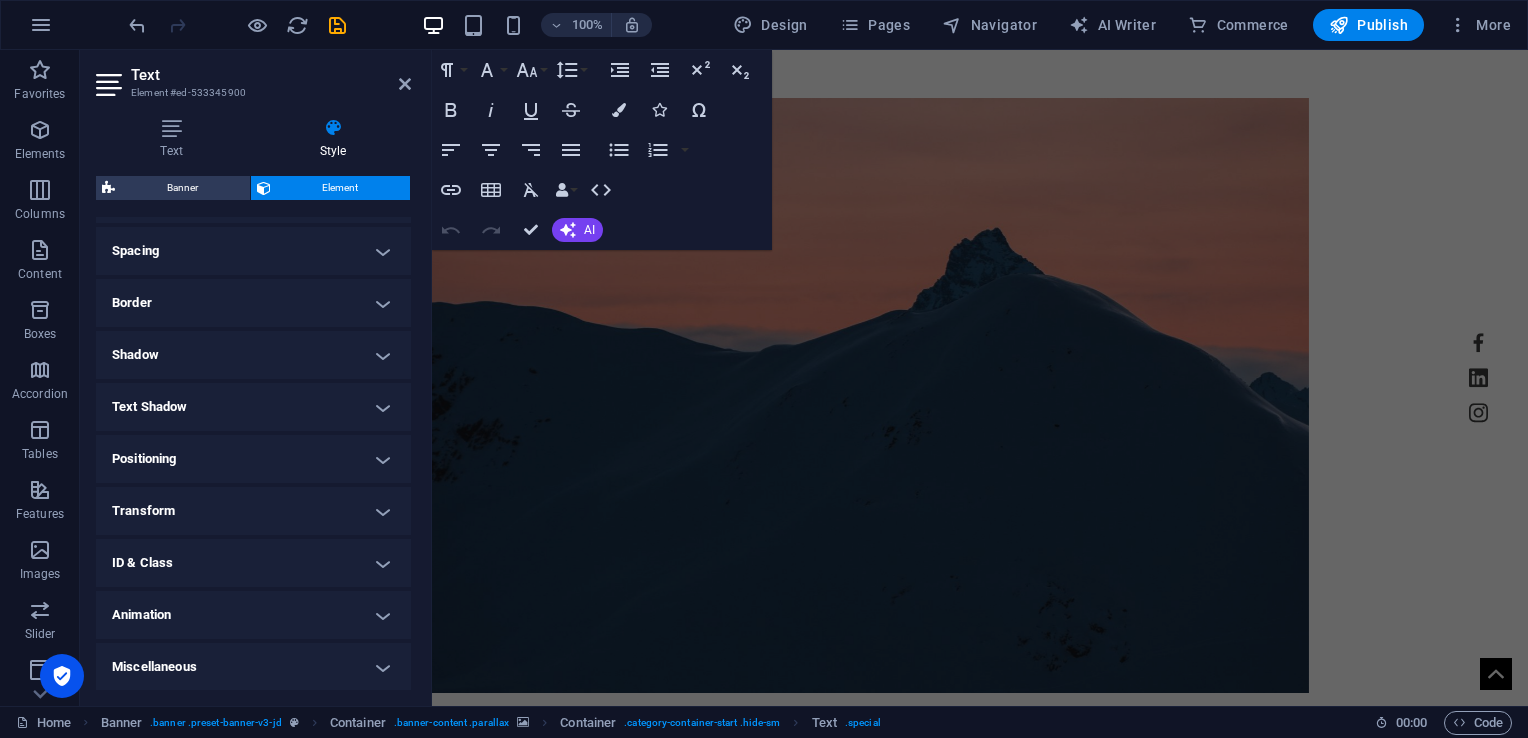 scroll, scrollTop: 0, scrollLeft: 0, axis: both 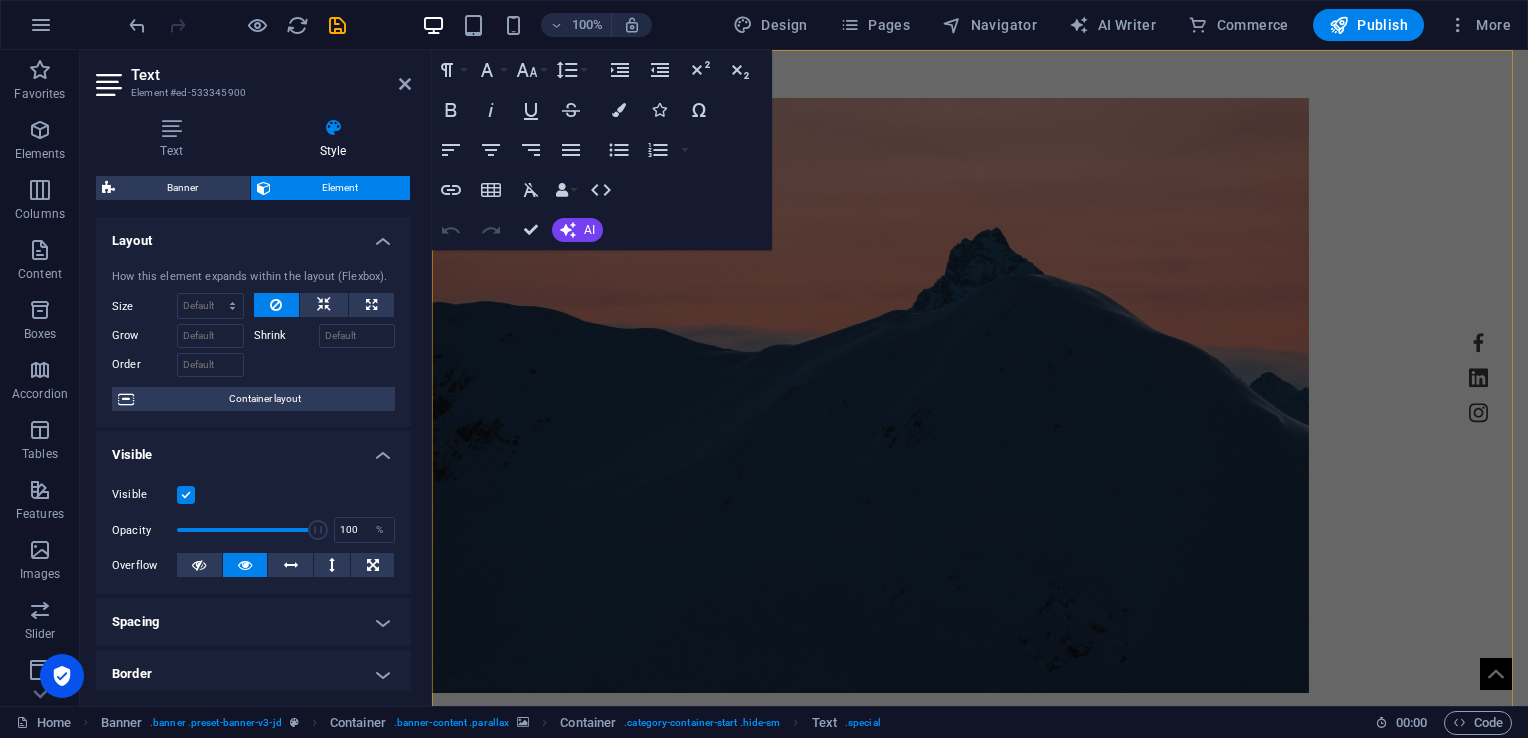 click at bounding box center [870, 395] 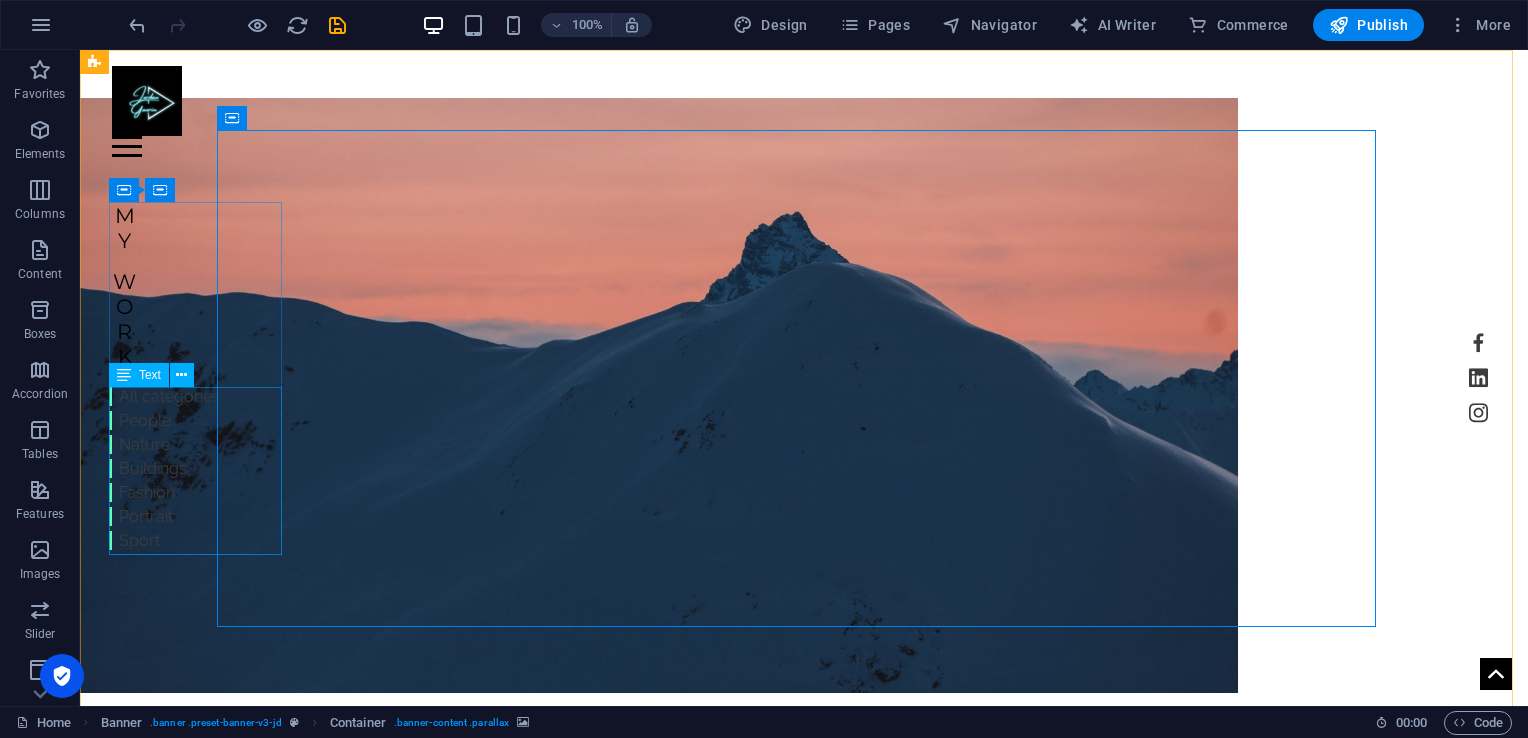 click on "Text" at bounding box center [150, 375] 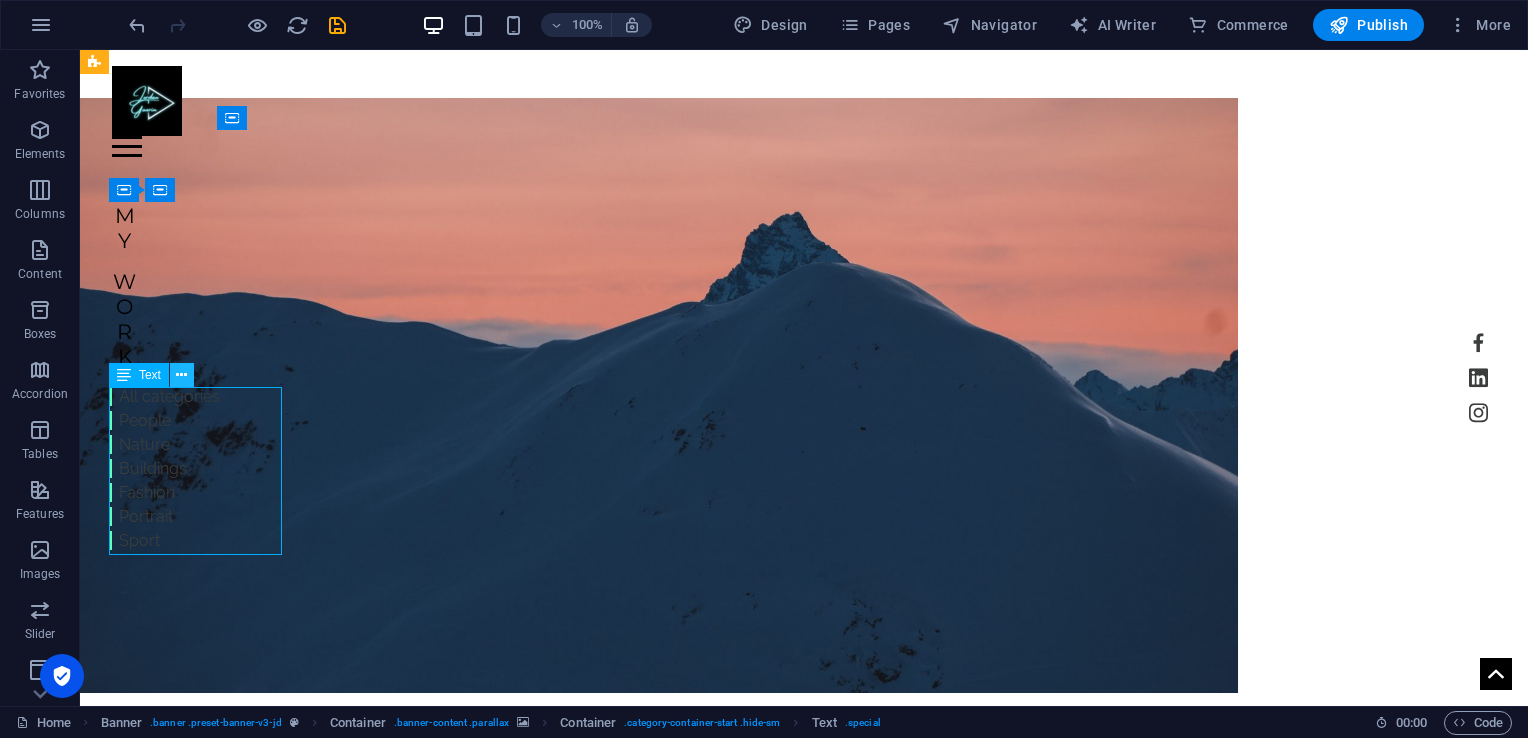 click at bounding box center (181, 375) 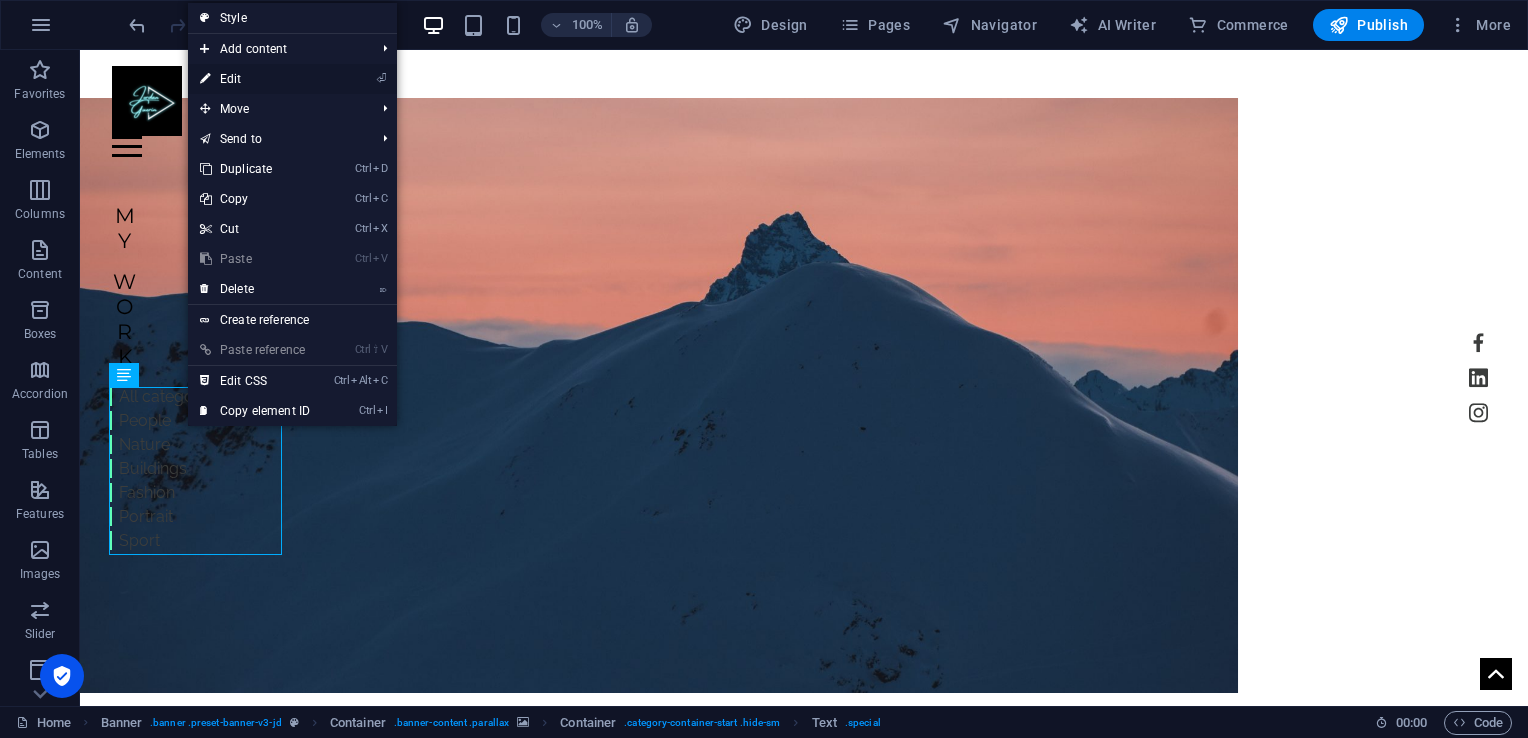 click on "⏎  Edit" at bounding box center [255, 79] 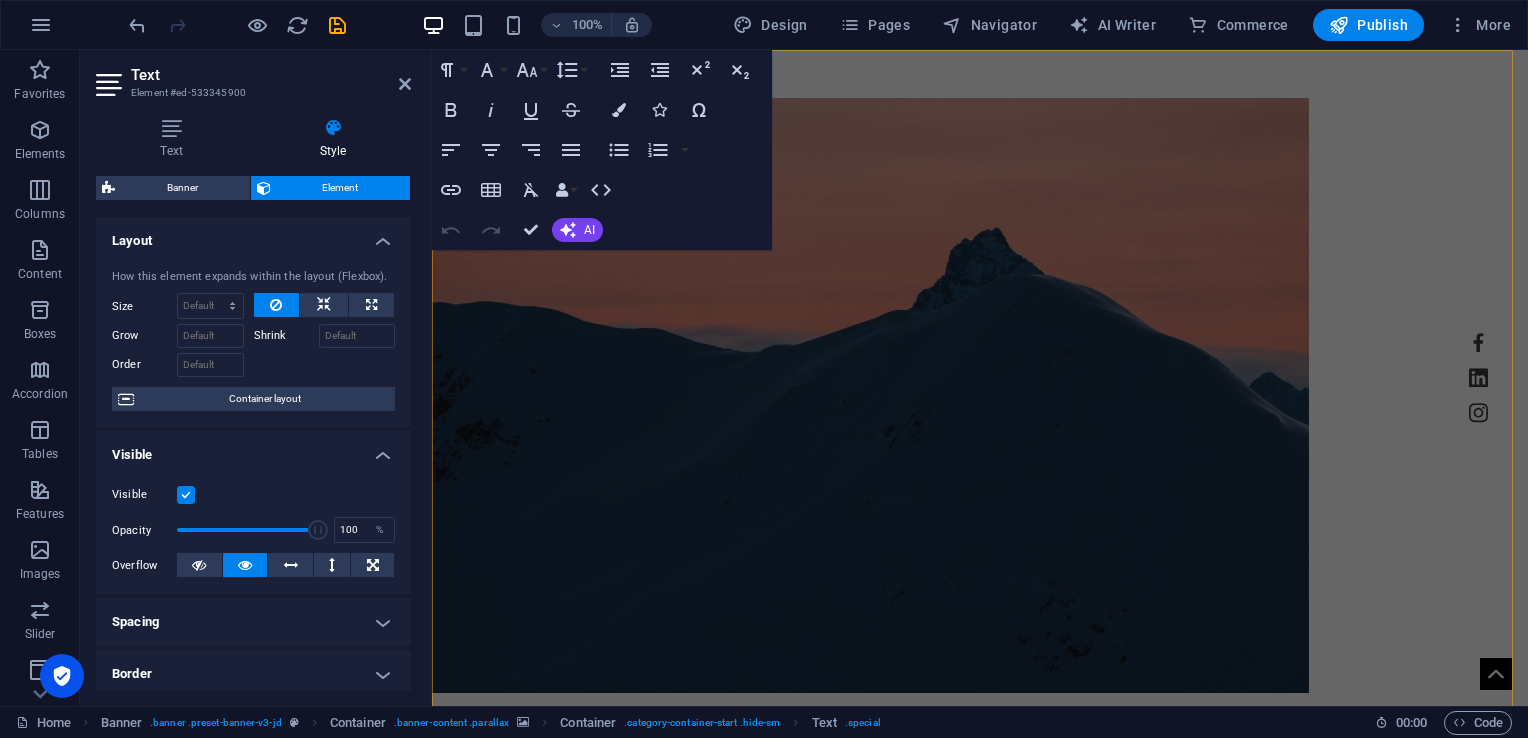 click on "Home Work About Pricing Contact My Creative Space My Work All categories People Nature Buildings Fashion Portrait Sport" at bounding box center [980, 531] 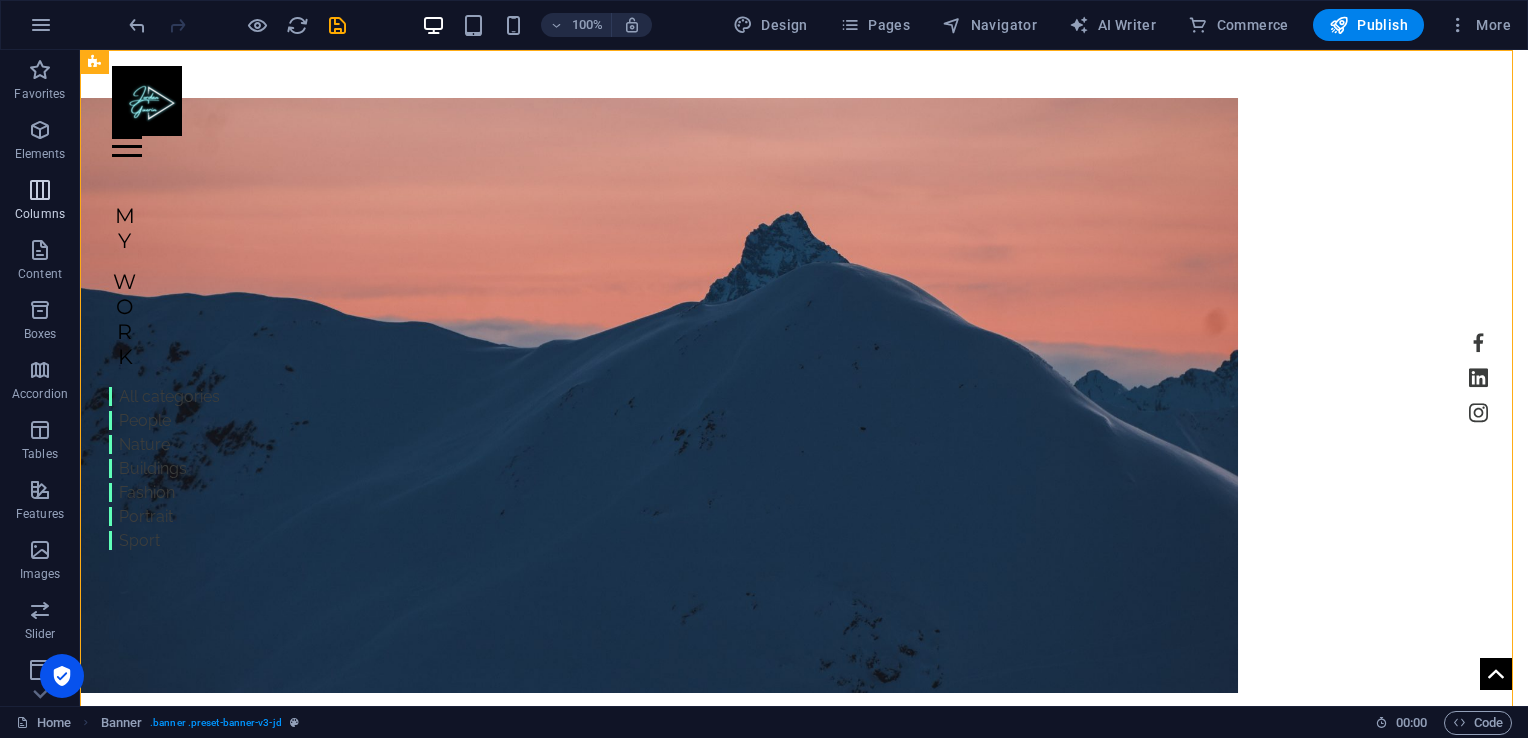 click at bounding box center (40, 190) 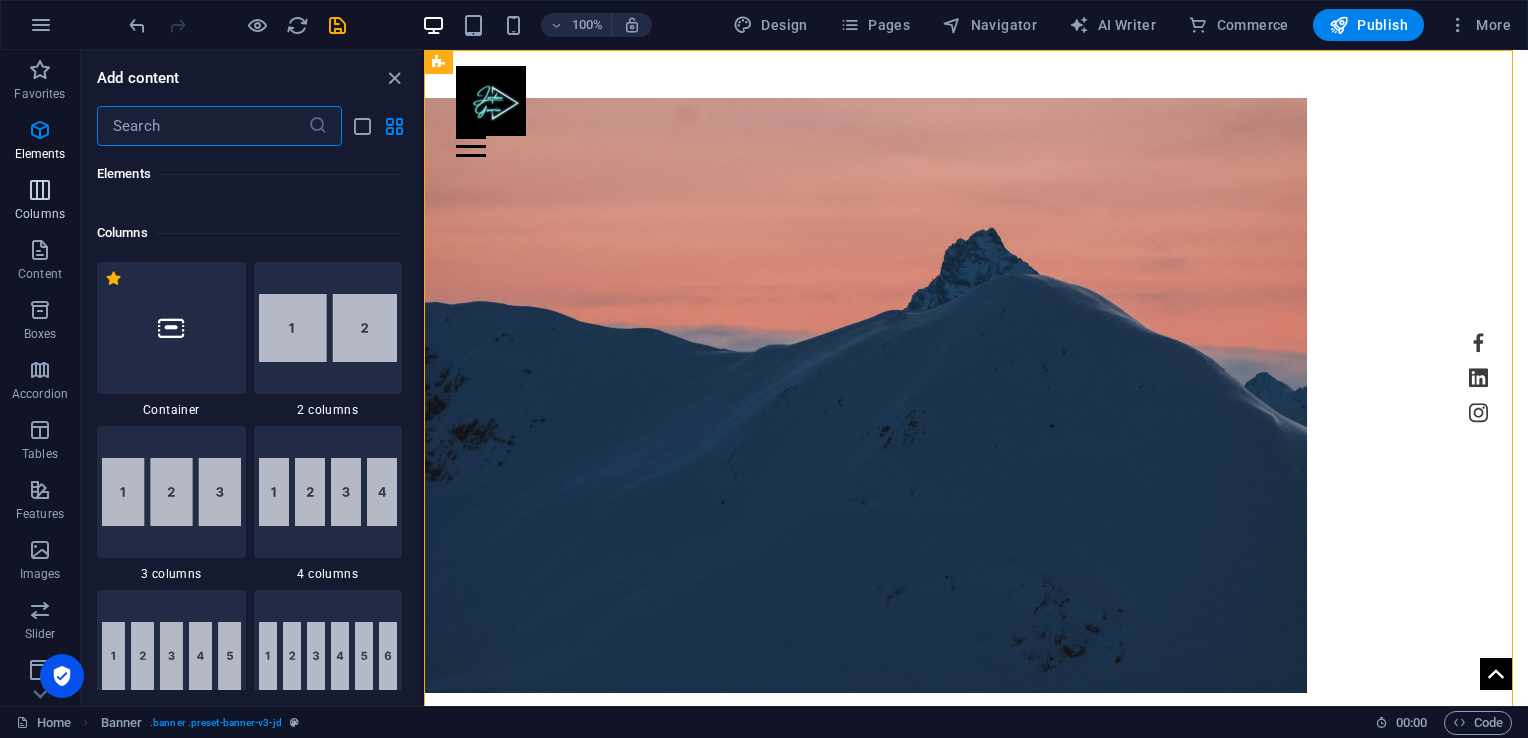 scroll, scrollTop: 990, scrollLeft: 0, axis: vertical 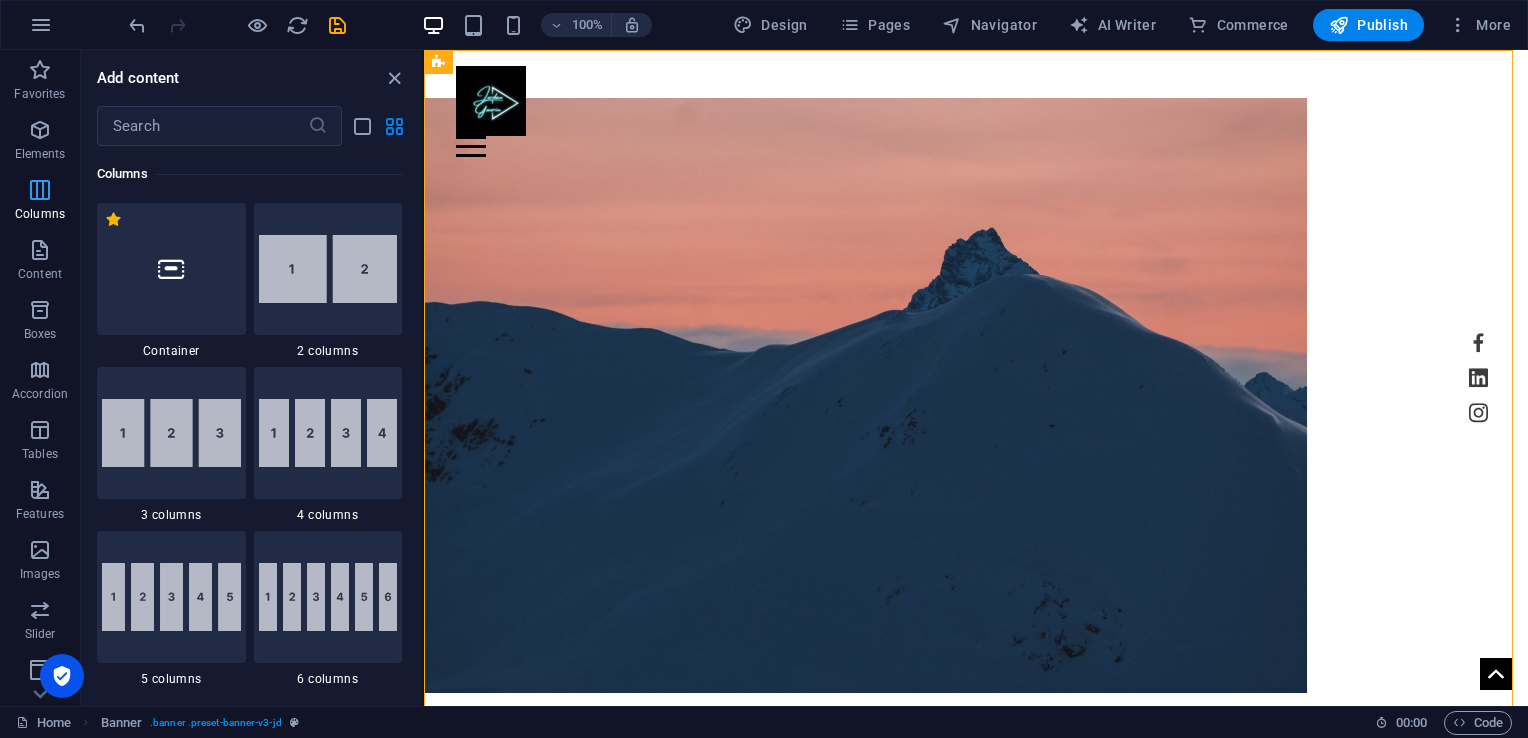 click at bounding box center (40, 190) 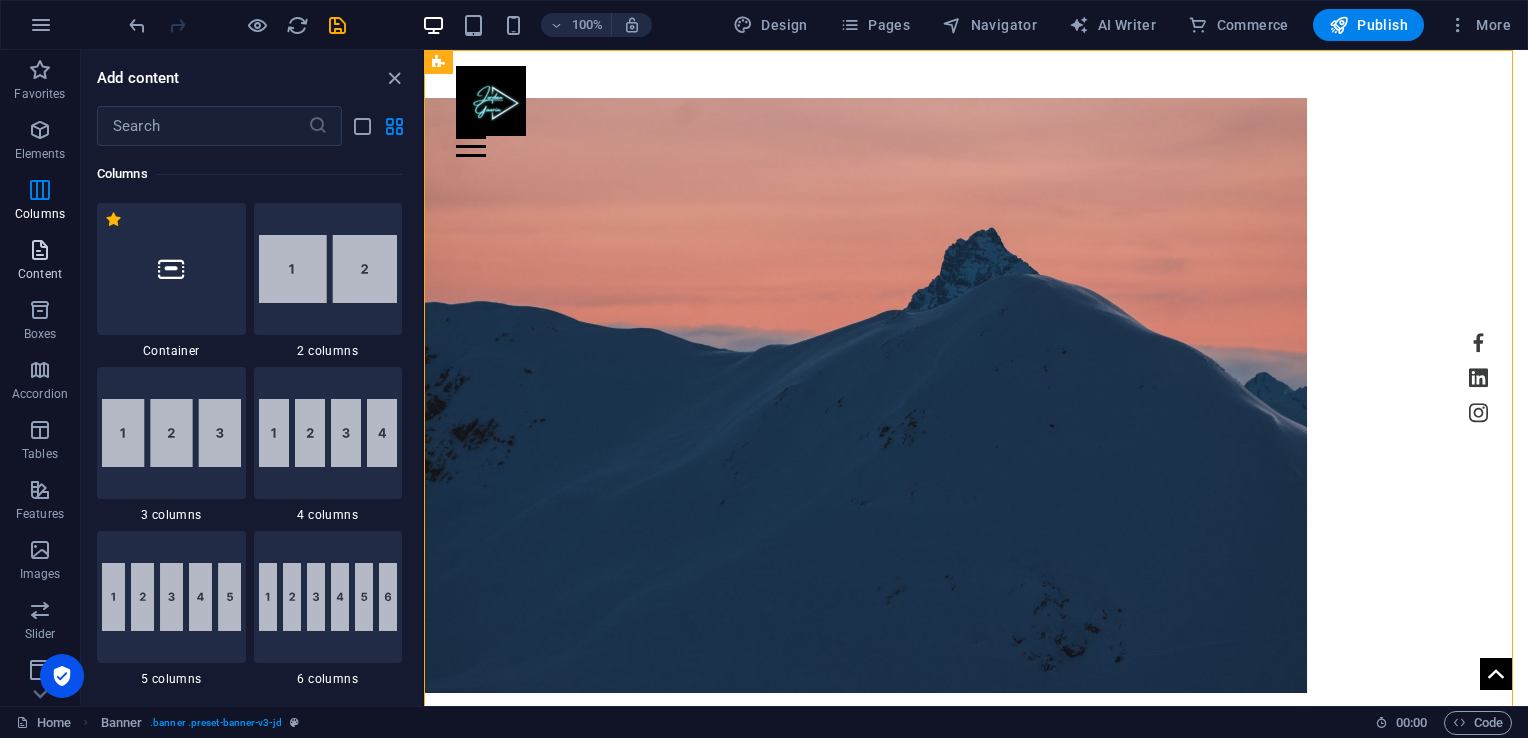 click on "Content" at bounding box center [40, 274] 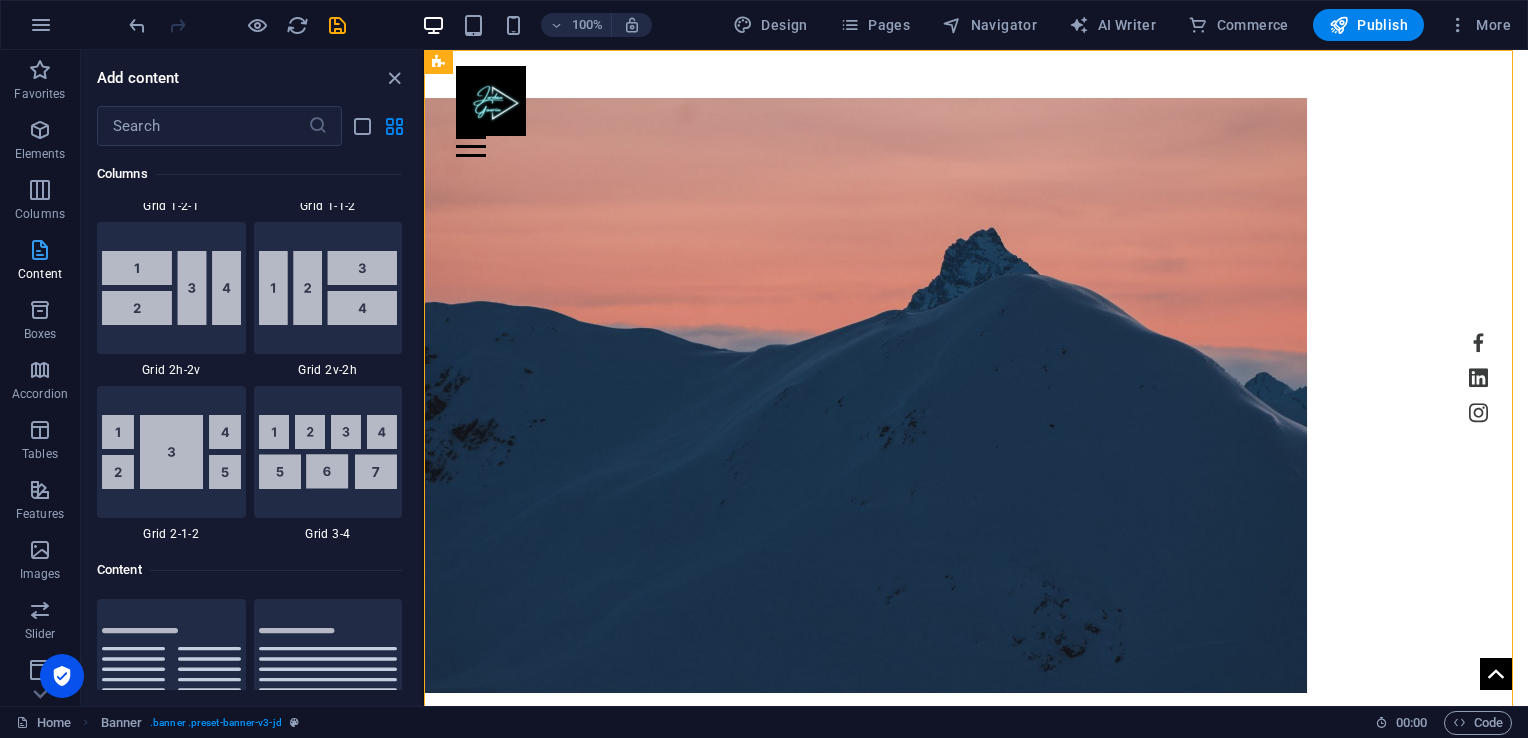 scroll, scrollTop: 3499, scrollLeft: 0, axis: vertical 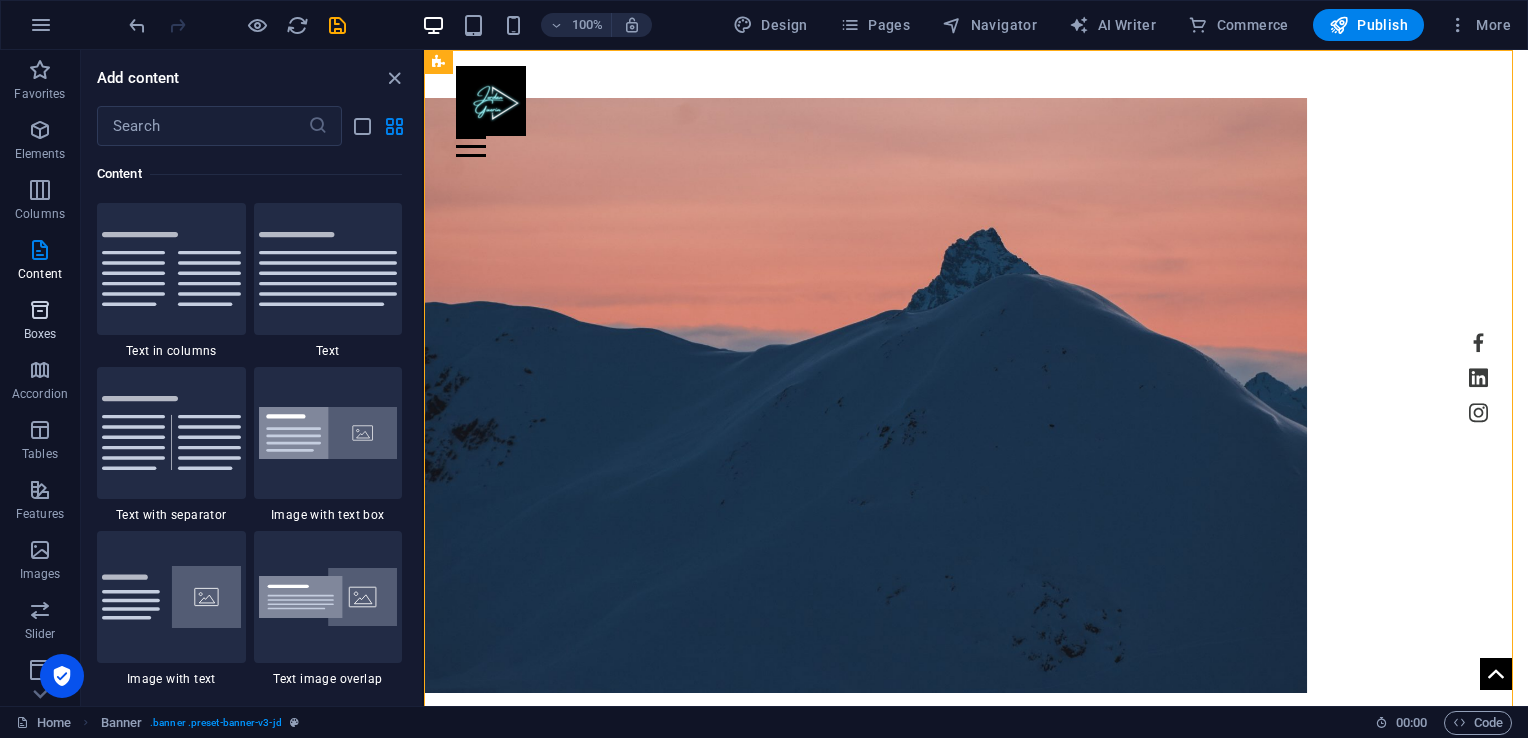click at bounding box center (40, 310) 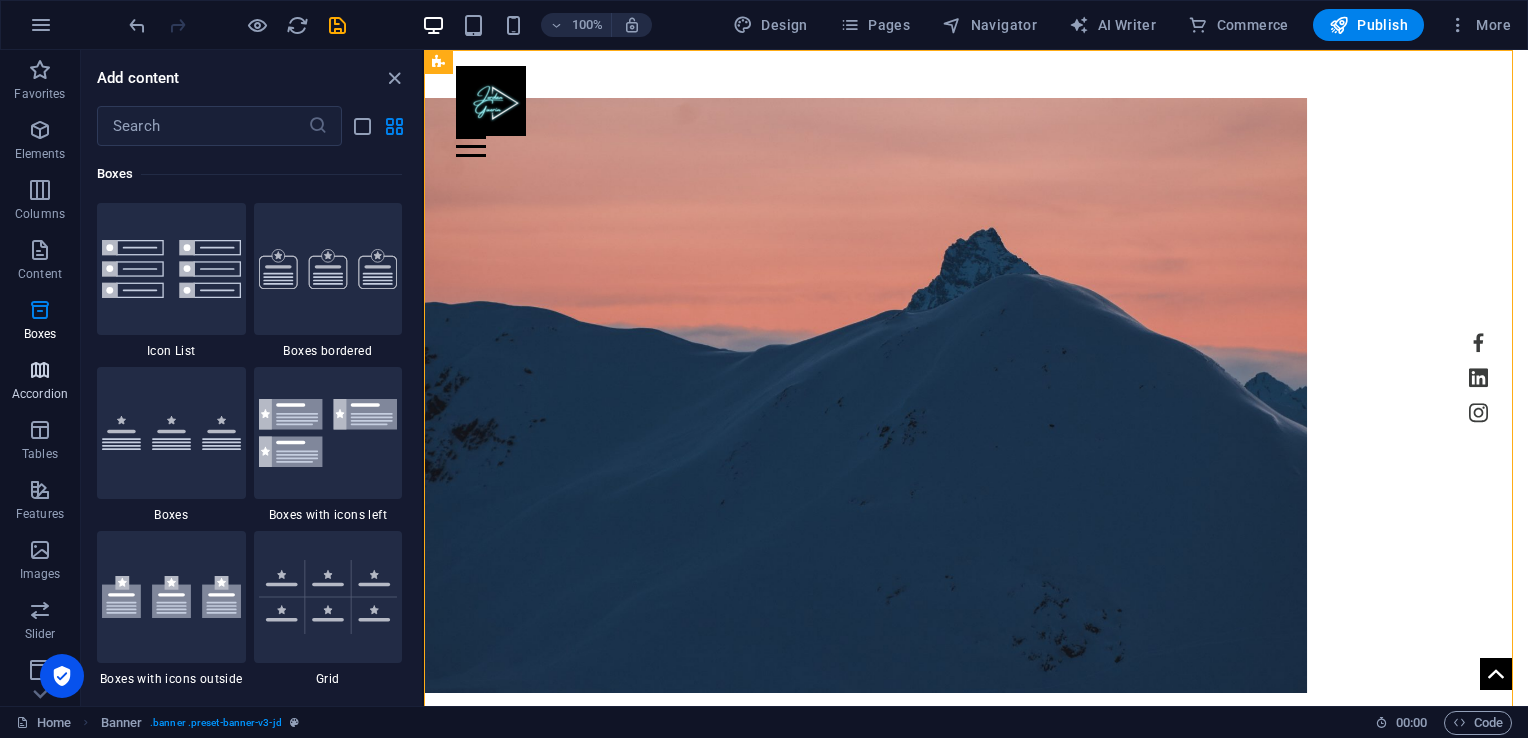 click at bounding box center (40, 370) 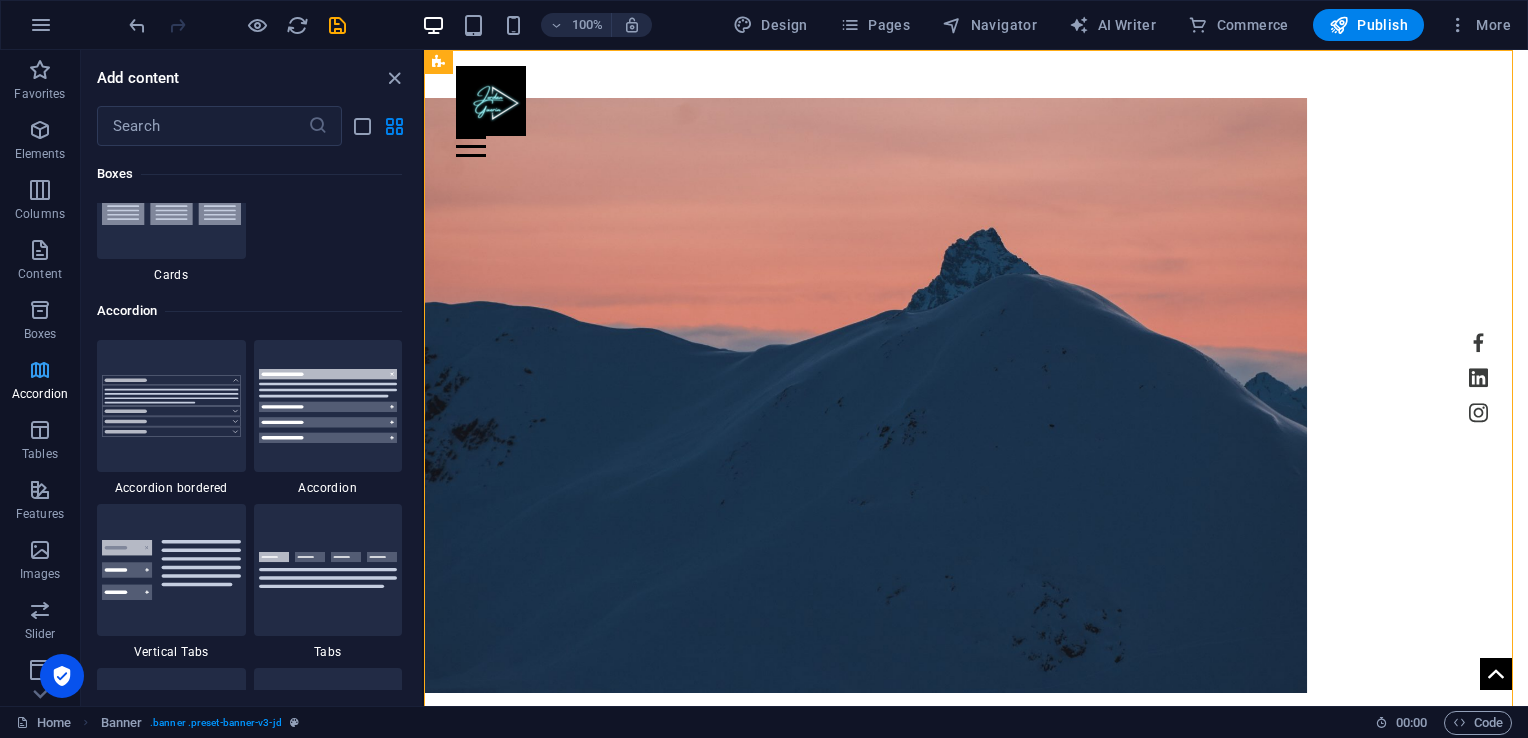 scroll, scrollTop: 6220, scrollLeft: 0, axis: vertical 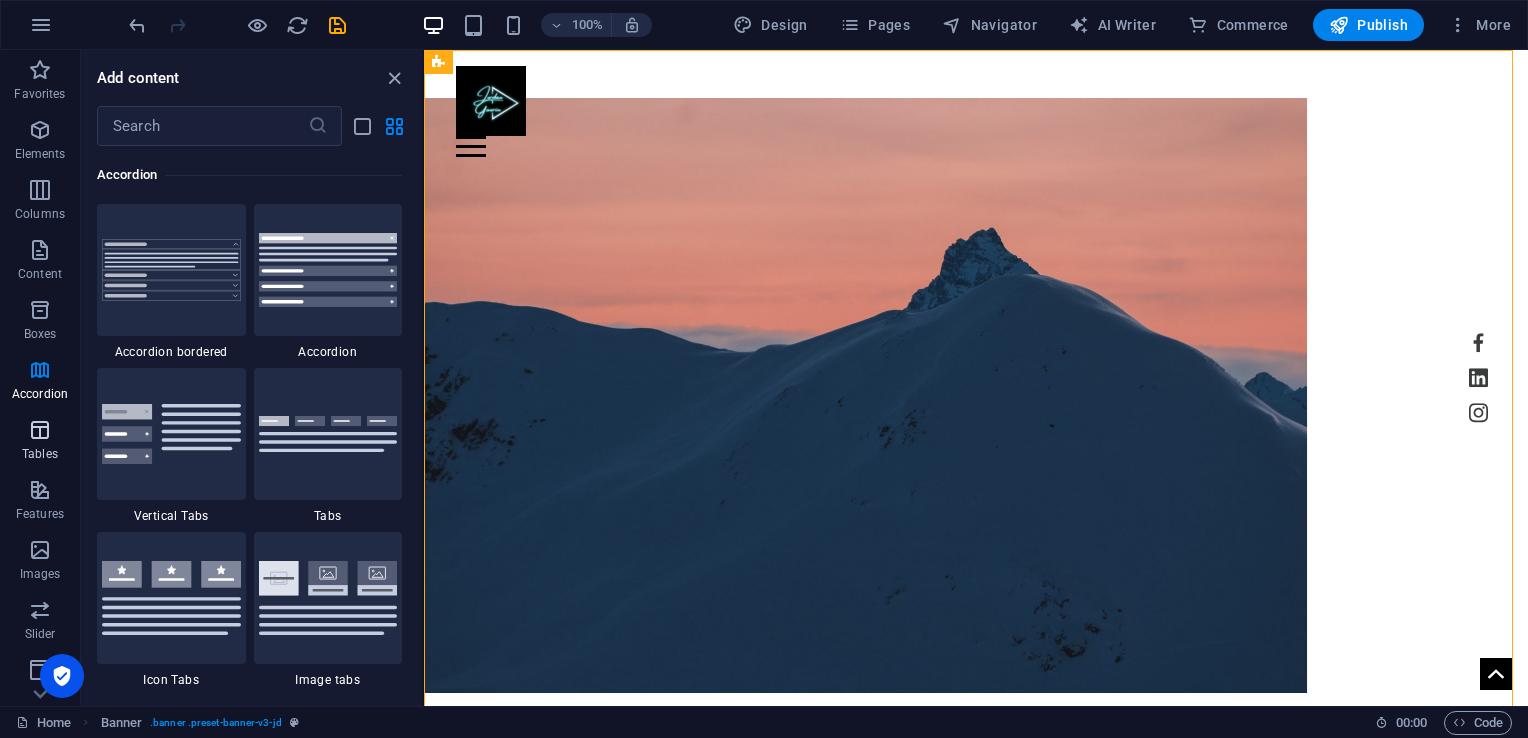 click at bounding box center (40, 430) 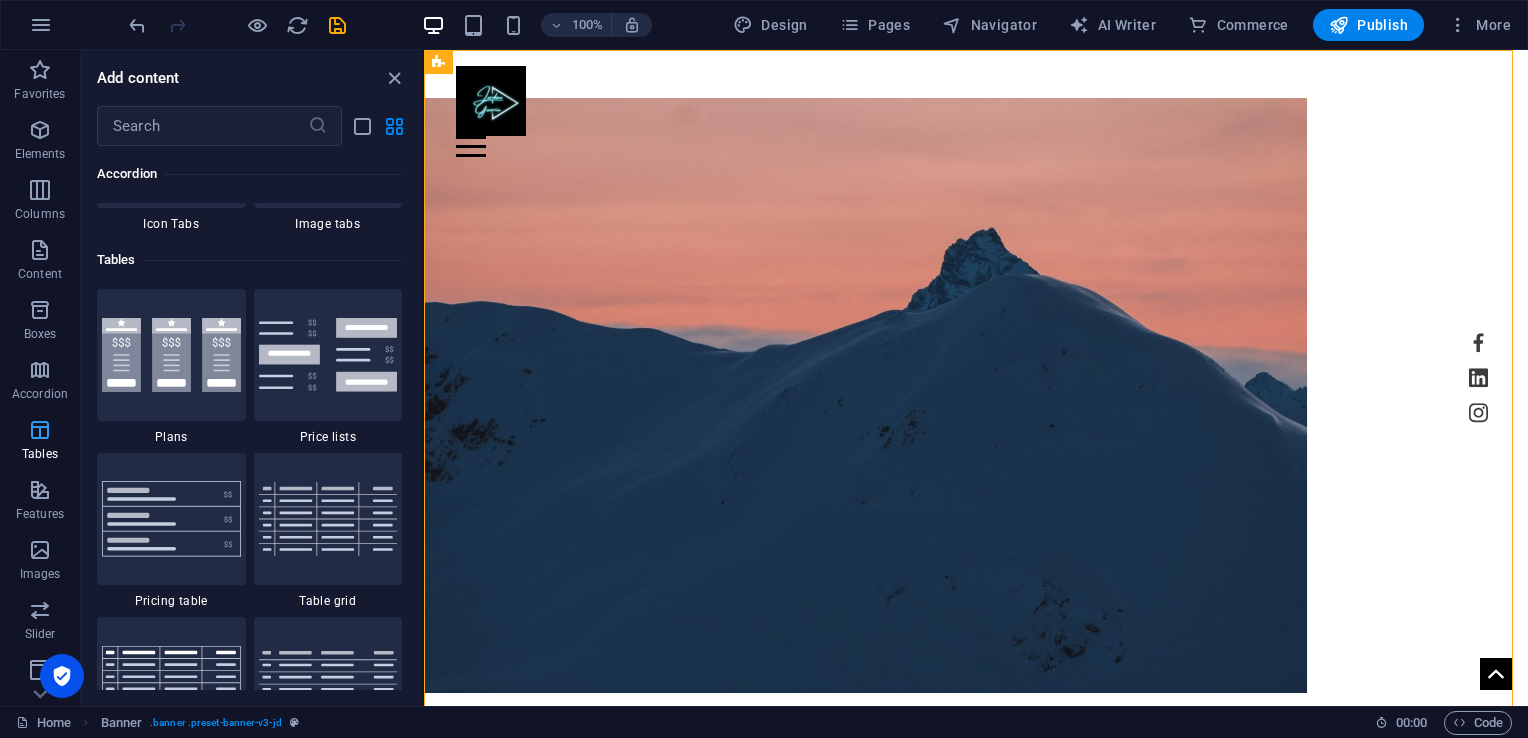 scroll, scrollTop: 6761, scrollLeft: 0, axis: vertical 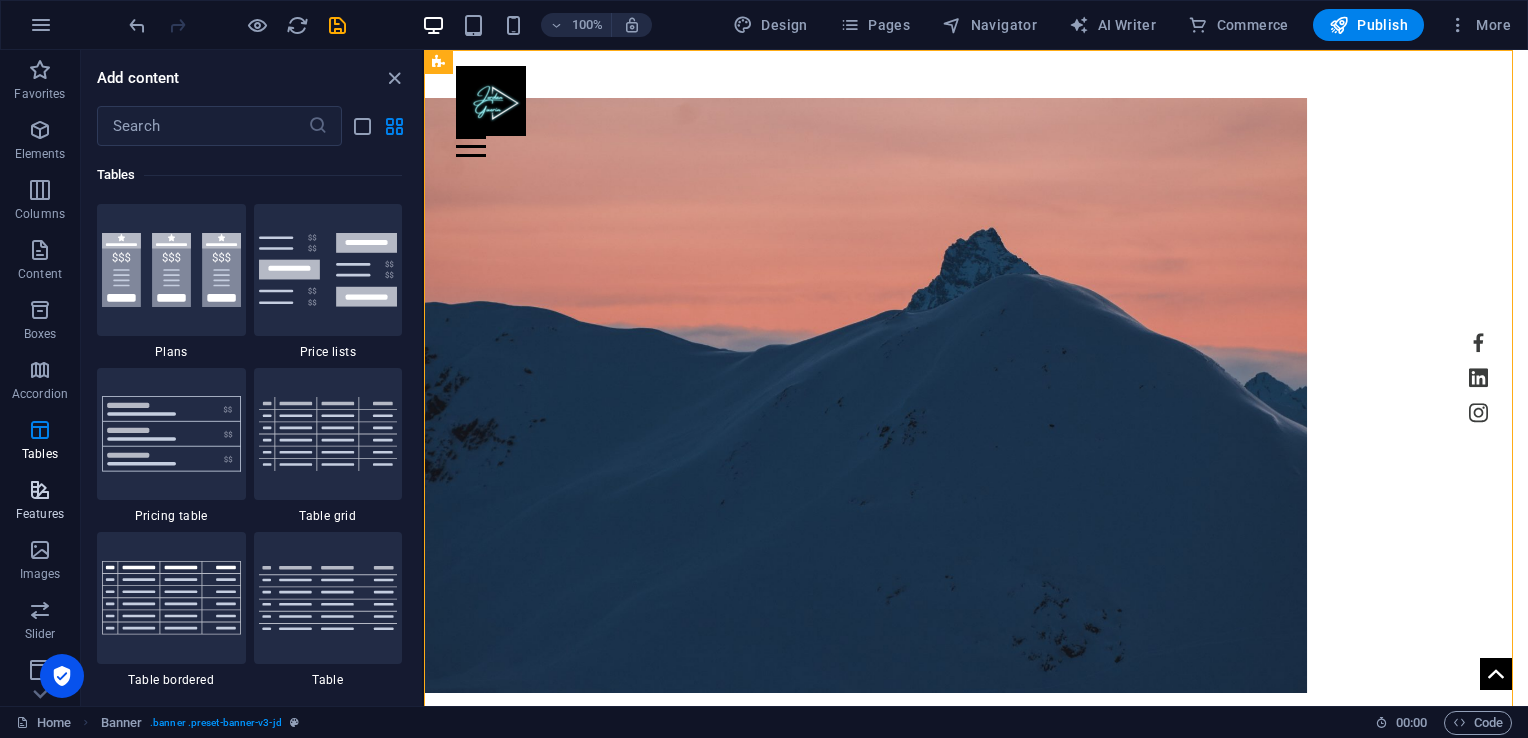 click on "Features" at bounding box center [40, 500] 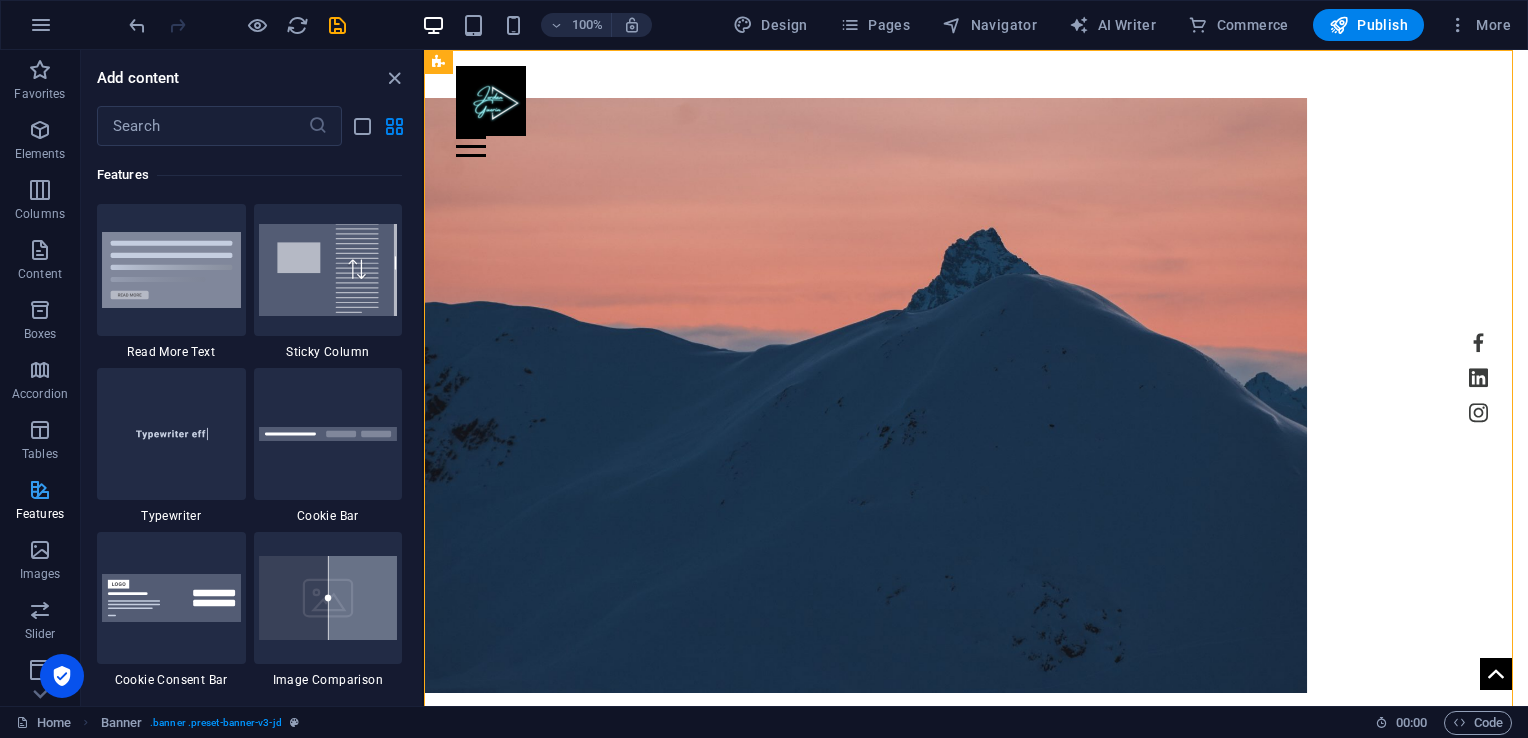 scroll, scrollTop: 7630, scrollLeft: 0, axis: vertical 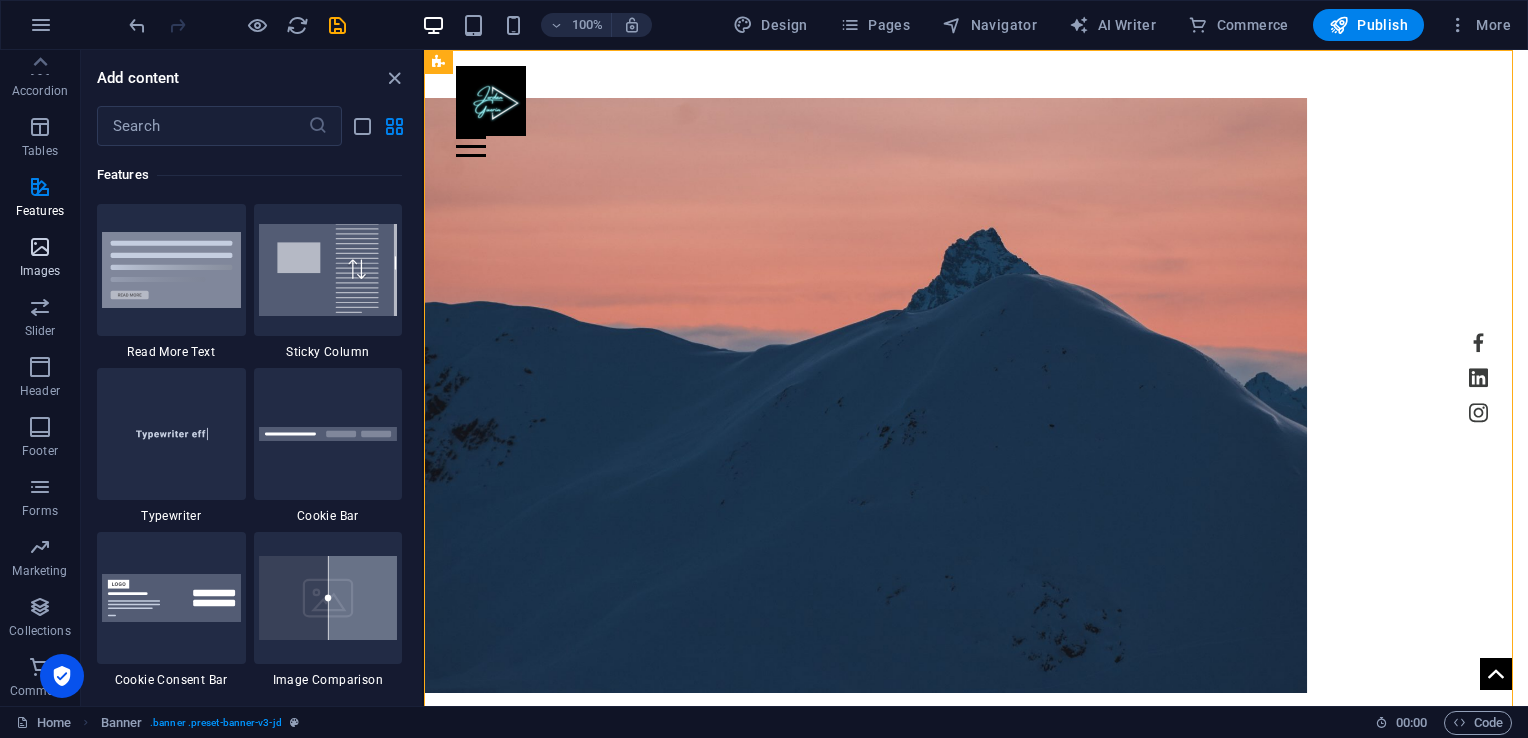 click on "Marketing" at bounding box center (40, 557) 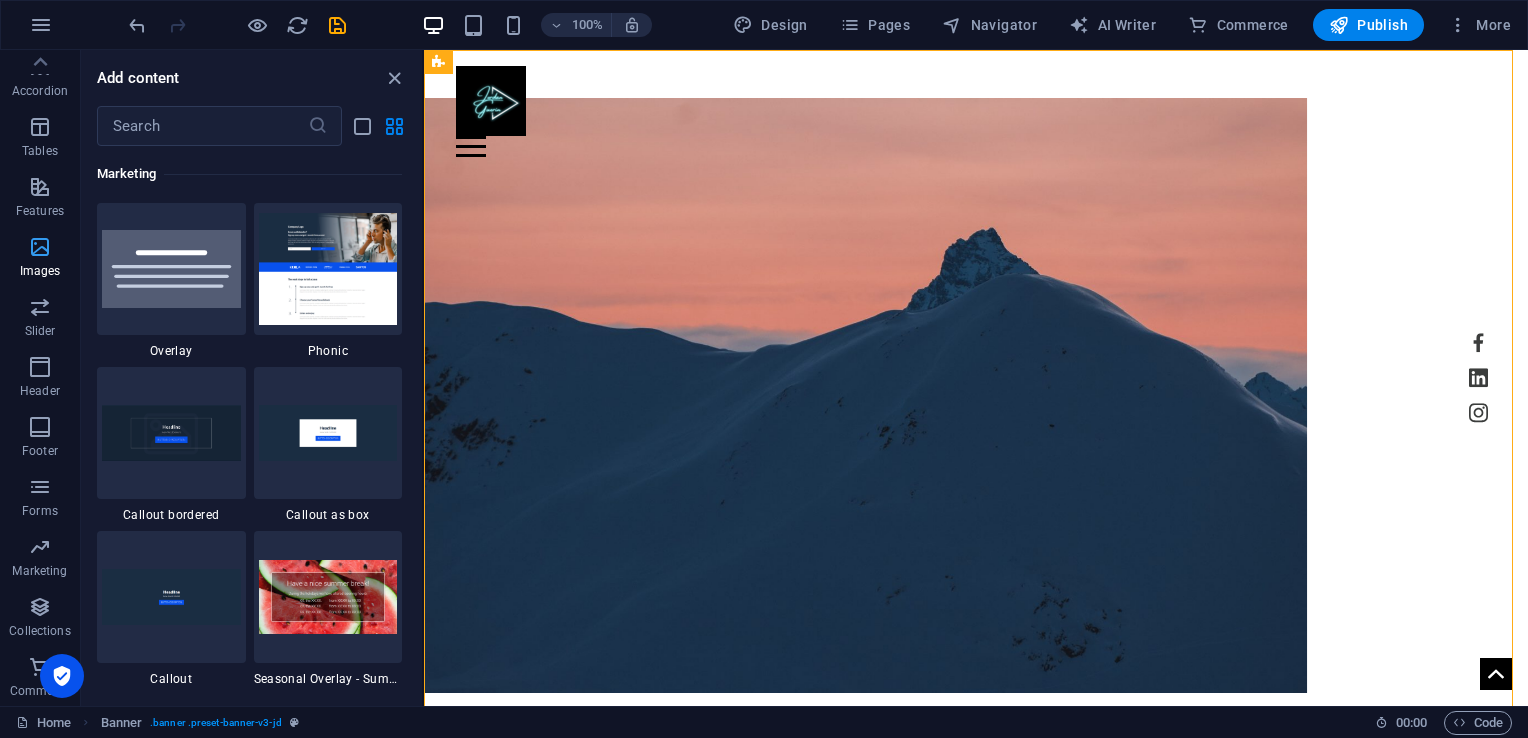 scroll, scrollTop: 16125, scrollLeft: 0, axis: vertical 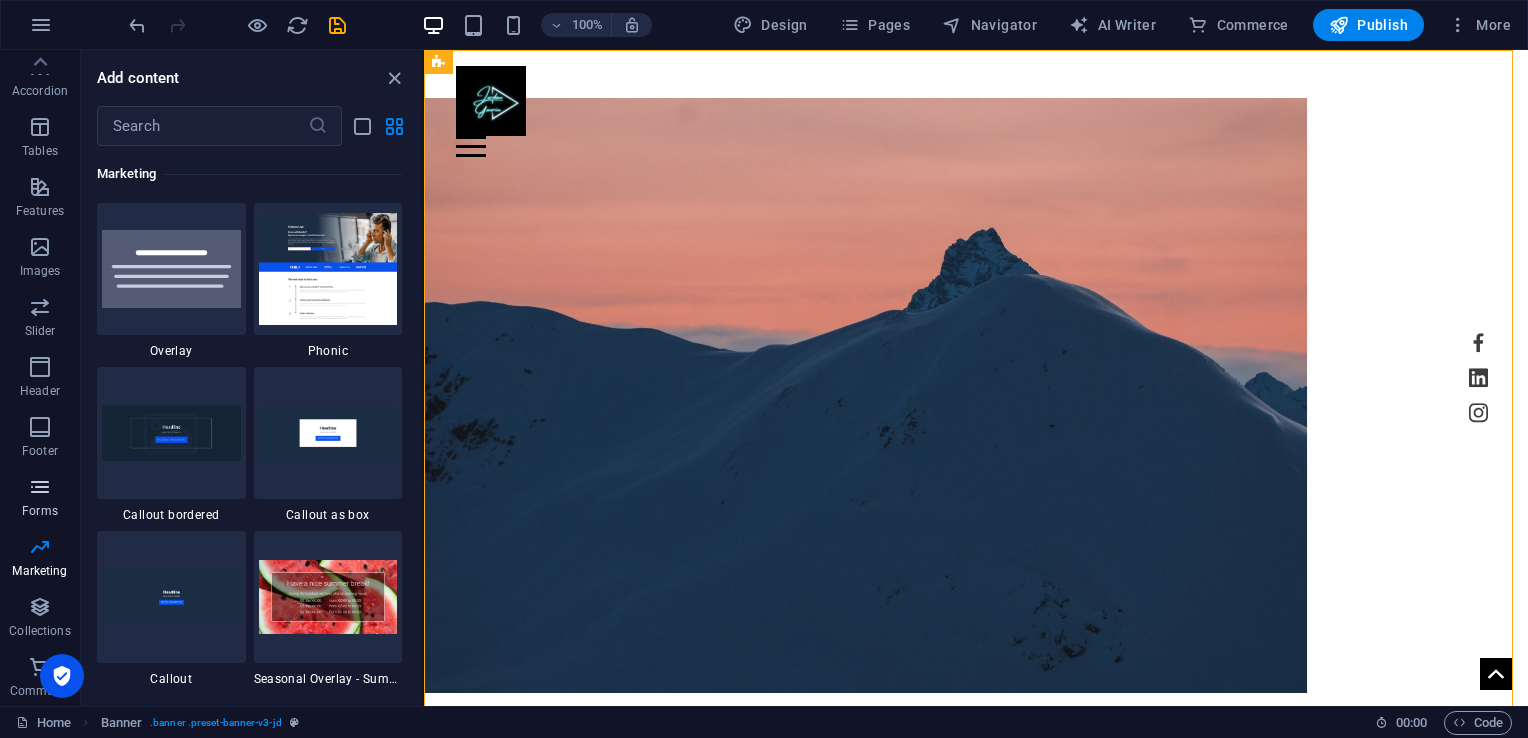 click at bounding box center (40, 487) 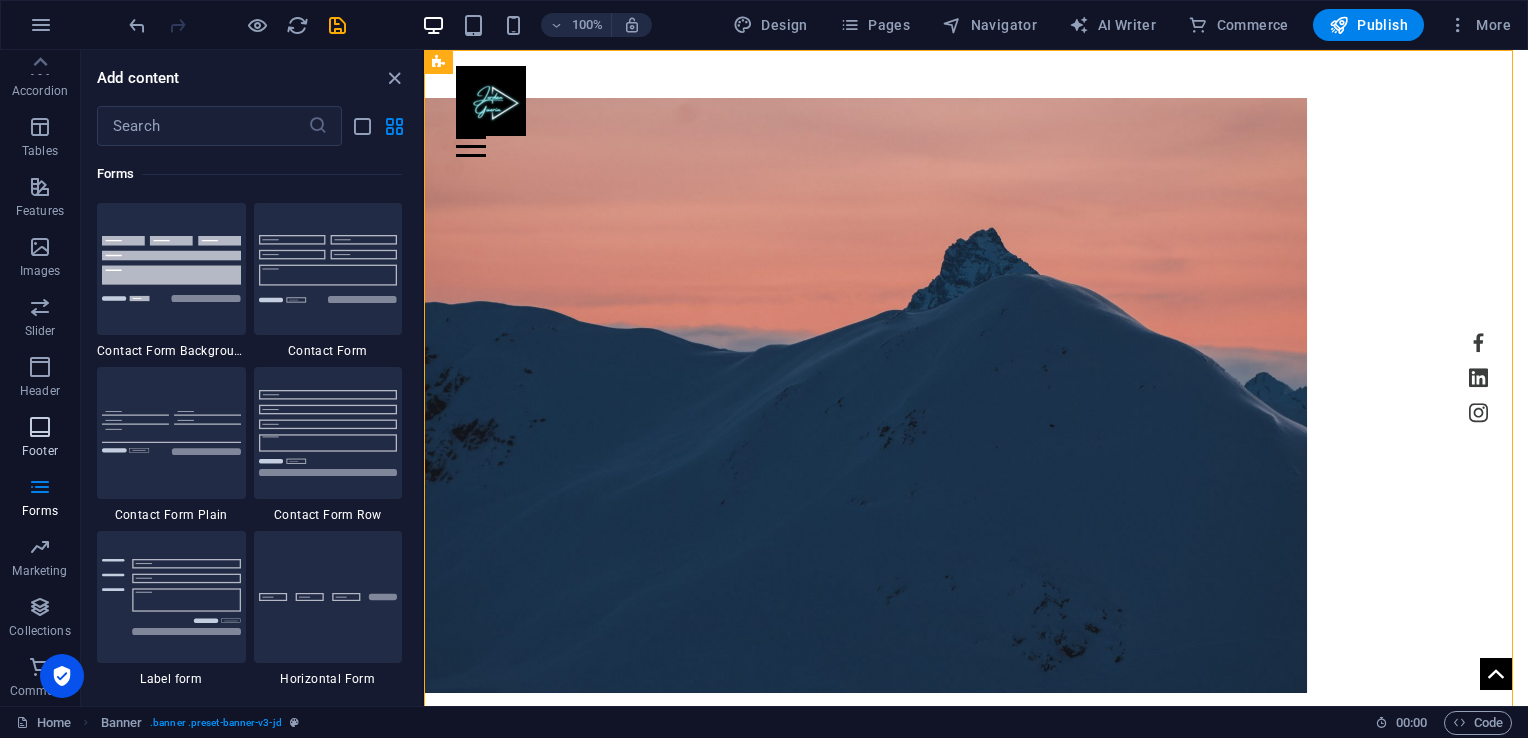 scroll, scrollTop: 14436, scrollLeft: 0, axis: vertical 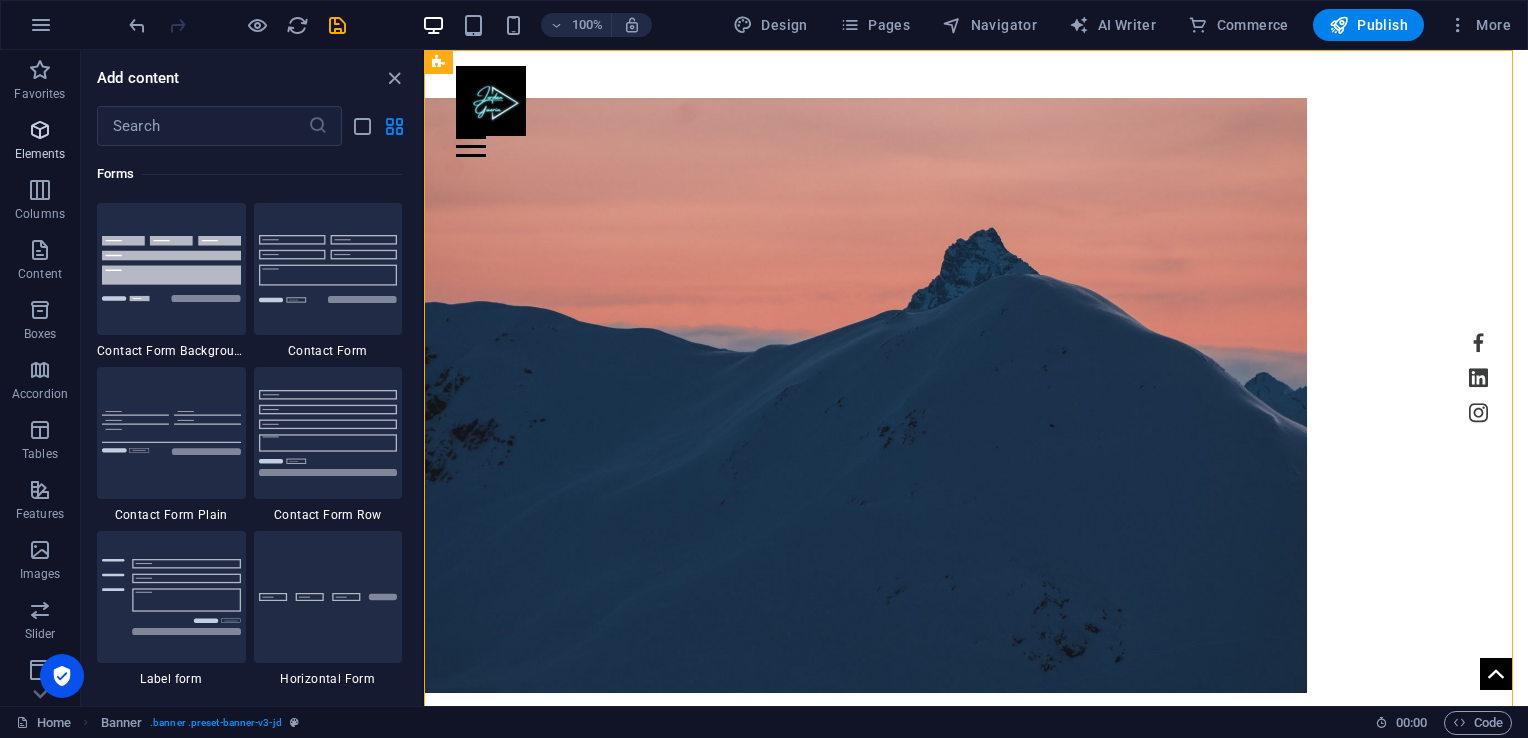 click on "Elements" at bounding box center [40, 140] 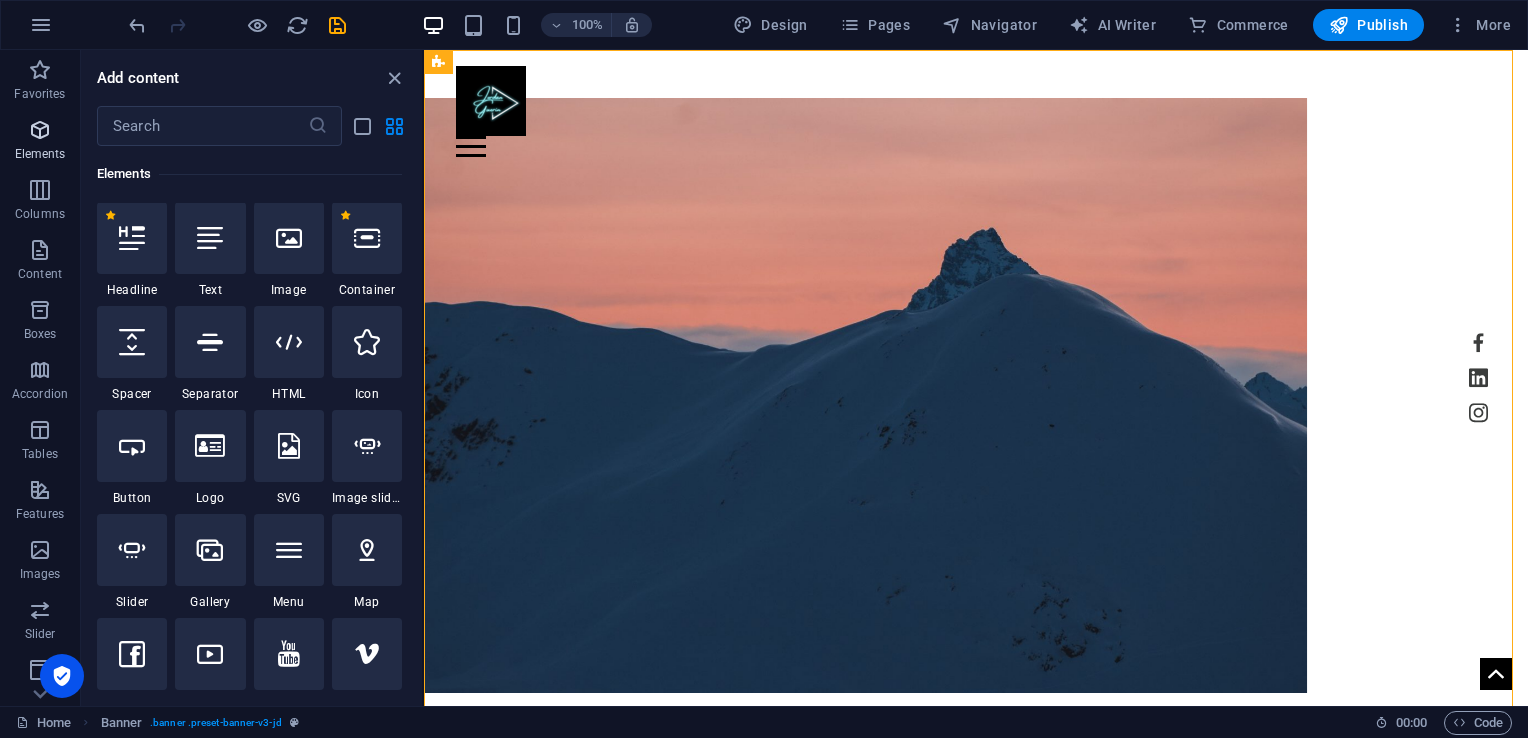 scroll, scrollTop: 212, scrollLeft: 0, axis: vertical 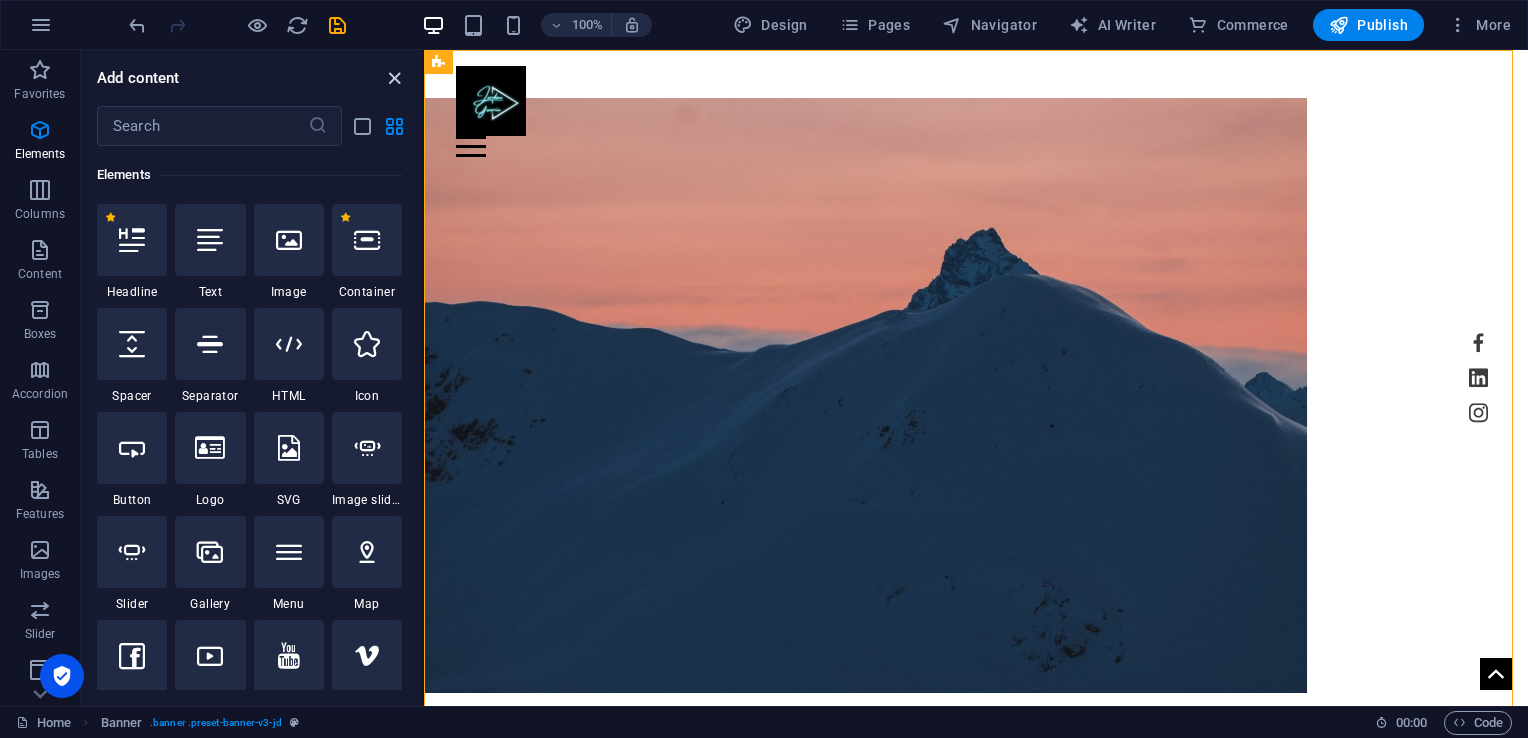 click at bounding box center (394, 78) 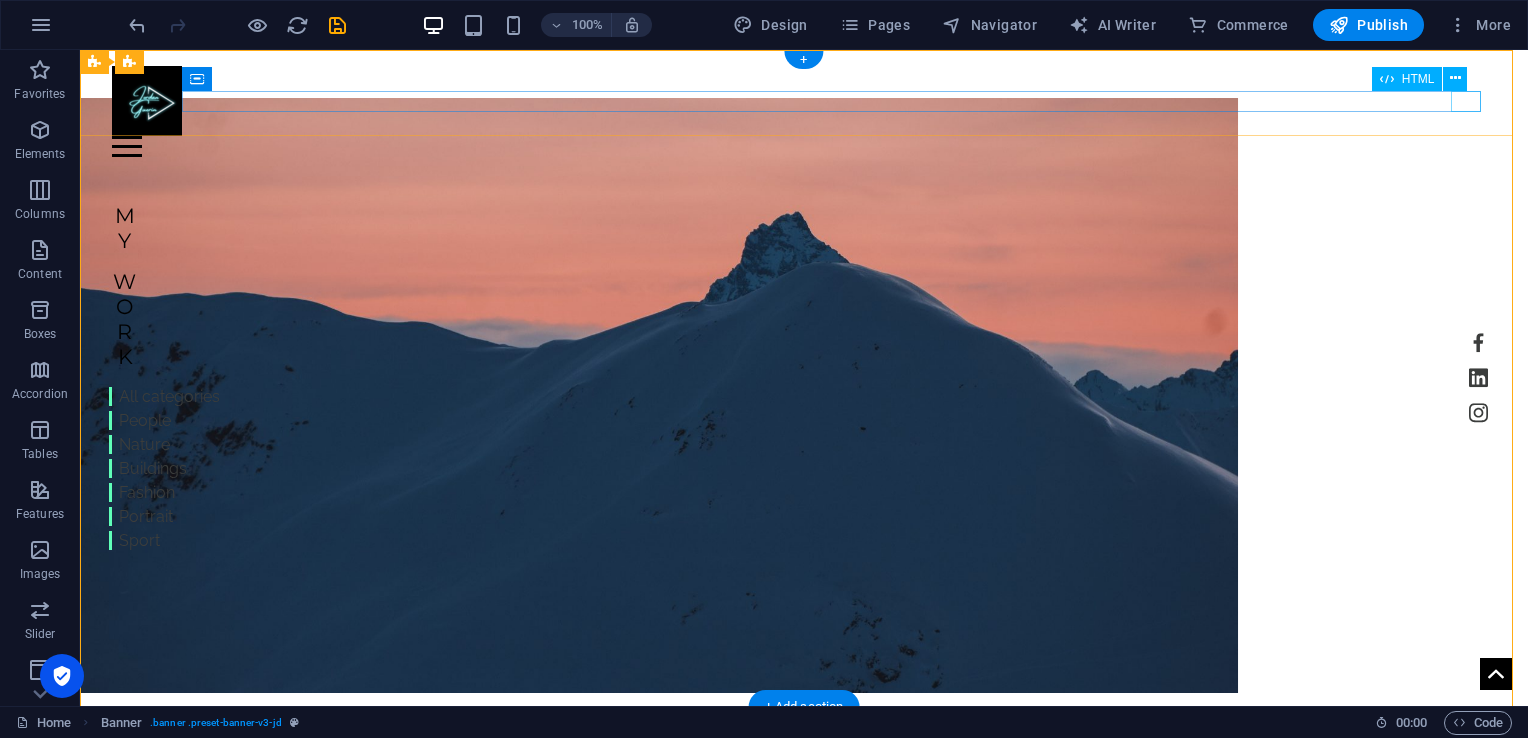 click at bounding box center (804, 146) 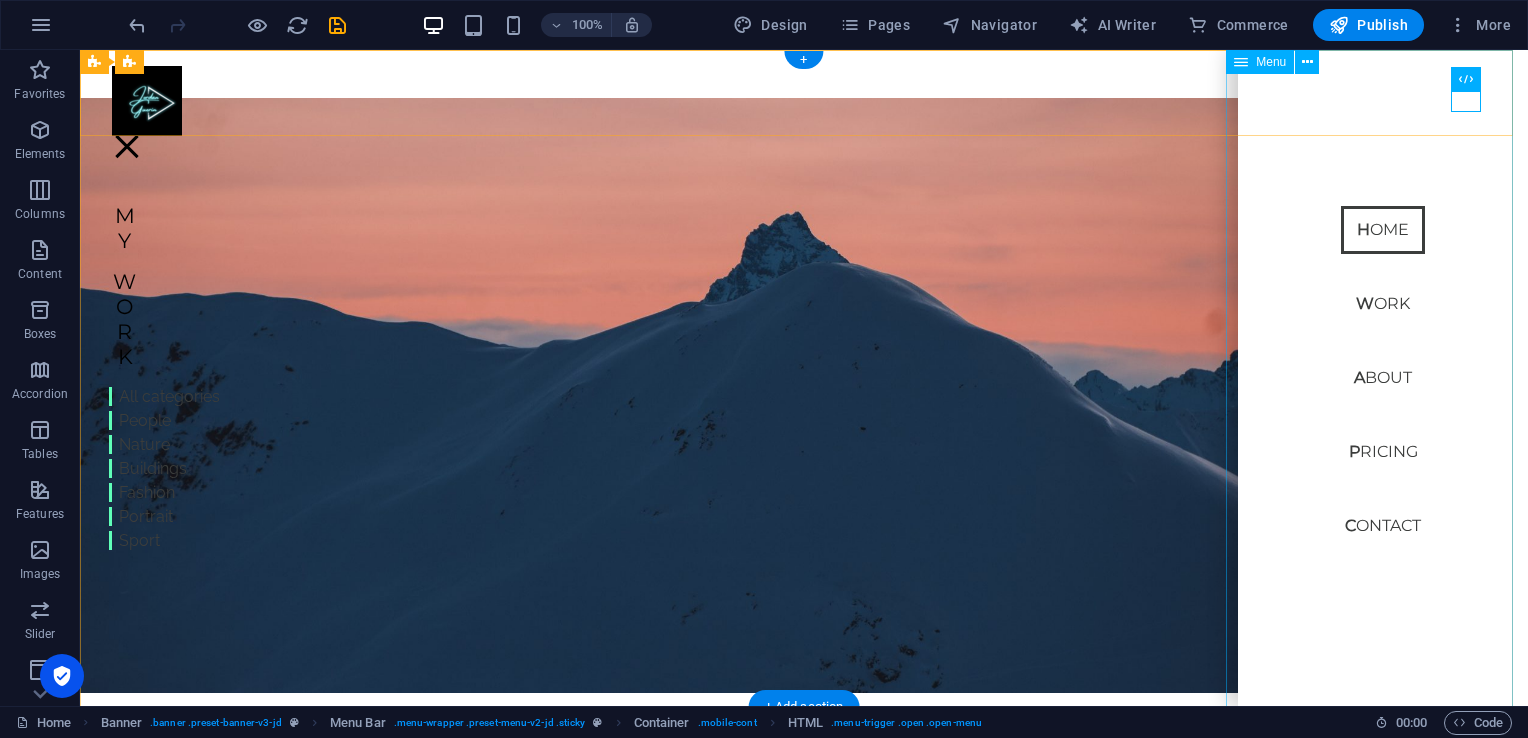 click on "Home Work About Pricing Contact" at bounding box center [1383, 378] 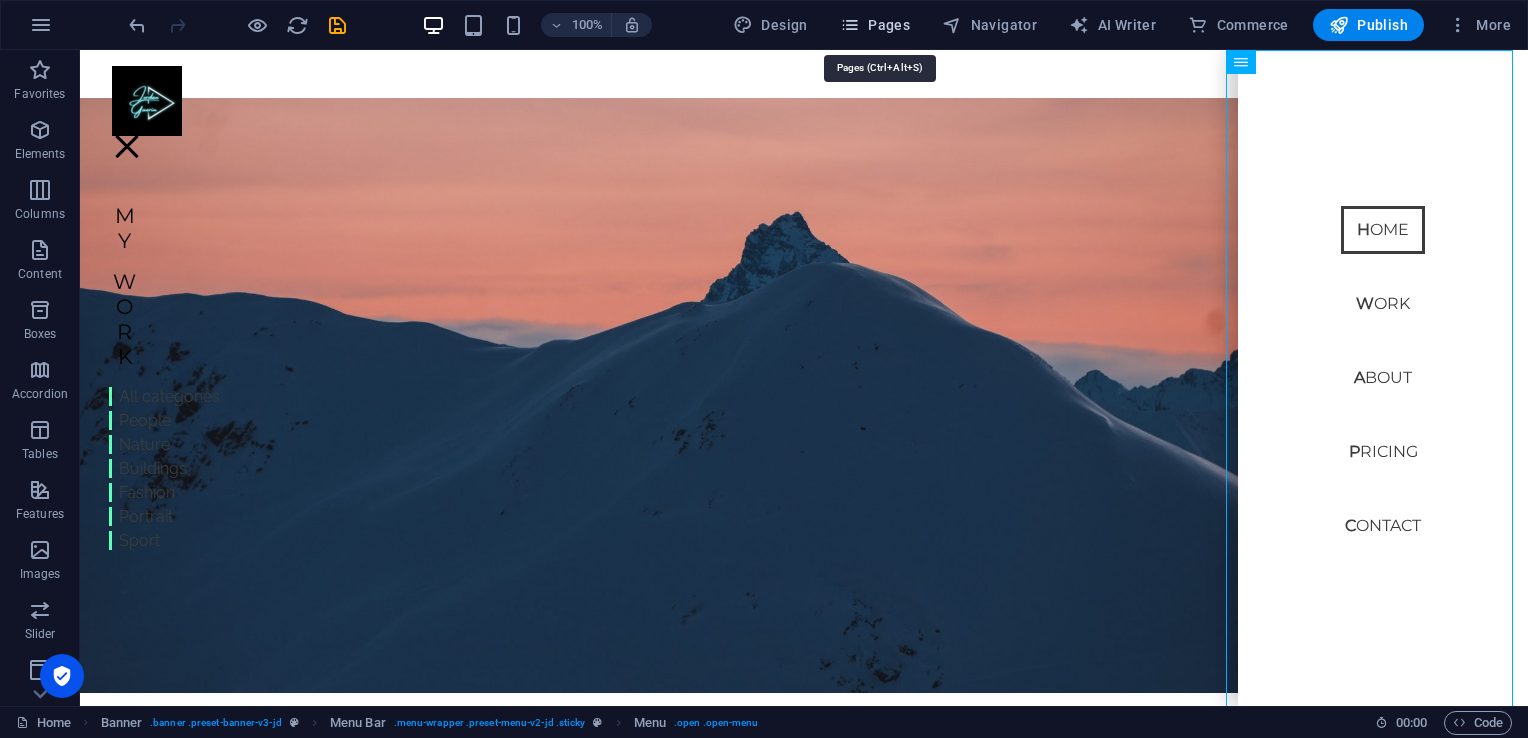 click on "Pages" at bounding box center [875, 25] 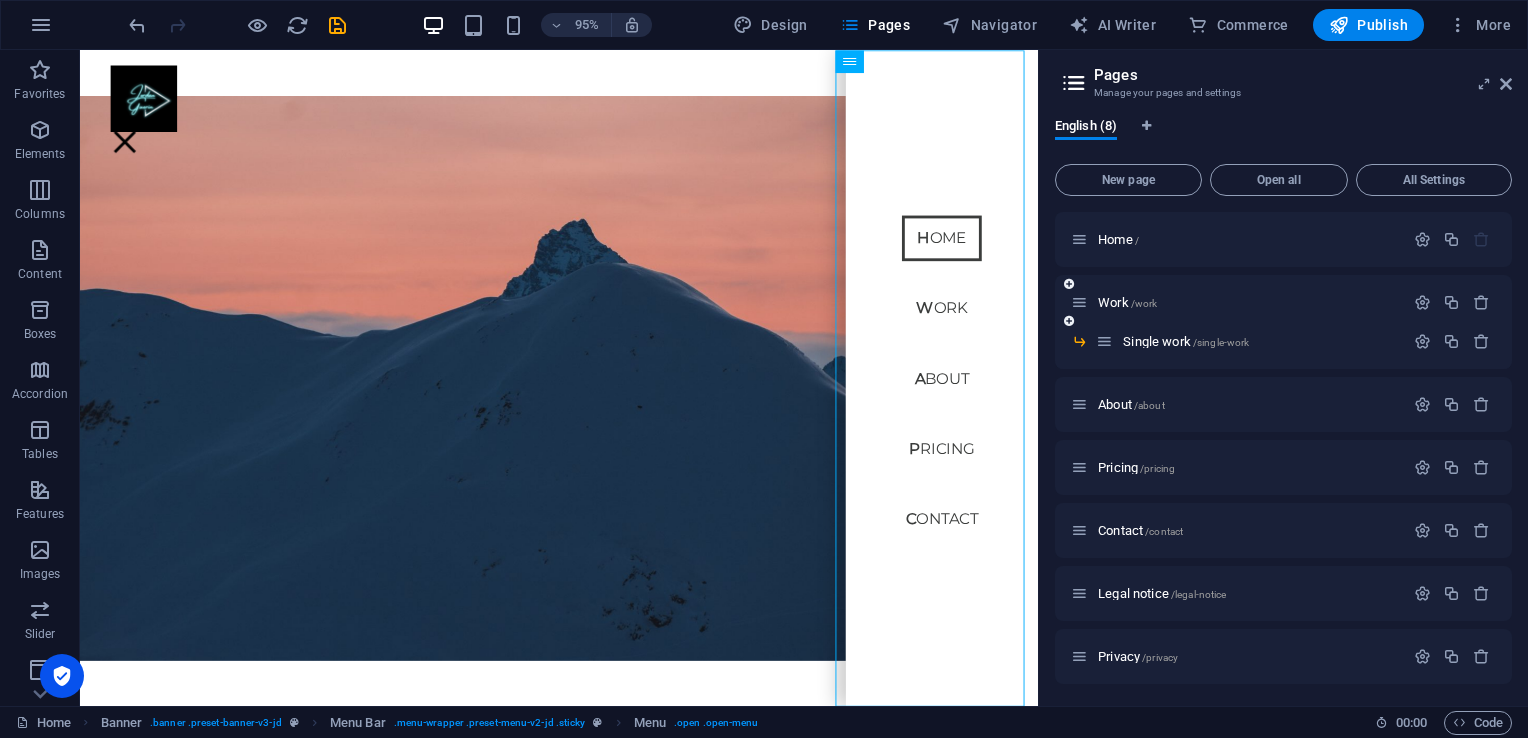 scroll, scrollTop: 1, scrollLeft: 0, axis: vertical 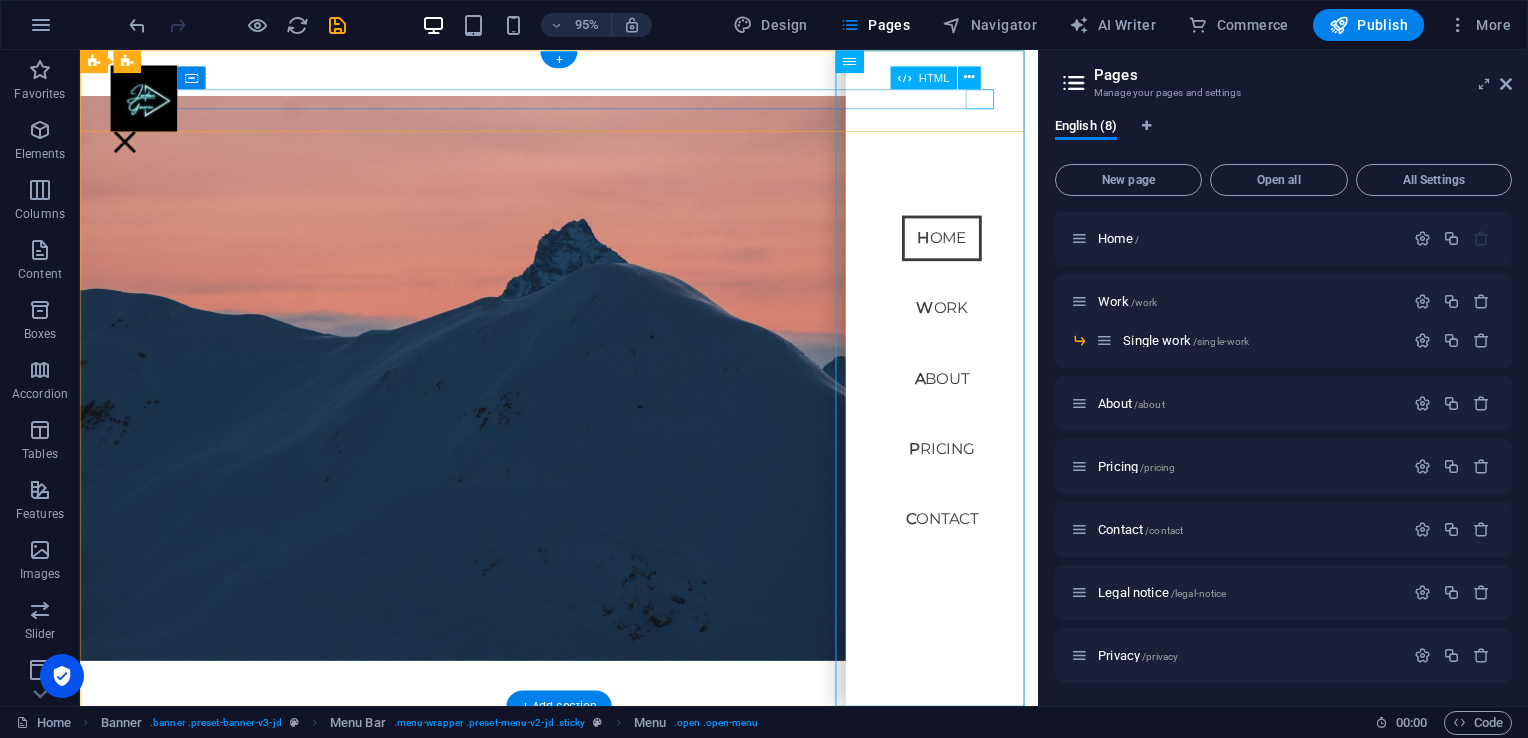 click at bounding box center (584, 146) 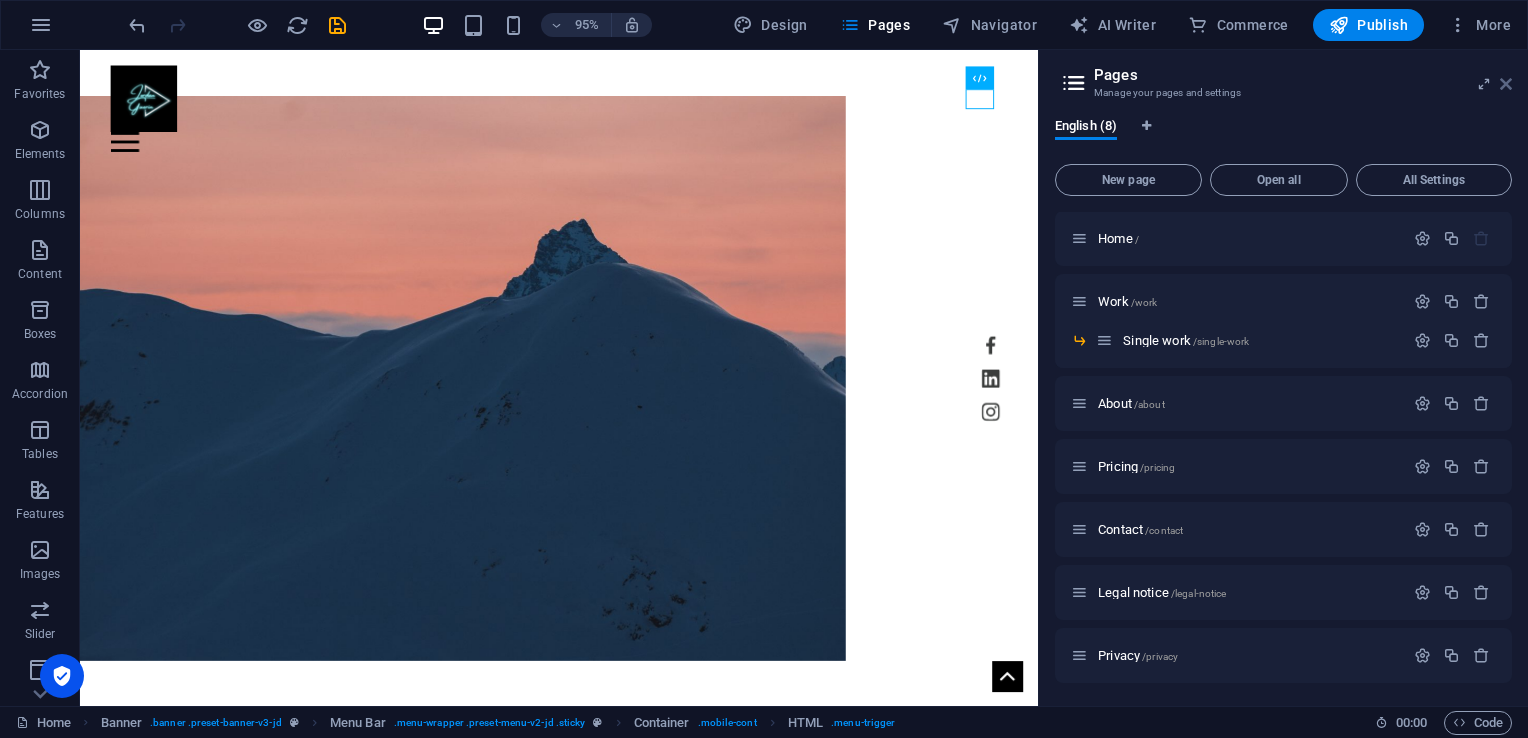 click at bounding box center [1506, 84] 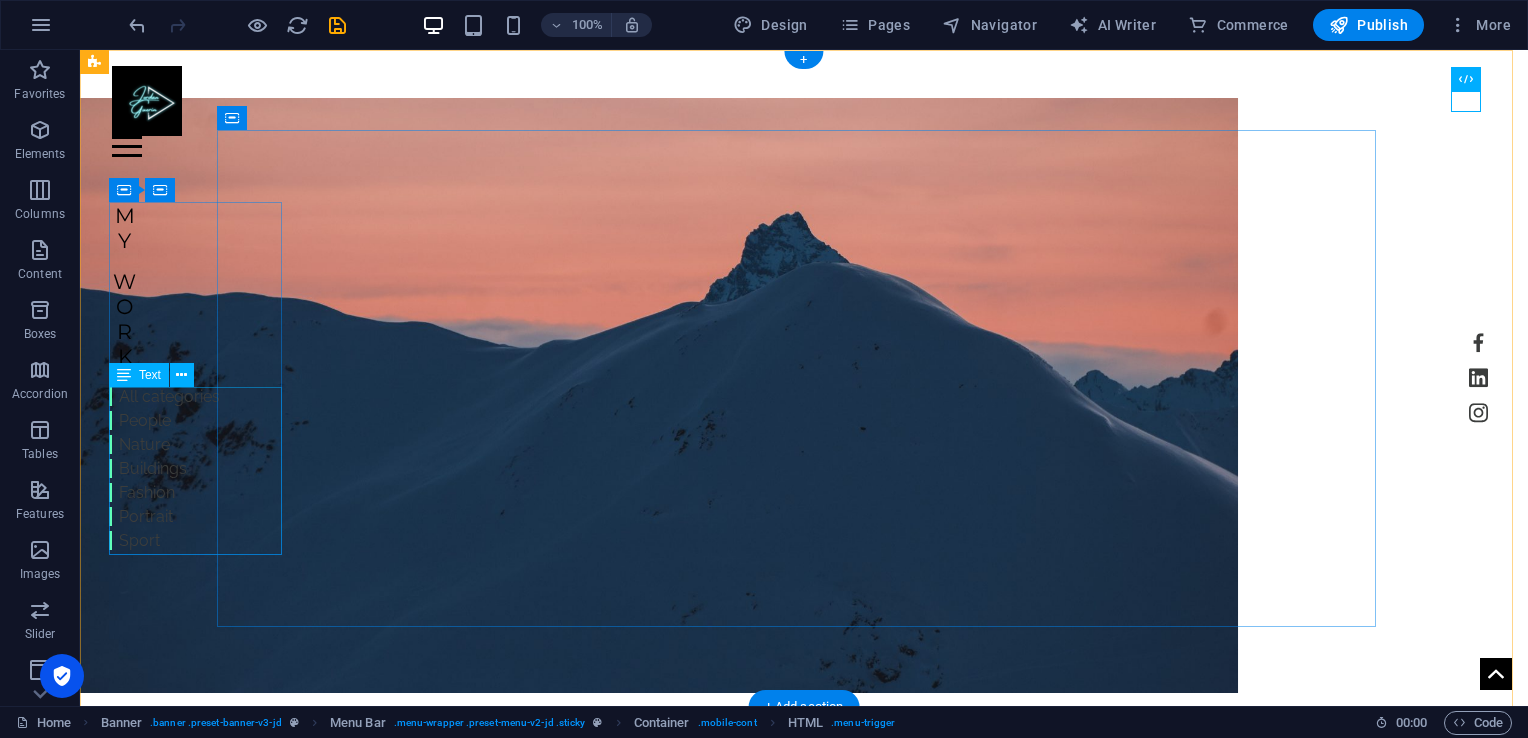 click on "All categories People Nature Buildings Fashion Portrait Sport" at bounding box center (164, 469) 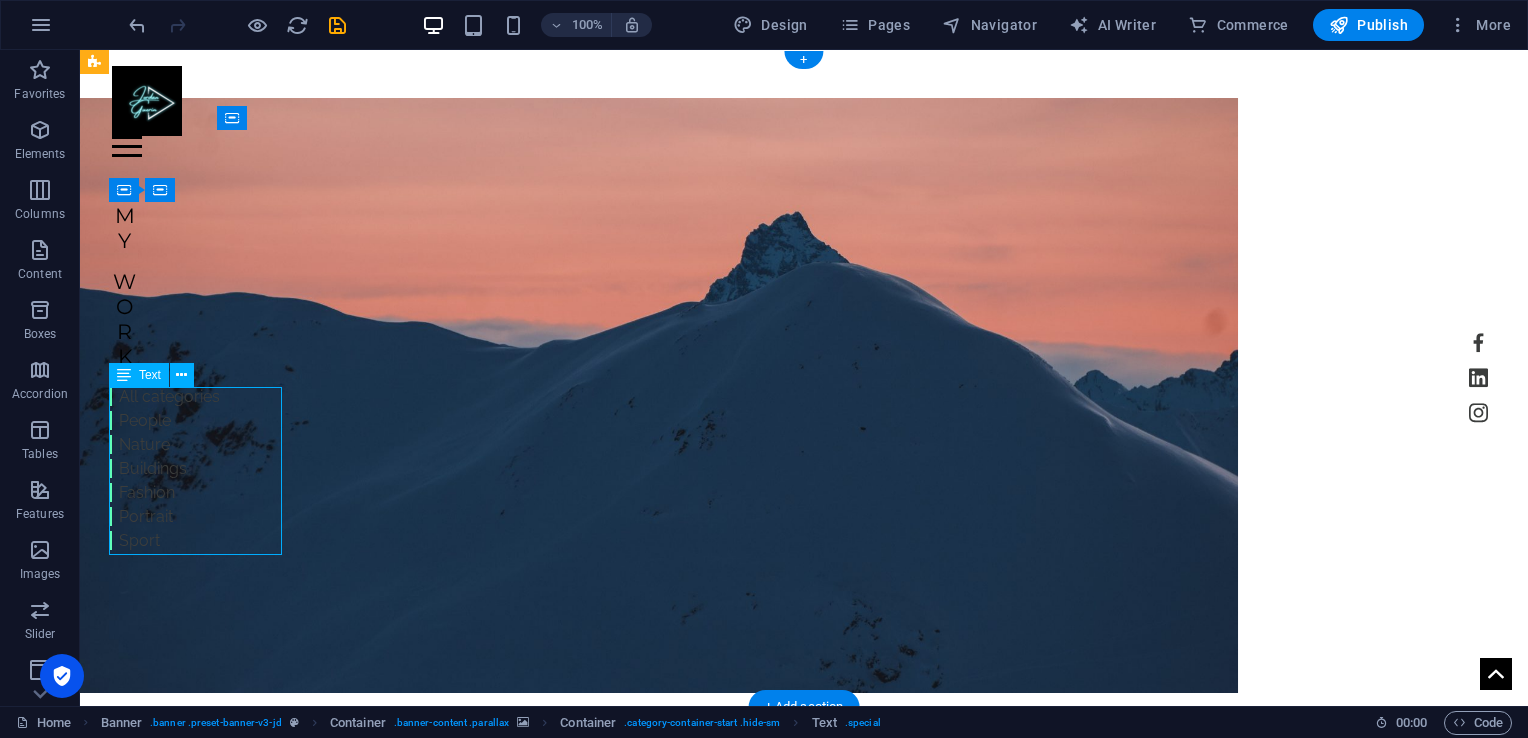 click on "All categories People Nature Buildings Fashion Portrait Sport" at bounding box center (164, 469) 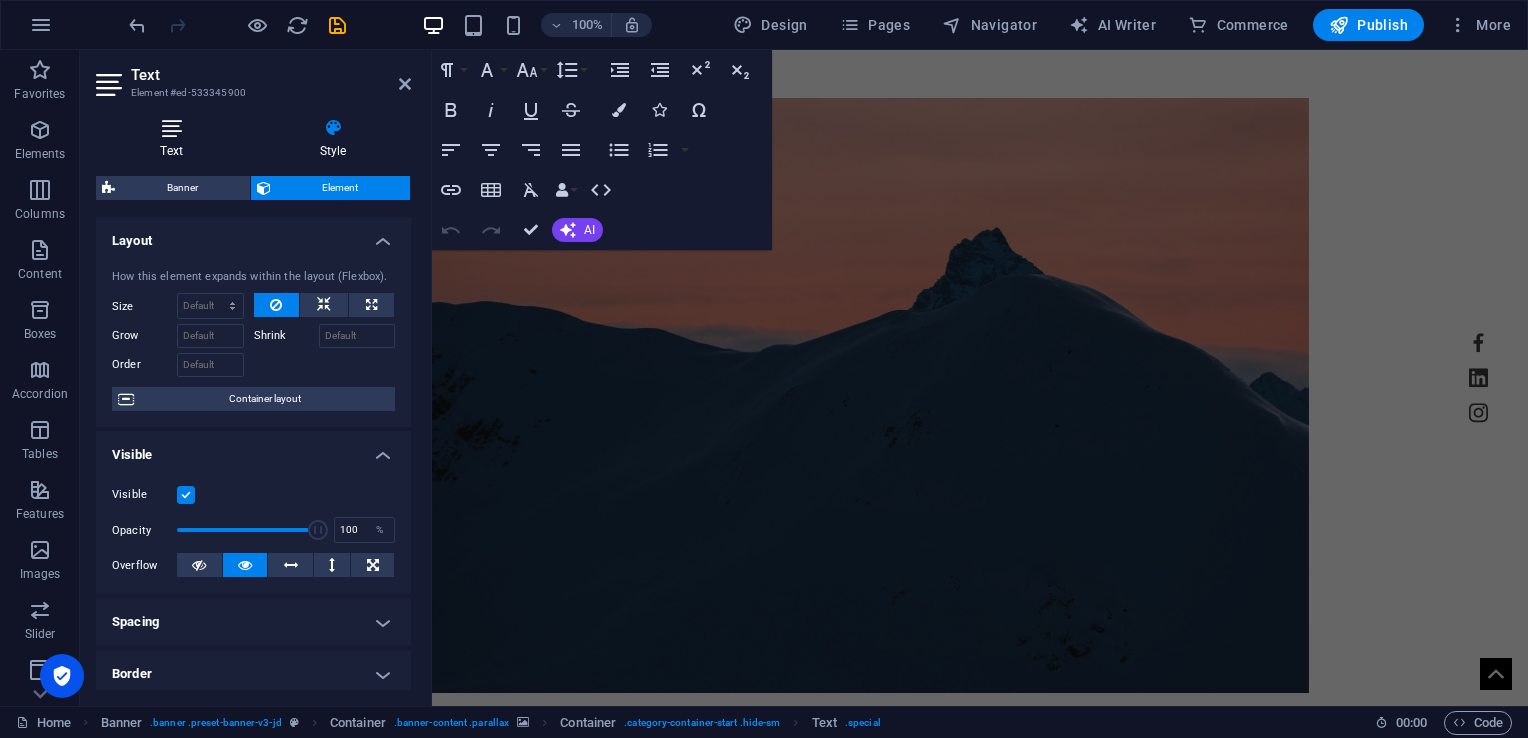 click on "Text" at bounding box center (175, 139) 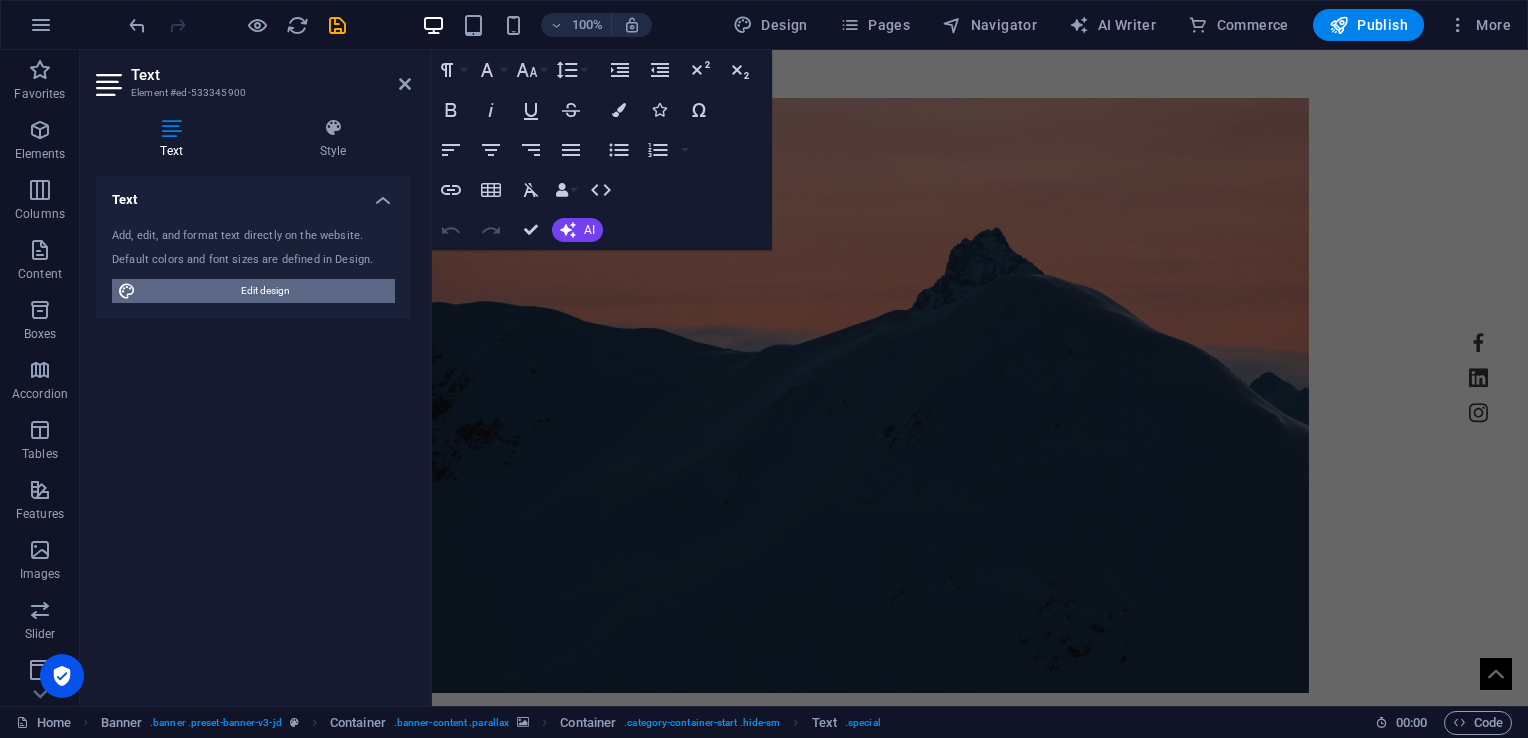 click on "Edit design" at bounding box center [265, 291] 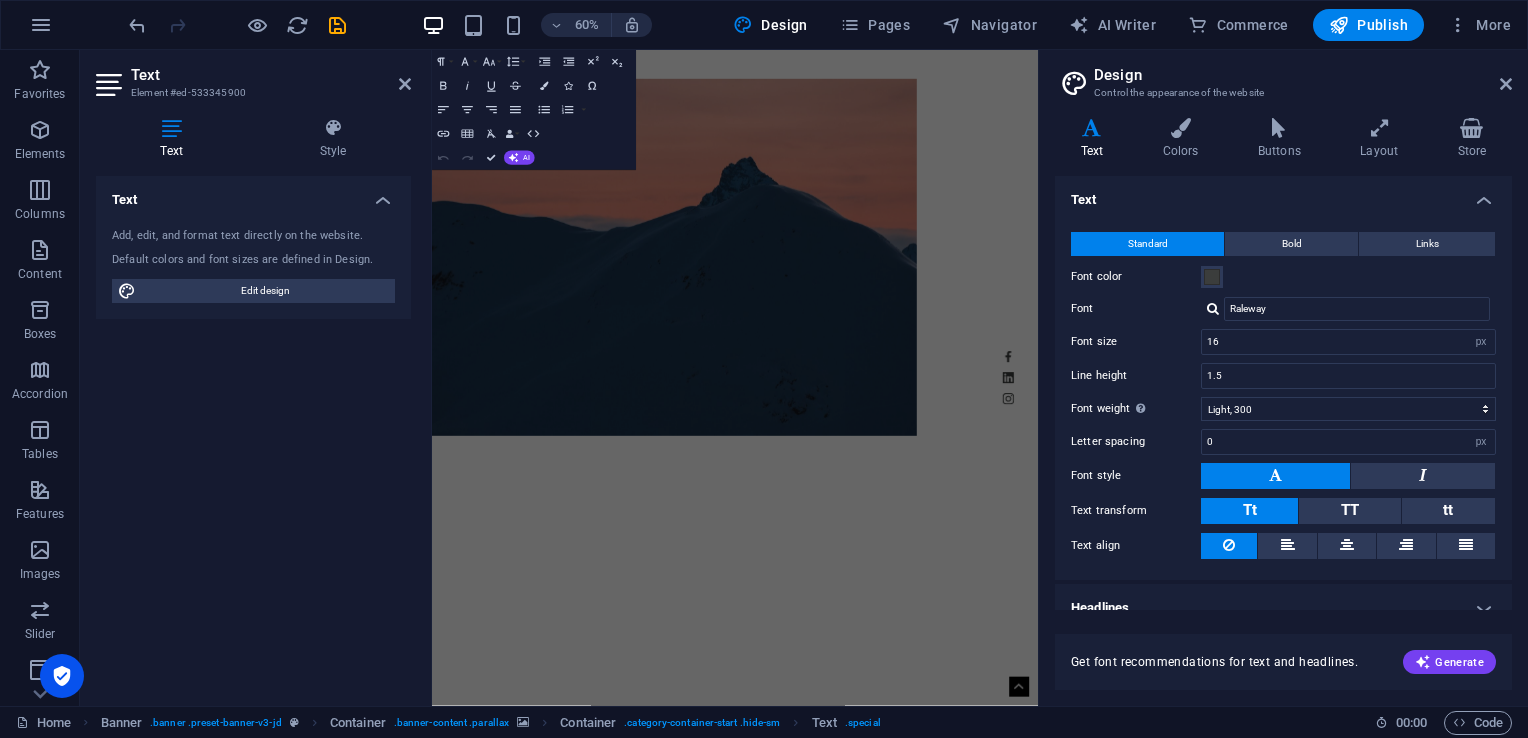 scroll, scrollTop: 18, scrollLeft: 0, axis: vertical 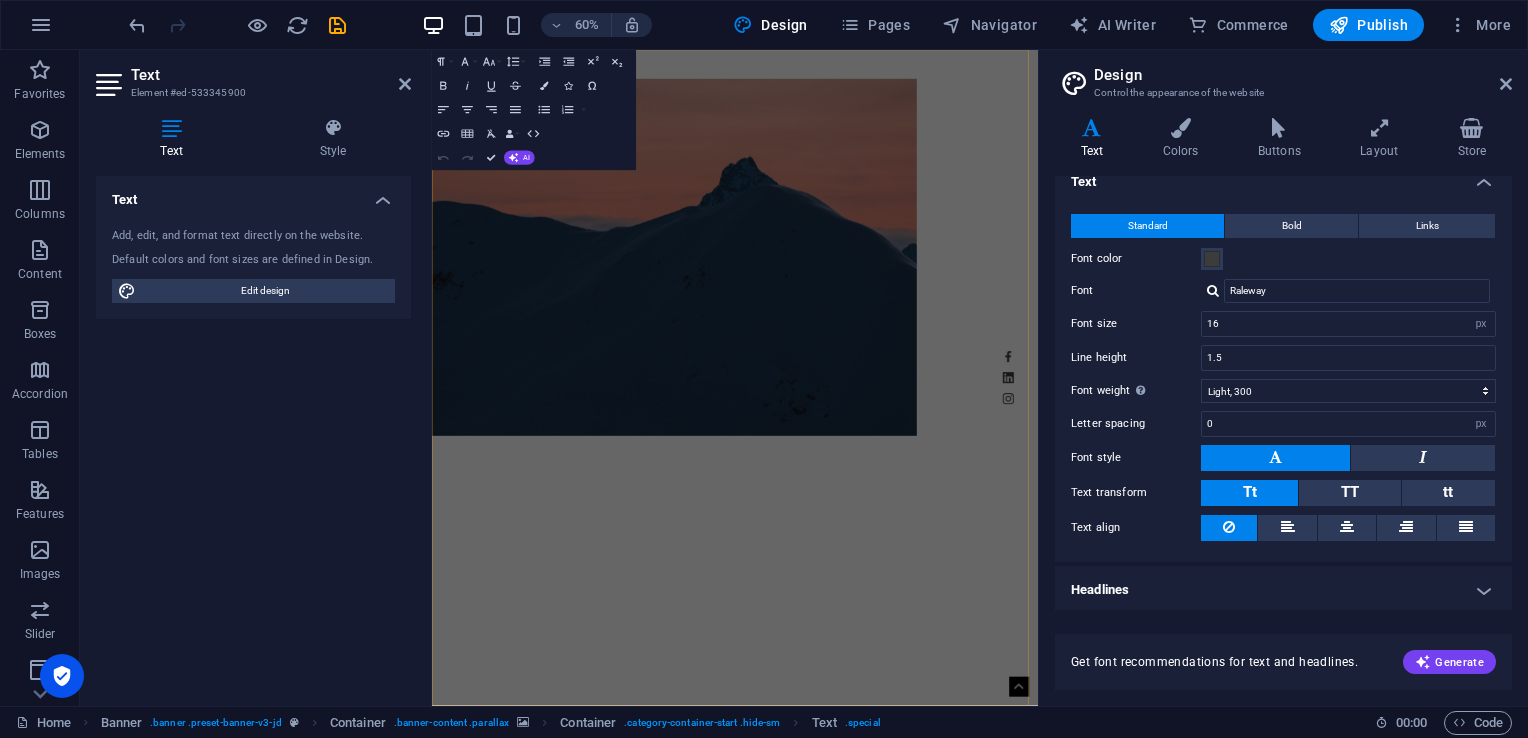 click on "Text" at bounding box center (271, 75) 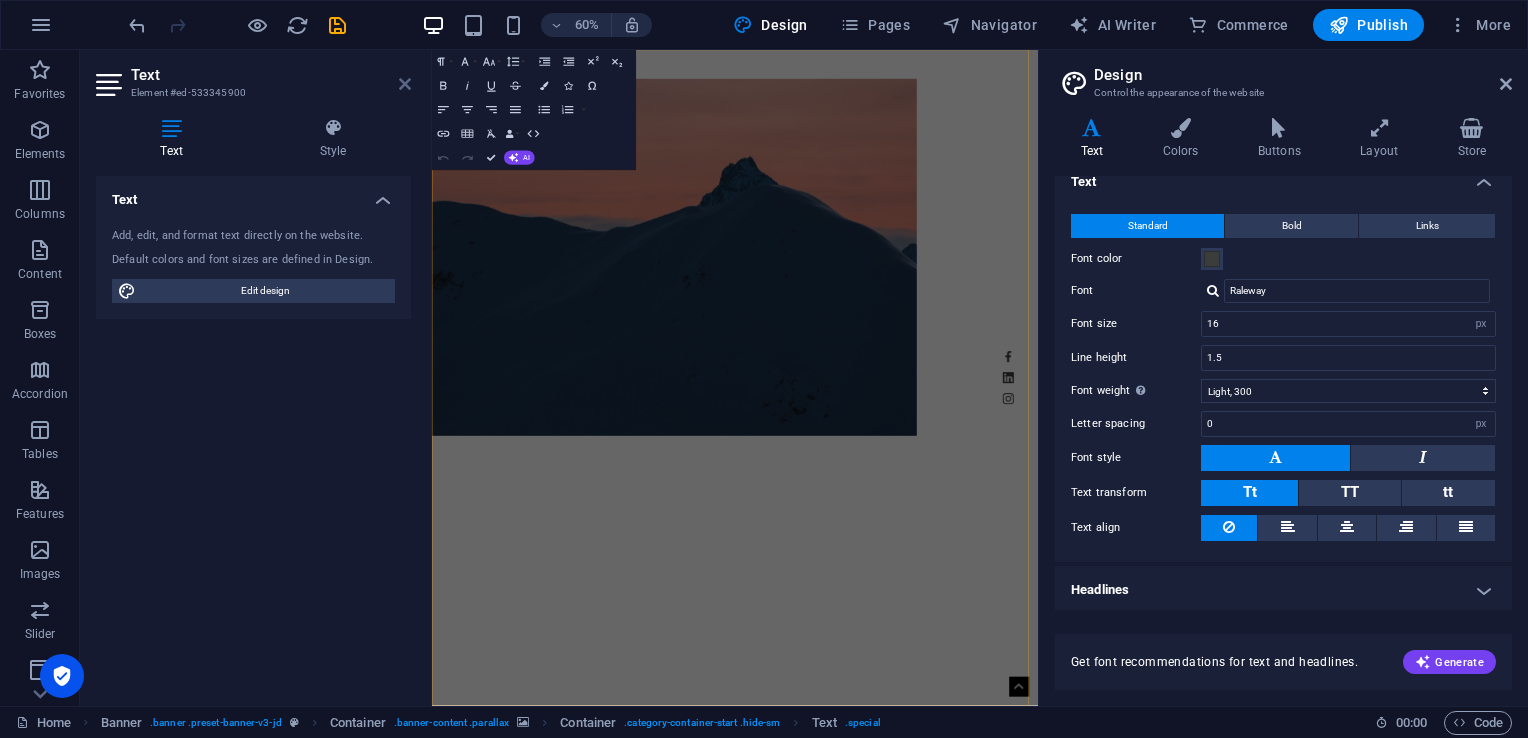 click at bounding box center [405, 84] 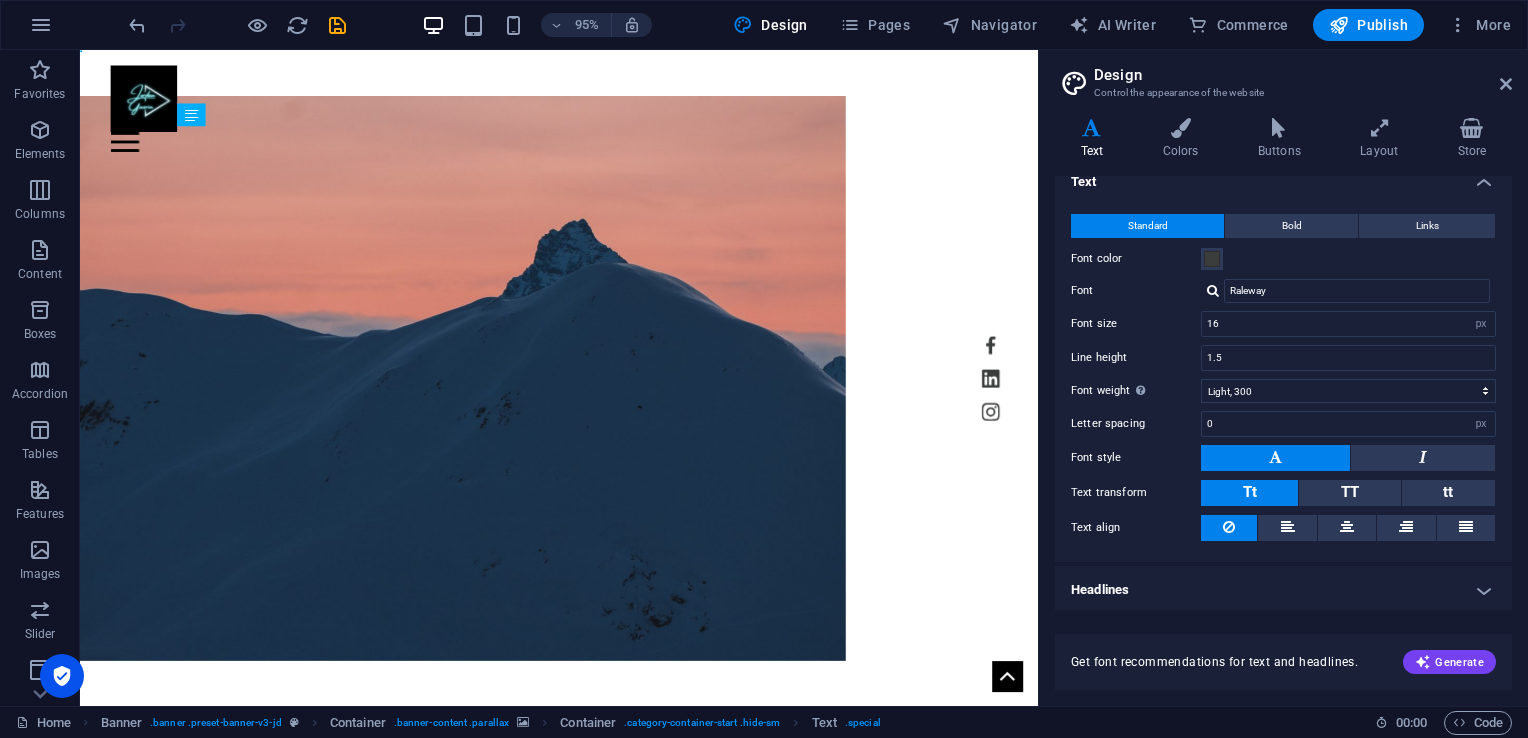 click on "Design Control the appearance of the website Variants  Text  Colors  Buttons  Layout  Store Text Standard Bold Links Font color Font Raleway Font size 16 rem px Line height 1.5 Font weight To display the font weight correctly, it may need to be enabled.  Manage Fonts Thin, 100 Extra-light, 200 Light, 300 Regular, 400 Medium, 500 Semi-bold, 600 Bold, 700 Extra-bold, 800 Black, 900 Letter spacing 0 rem px Font style Text transform Tt TT tt Text align Font weight To display the font weight correctly, it may need to be enabled.  Manage Fonts Thin, 100 Extra-light, 200 Light, 300 Regular, 400 Medium, 500 Semi-bold, 600 Bold, 700 Extra-bold, 800 Black, 900 Default Hover / Active Font color Font color Decoration None Decoration None Transition duration 0.3 s Transition function Ease Ease In Ease Out Ease In/Ease Out Linear Headlines All H1 / Textlogo H2 H3 H4 H5 H6 Font color Font Montserrat Line height 1.5 Font weight To display the font weight correctly, it may need to be enabled.  Manage Fonts Thin, 100 Bold, 700" at bounding box center [1283, 378] 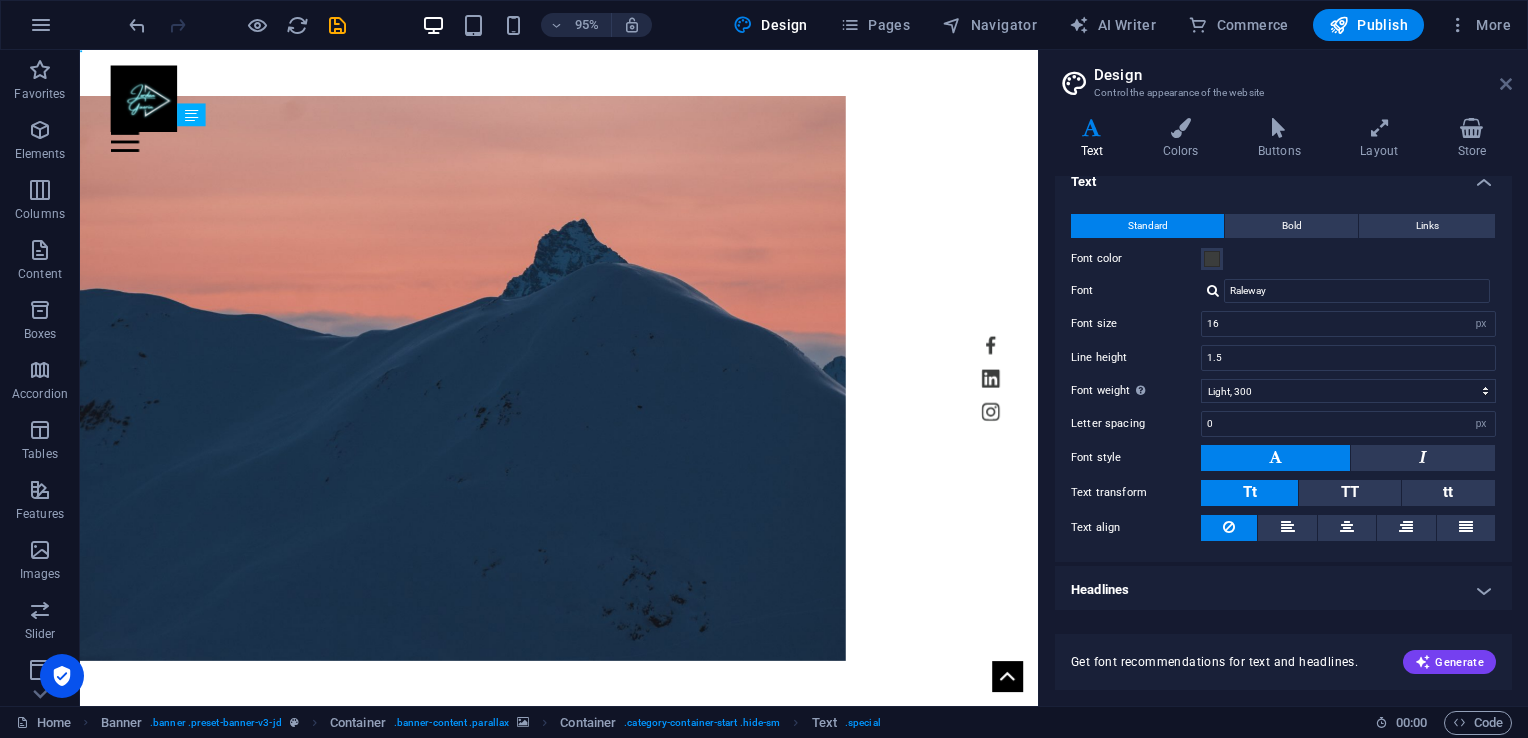 click at bounding box center (1506, 84) 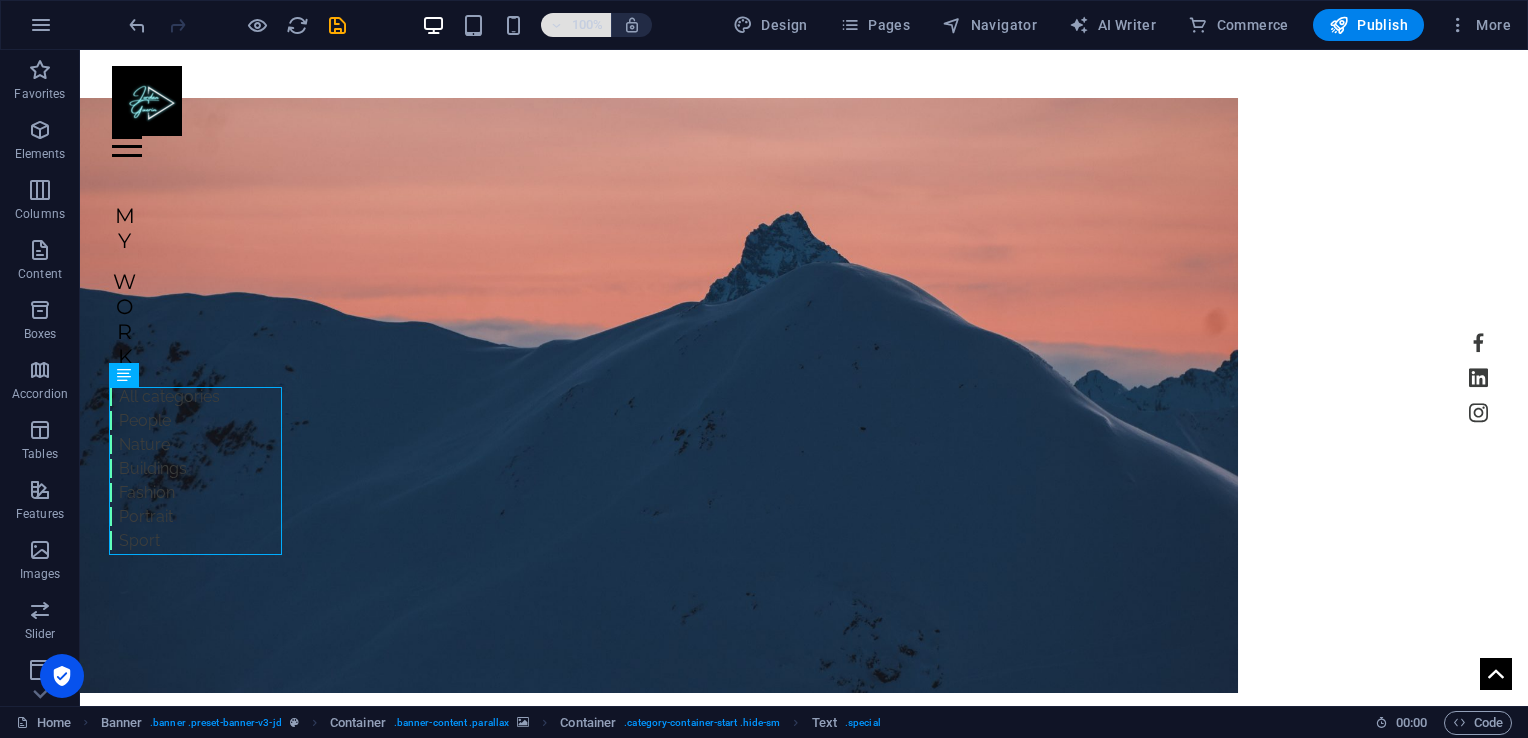 click on "100%" at bounding box center (587, 25) 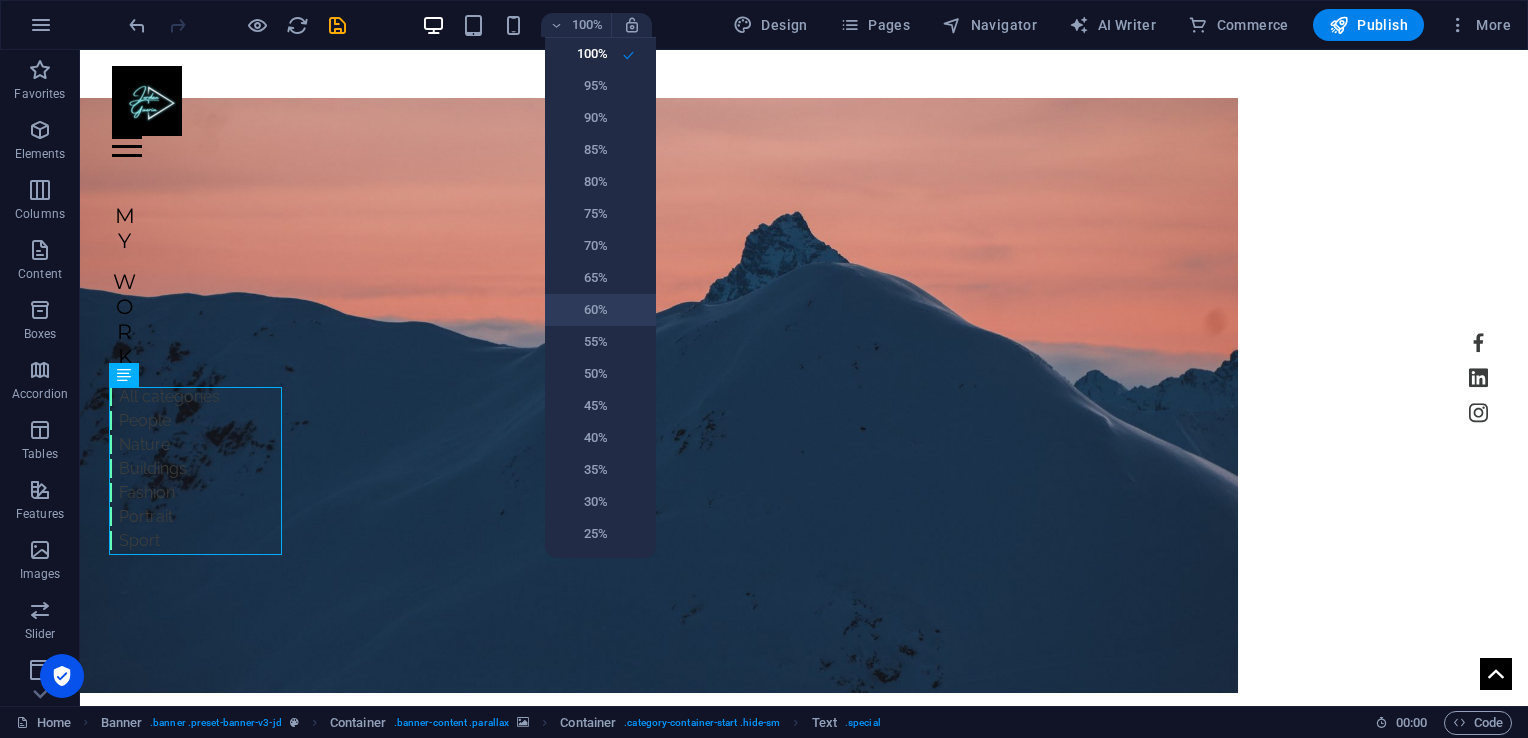 click on "60%" at bounding box center [582, 310] 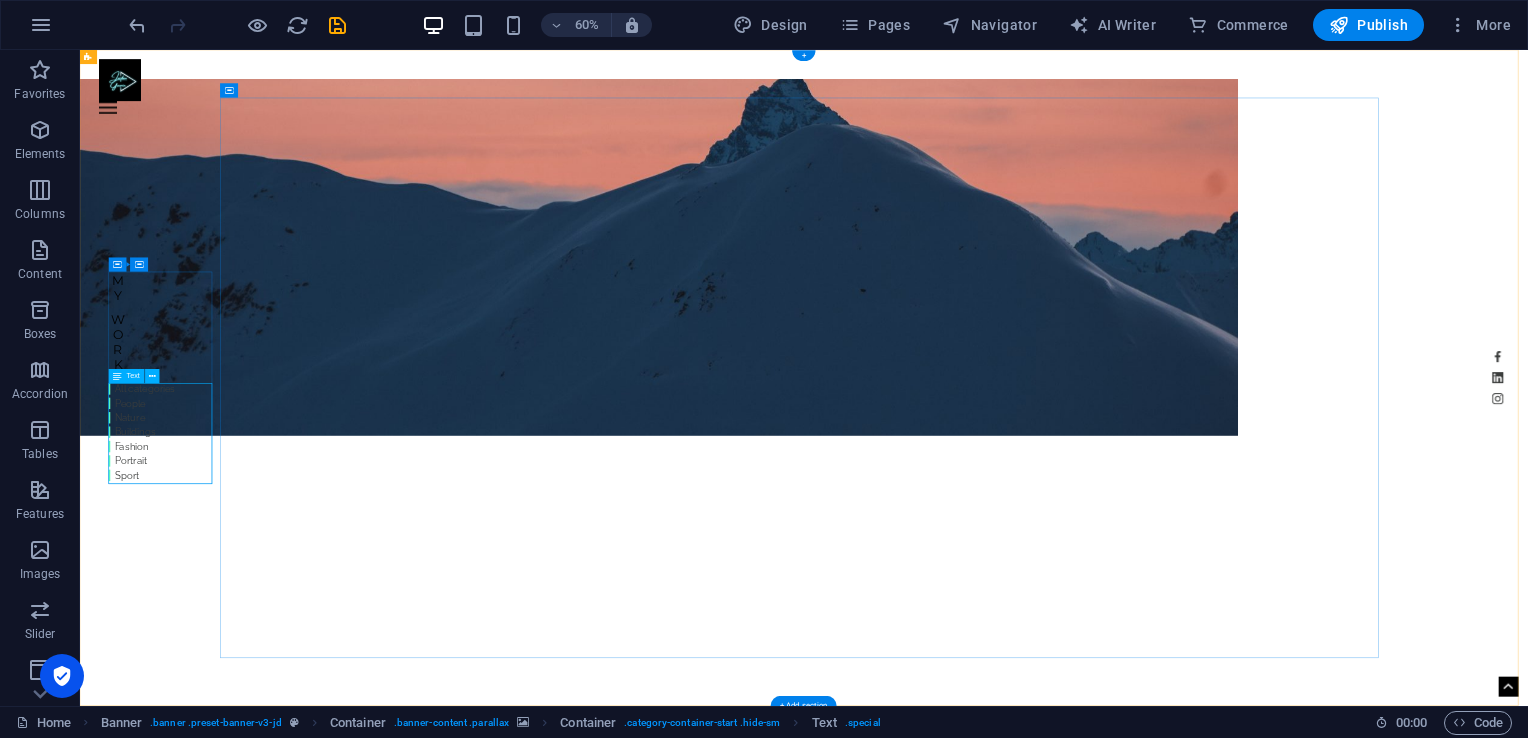 click on "All categories People Nature Buildings Fashion Portrait Sport" at bounding box center [183, 688] 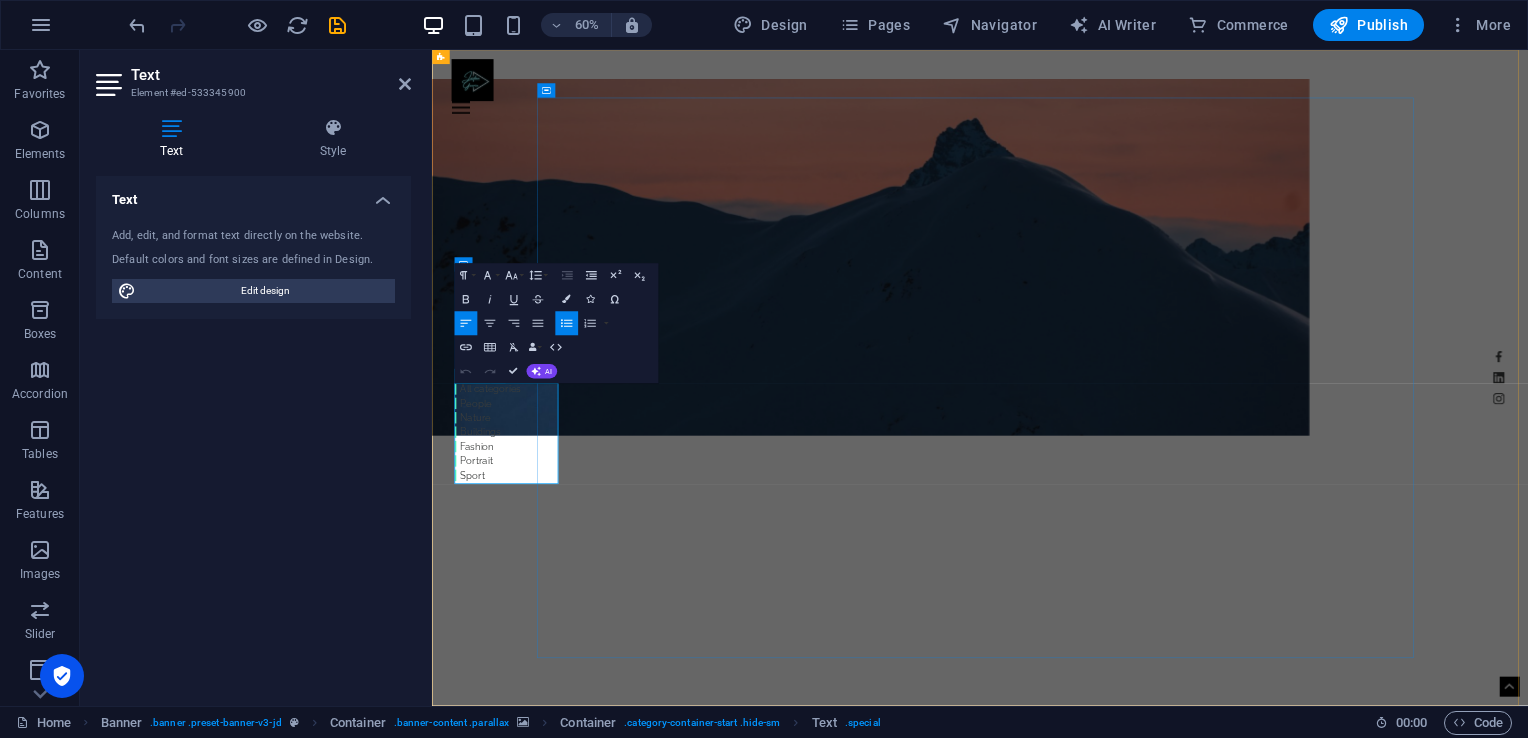 click on "Sport" at bounding box center (524, 760) 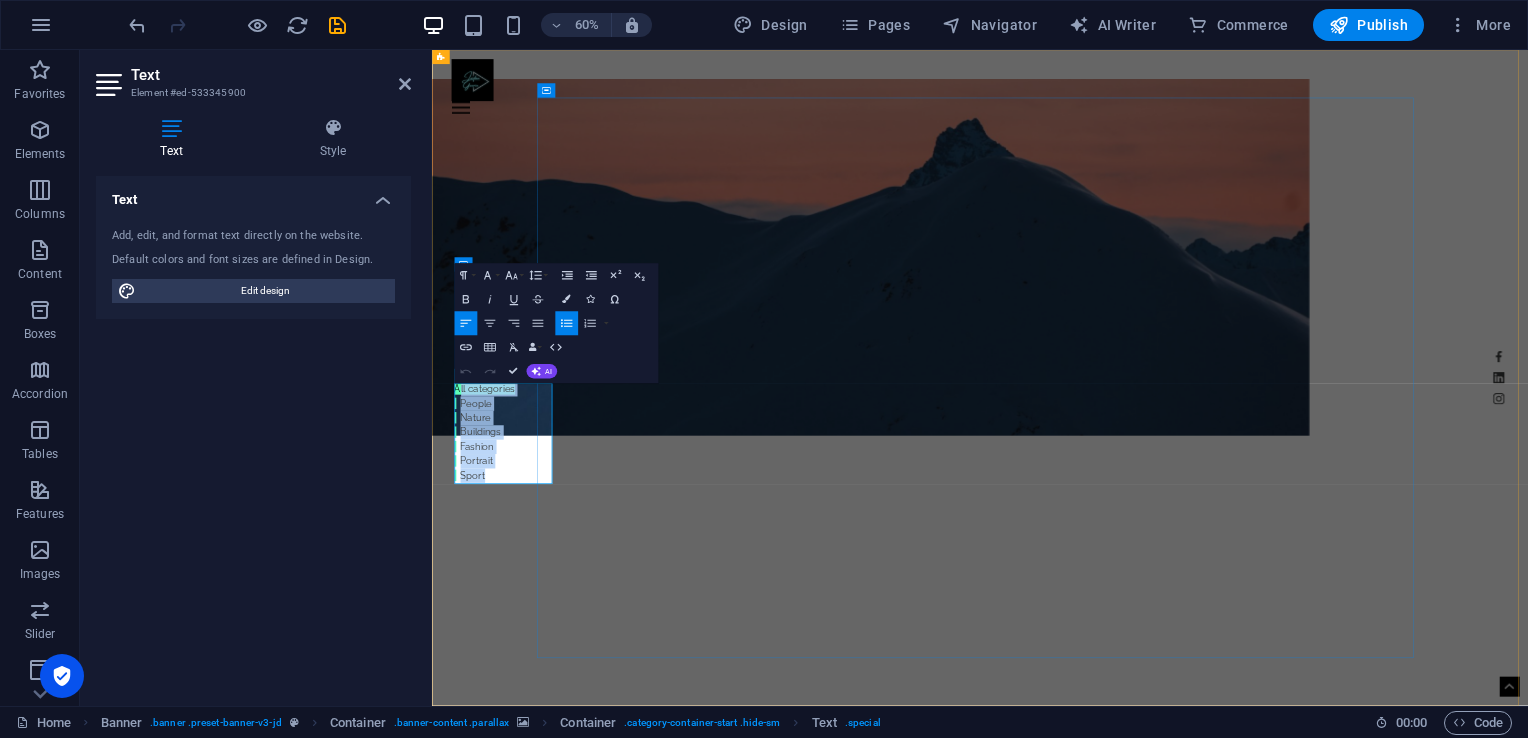 drag, startPoint x: 542, startPoint y: 764, endPoint x: 477, endPoint y: 615, distance: 162.56076 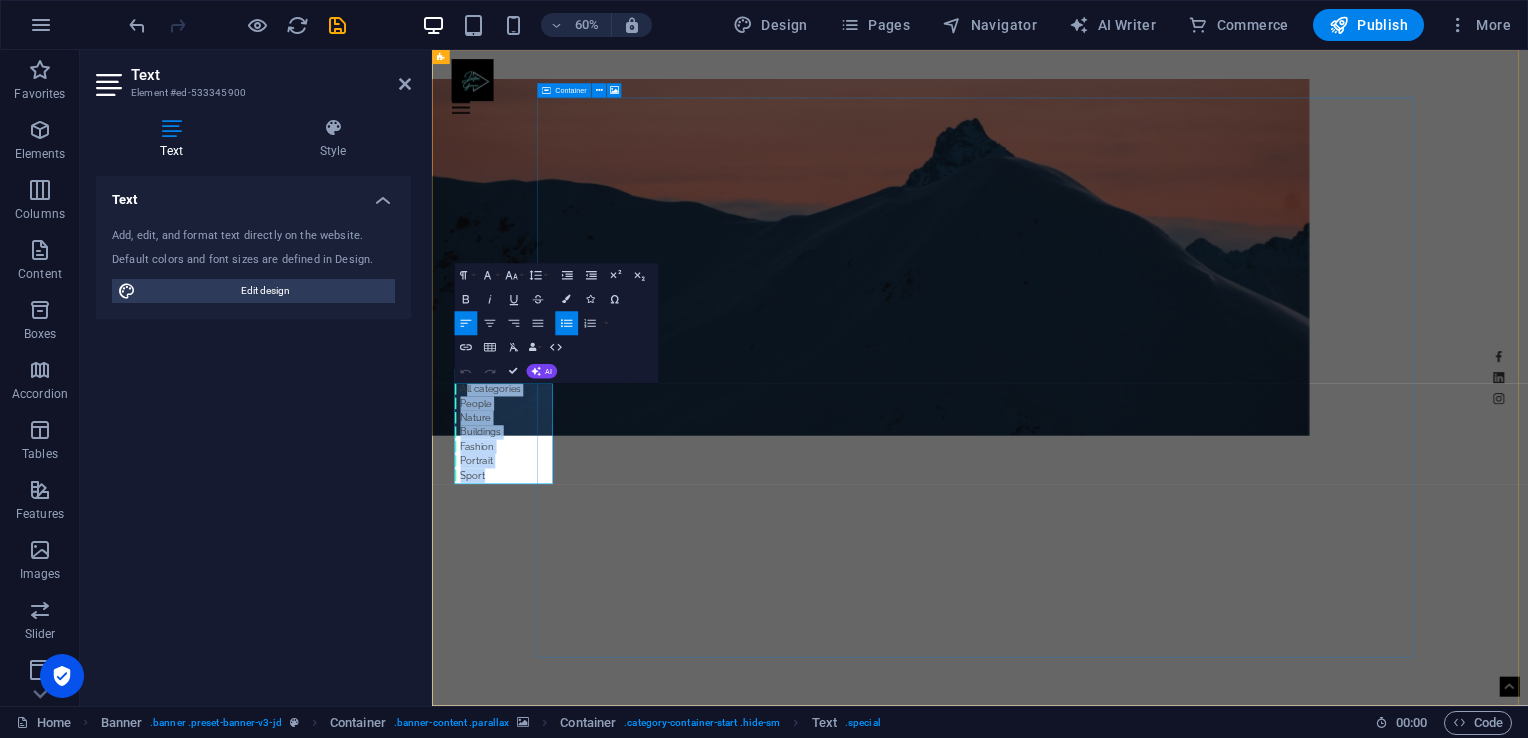 click on "My Creative Space My Work All categories People Nature Buildings Fashion Portrait Sport" at bounding box center [1163, 531] 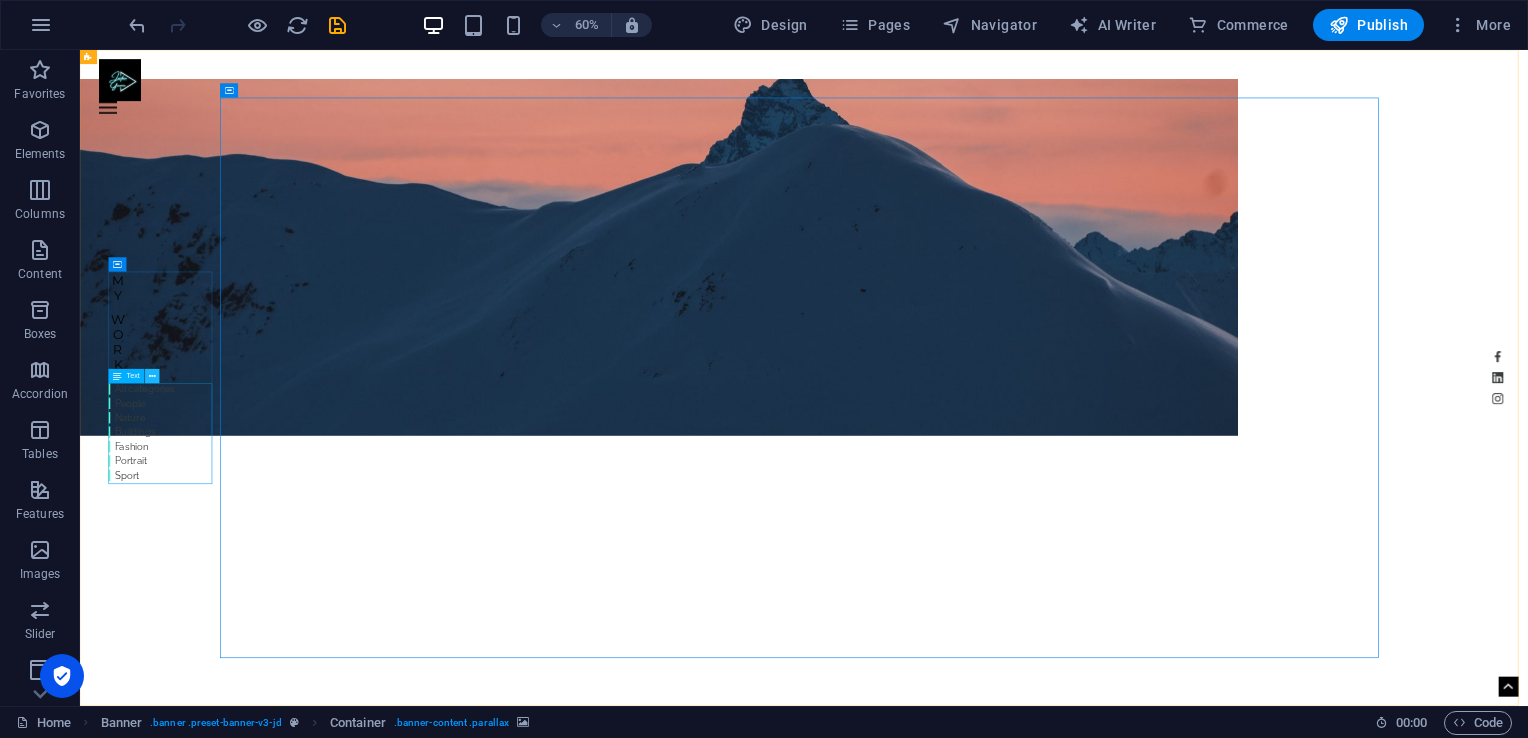 click at bounding box center [152, 376] 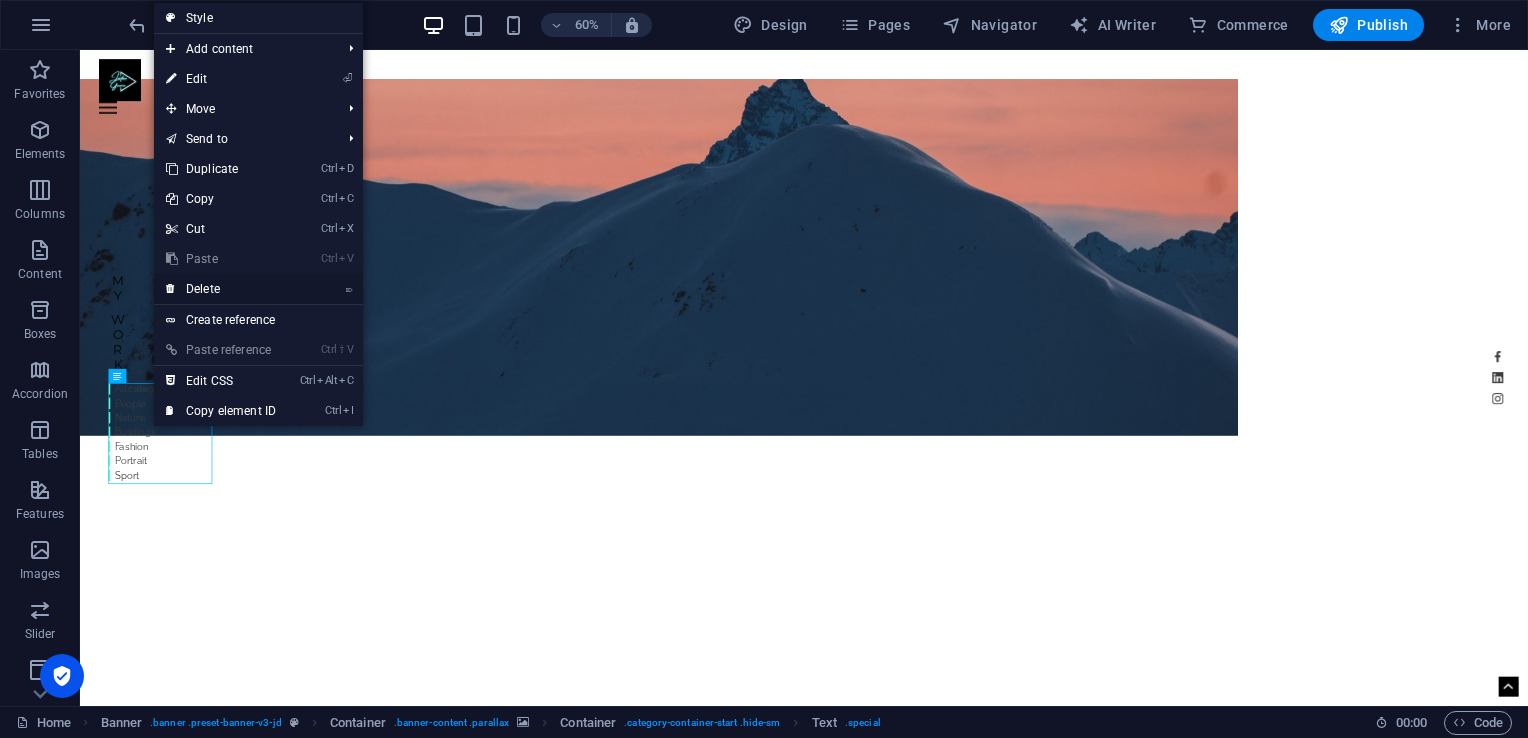 click on "⌦  Delete" at bounding box center (221, 289) 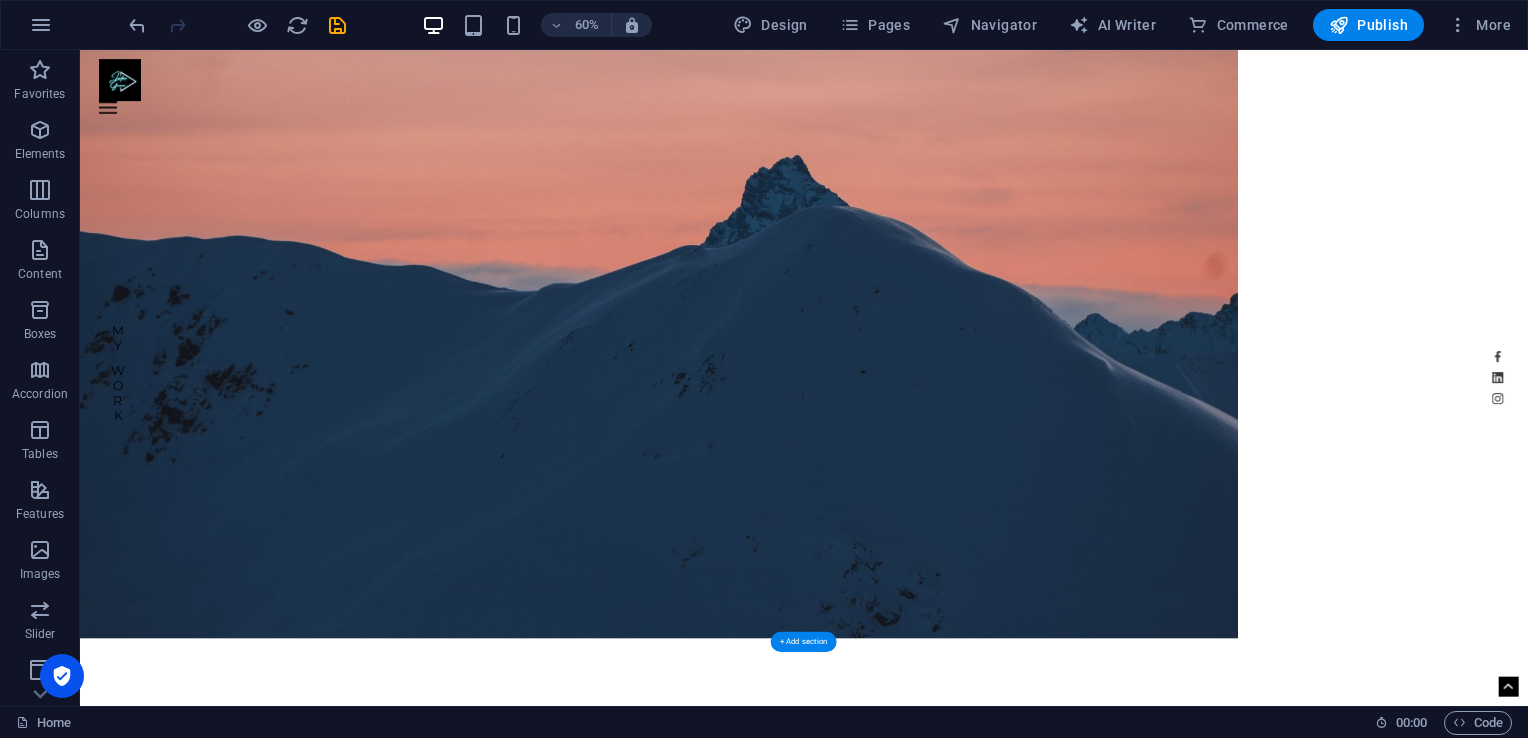scroll, scrollTop: 0, scrollLeft: 0, axis: both 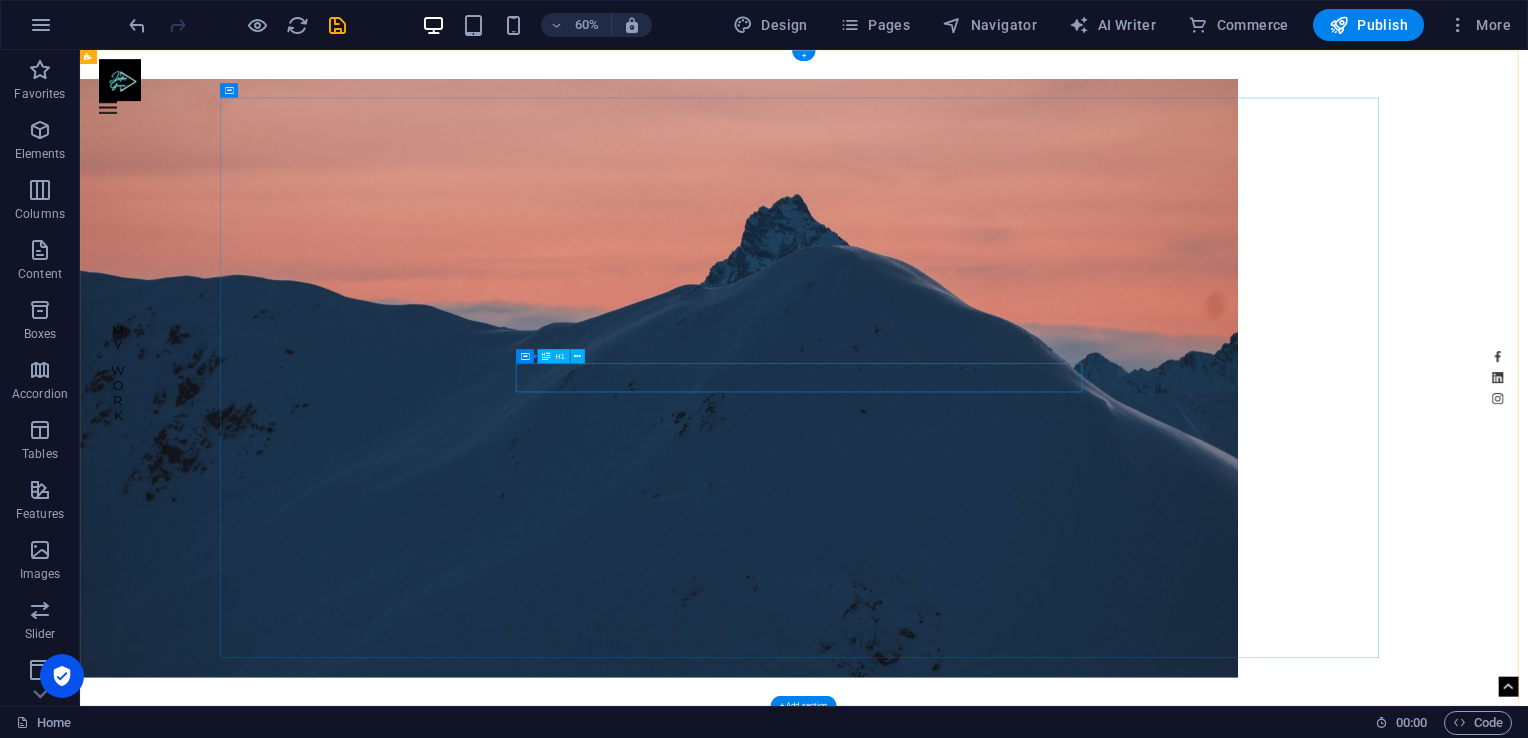 click on "My Creative Space" at bounding box center [1045, 1232] 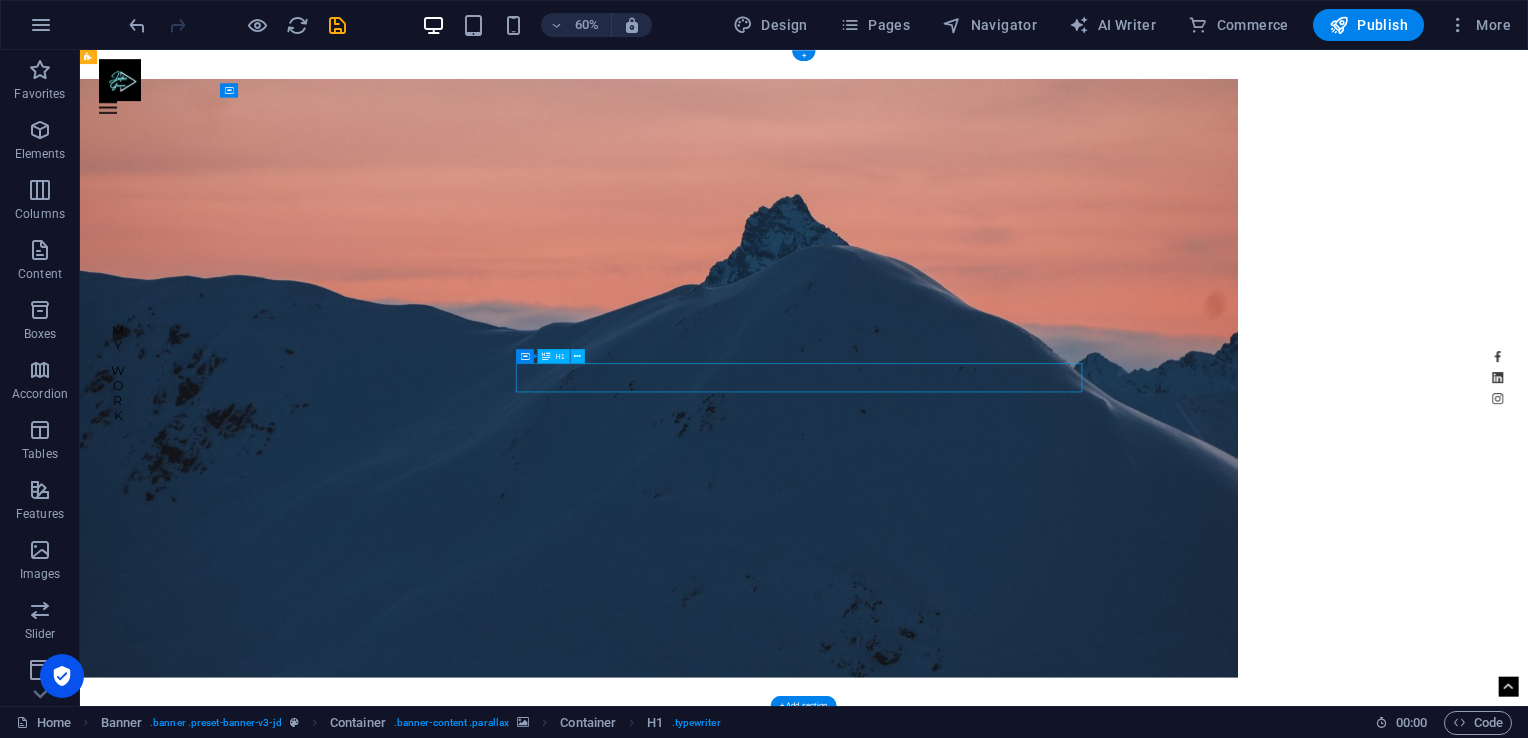click on "My Creative Space" at bounding box center [1045, 1232] 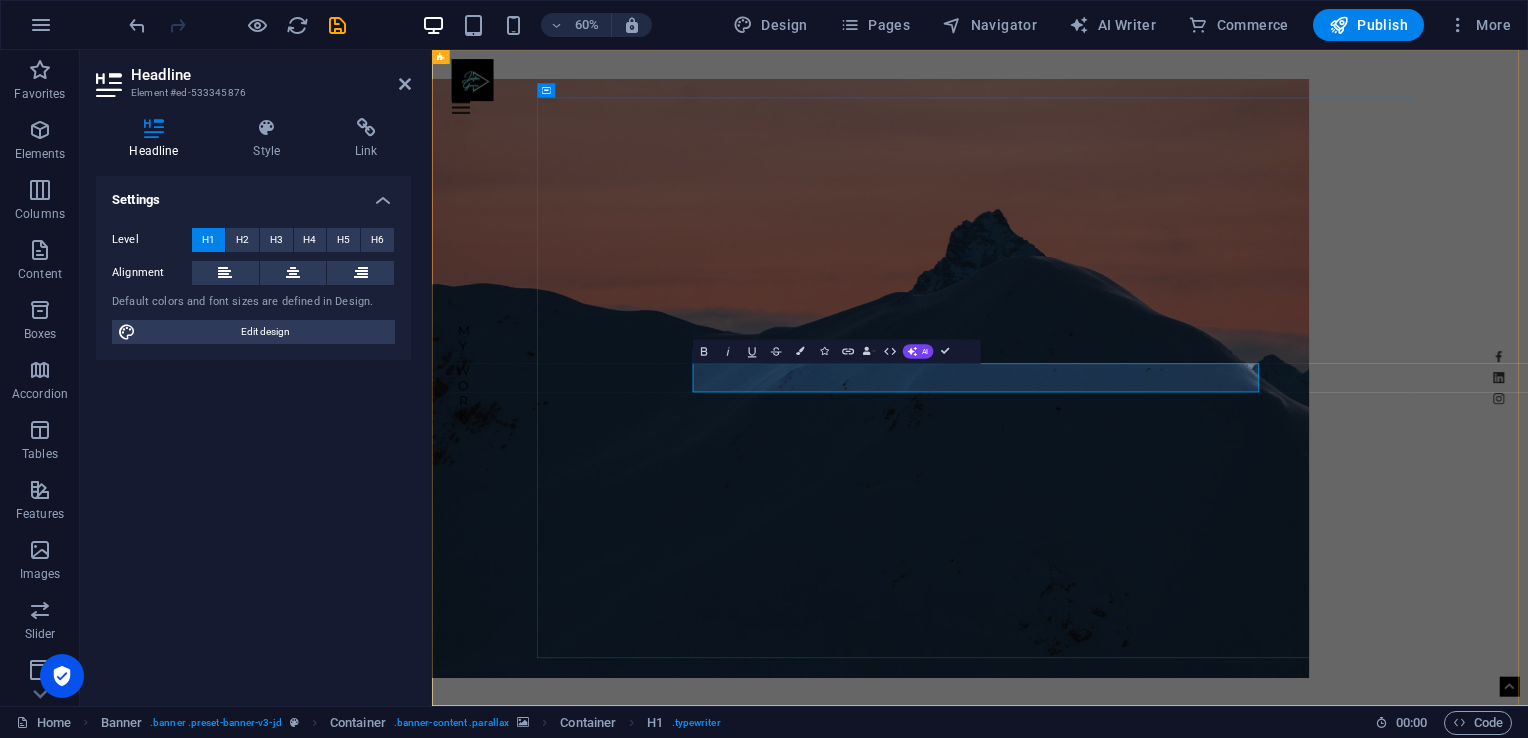 type 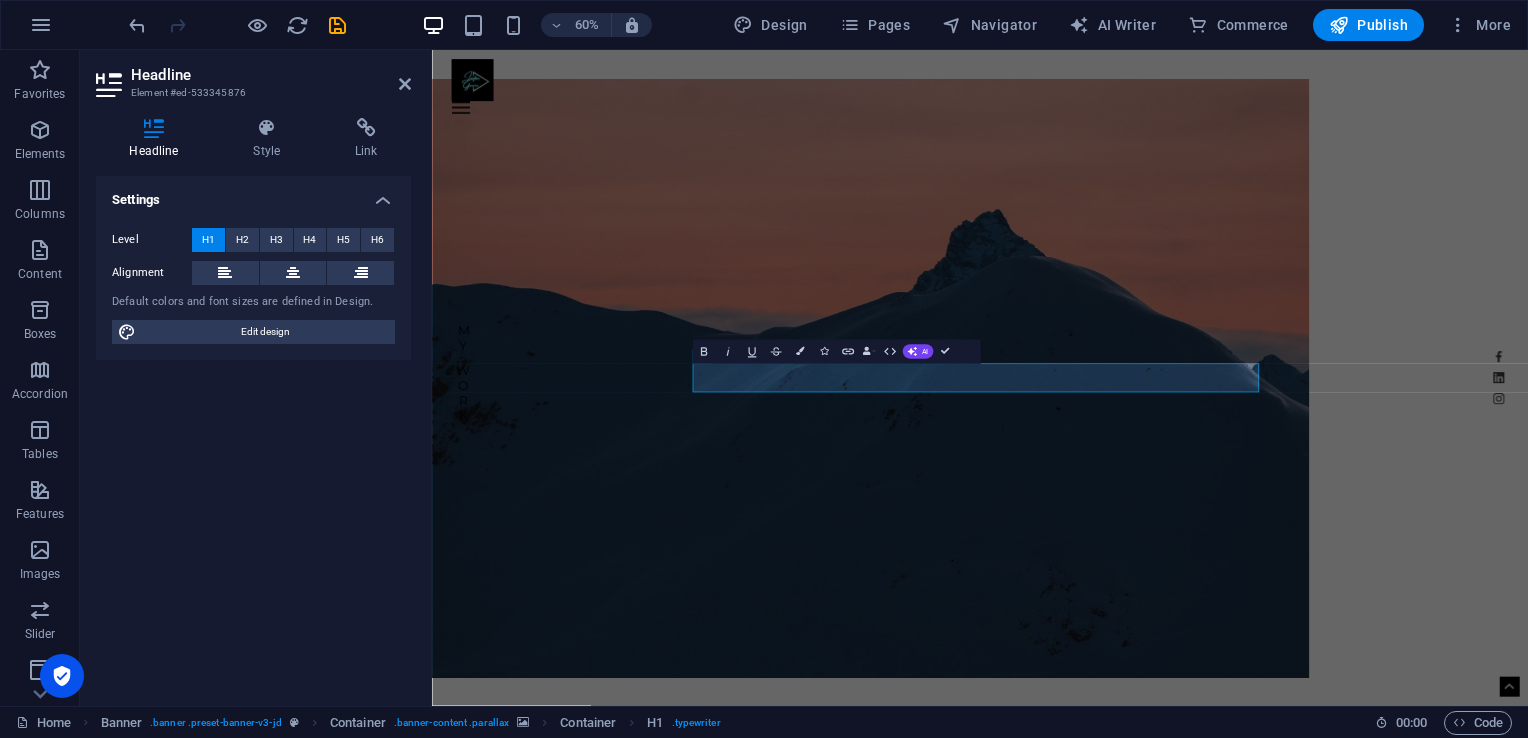 click at bounding box center [1163, 597] 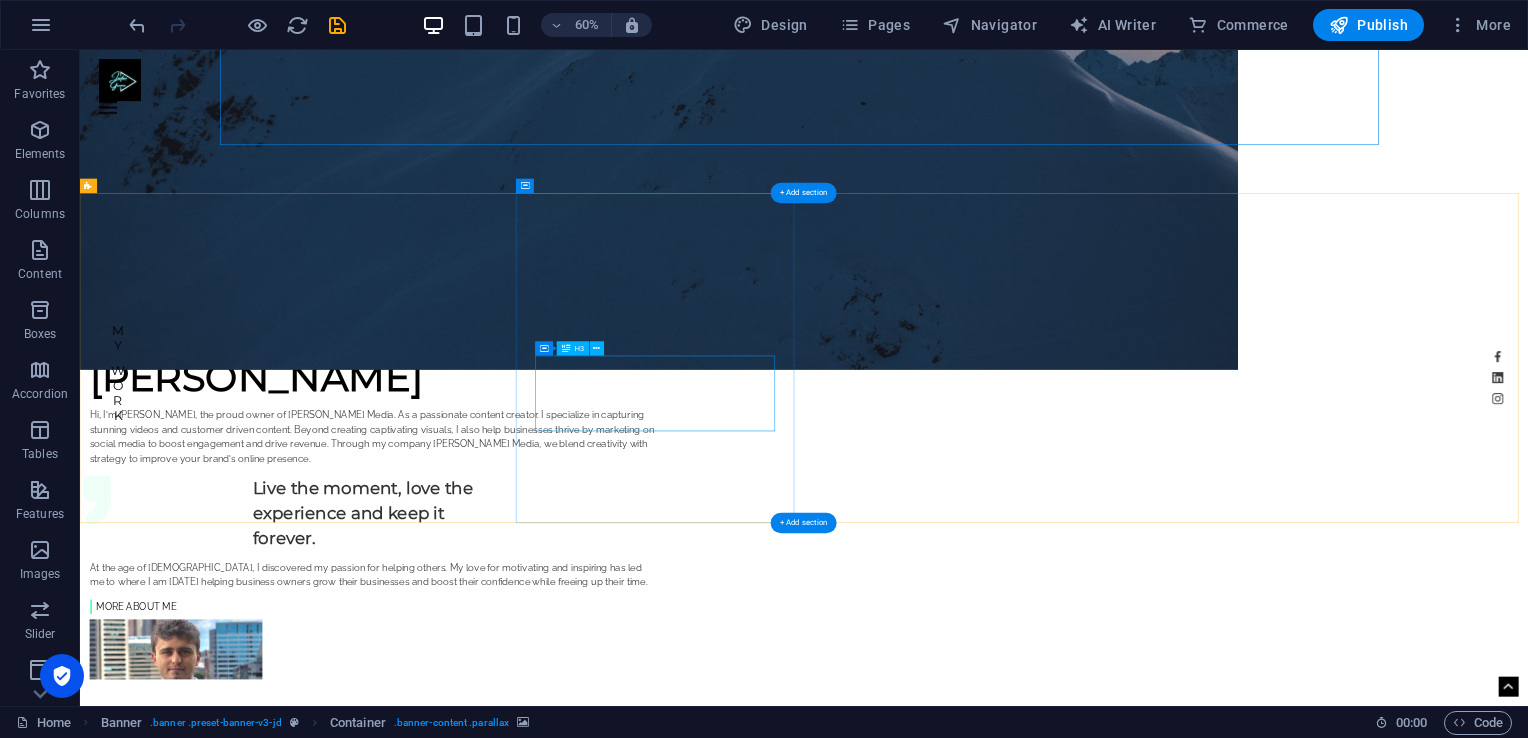 scroll, scrollTop: 855, scrollLeft: 0, axis: vertical 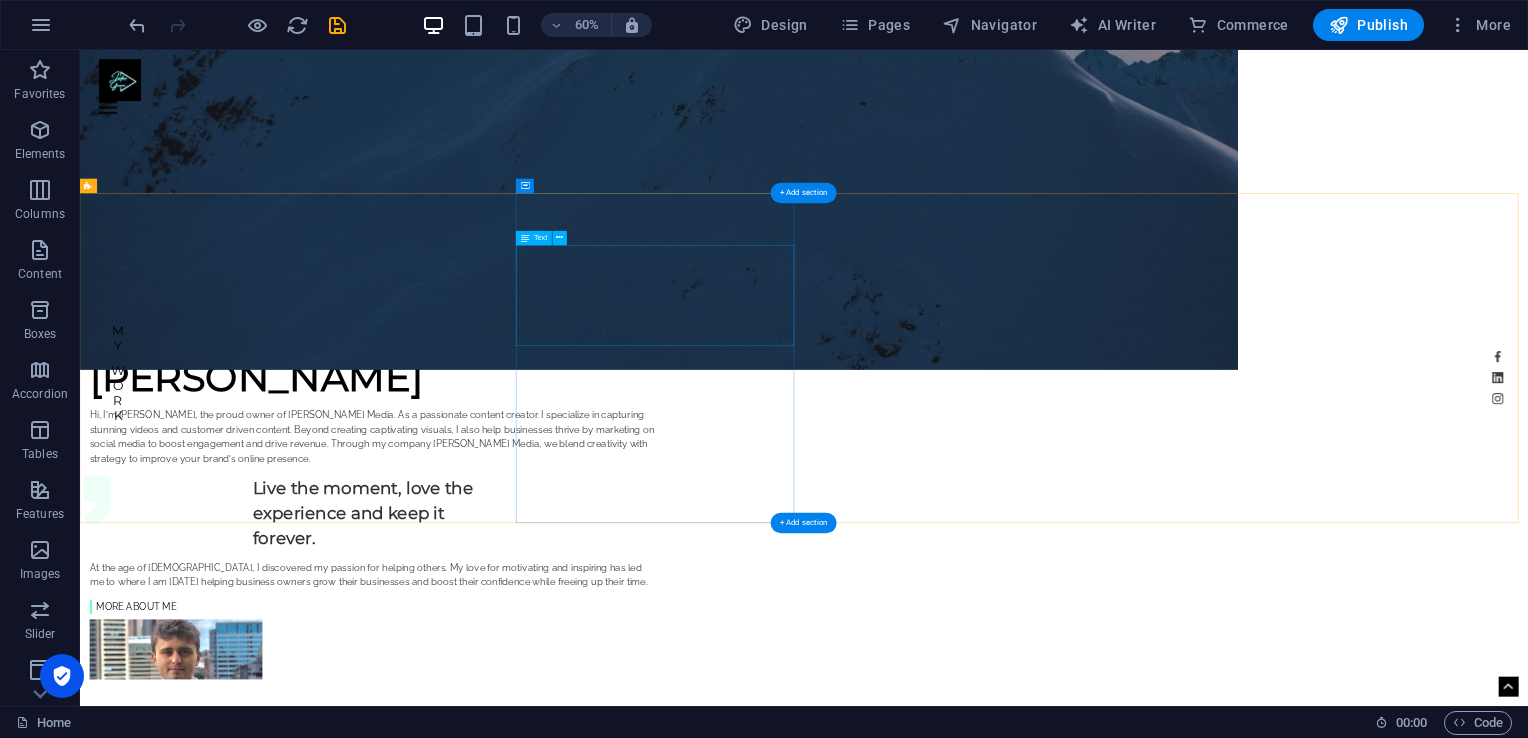 click on "Hi, I'm [PERSON_NAME], the proud owner of [PERSON_NAME] Media. As a passionate content creator. I specialize in capturing stunning videos and customer driven content. Beyond creating captivating visuals, I also help businesses thrive by marketing on social media to boost engagement and drive revenue. Through my company [PERSON_NAME] Media, we blend creativity with strategy to improve your brand's online presence." at bounding box center (568, 695) 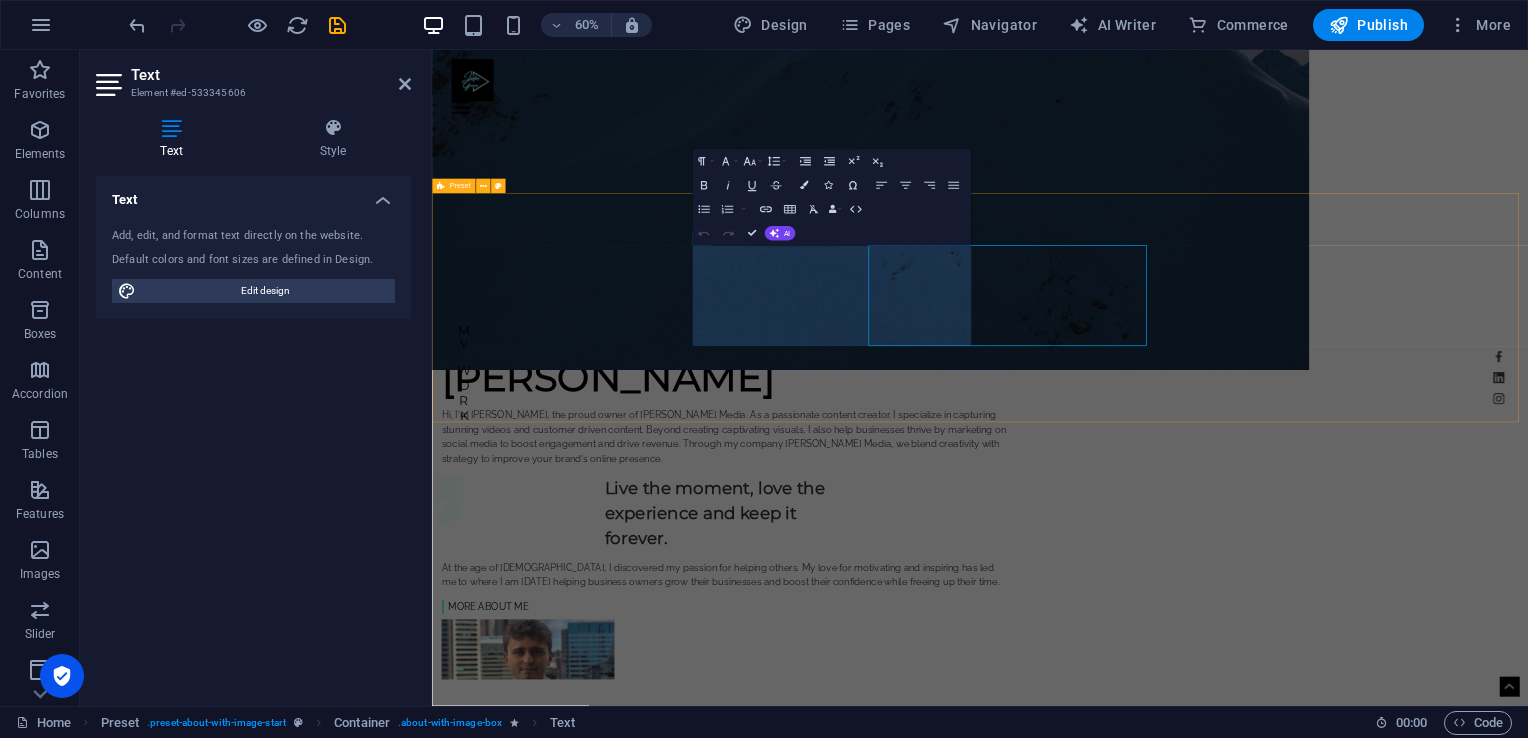 click on "[PERSON_NAME] Hi, I'm [PERSON_NAME], the proud owner of [PERSON_NAME] Media. As a passionate content creator. I specialize in capturing stunning videos and customer driven content. Beyond creating captivating visuals, I also help businesses thrive by marketing on social media to boost engagement and drive revenue. Through my company [PERSON_NAME] Media, we blend creativity with strategy to improve your brand's online presence.  Live the moment, love the experience and keep it forever.  At the age of [DEMOGRAPHIC_DATA], I discovered my passion for helping others. My love for motivating and inspiring has led me to where I am [DATE] helping business owners grow their businesses and boost their confidence while freeing up their time. more about me" at bounding box center [1345, 830] 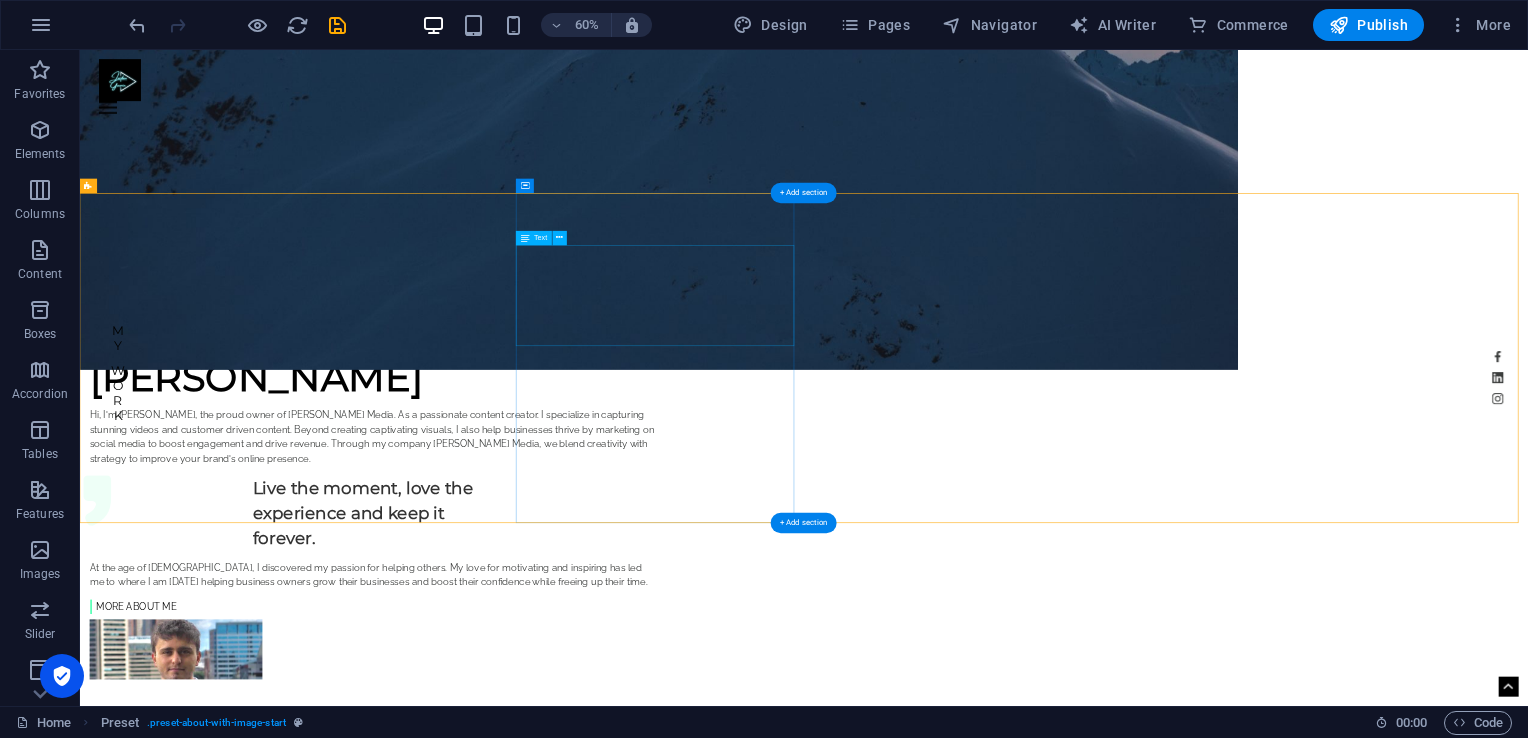 click on "Hi, I'm [PERSON_NAME], the proud owner of [PERSON_NAME] Media. As a passionate content creator. I specialize in capturing stunning videos and customer driven content. Beyond creating captivating visuals, I also help businesses thrive by marketing on social media to boost engagement and drive revenue. Through my company [PERSON_NAME] Media, we blend creativity with strategy to improve your brand's online presence." at bounding box center [568, 695] 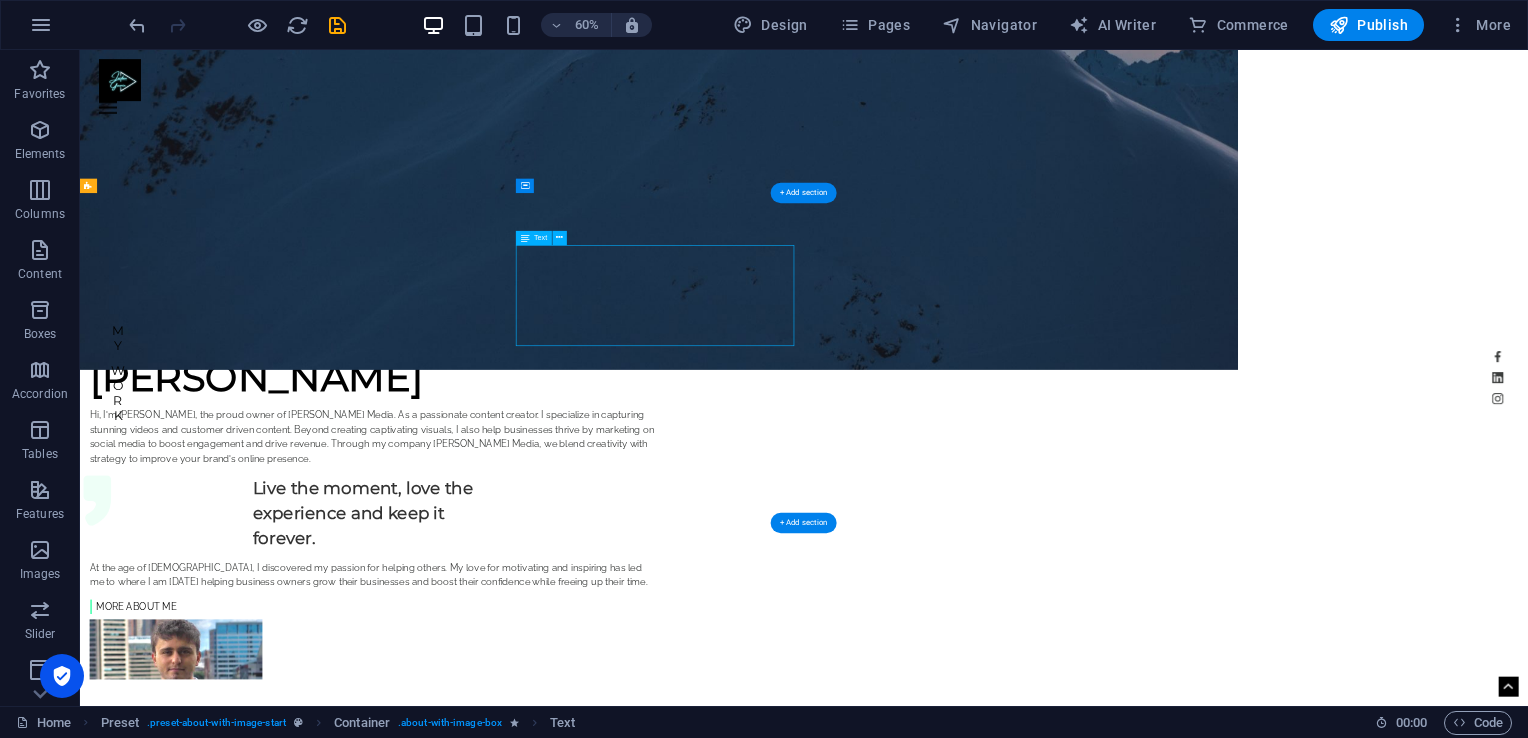 click on "Hi, I'm [PERSON_NAME], the proud owner of [PERSON_NAME] Media. As a passionate content creator. I specialize in capturing stunning videos and customer driven content. Beyond creating captivating visuals, I also help businesses thrive by marketing on social media to boost engagement and drive revenue. Through my company [PERSON_NAME] Media, we blend creativity with strategy to improve your brand's online presence." at bounding box center [568, 695] 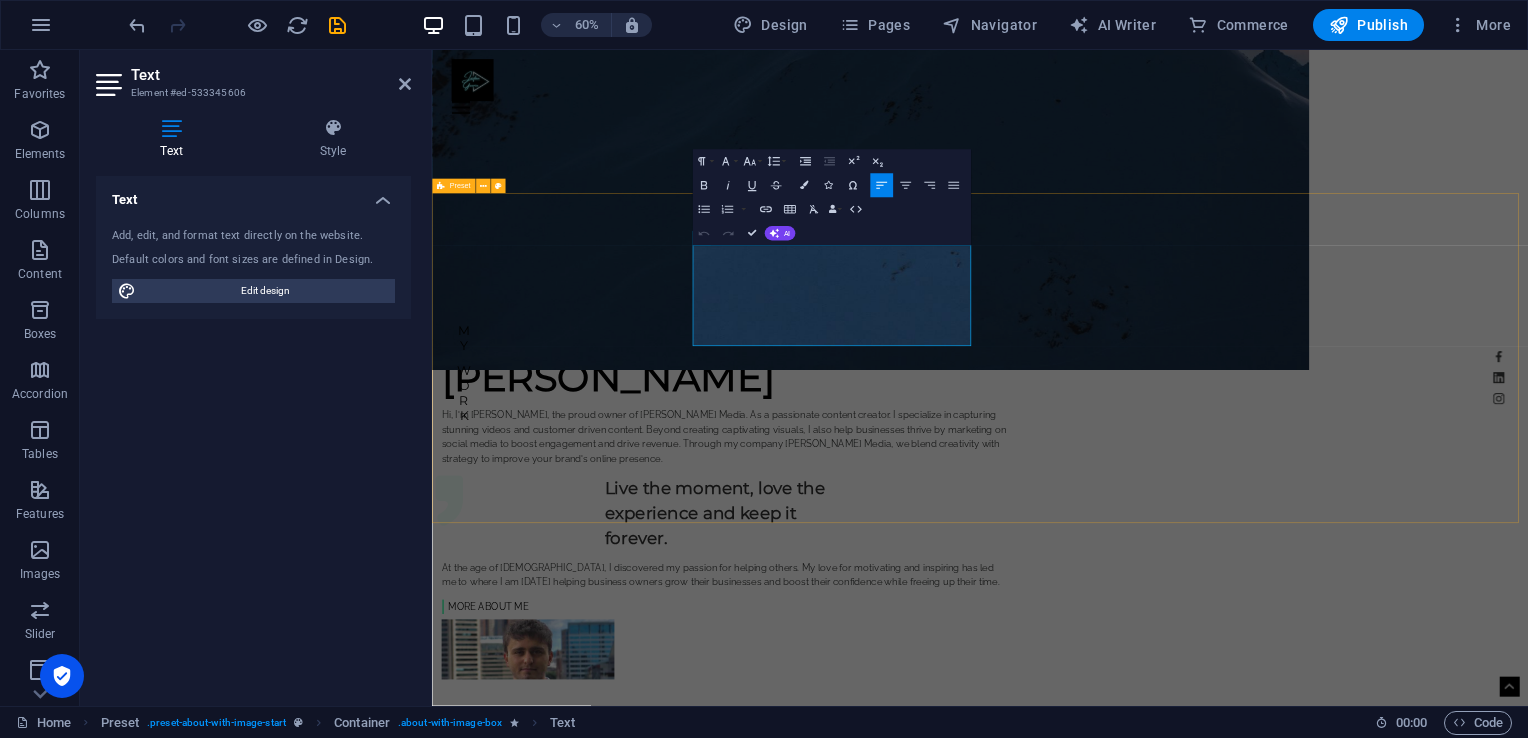 click on "[PERSON_NAME] Hi, I'm [PERSON_NAME], the proud owner of [PERSON_NAME] Media. As a passionate content creator. I specialize in capturing stunning videos and customer driven content. Beyond creating captivating visuals, I also help businesses thrive by marketing on social media to boost engagement and drive revenue. Through my company [PERSON_NAME] Media, we blend creativity with strategy to improve your brand's online presence.  Live the moment, love the experience and keep it forever.  At the age of [DEMOGRAPHIC_DATA], I discovered my passion for helping others. My love for motivating and inspiring has led me to where I am [DATE] helping business owners grow their businesses and boost their confidence while freeing up their time. more about me" at bounding box center [1345, 830] 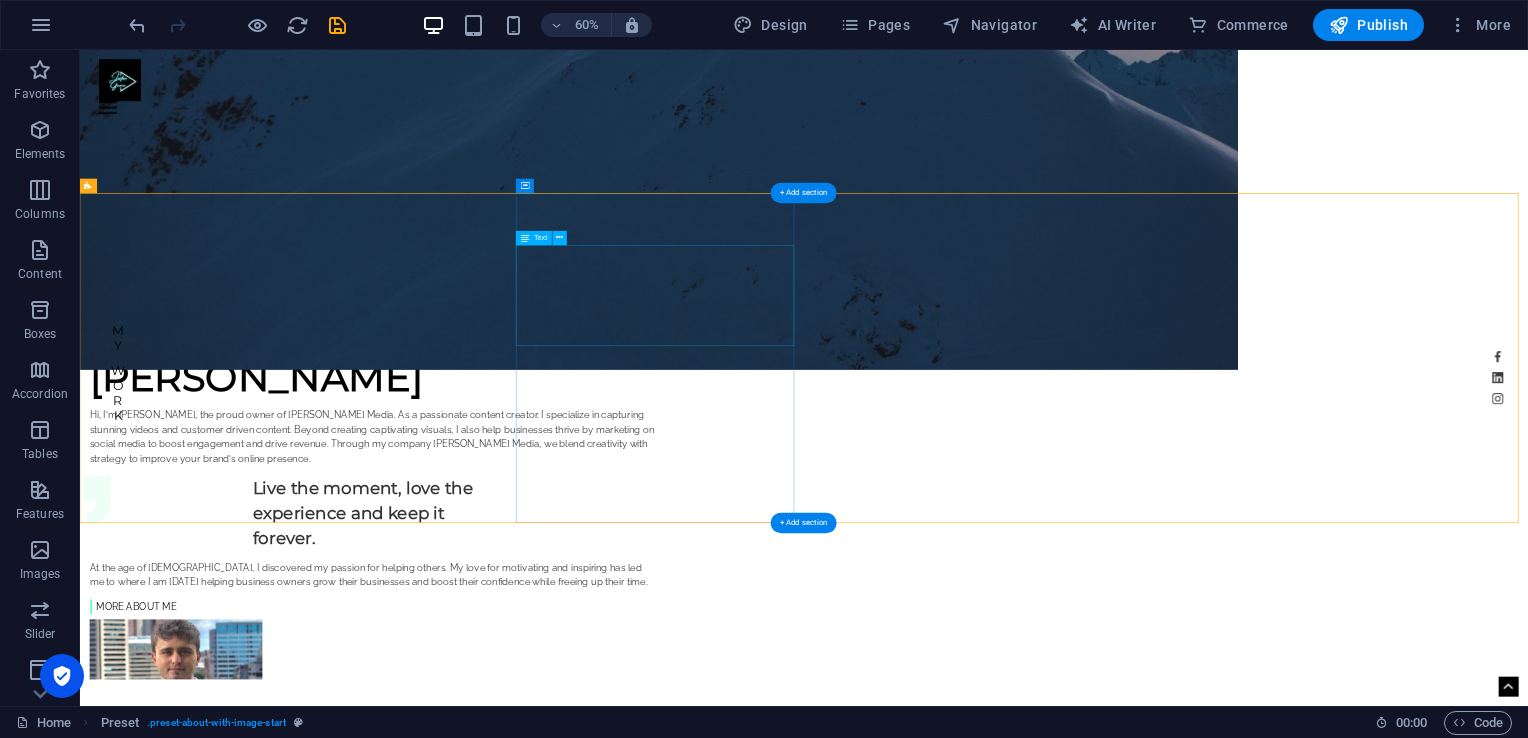 click on "Hi, I'm [PERSON_NAME], the proud owner of [PERSON_NAME] Media. As a passionate content creator. I specialize in capturing stunning videos and customer driven content. Beyond creating captivating visuals, I also help businesses thrive by marketing on social media to boost engagement and drive revenue. Through my company [PERSON_NAME] Media, we blend creativity with strategy to improve your brand's online presence." at bounding box center [568, 695] 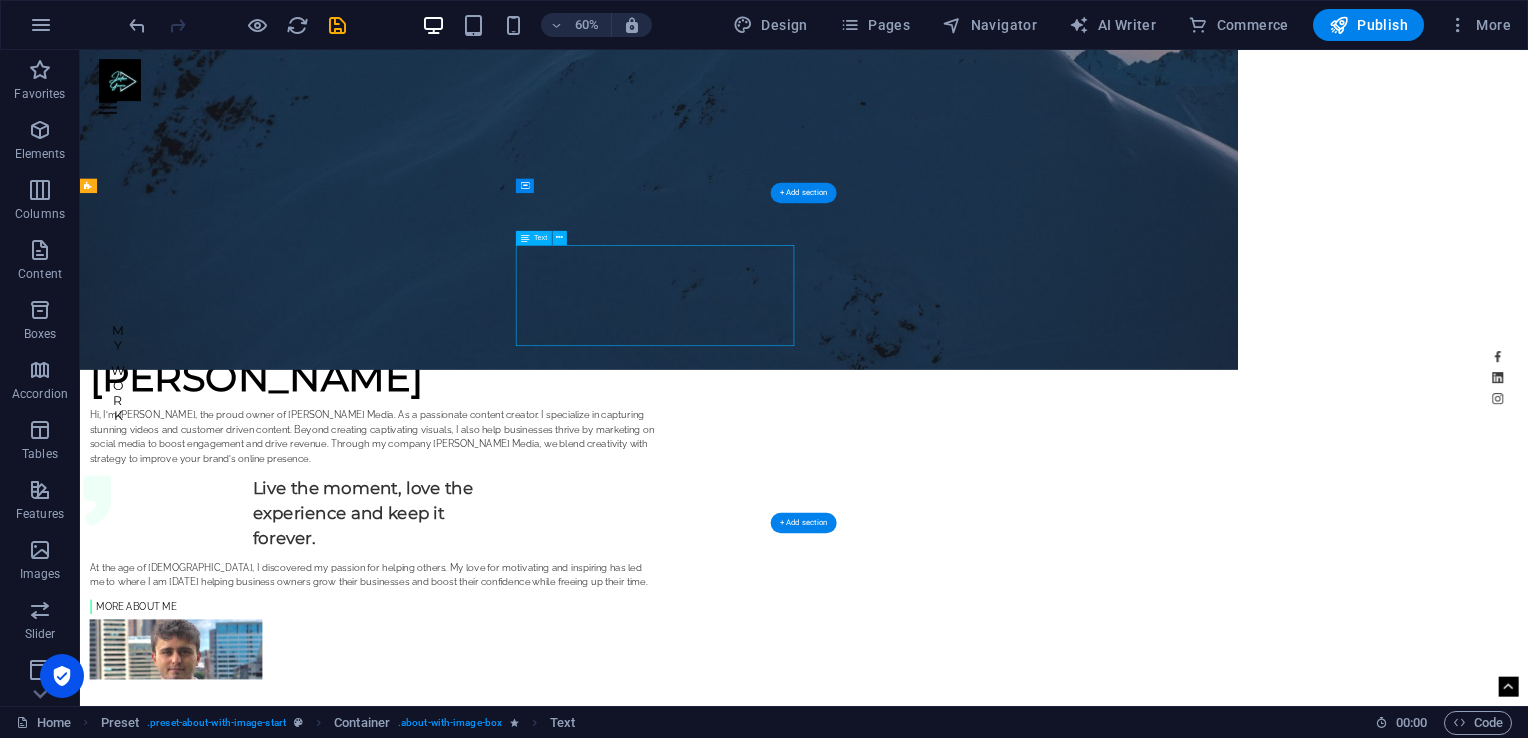 click on "Hi, I'm [PERSON_NAME], the proud owner of [PERSON_NAME] Media. As a passionate content creator. I specialize in capturing stunning videos and customer driven content. Beyond creating captivating visuals, I also help businesses thrive by marketing on social media to boost engagement and drive revenue. Through my company [PERSON_NAME] Media, we blend creativity with strategy to improve your brand's online presence." at bounding box center [568, 695] 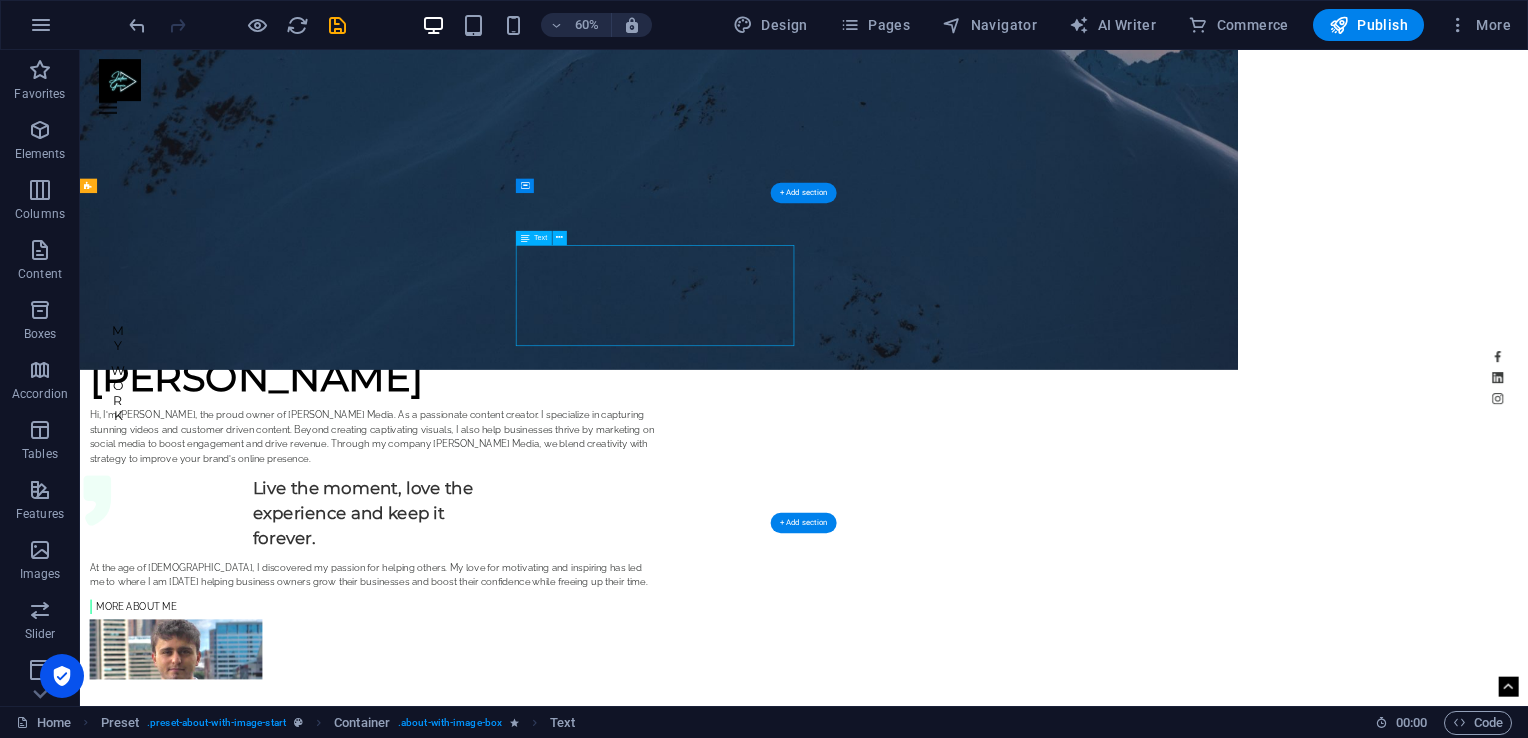 click on "Hi, I'm [PERSON_NAME], the proud owner of [PERSON_NAME] Media. As a passionate content creator. I specialize in capturing stunning videos and customer driven content. Beyond creating captivating visuals, I also help businesses thrive by marketing on social media to boost engagement and drive revenue. Through my company [PERSON_NAME] Media, we blend creativity with strategy to improve your brand's online presence." at bounding box center [568, 695] 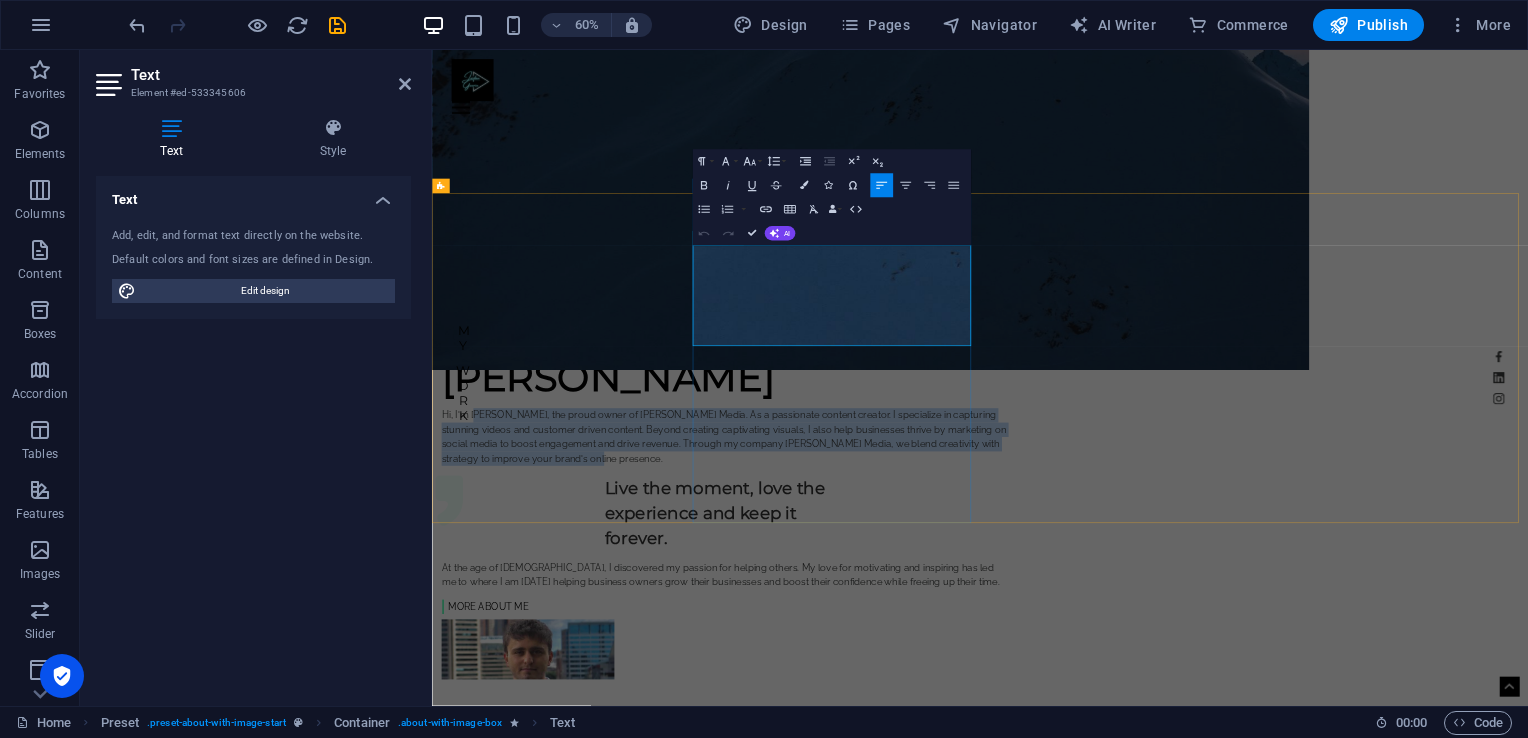 drag, startPoint x: 1250, startPoint y: 530, endPoint x: 925, endPoint y: 395, distance: 351.92328 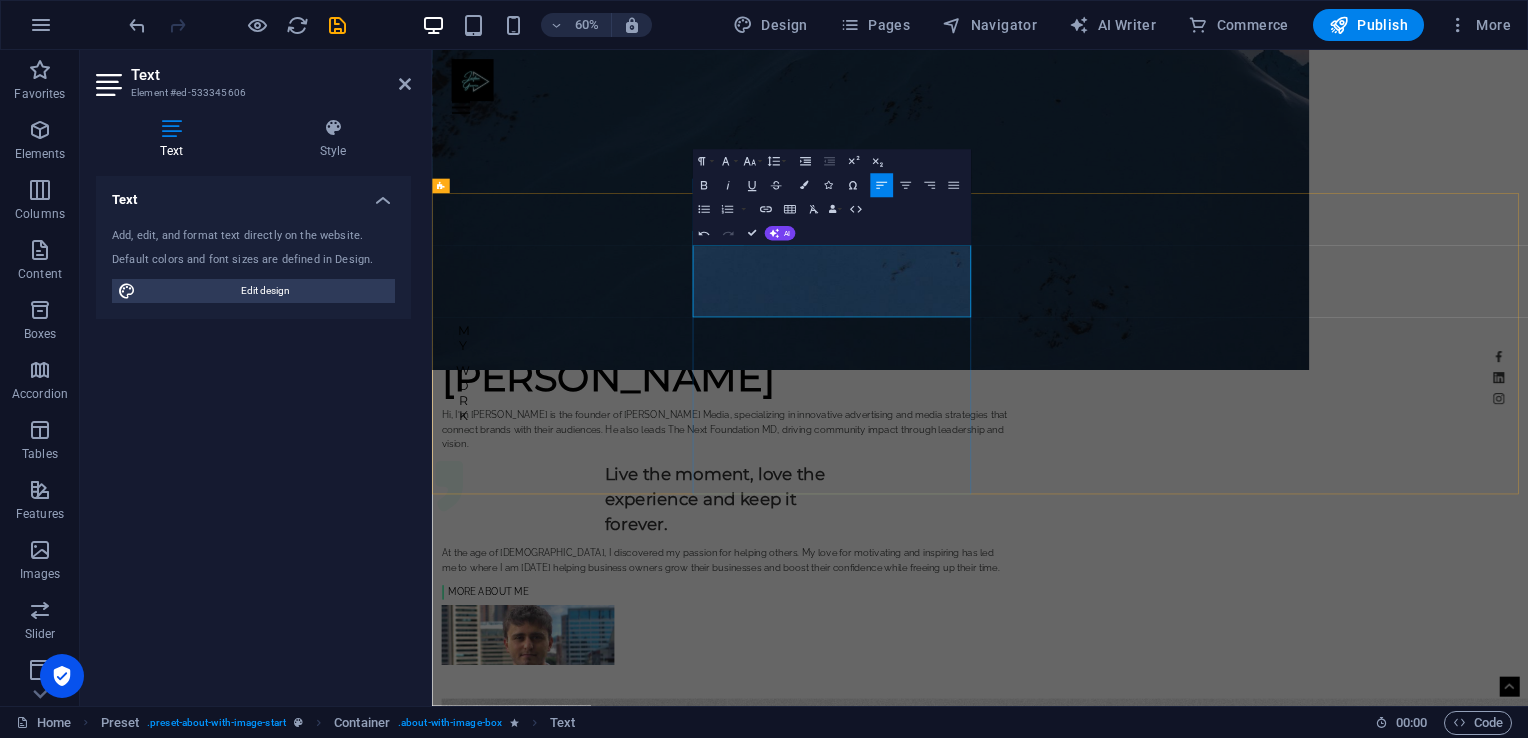 click on "Hi, I'm [PERSON_NAME] is the founder of [PERSON_NAME] Media, specializing in innovative advertising and media strategies that connect brands with their audiences. He also leads The Next Foundation MD, driving community impact through leadership and vision." at bounding box center [920, 683] 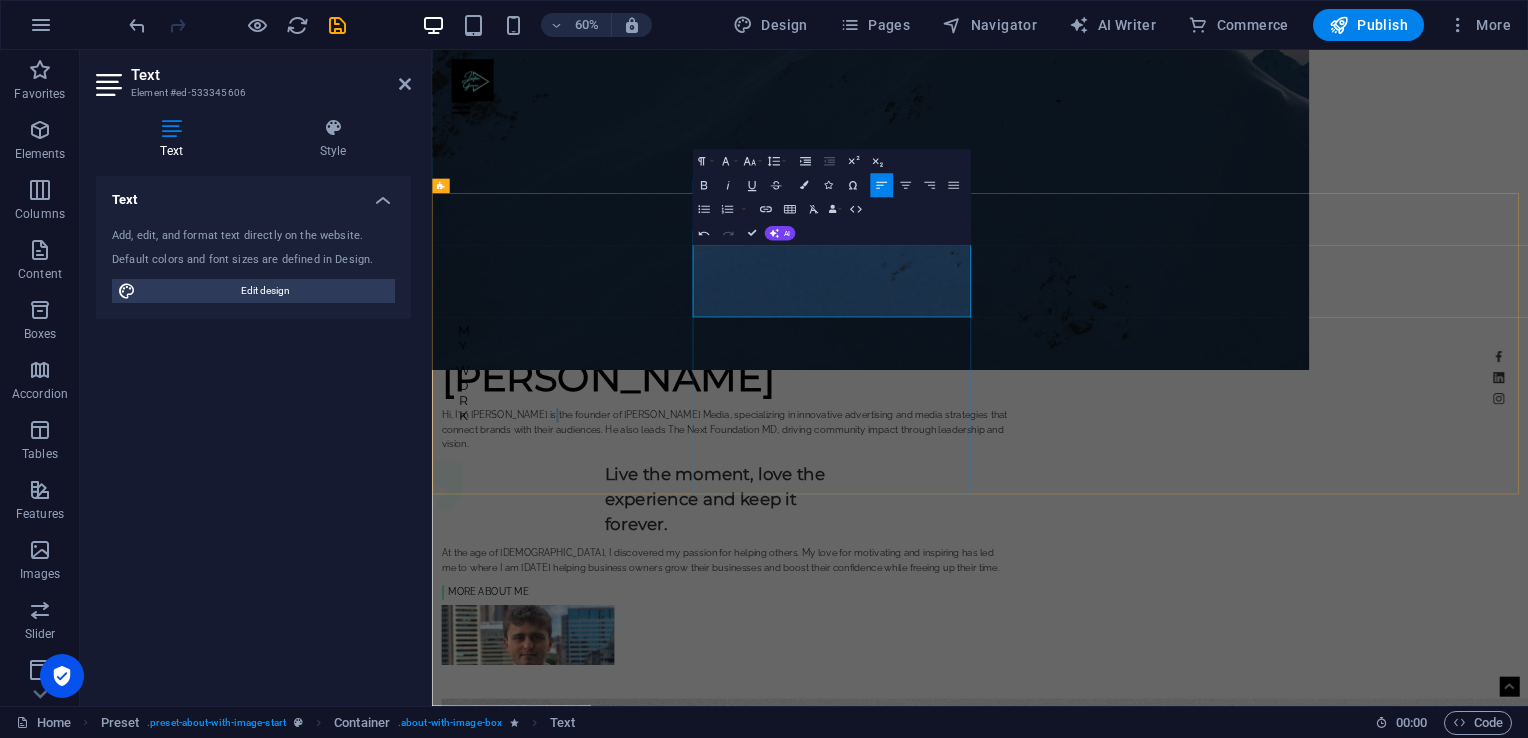 click on "Hi, I'm [PERSON_NAME] is the founder of [PERSON_NAME] Media, specializing in innovative advertising and media strategies that connect brands with their audiences. He also leads The Next Foundation MD, driving community impact through leadership and vision." at bounding box center [920, 683] 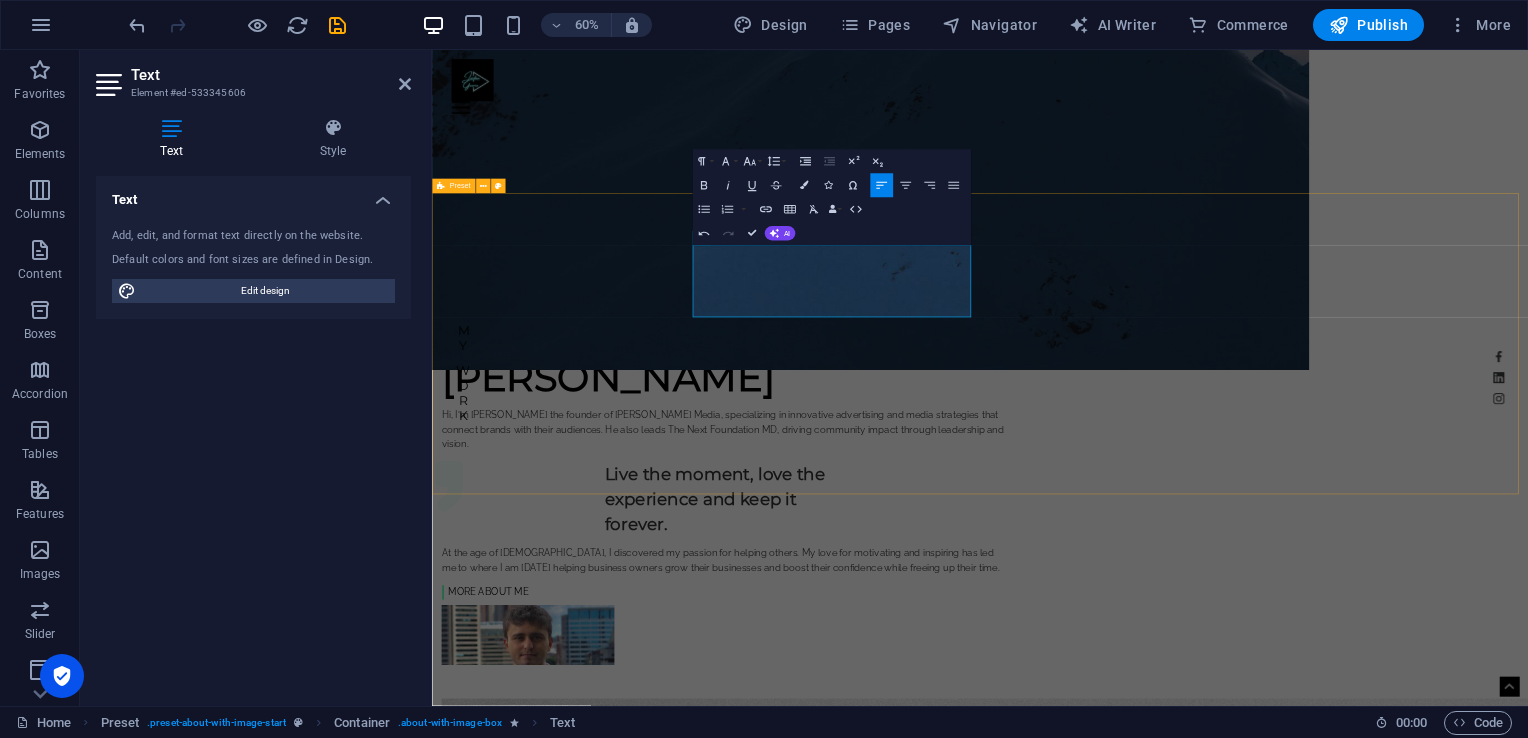click on "[PERSON_NAME] Hi, I'm [PERSON_NAME] the founder of [PERSON_NAME] Media, specializing in innovative advertising and media strategies that connect brands with their audiences. He also leads The Next Foundation MD, driving community impact through leadership and vision. Live the moment, love the experience and keep it forever.  At the age of [DEMOGRAPHIC_DATA], I discovered my passion for helping others. My love for motivating and inspiring has led me to where I am [DATE] helping business owners grow their businesses and boost their confidence while freeing up their time. more about me" at bounding box center [1345, 818] 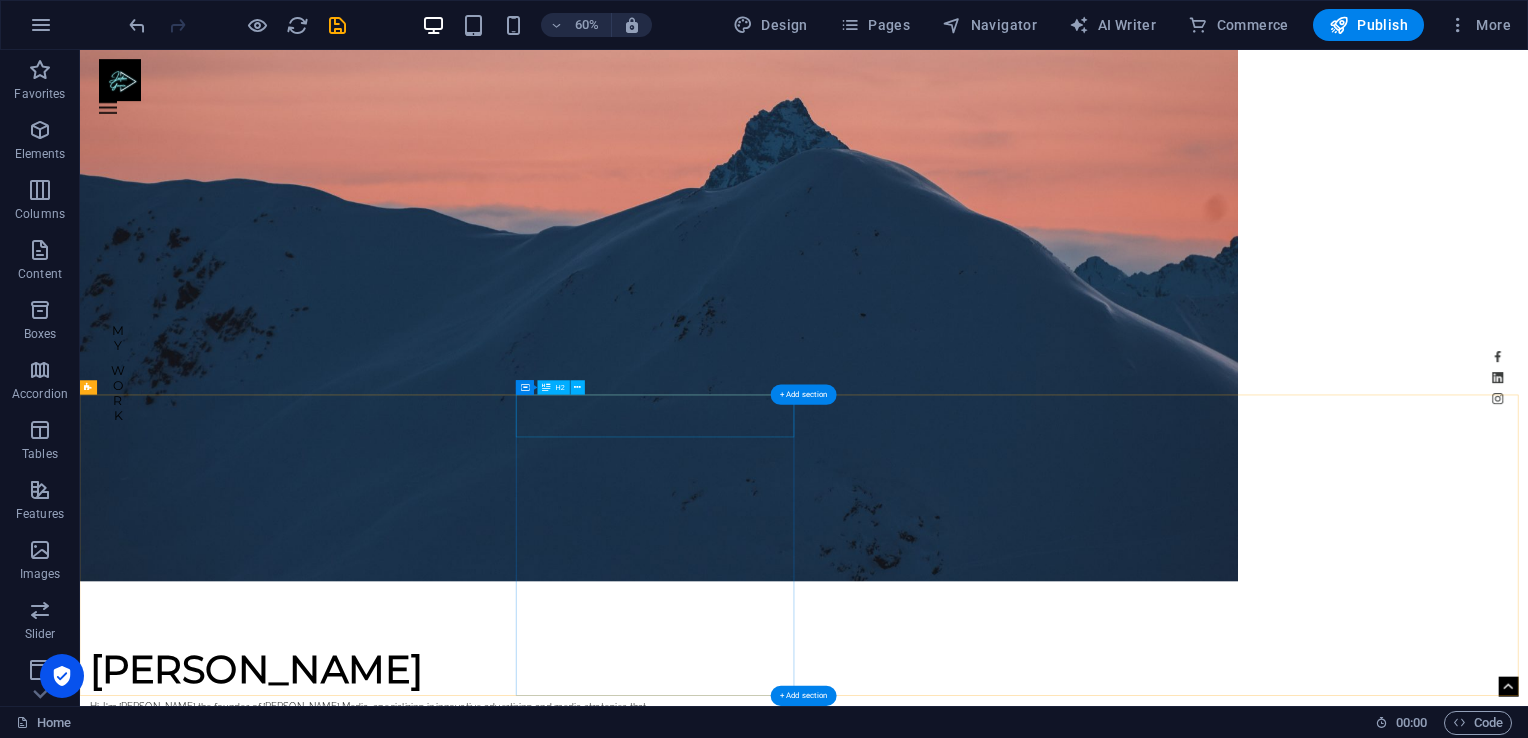 scroll, scrollTop: 0, scrollLeft: 0, axis: both 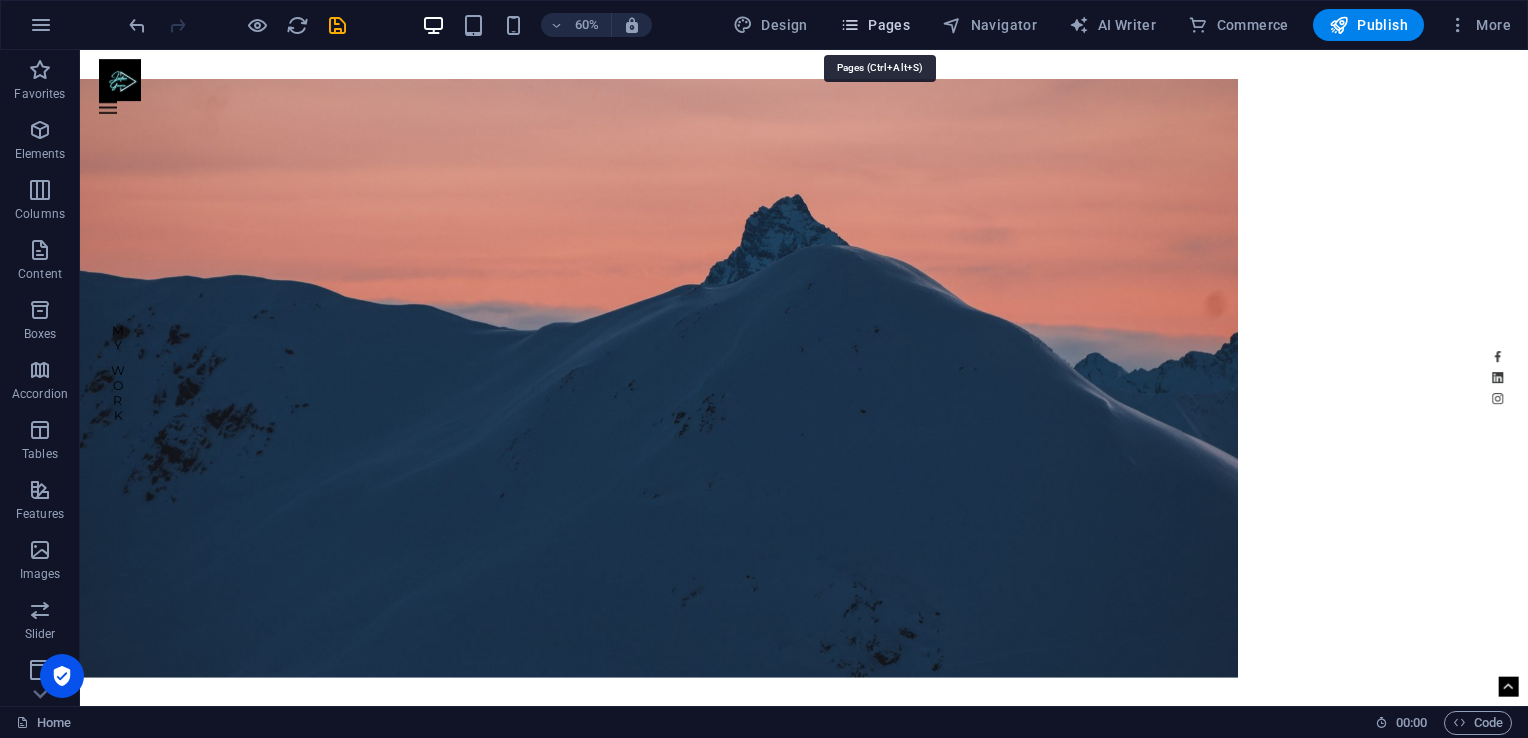 click on "Pages" at bounding box center [875, 25] 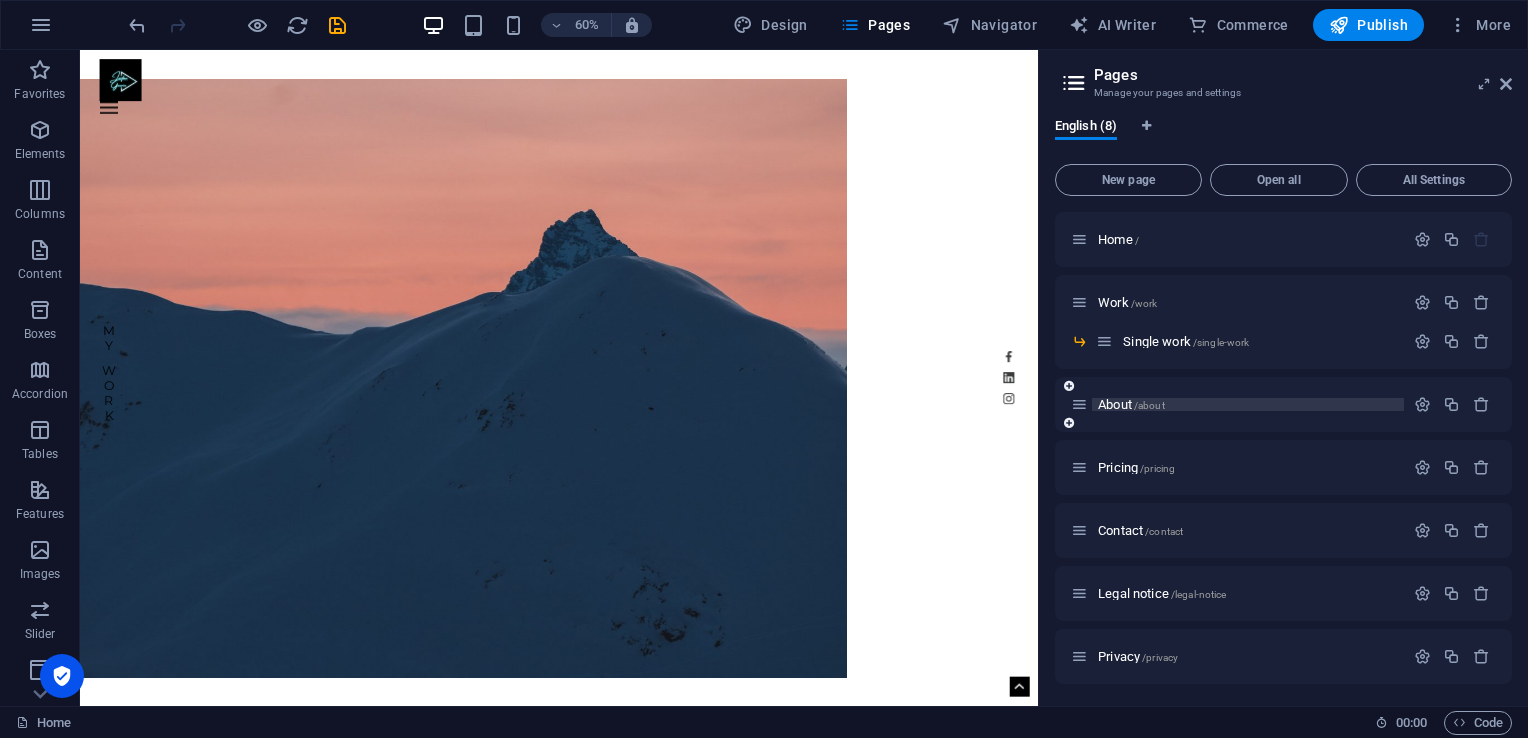 click on "About /about" at bounding box center [1248, 404] 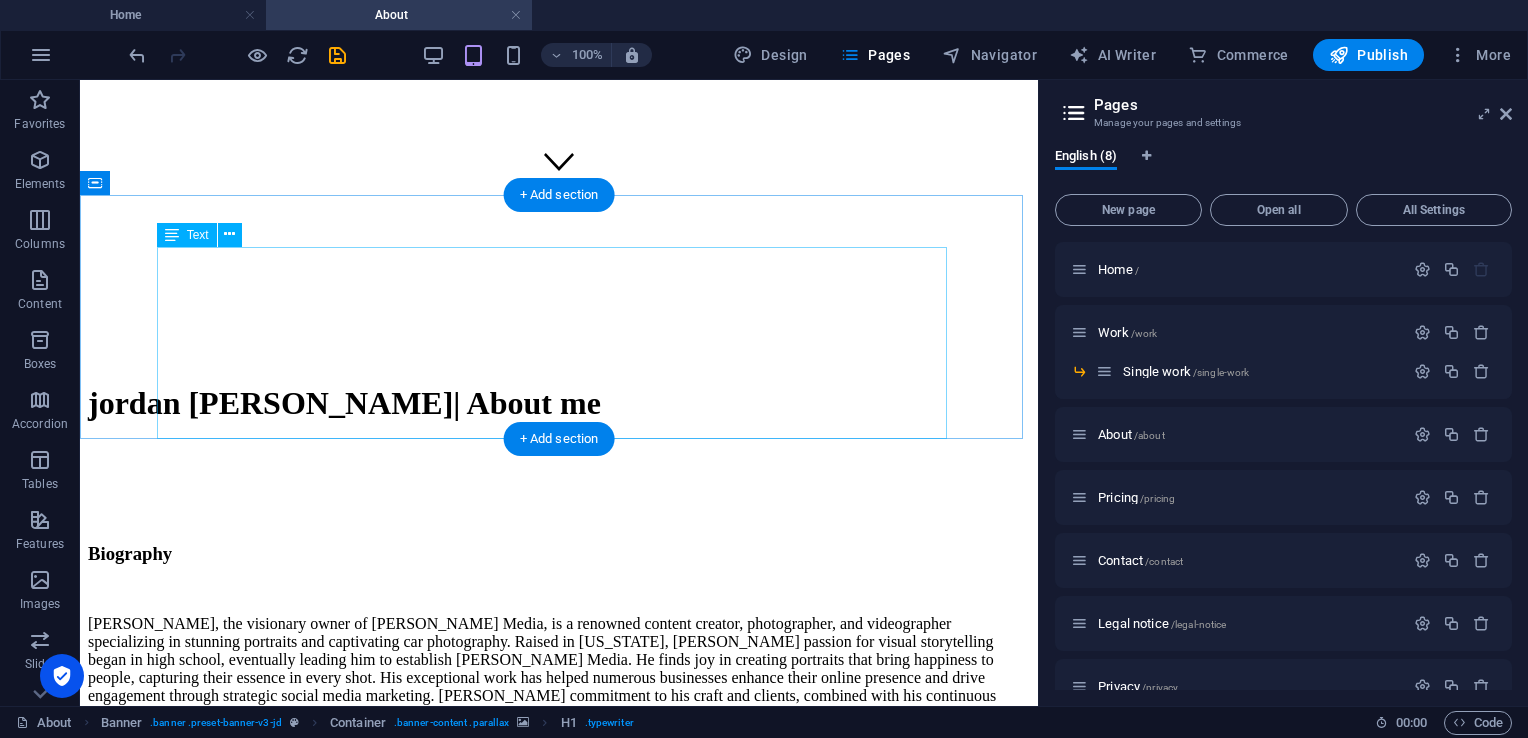 scroll, scrollTop: 511, scrollLeft: 0, axis: vertical 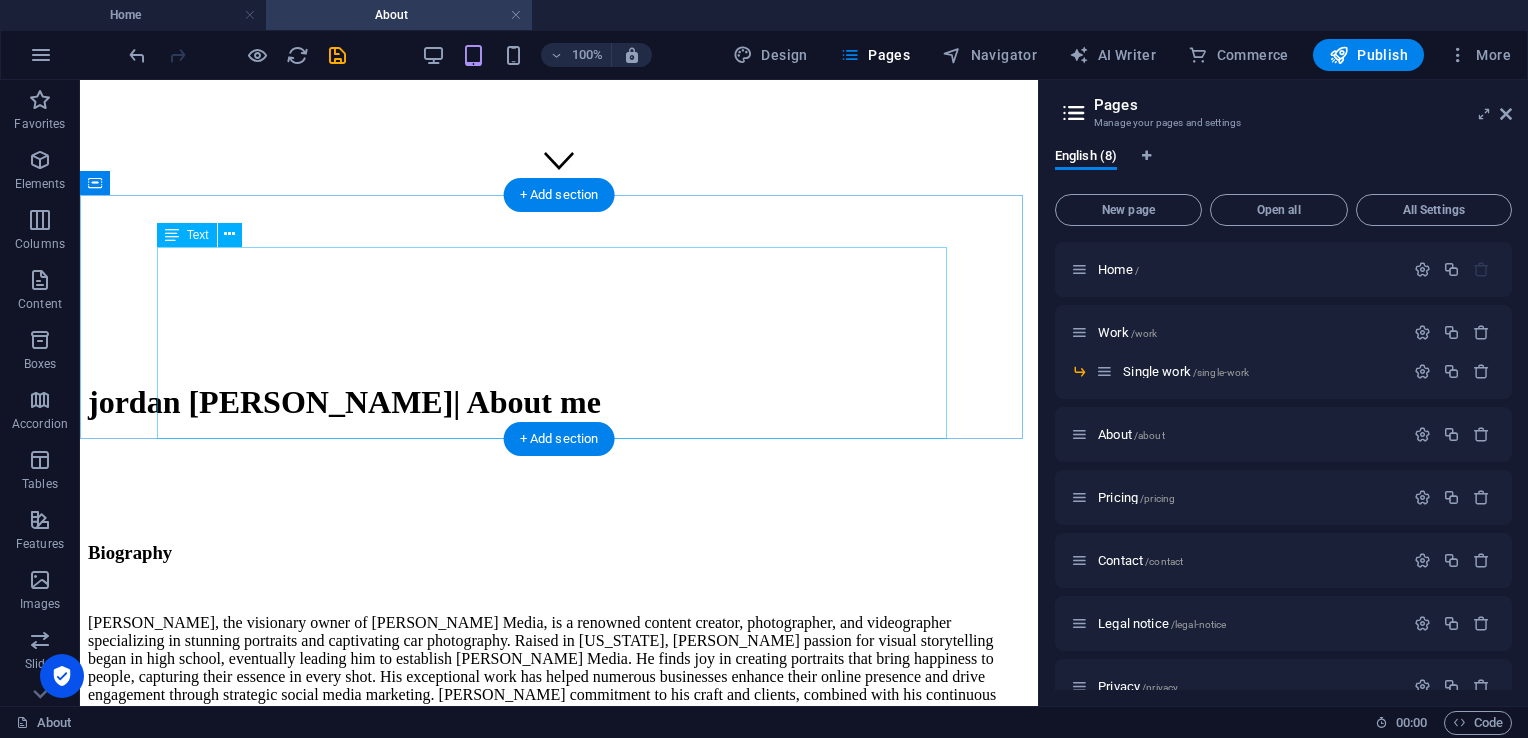 click on "[PERSON_NAME], the visionary owner of [PERSON_NAME] Media, is a renowned content creator, photographer, and videographer specializing in stunning portraits and captivating car photography. Raised in [US_STATE], [PERSON_NAME] passion for visual storytelling began in high school, eventually leading him to establish [PERSON_NAME] Media. He finds joy in creating portraits that bring happiness to people, capturing their essence in every shot. His exceptional work has helped numerous businesses enhance their online presence and drive engagement through strategic social media marketing. [PERSON_NAME] commitment to his craft and clients, combined with his continuous pursuit of innovation, ensures [PERSON_NAME] Media remains a trusted name in the industry, making a lasting impact on the businesses he collaborates with." at bounding box center (559, 677) 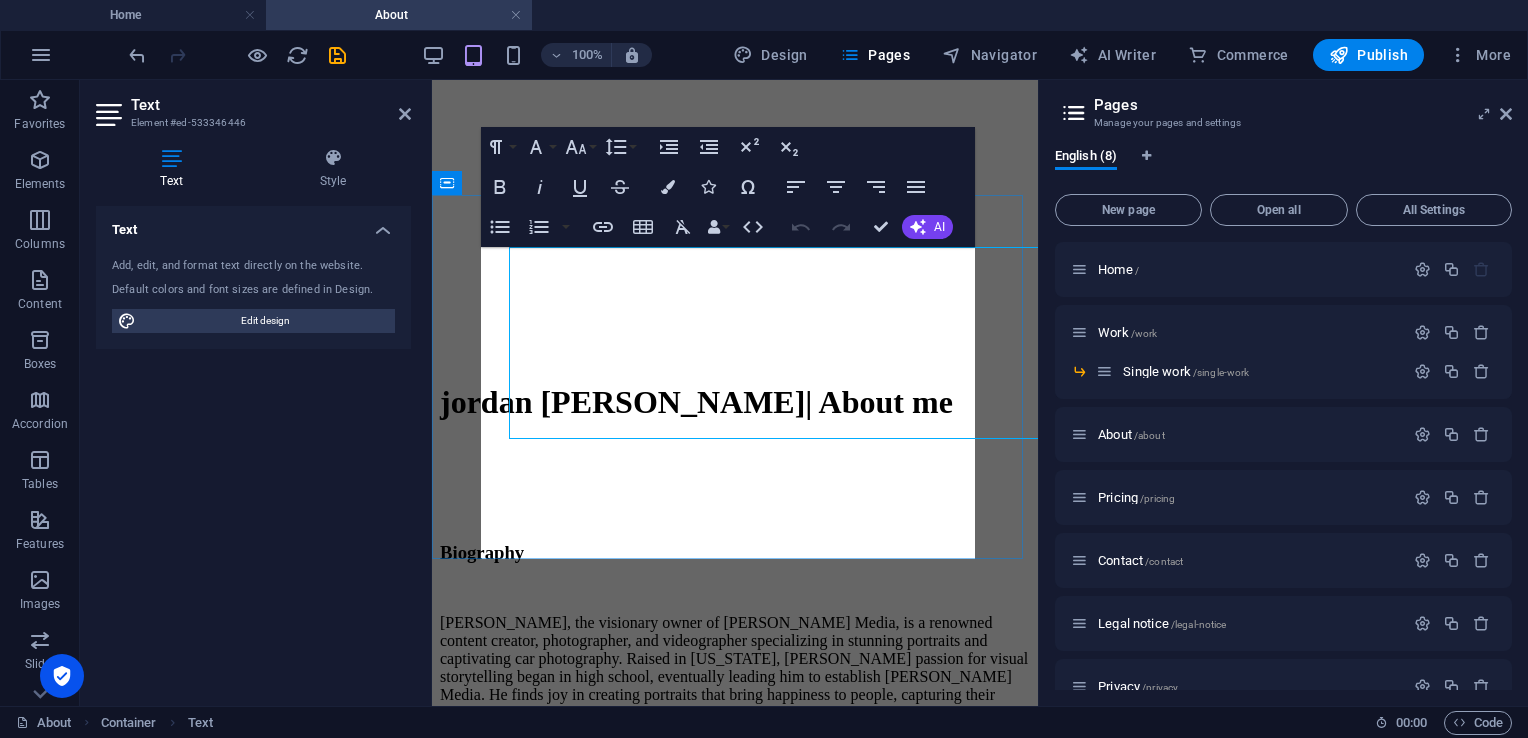 drag, startPoint x: 1100, startPoint y: 339, endPoint x: 748, endPoint y: 339, distance: 352 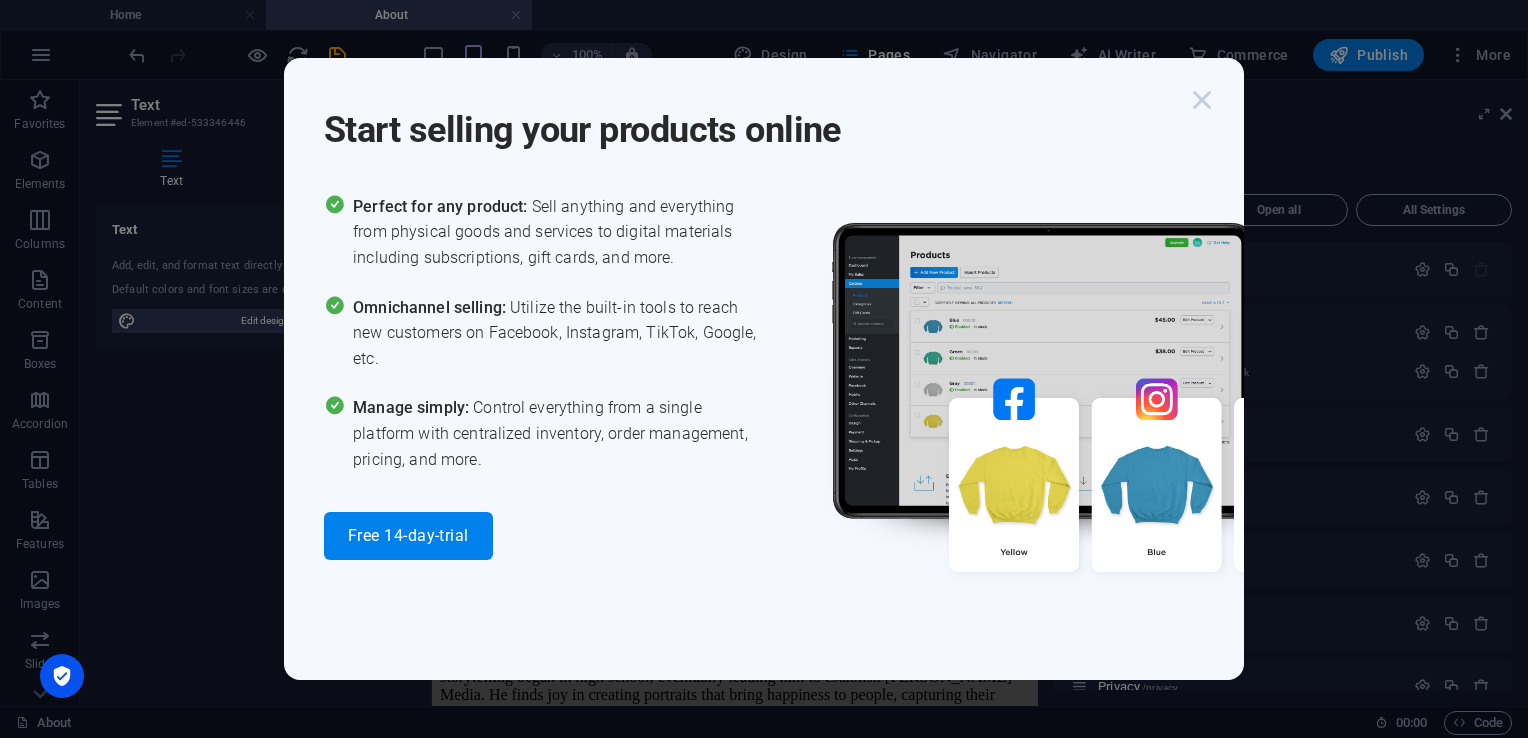 click at bounding box center (1202, 100) 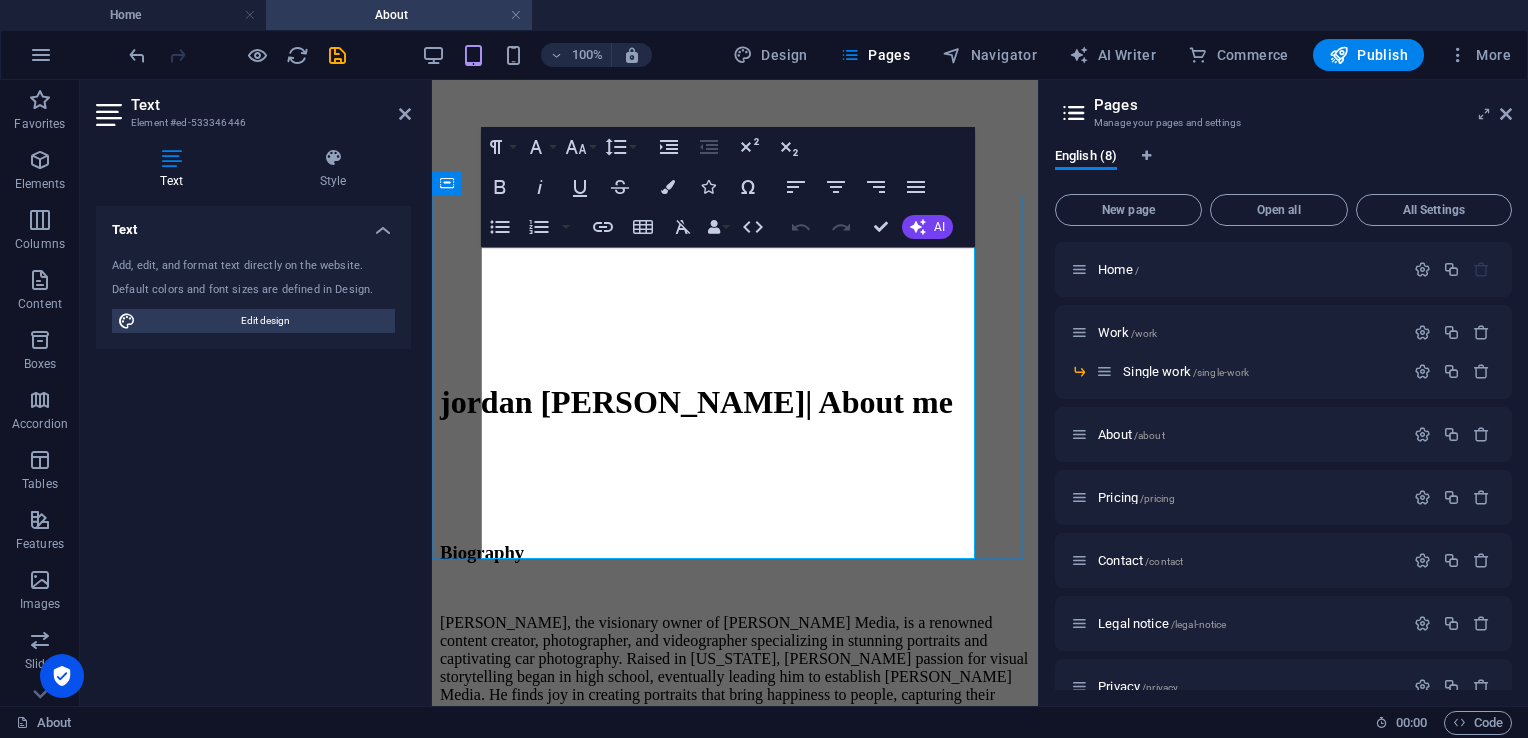 click on "[PERSON_NAME], the visionary owner of [PERSON_NAME] Media, is a renowned content creator, photographer, and videographer specializing in stunning portraits and captivating car photography. Raised in [US_STATE], [PERSON_NAME] passion for visual storytelling began in high school, eventually leading him to establish [PERSON_NAME] Media. He finds joy in creating portraits that bring happiness to people, capturing their essence in every shot. His exceptional work has helped numerous businesses enhance their online presence and drive engagement through strategic social media marketing. [PERSON_NAME] commitment to his craft and clients, combined with his continuous pursuit of innovation, ensures [PERSON_NAME] Media remains a trusted name in the industry, making a lasting impact on the businesses he collaborates with." at bounding box center (735, 704) 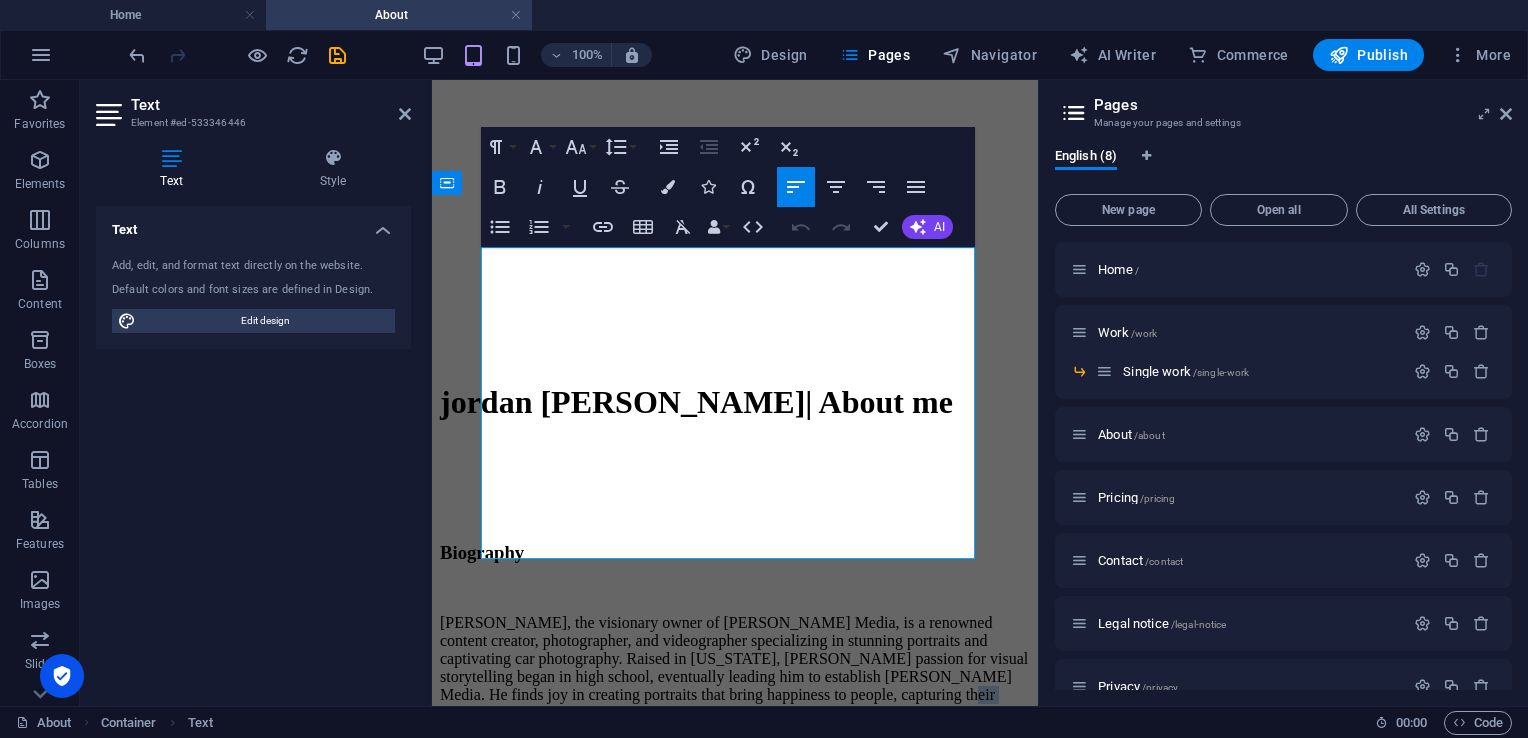 click on "[PERSON_NAME], the visionary owner of [PERSON_NAME] Media, is a renowned content creator, photographer, and videographer specializing in stunning portraits and captivating car photography. Raised in [US_STATE], [PERSON_NAME] passion for visual storytelling began in high school, eventually leading him to establish [PERSON_NAME] Media. He finds joy in creating portraits that bring happiness to people, capturing their essence in every shot. His exceptional work has helped numerous businesses enhance their online presence and drive engagement through strategic social media marketing. [PERSON_NAME] commitment to his craft and clients, combined with his continuous pursuit of innovation, ensures [PERSON_NAME] Media remains a trusted name in the industry, making a lasting impact on the businesses he collaborates with." at bounding box center (735, 704) 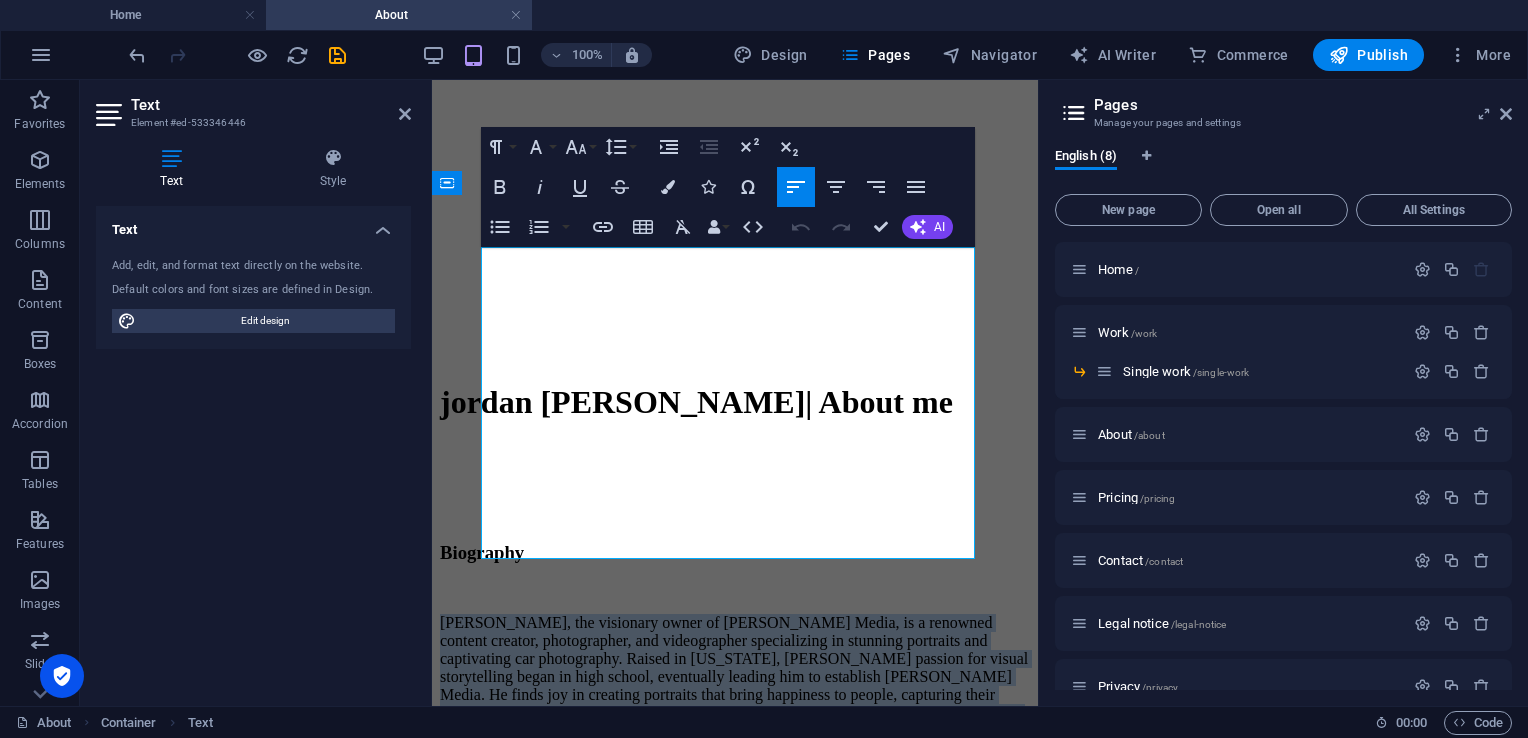 click on "[PERSON_NAME], the visionary owner of [PERSON_NAME] Media, is a renowned content creator, photographer, and videographer specializing in stunning portraits and captivating car photography. Raised in [US_STATE], [PERSON_NAME] passion for visual storytelling began in high school, eventually leading him to establish [PERSON_NAME] Media. He finds joy in creating portraits that bring happiness to people, capturing their essence in every shot. His exceptional work has helped numerous businesses enhance their online presence and drive engagement through strategic social media marketing. [PERSON_NAME] commitment to his craft and clients, combined with his continuous pursuit of innovation, ensures [PERSON_NAME] Media remains a trusted name in the industry, making a lasting impact on the businesses he collaborates with." at bounding box center [735, 704] 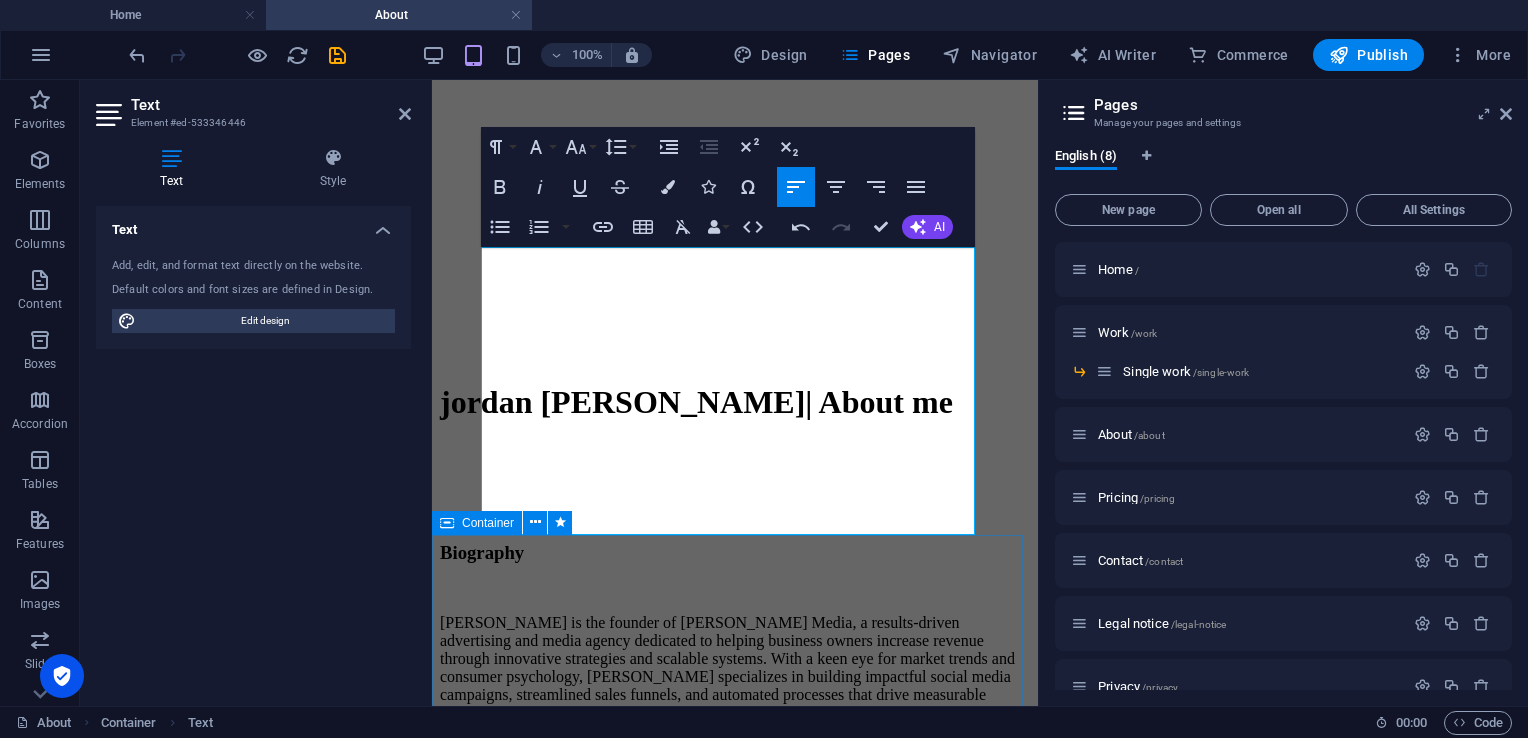 click on "My story Creating The Perfect Shot From an early age, a passion for helping others ignited within me. My journey, shaped by humble beginnings, led to the discovery of social media's transformative power. Through visuals and stories, I realized my purpose: to inspire change and uplift lives, demonstrating that connection can make a profound difference. see my work" at bounding box center (735, 952) 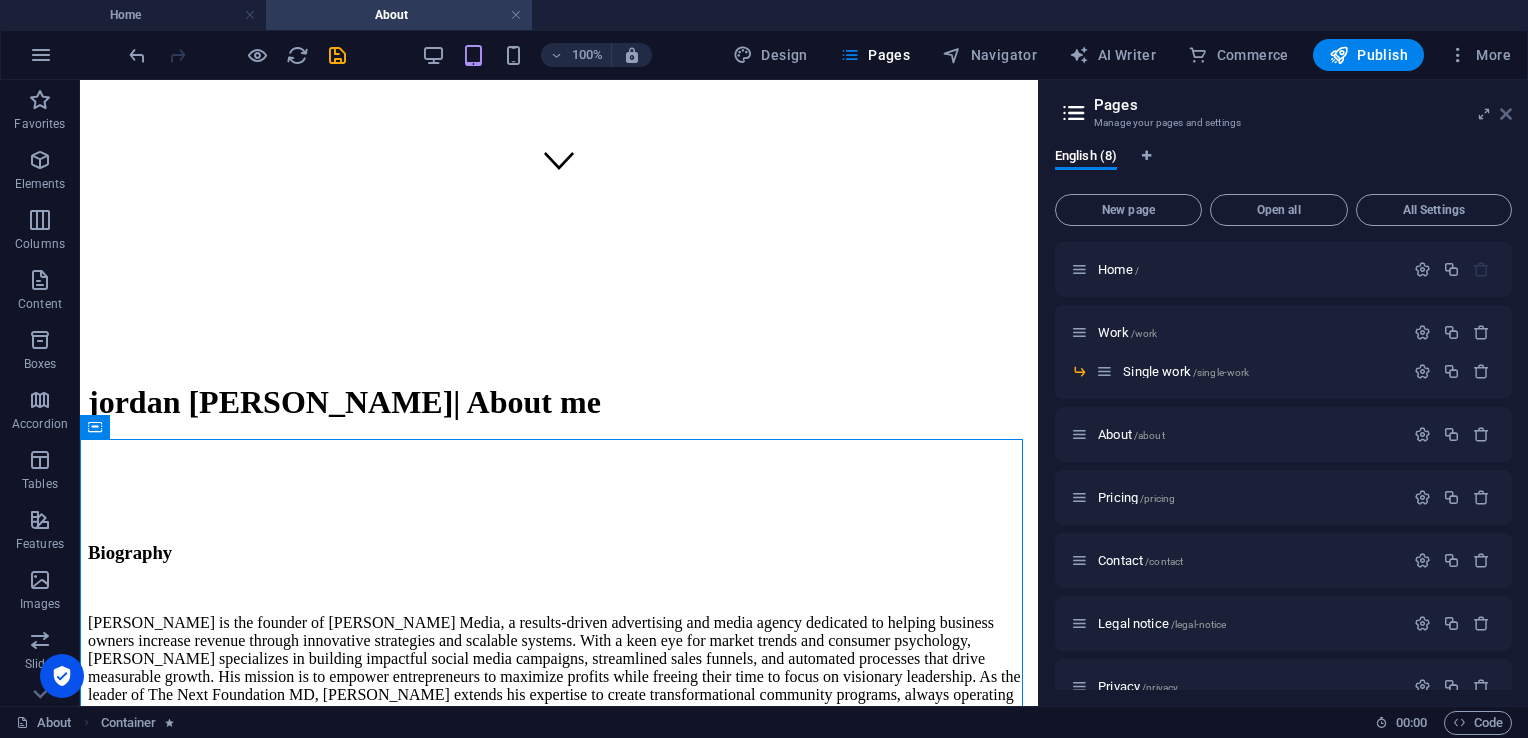 click at bounding box center [1506, 114] 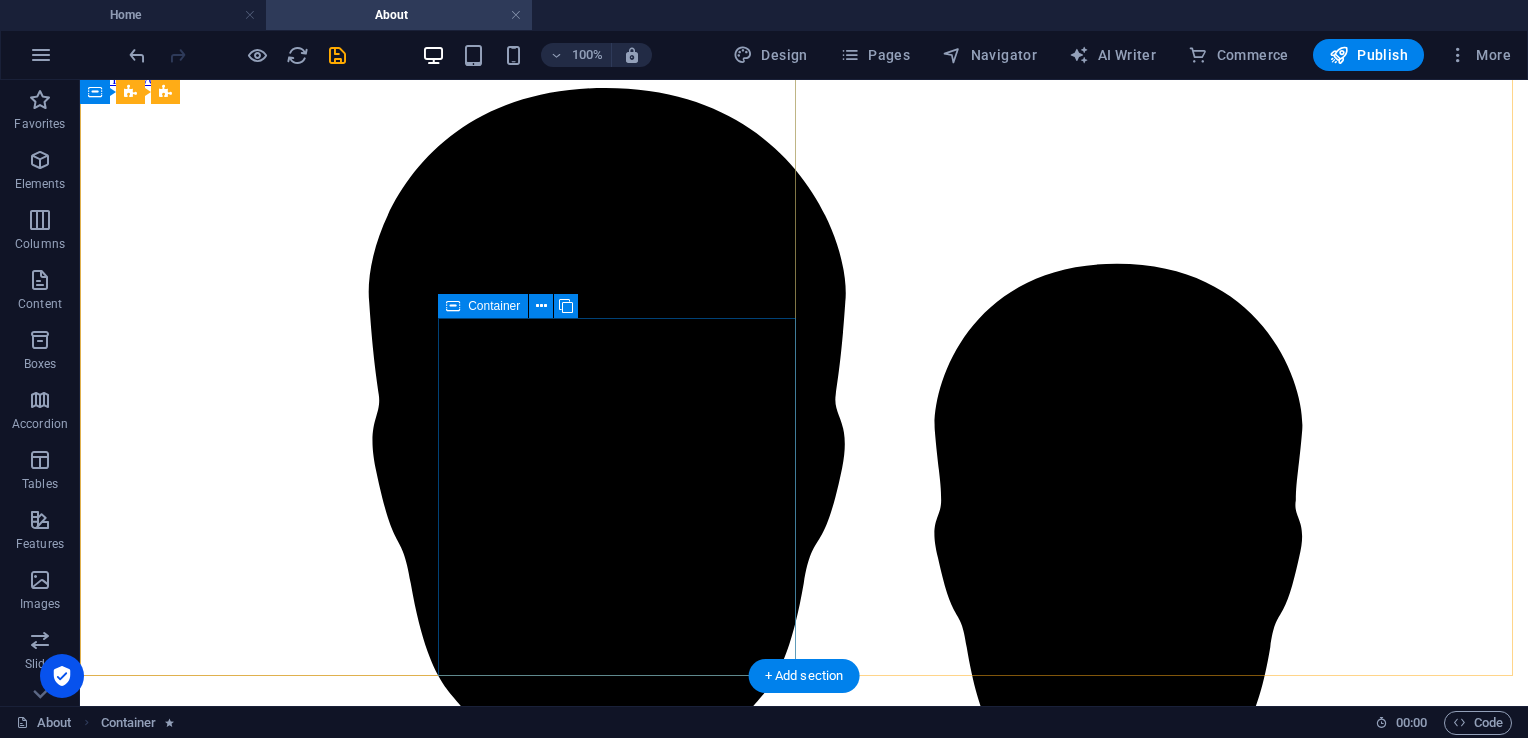 scroll, scrollTop: 1428, scrollLeft: 0, axis: vertical 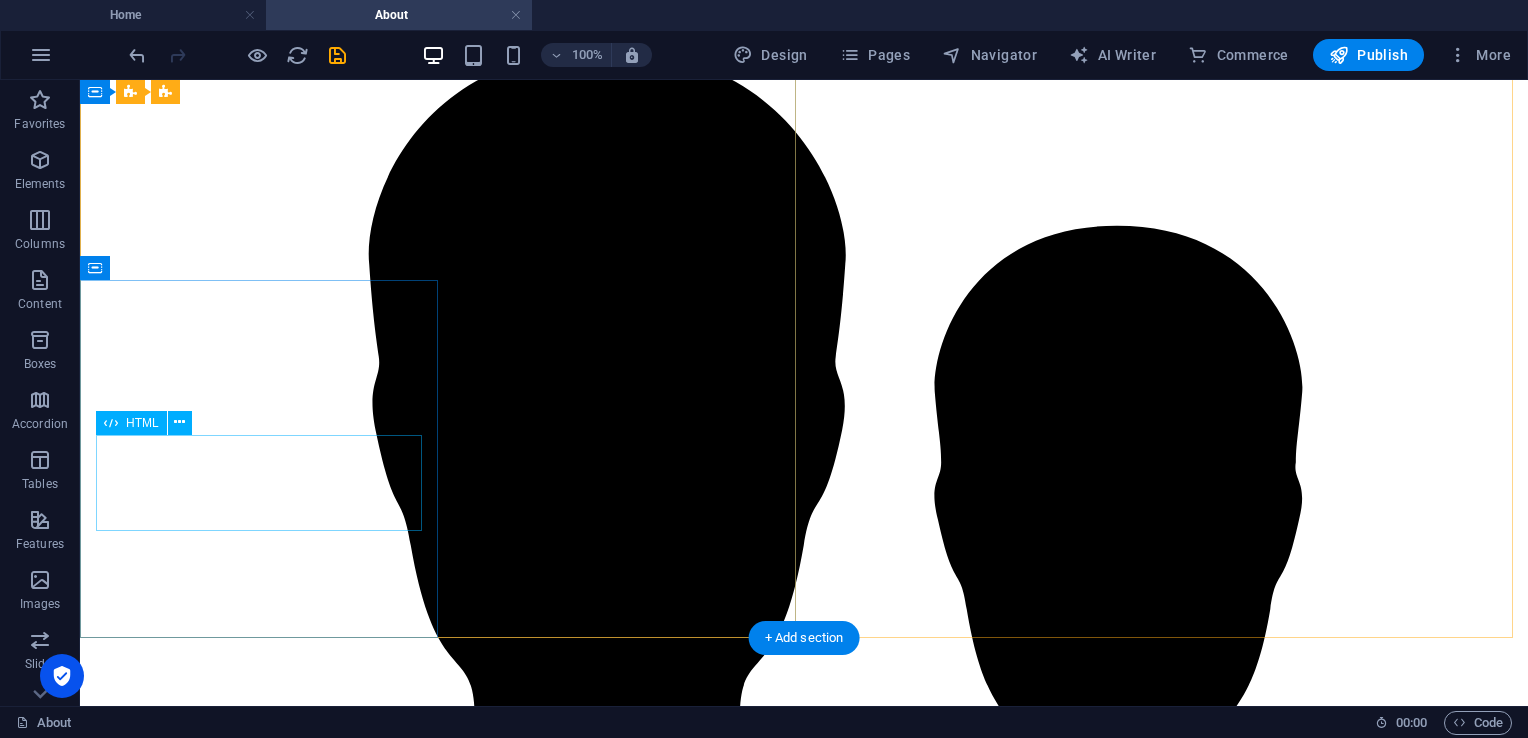 click on "14" at bounding box center [804, 4307] 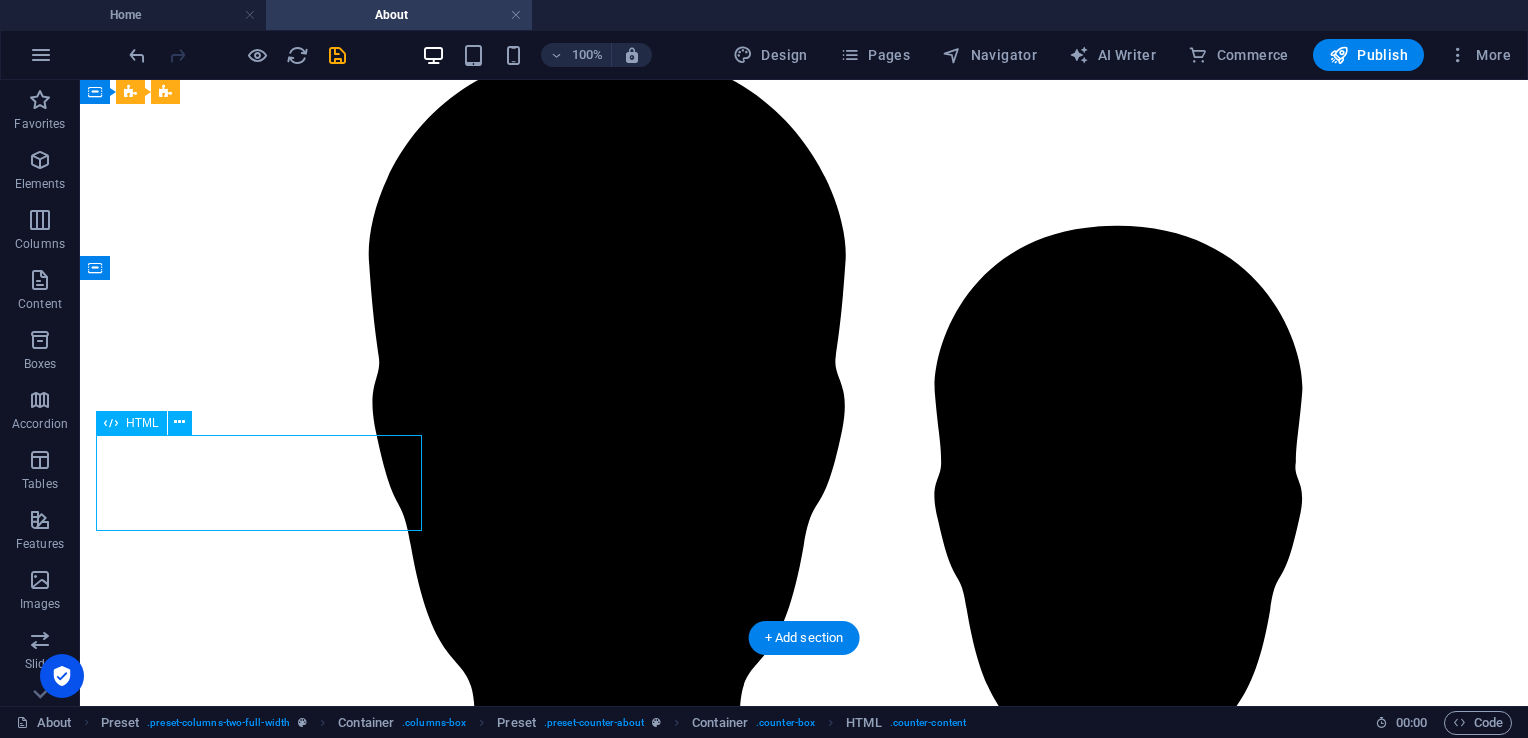 click on "14" at bounding box center (804, 4307) 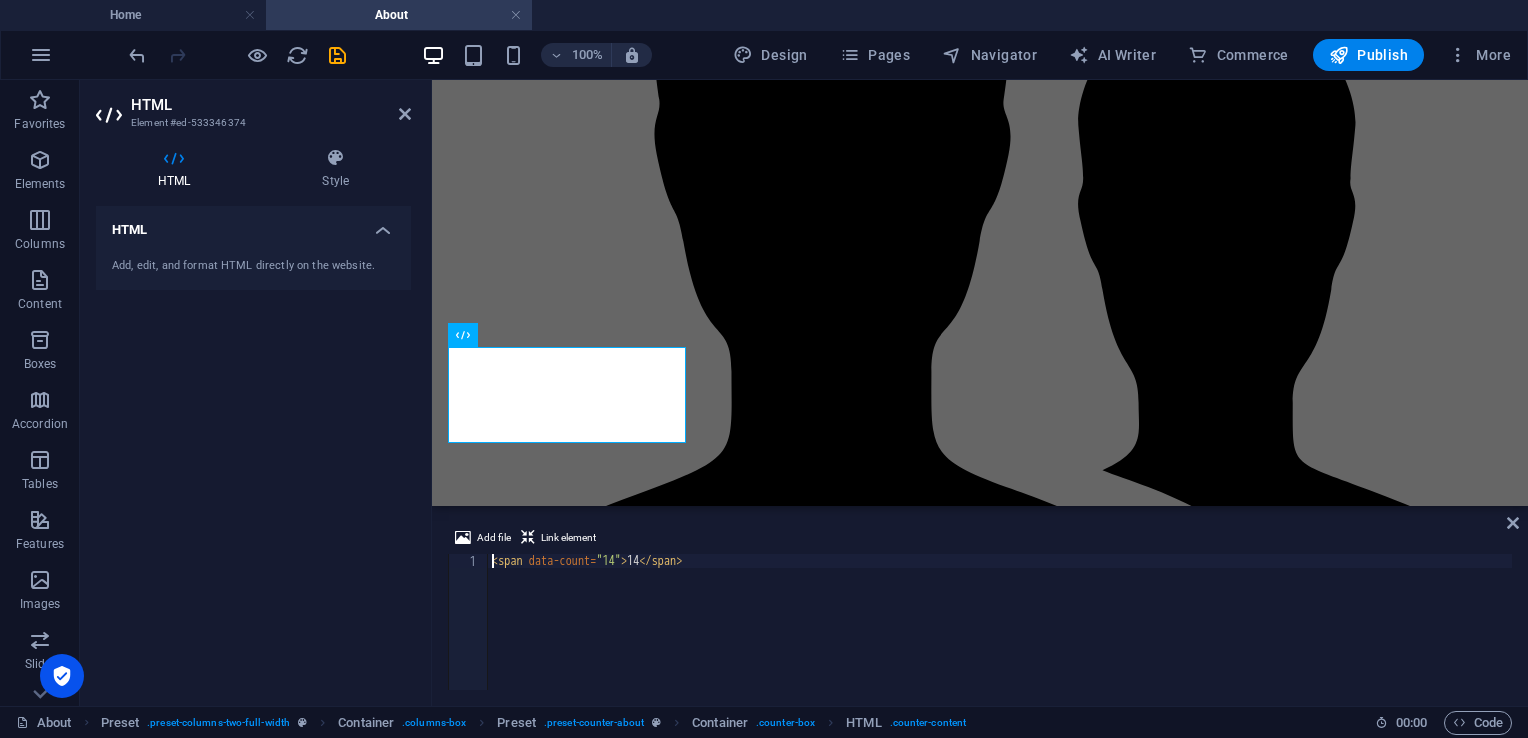 scroll, scrollTop: 1184, scrollLeft: 0, axis: vertical 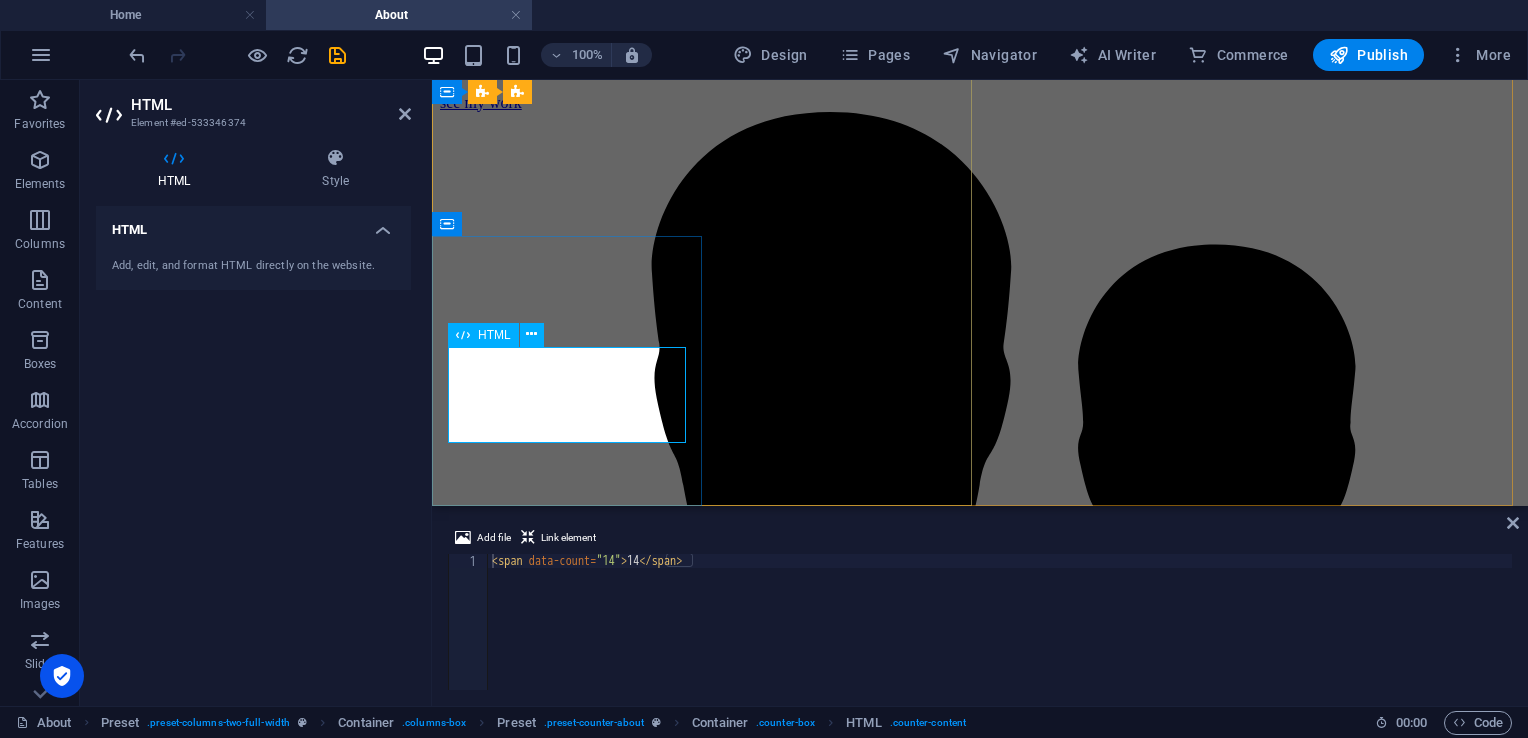 click on "14" at bounding box center (980, 3361) 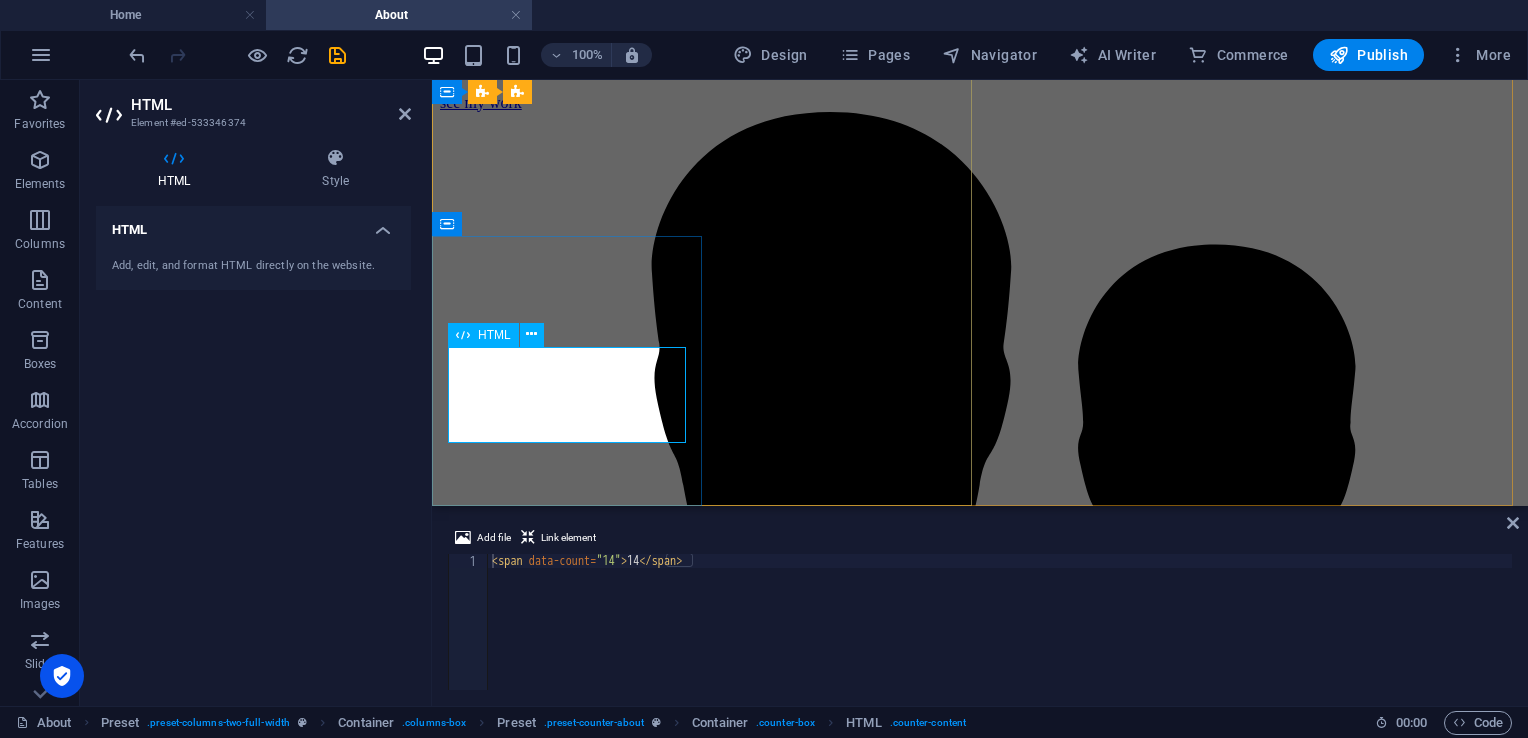 click on "14" at bounding box center [980, 3361] 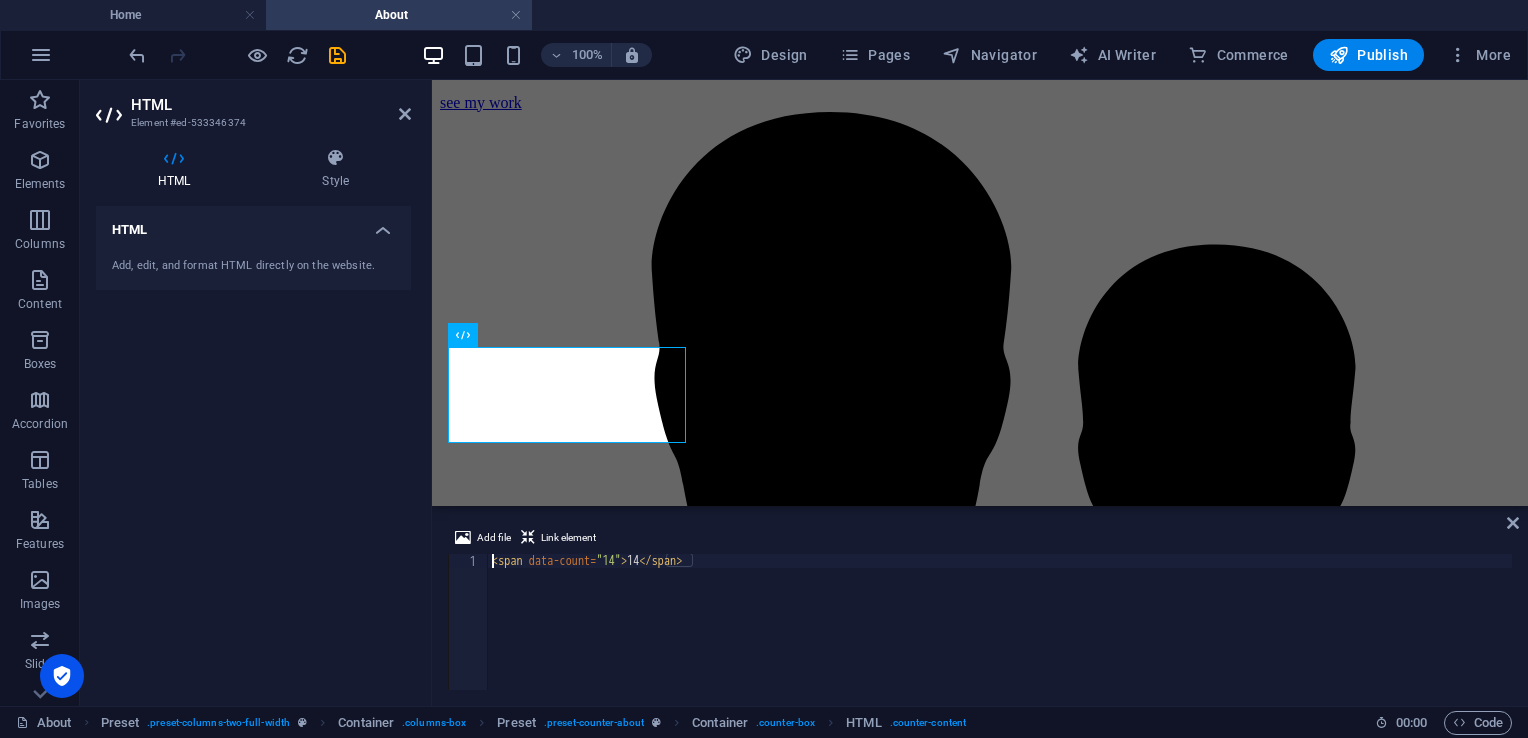 click on "< span   data-count = "14" > 14 </ span >" at bounding box center (1000, 636) 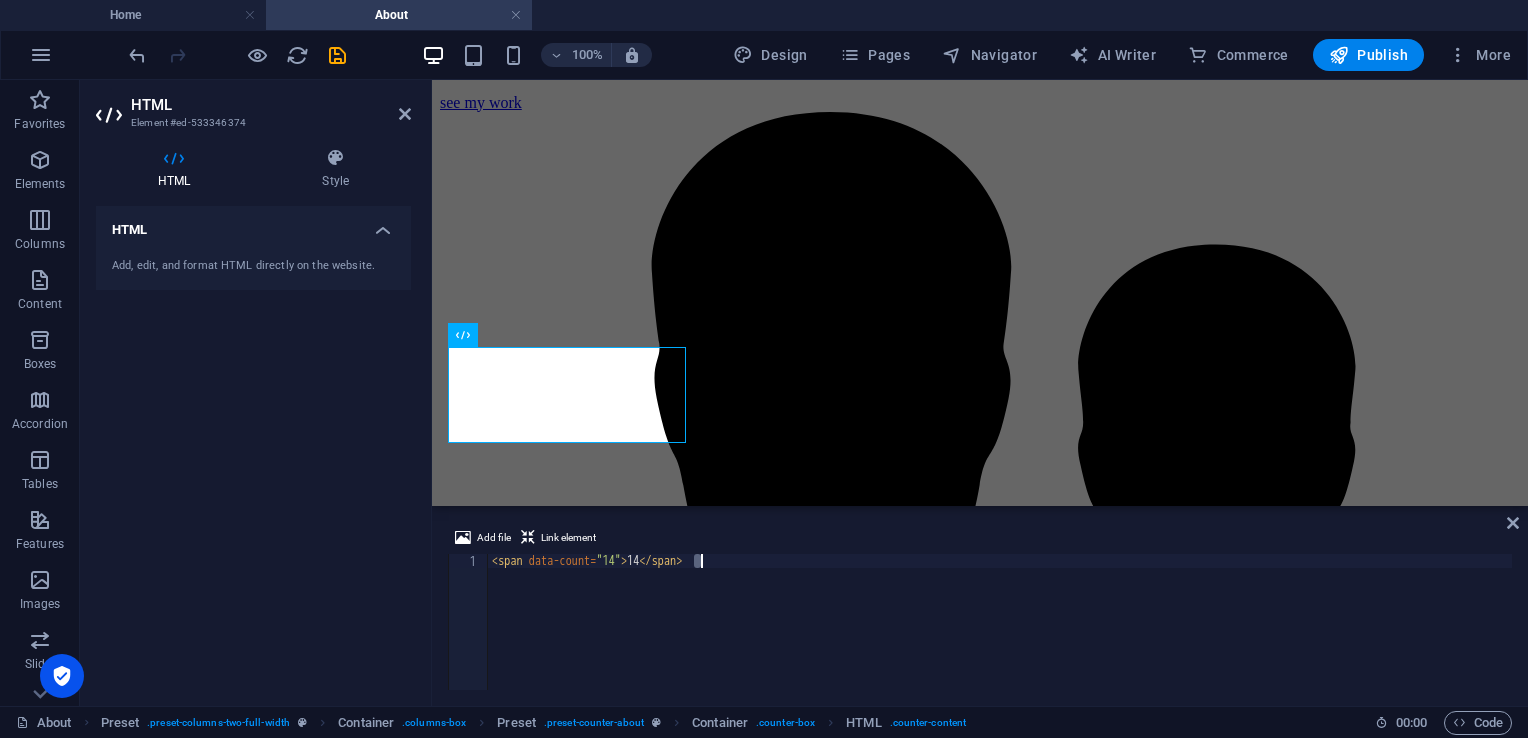 click on "< span   data-count = "14" > 14 </ span >" at bounding box center (1000, 636) 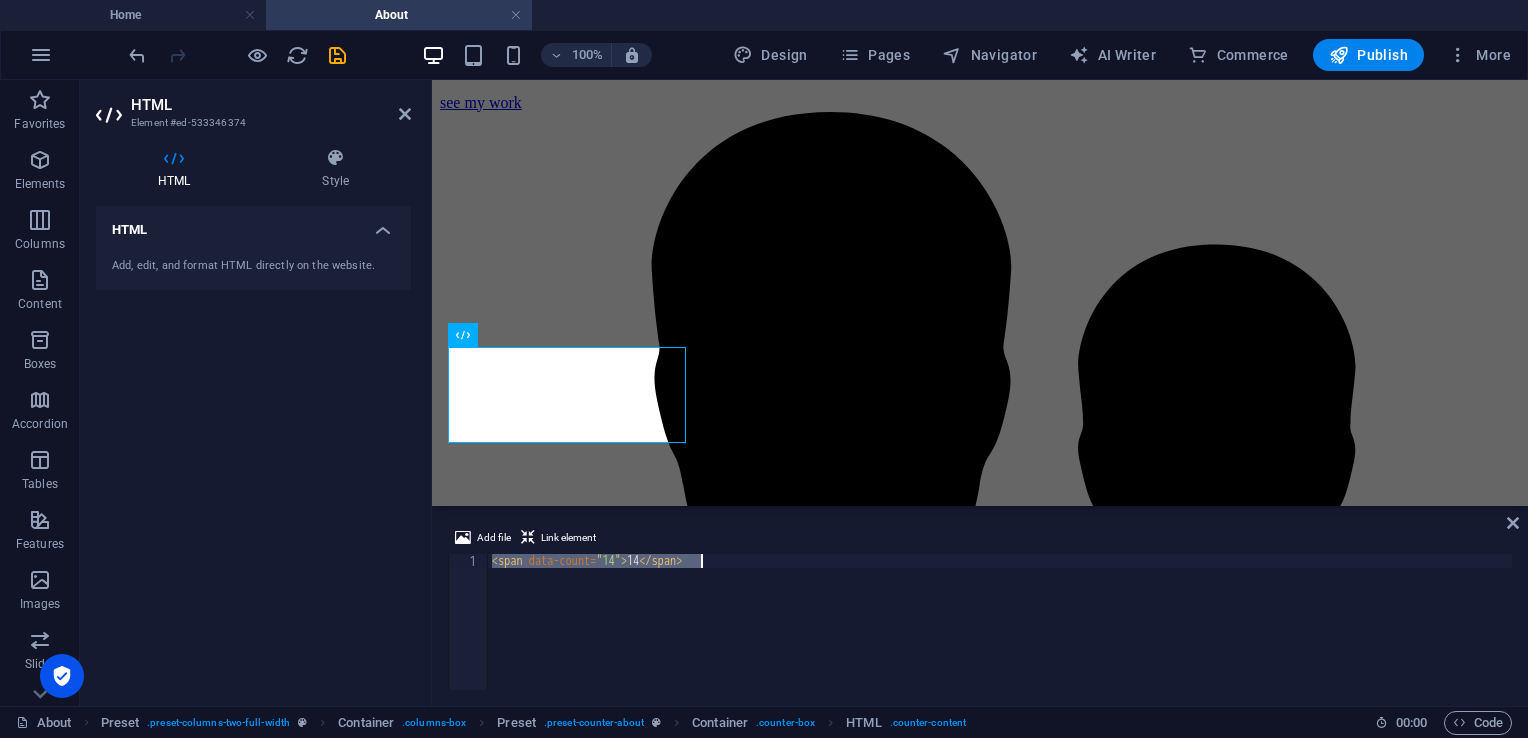 click on "< span   data-count = "14" > 14 </ span >" at bounding box center [1000, 636] 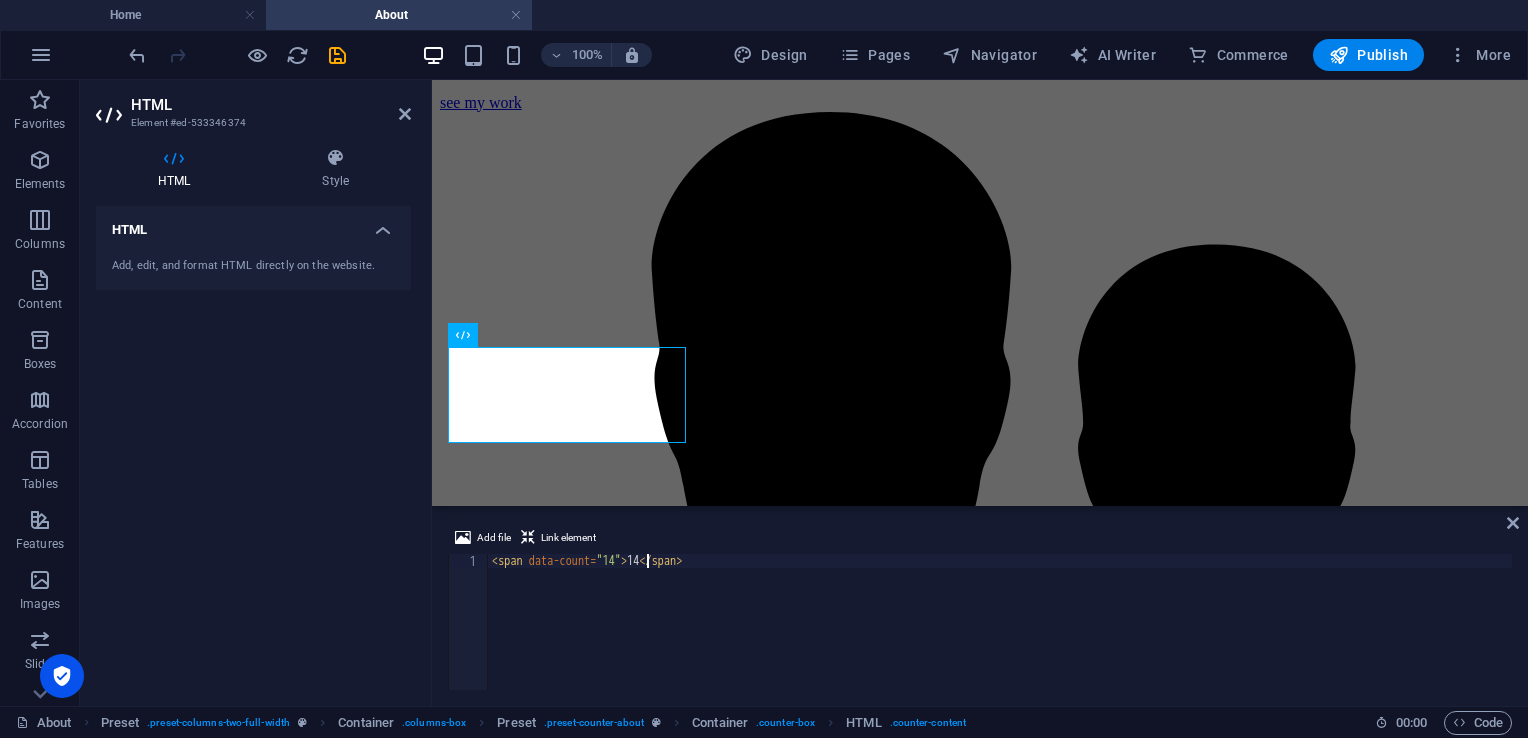 click on "< span   data-count = "14" > 14 </ span >" at bounding box center [1000, 636] 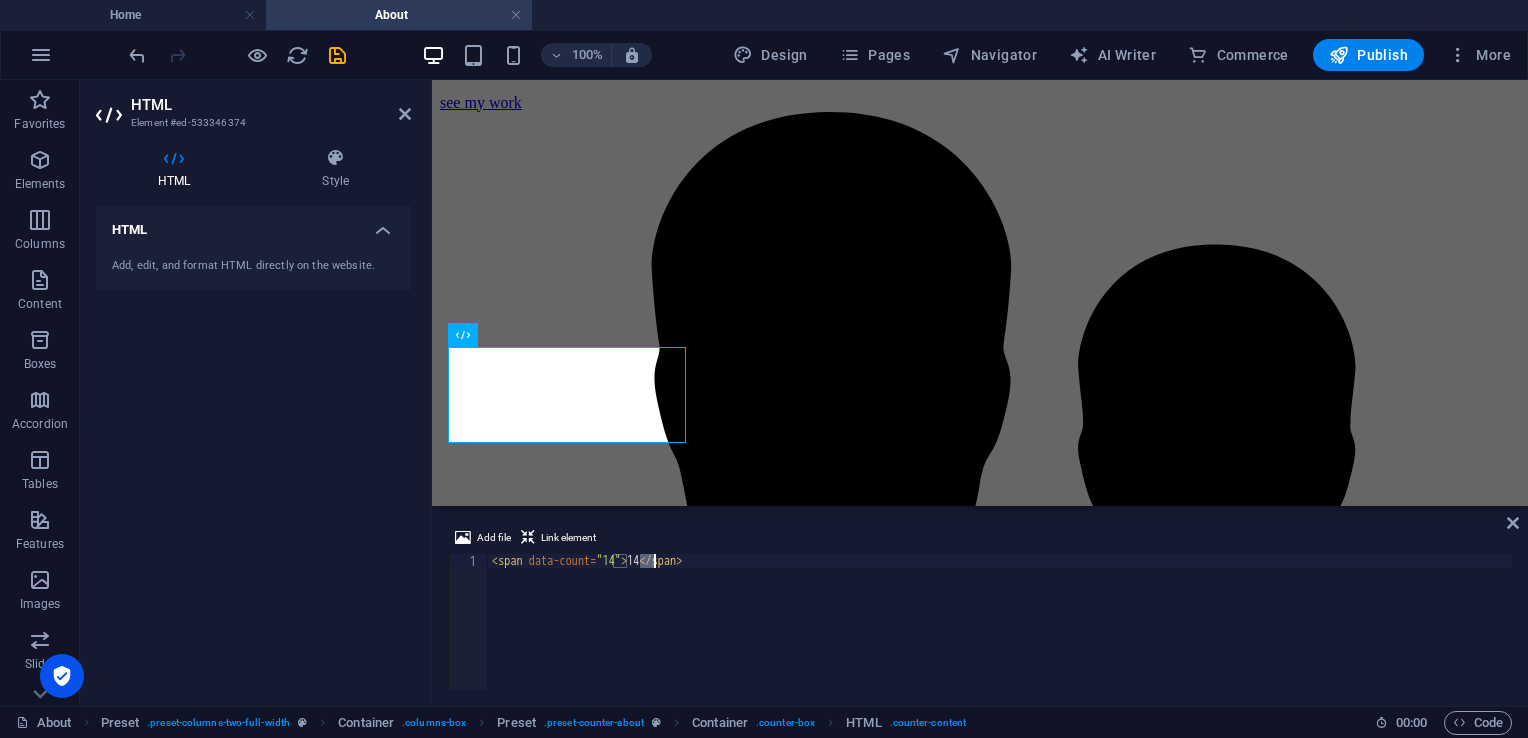 click on "< span   data-count = "14" > 14 </ span >" at bounding box center (1000, 636) 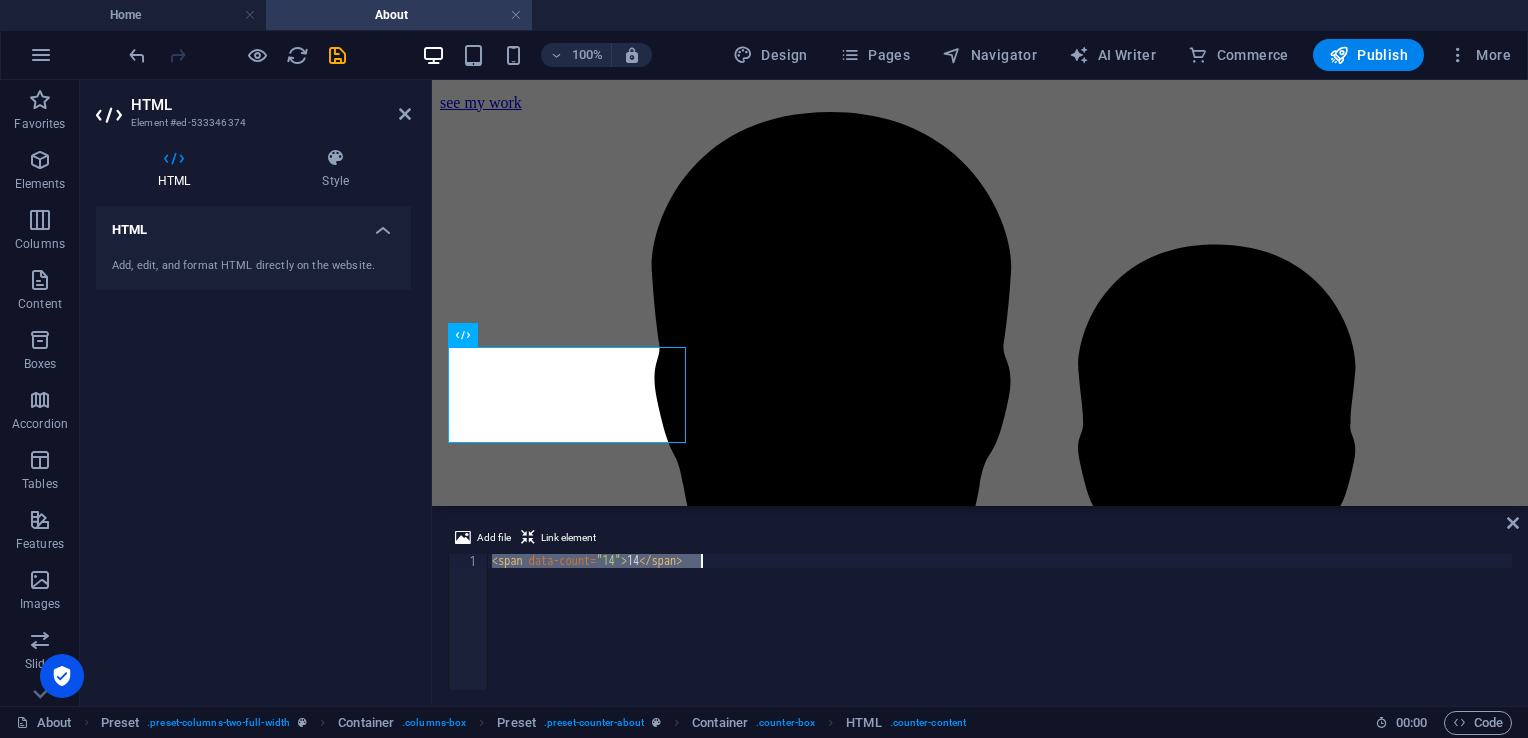 click on "< span   data-count = "14" > 14 </ span >" at bounding box center [1000, 636] 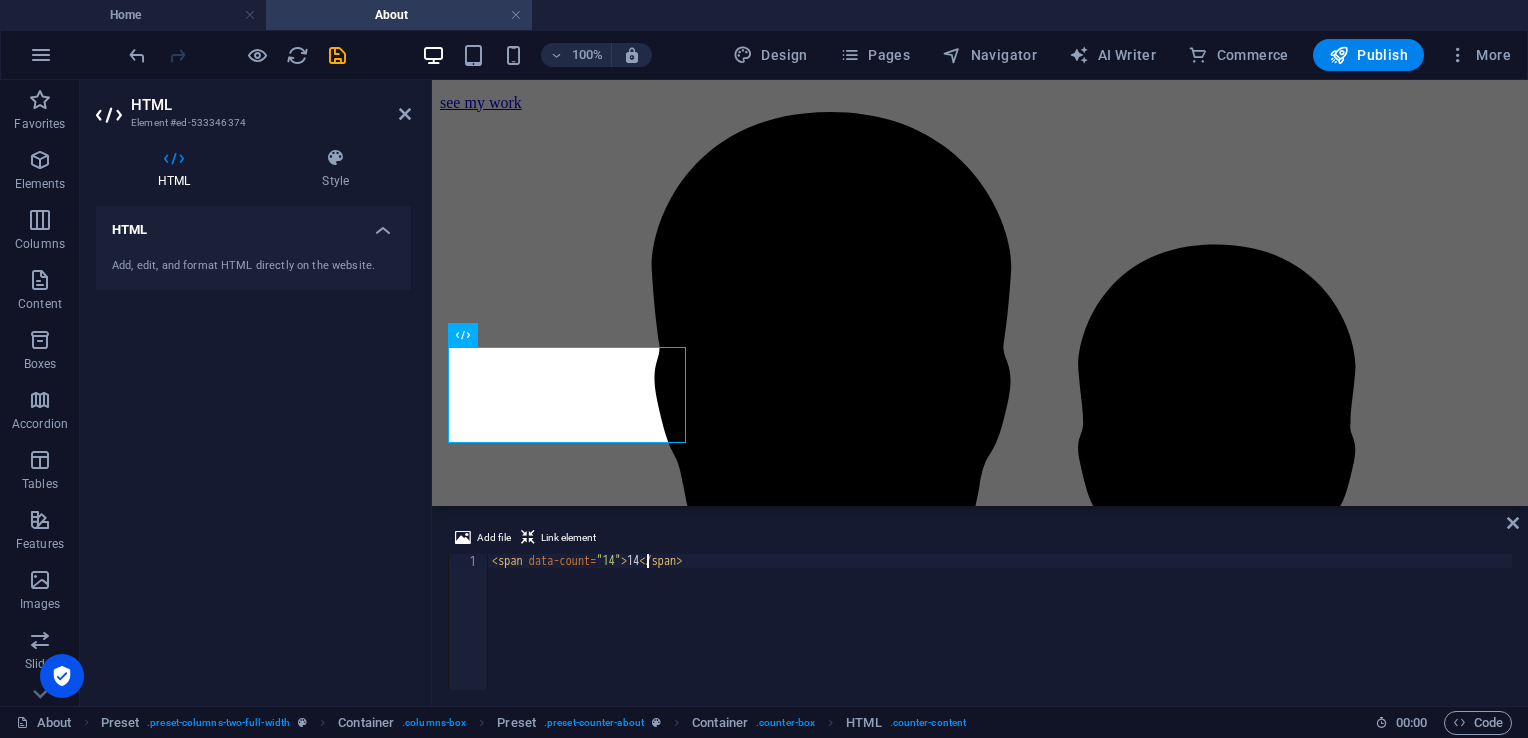 click on "< span   data-count = "14" > 14 </ span >" at bounding box center (1000, 636) 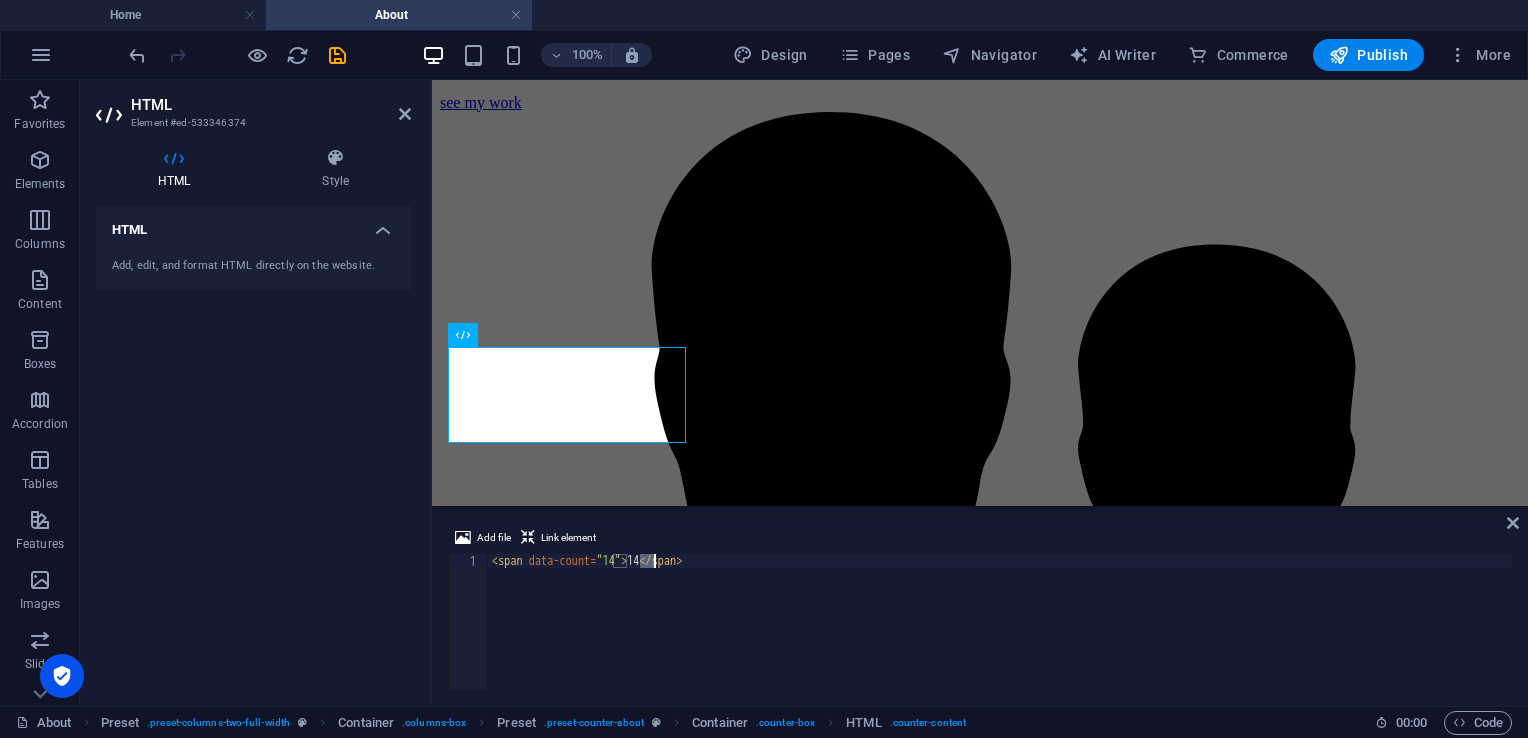 scroll, scrollTop: 0, scrollLeft: 12, axis: horizontal 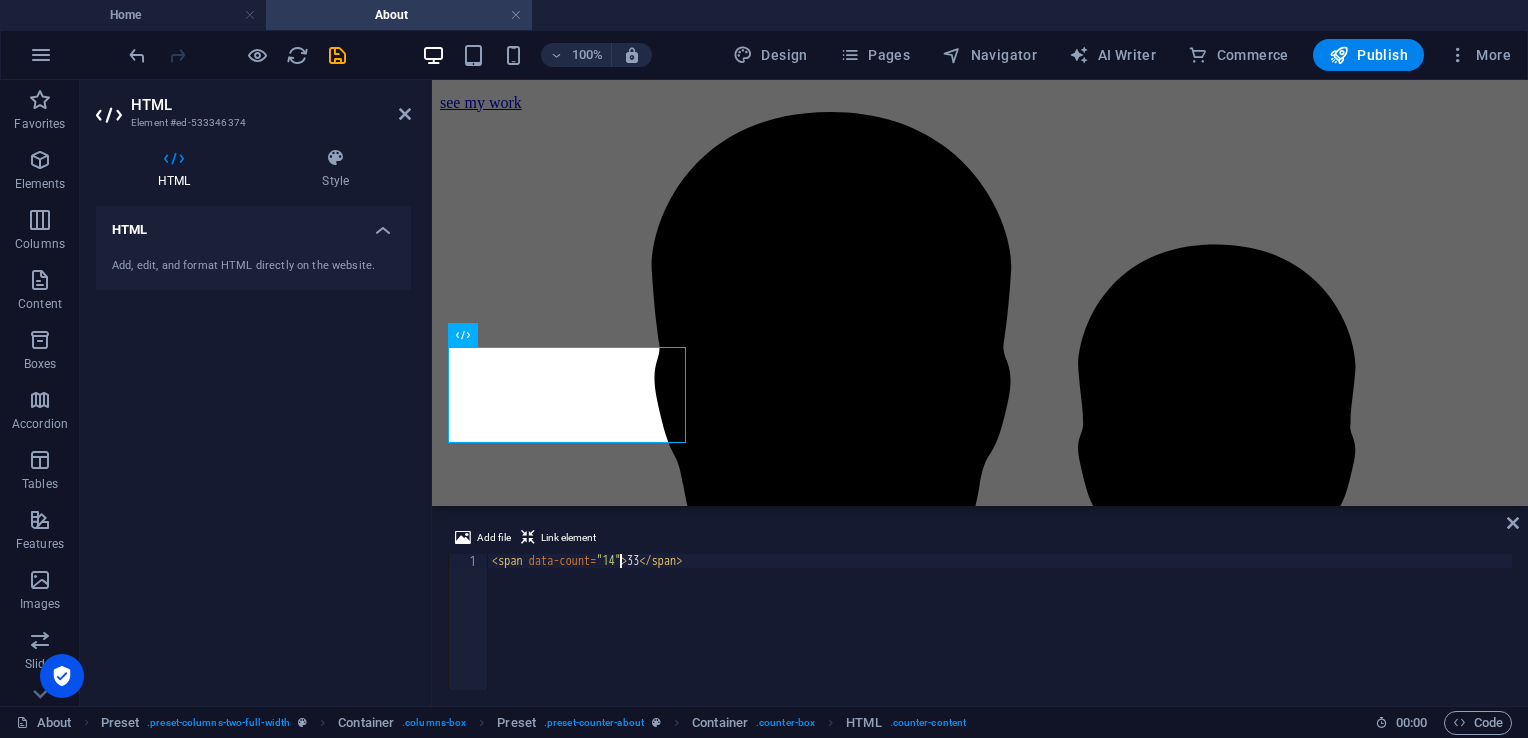 click on "< span   data-count = "14" > 33 </ span >" at bounding box center [1000, 636] 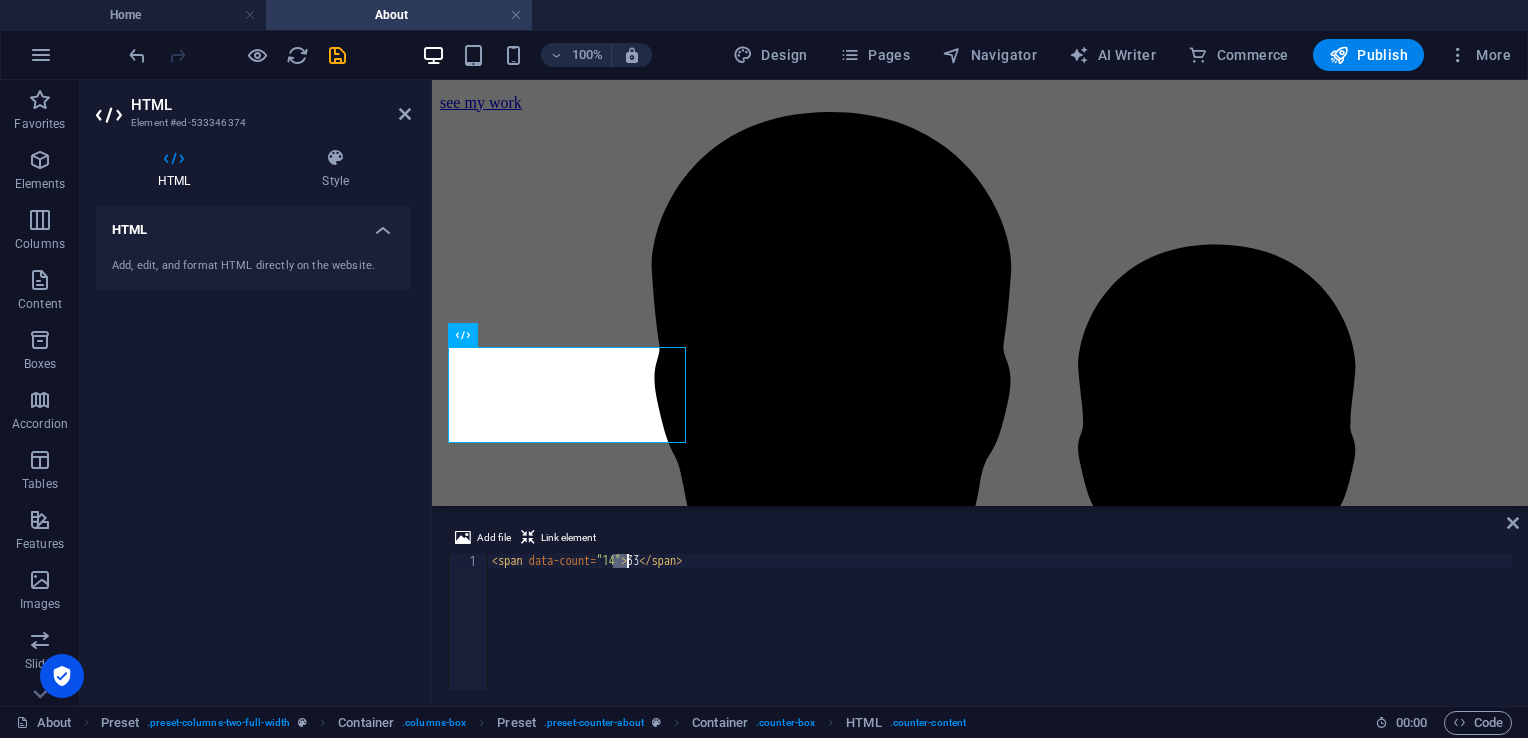 click on "< span   data-count = "14" > 33 </ span >" at bounding box center [1000, 636] 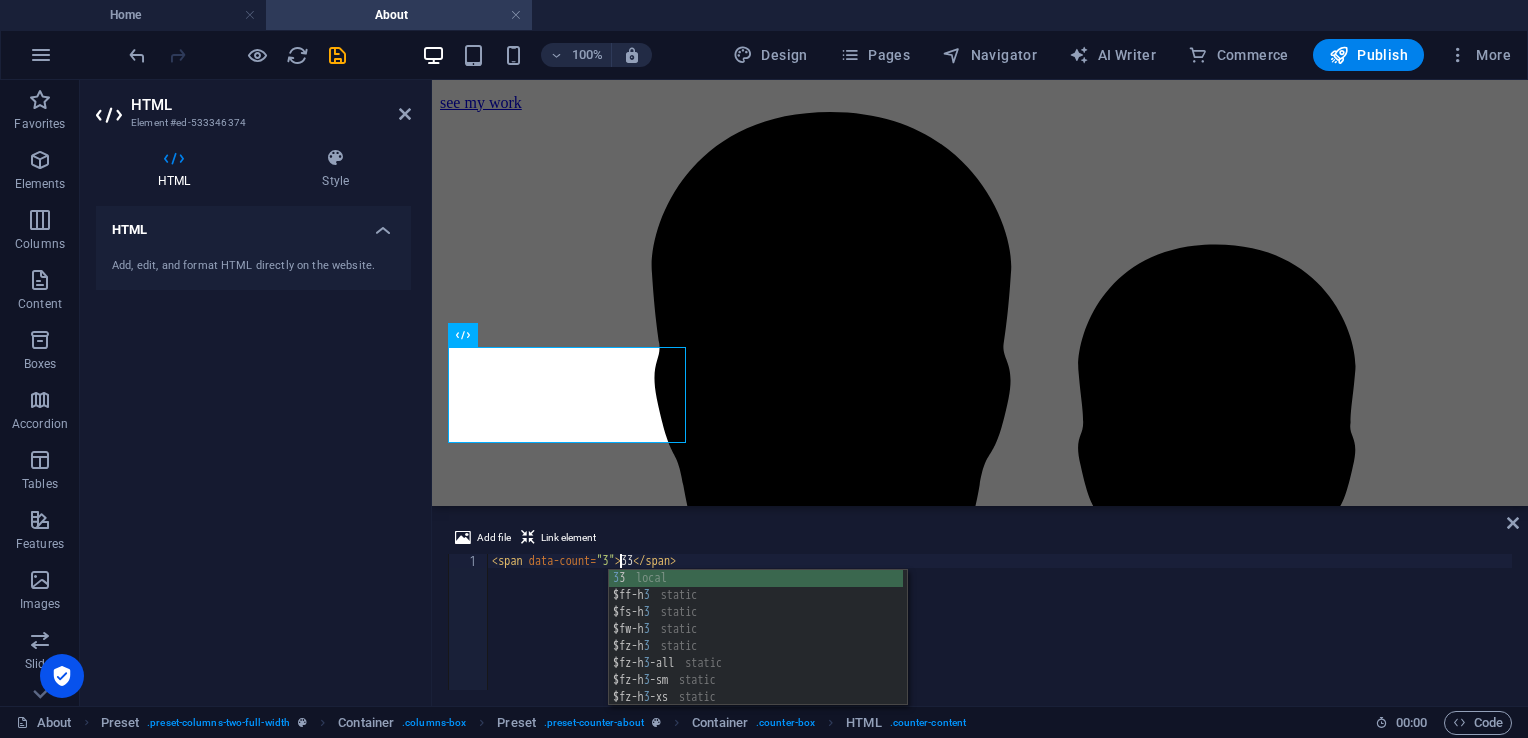 scroll, scrollTop: 0, scrollLeft: 11, axis: horizontal 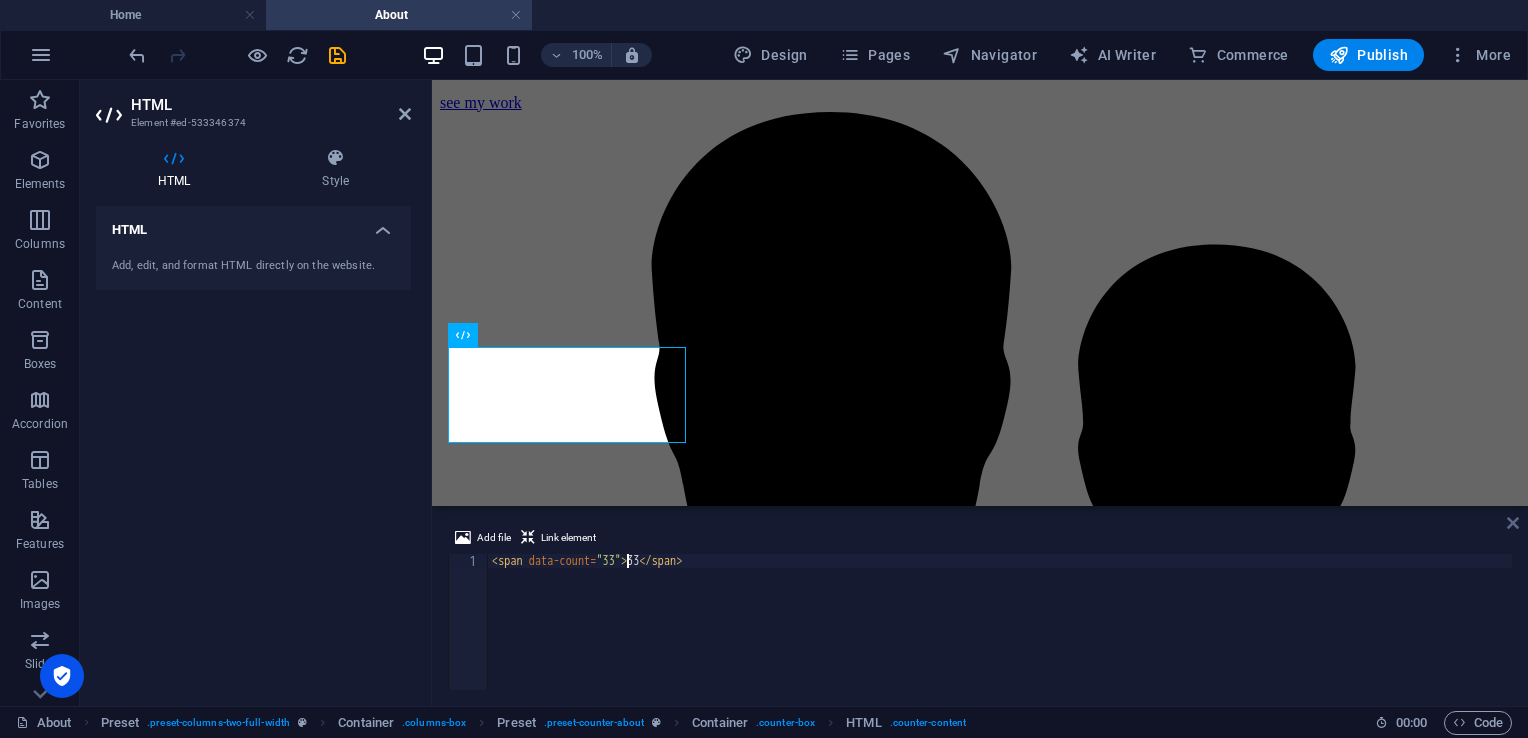 type on "<span data-count="33">33</span>" 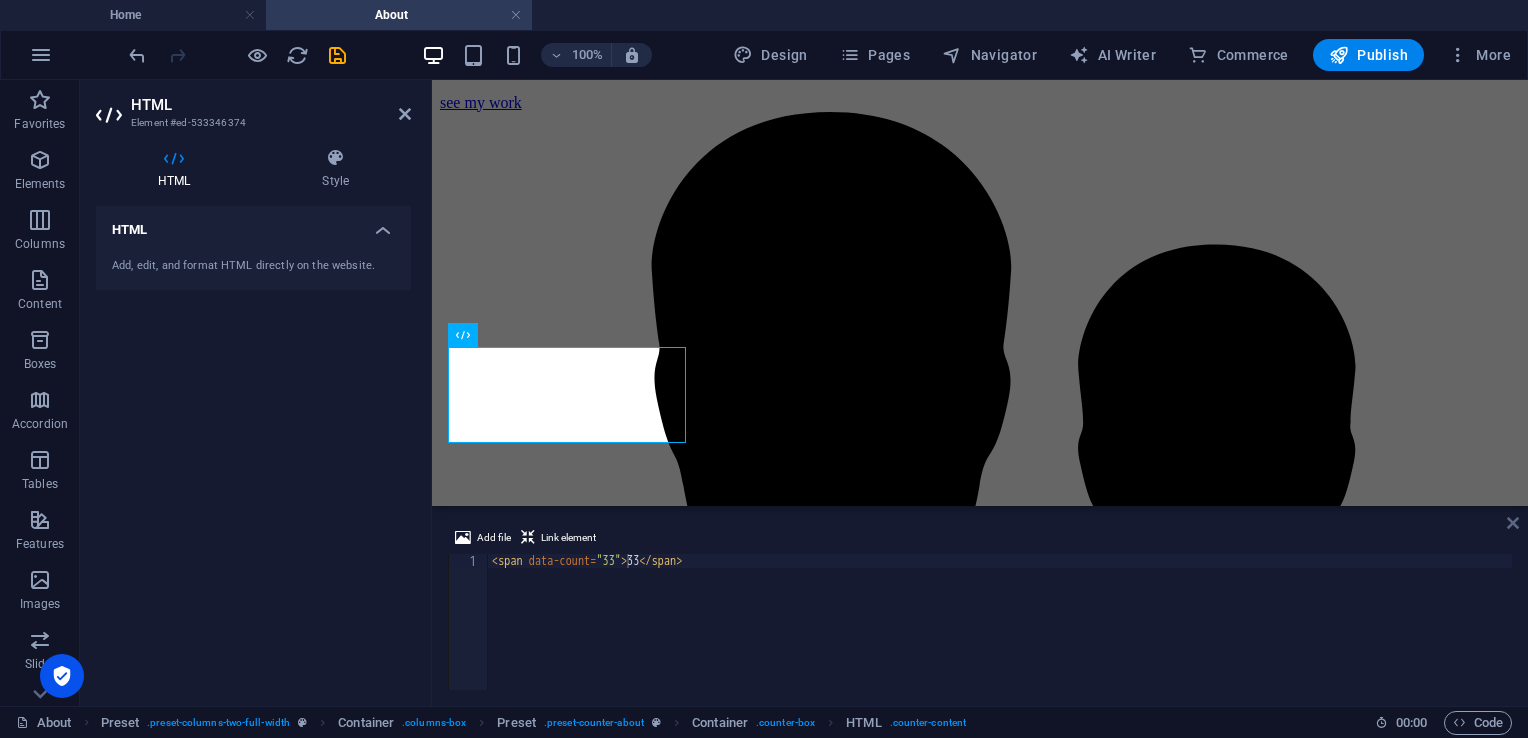 click at bounding box center (1513, 523) 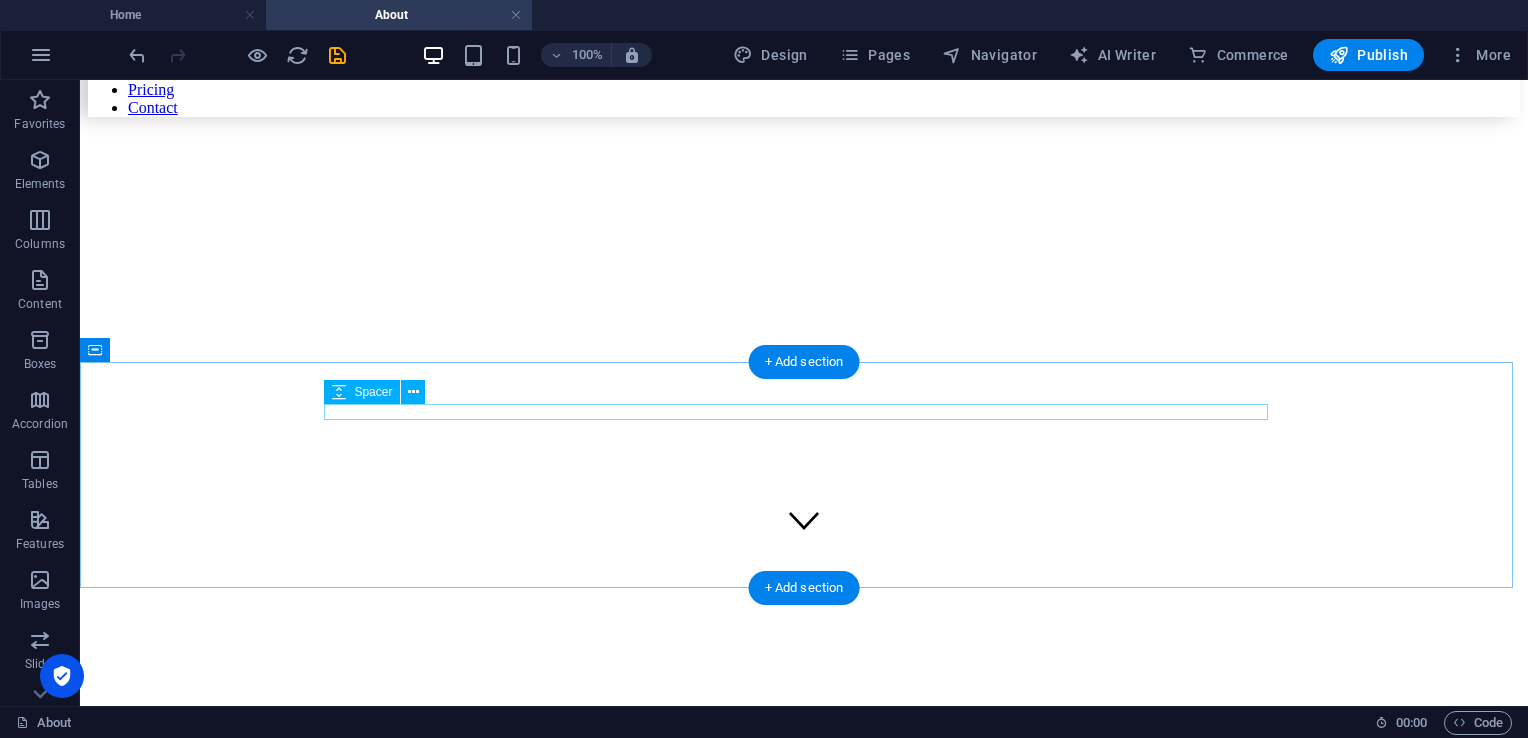 scroll, scrollTop: 0, scrollLeft: 0, axis: both 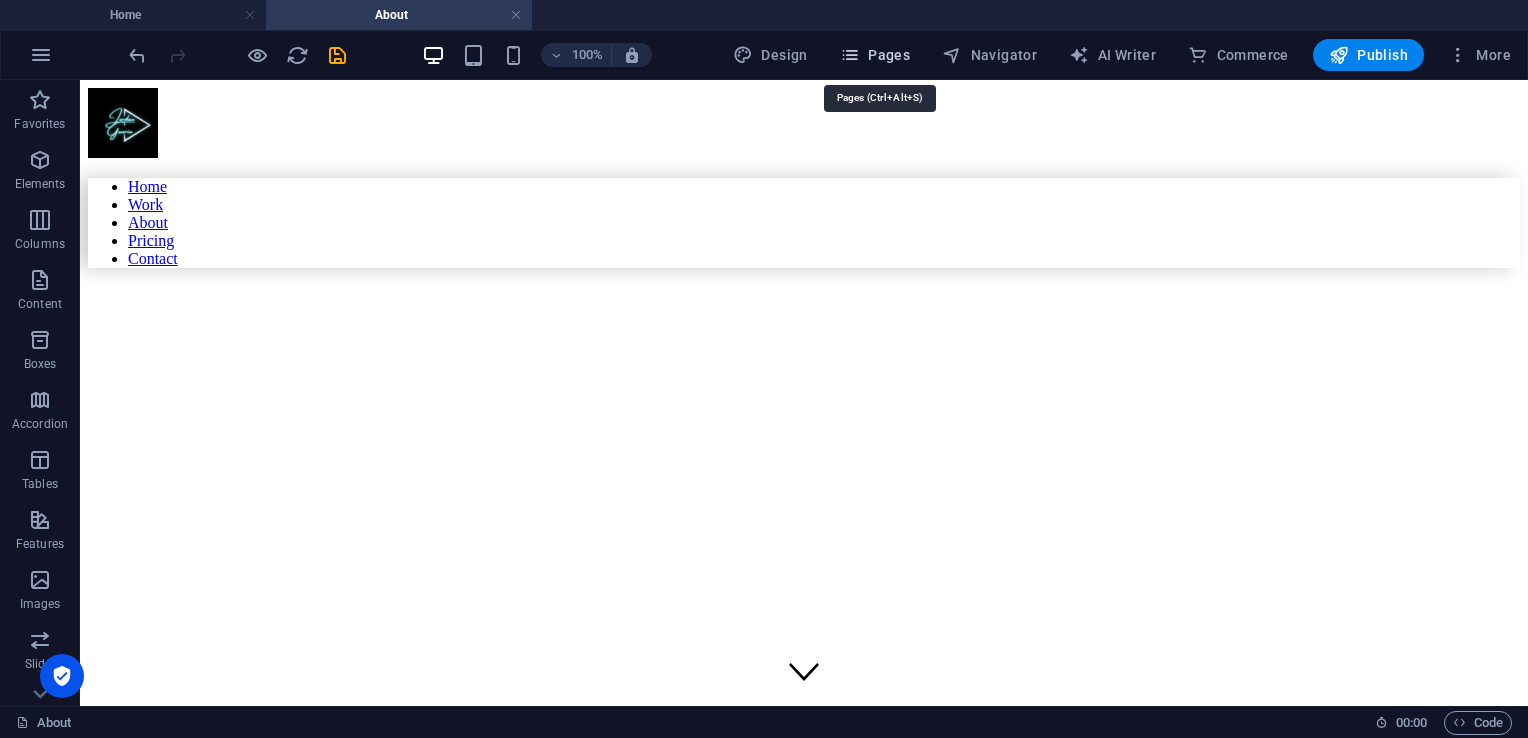 click on "Pages" at bounding box center (875, 55) 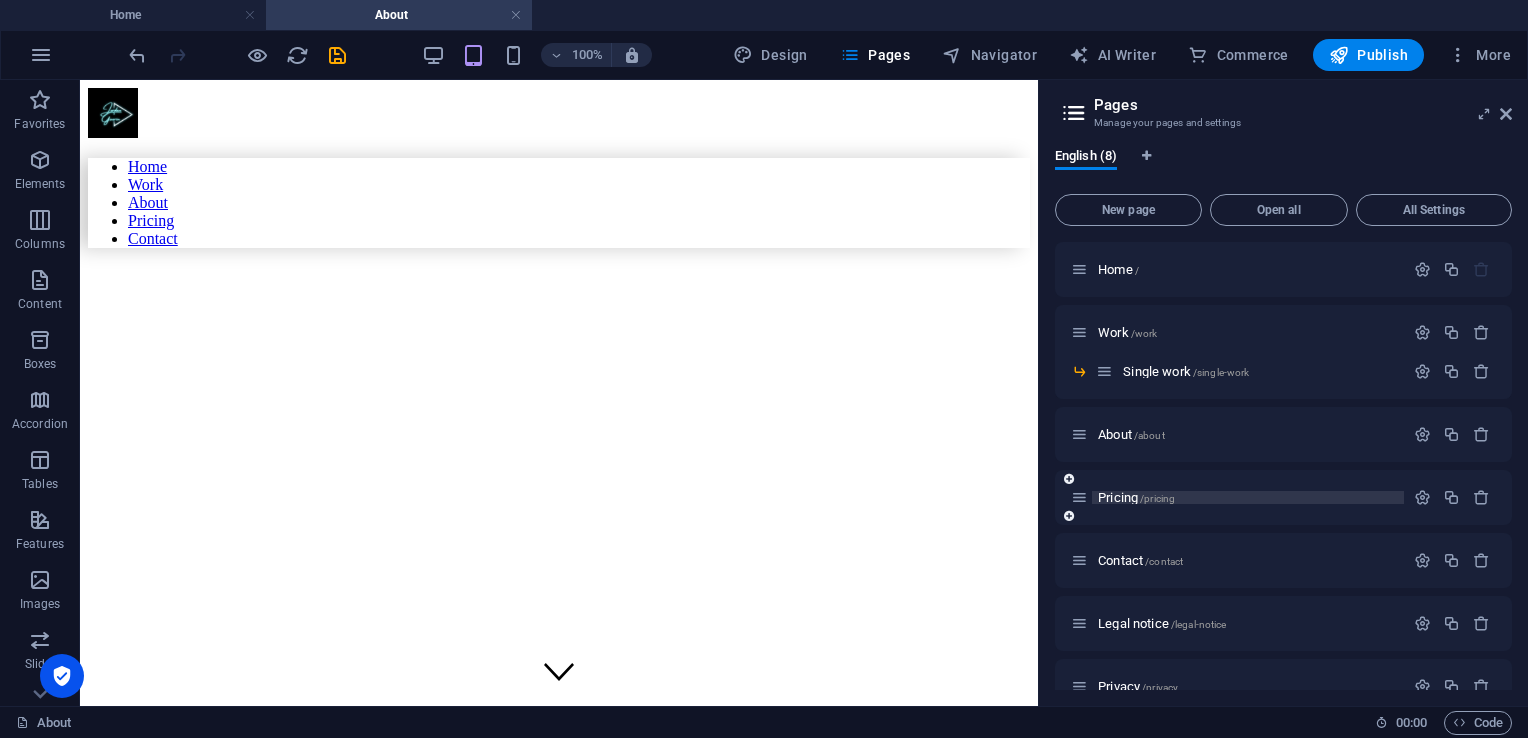 click on "Pricing /pricing" at bounding box center [1248, 497] 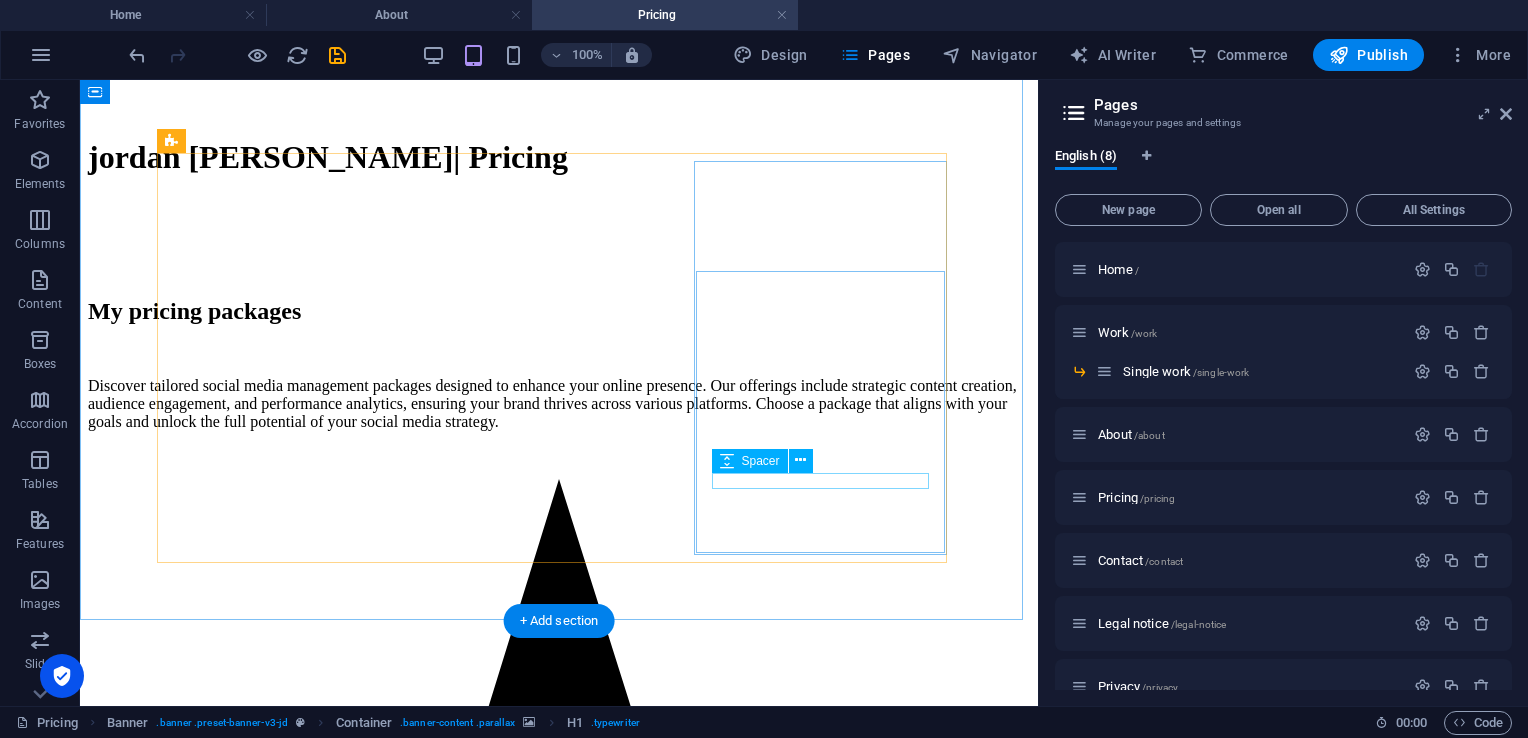scroll, scrollTop: 756, scrollLeft: 0, axis: vertical 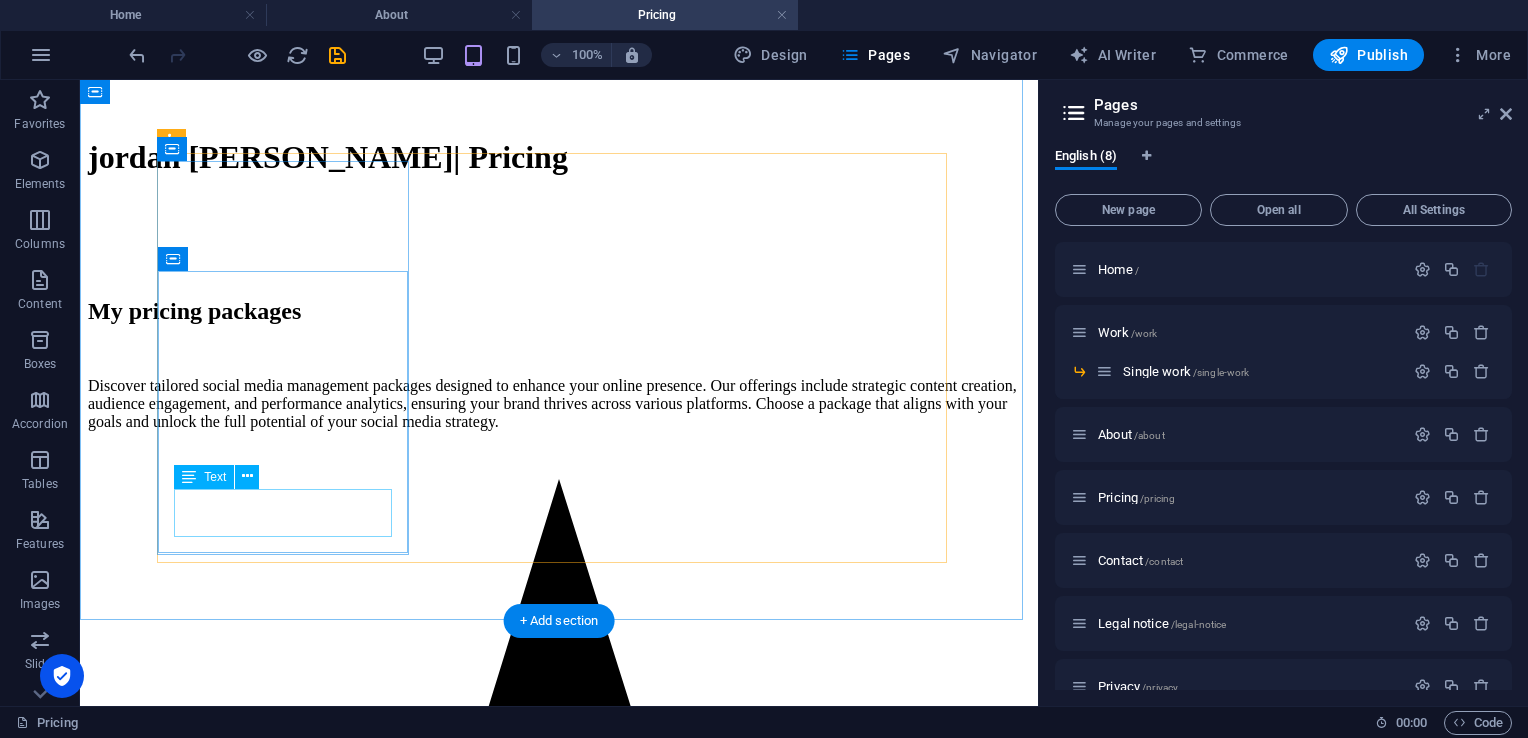 click on "$300" at bounding box center (559, 1604) 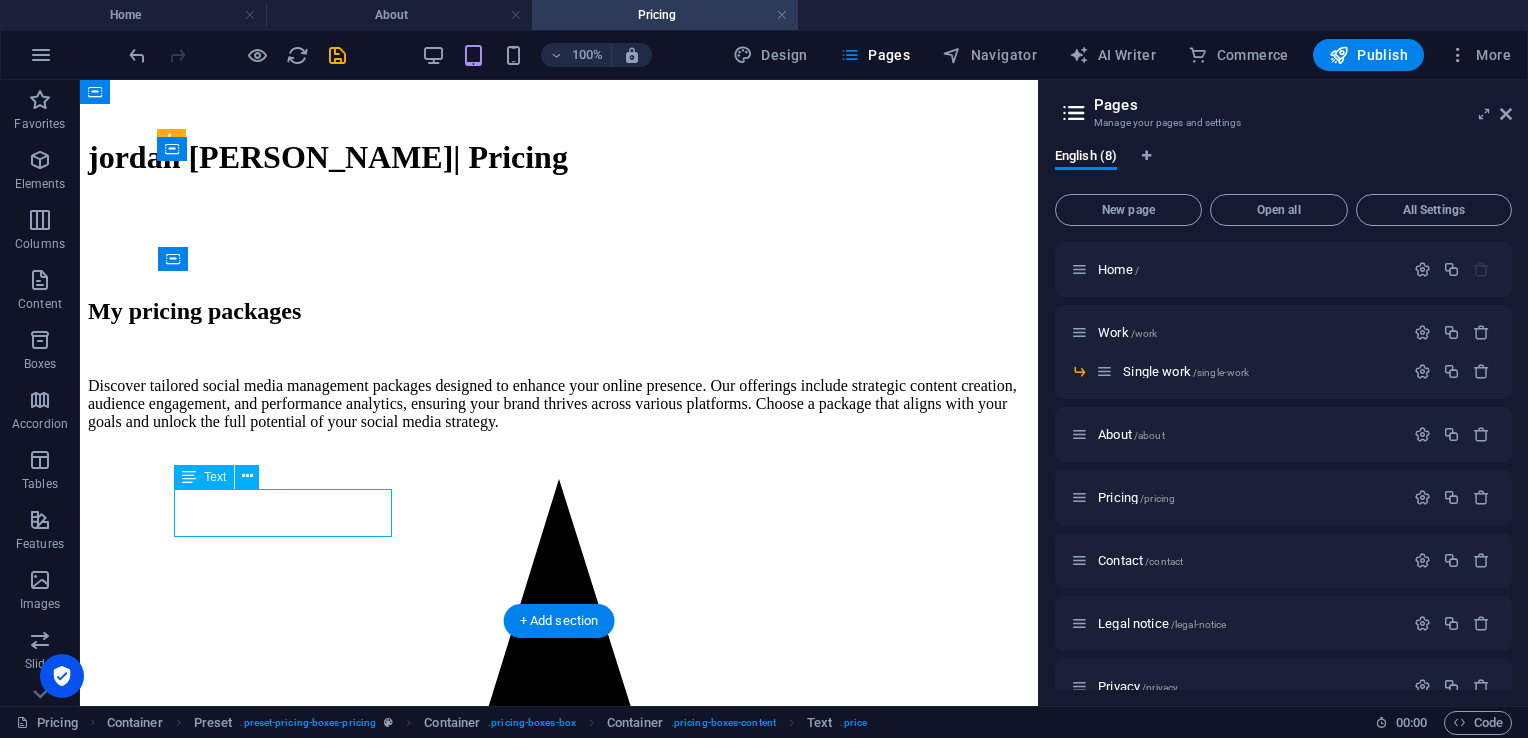 click on "$300" at bounding box center (559, 1604) 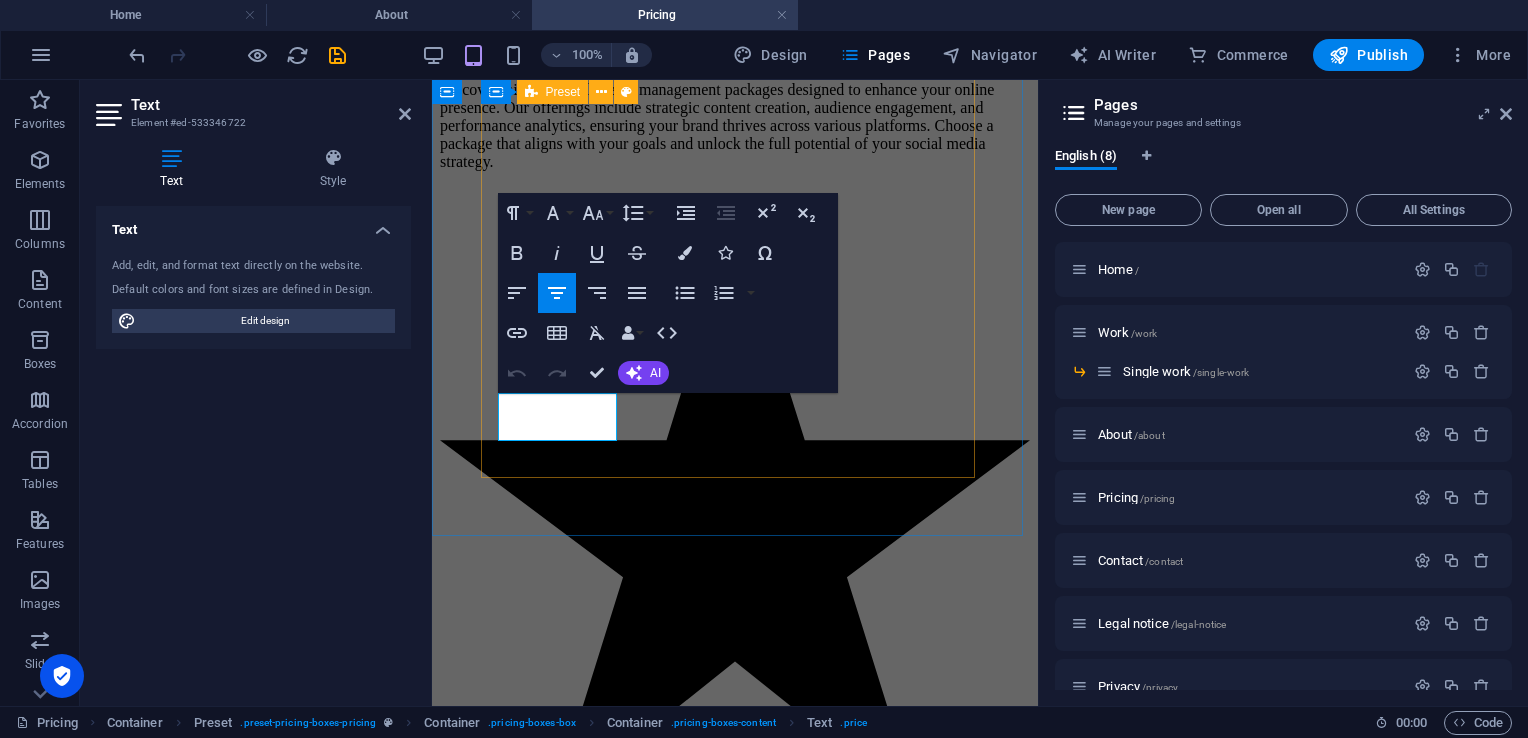 click on "Basic 2 videos  optimized ads in house content creation Monthly performance analytics $300 Premium 4 videos content strategy Advanced editing Photo/video training $1,200 Pro 24/7 customer service 10 videos / 30 photos Access to advanced AI marketing Dedicated SM manager $5,000" at bounding box center [735, 1243] 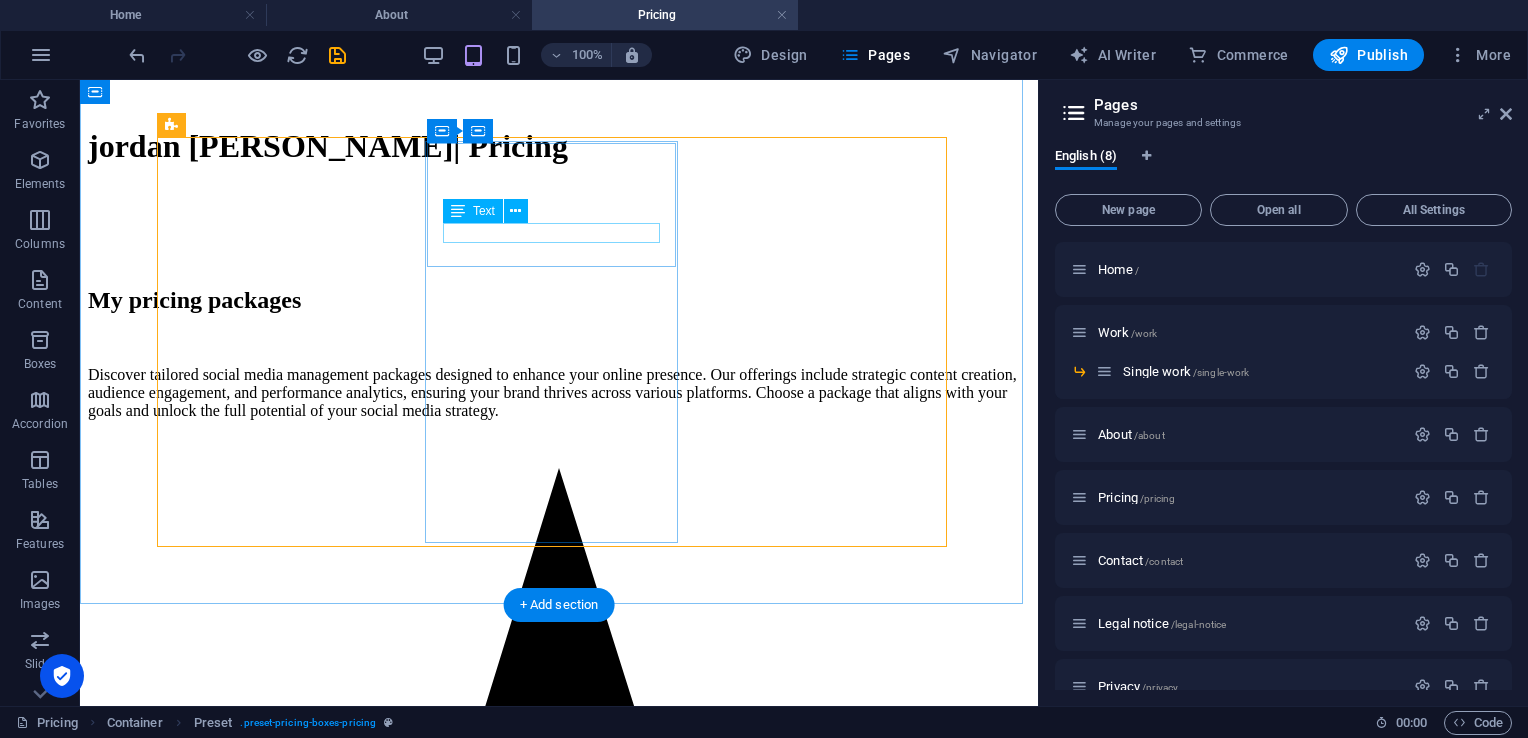 scroll, scrollTop: 766, scrollLeft: 0, axis: vertical 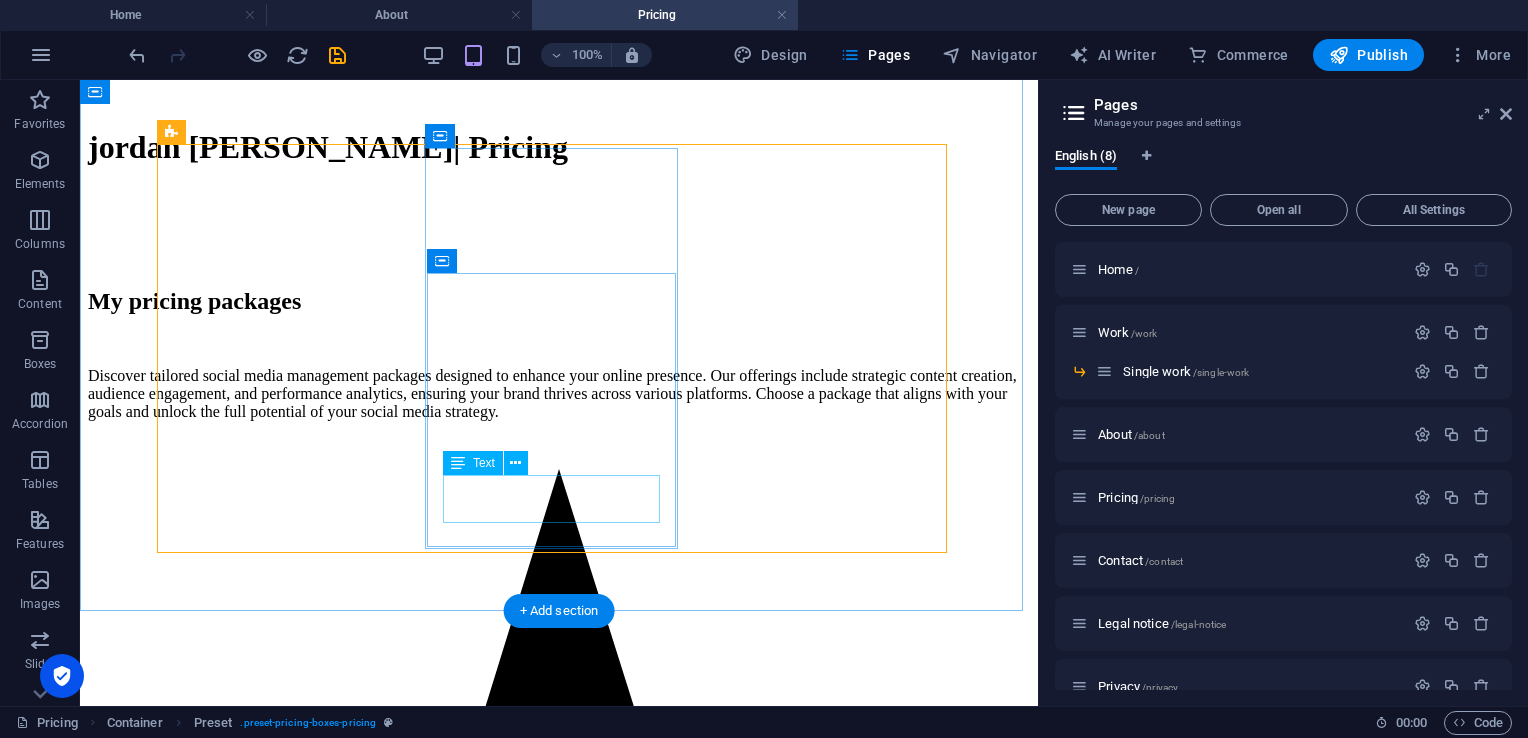 click on "$1,200" at bounding box center [559, 2368] 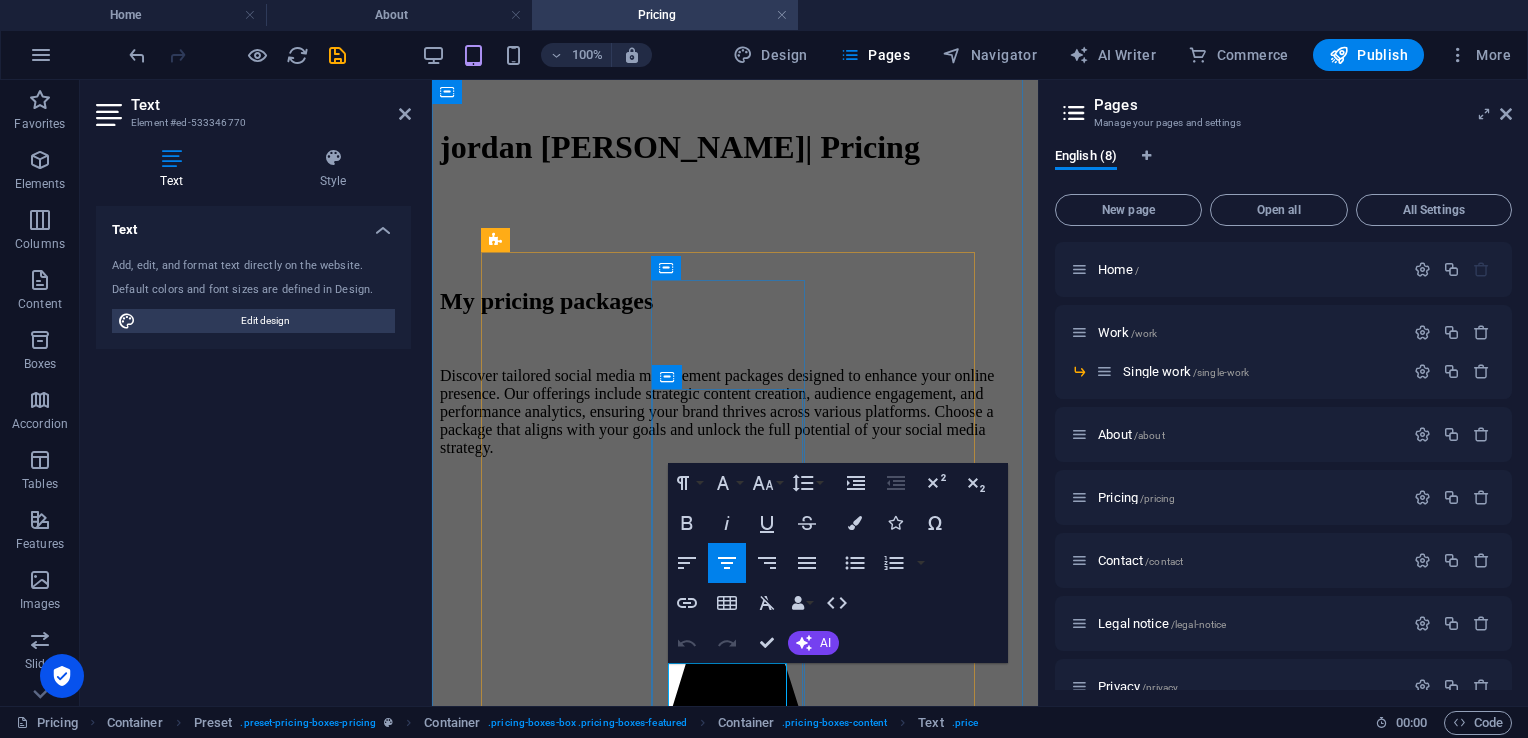 click on "$1,200" at bounding box center (735, 1840) 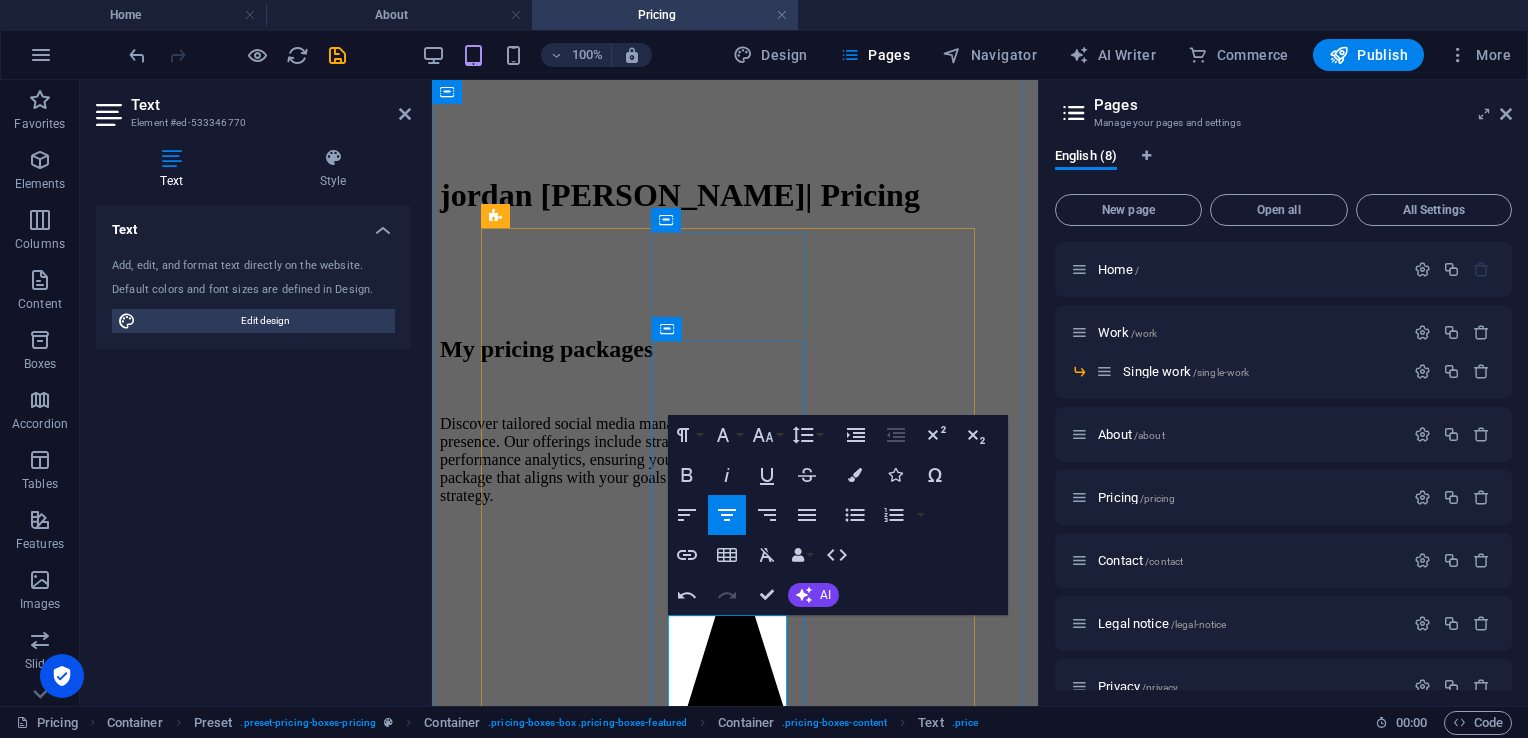 scroll, scrollTop: 790, scrollLeft: 0, axis: vertical 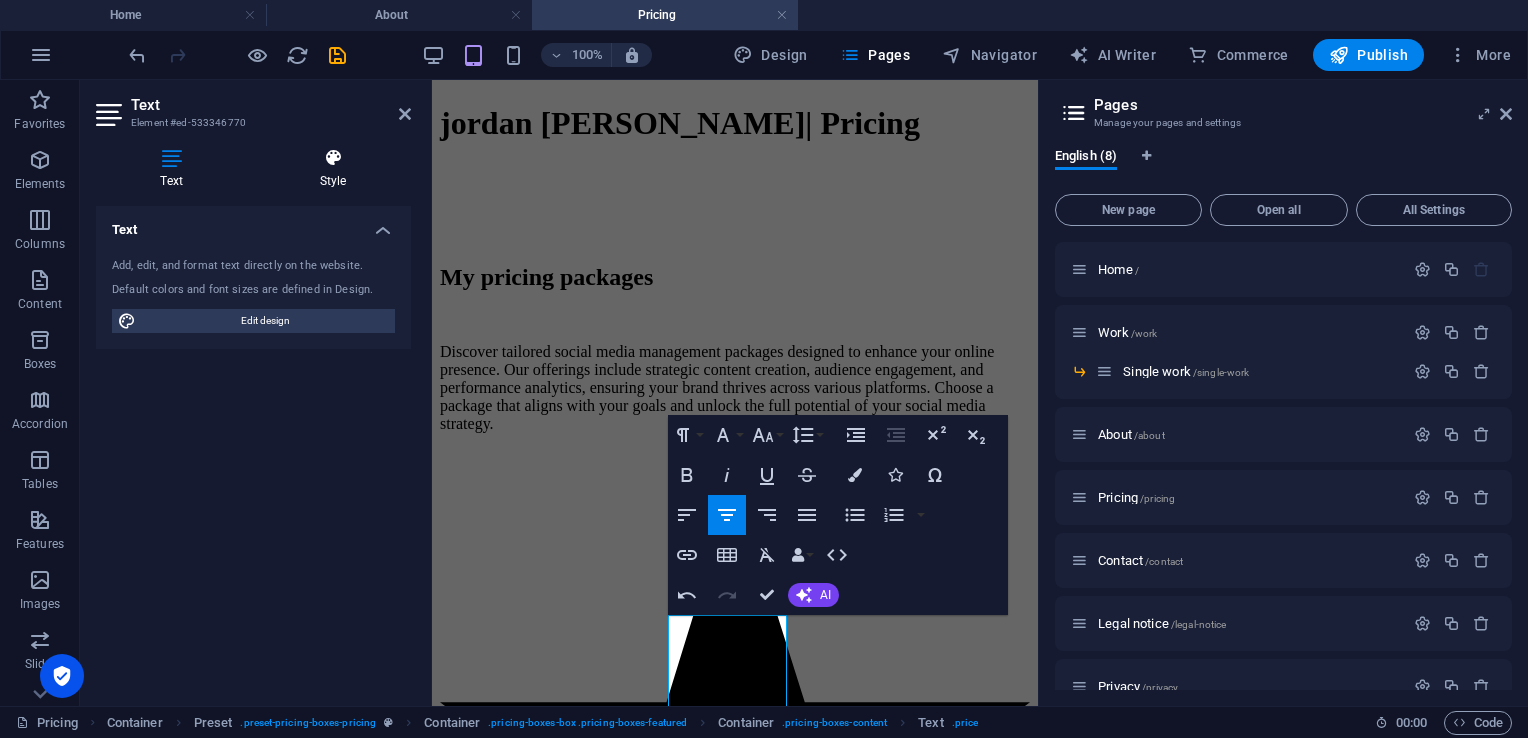 click at bounding box center (333, 158) 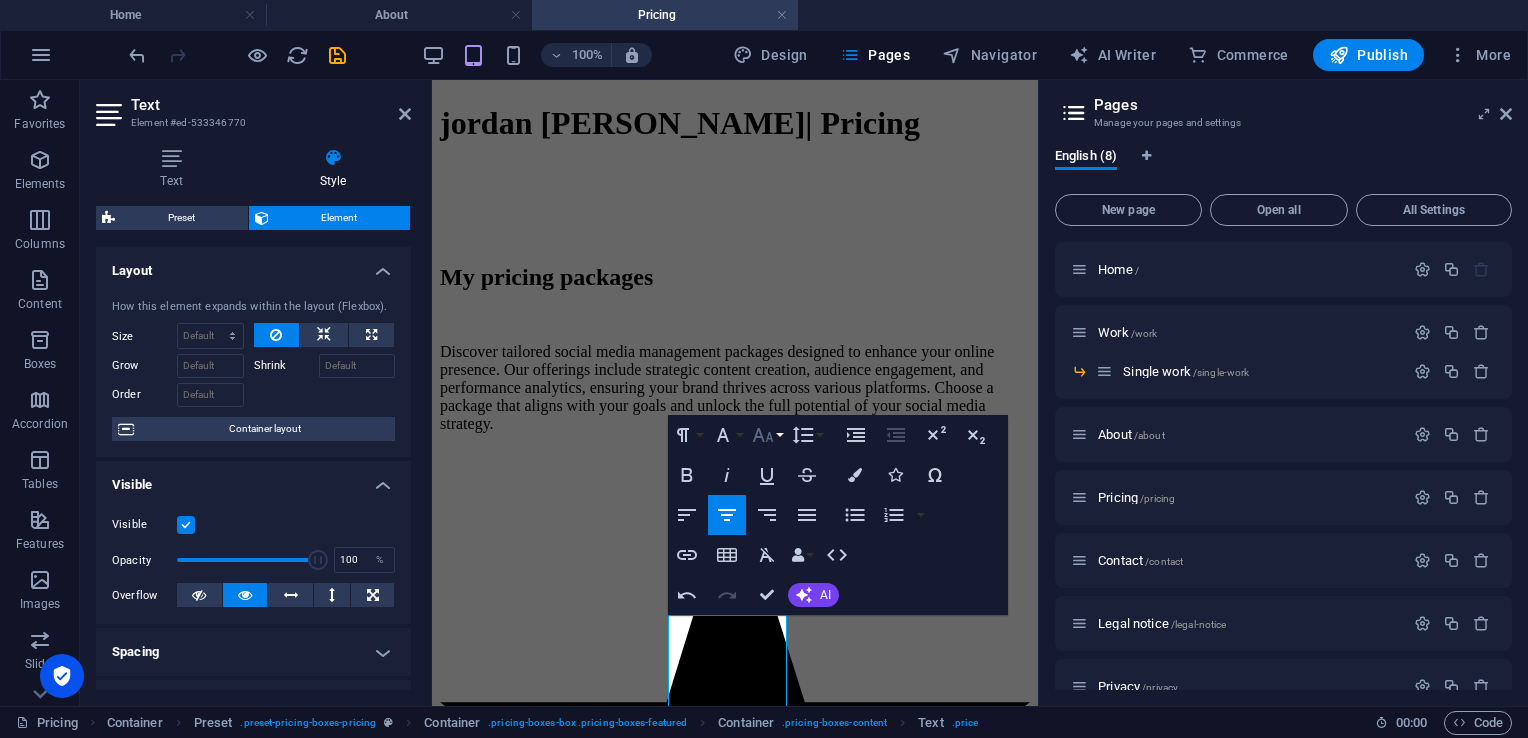 click on "Font Size" at bounding box center (767, 435) 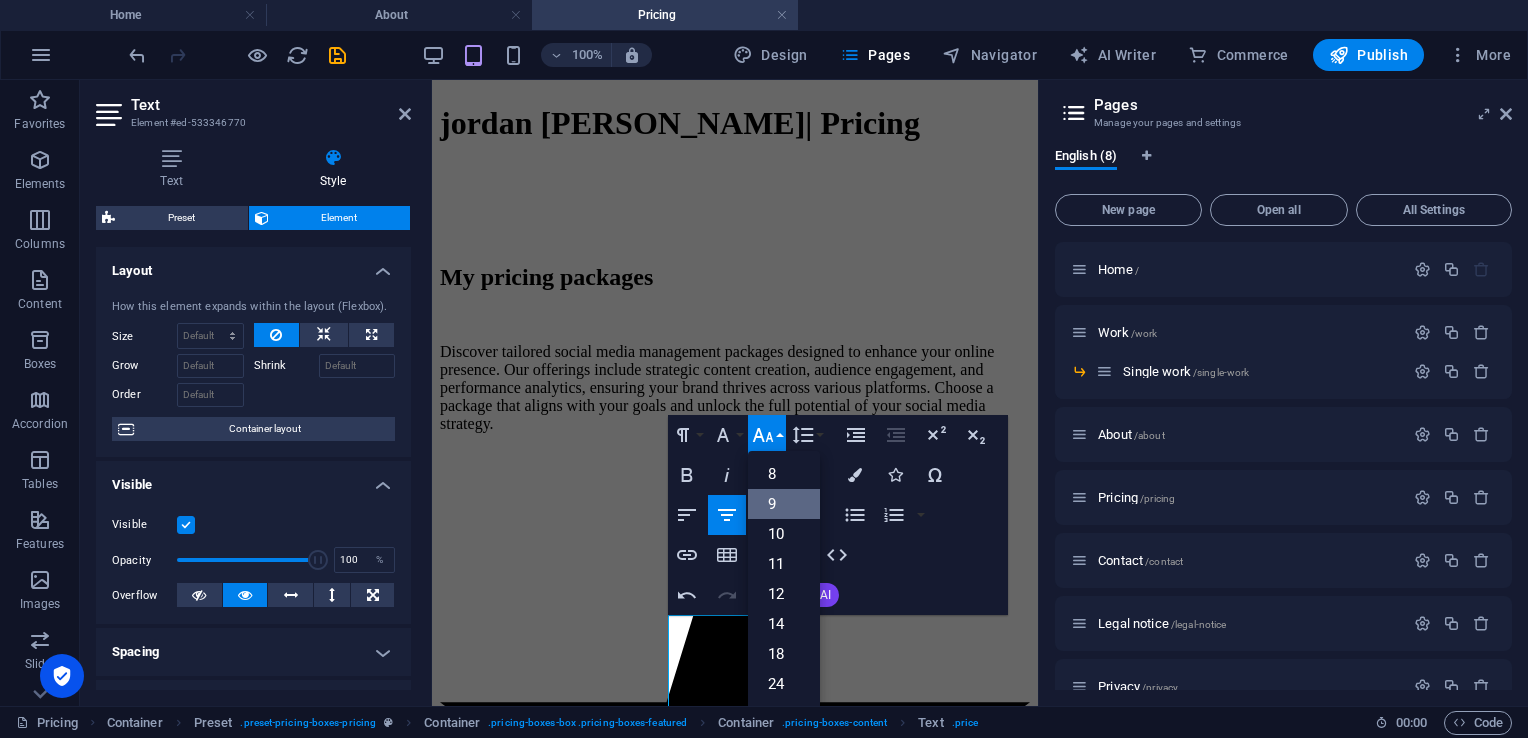 click on "9" at bounding box center [784, 504] 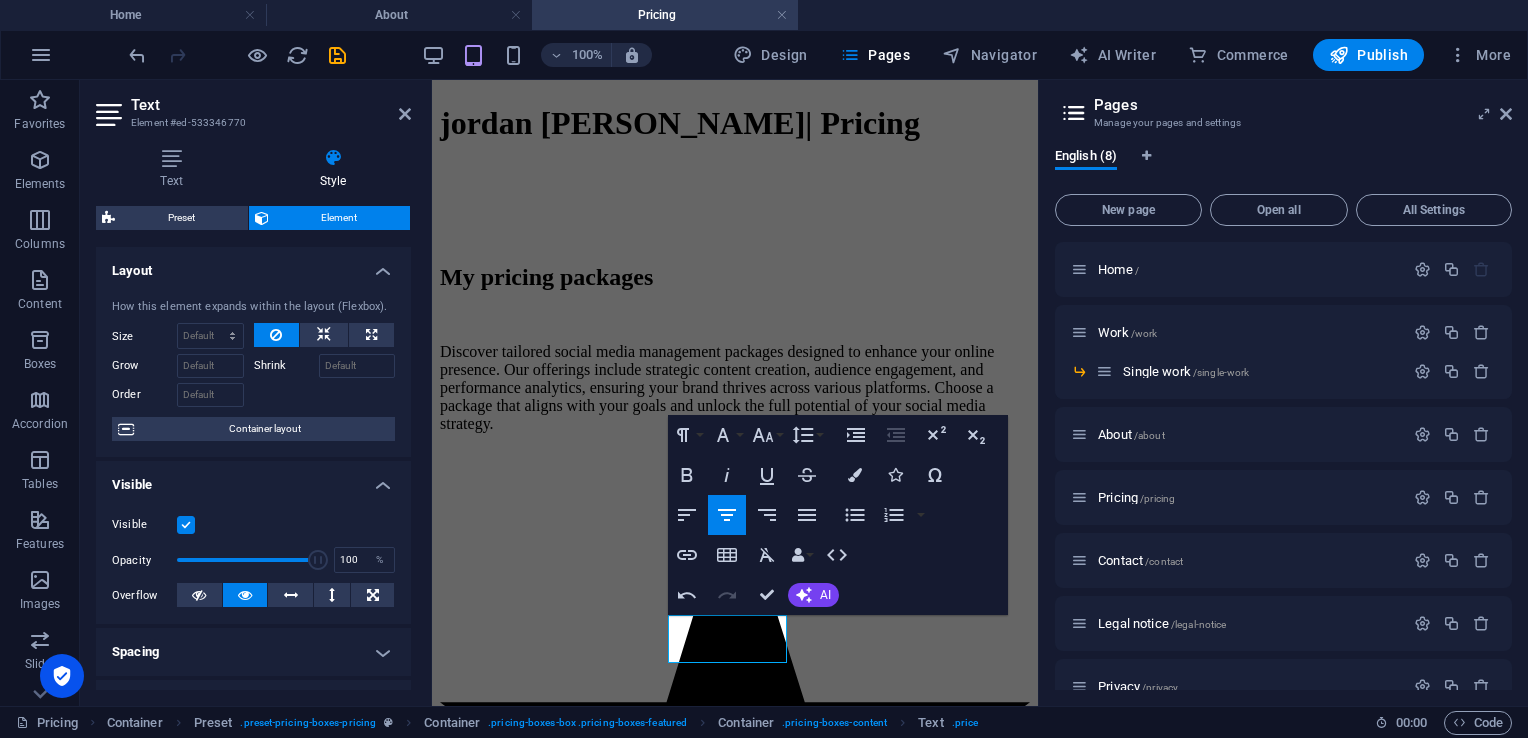 scroll, scrollTop: 814, scrollLeft: 0, axis: vertical 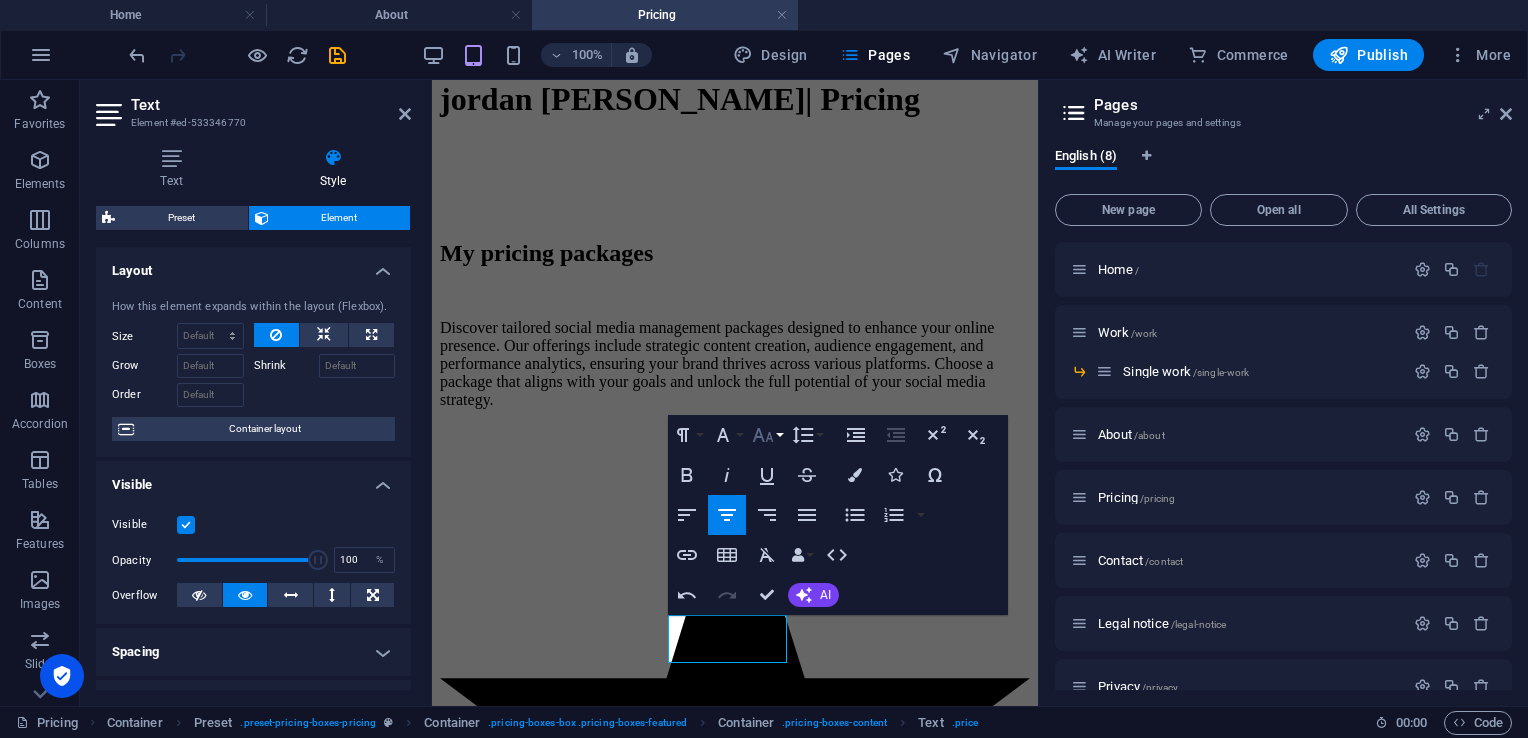 click 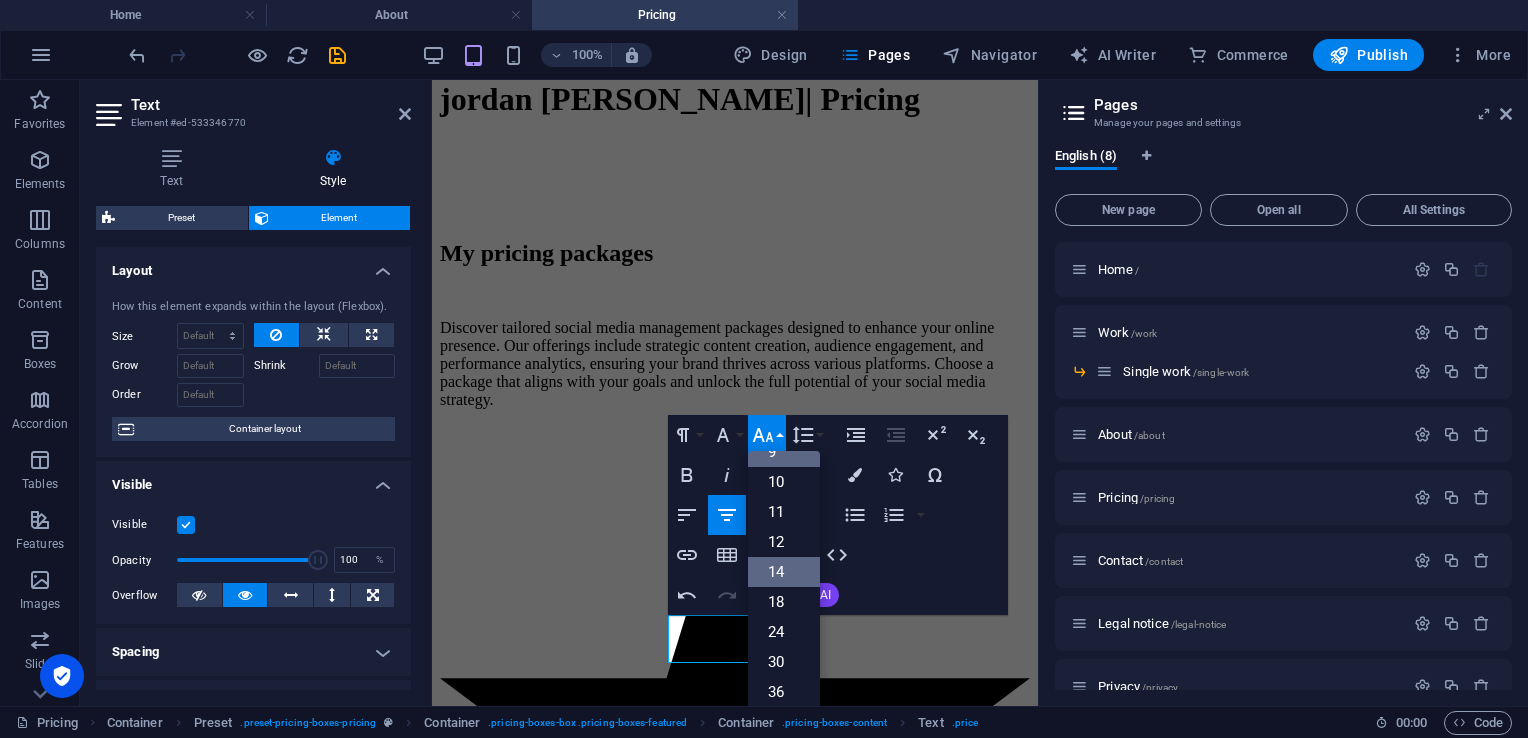 click on "14" at bounding box center (784, 572) 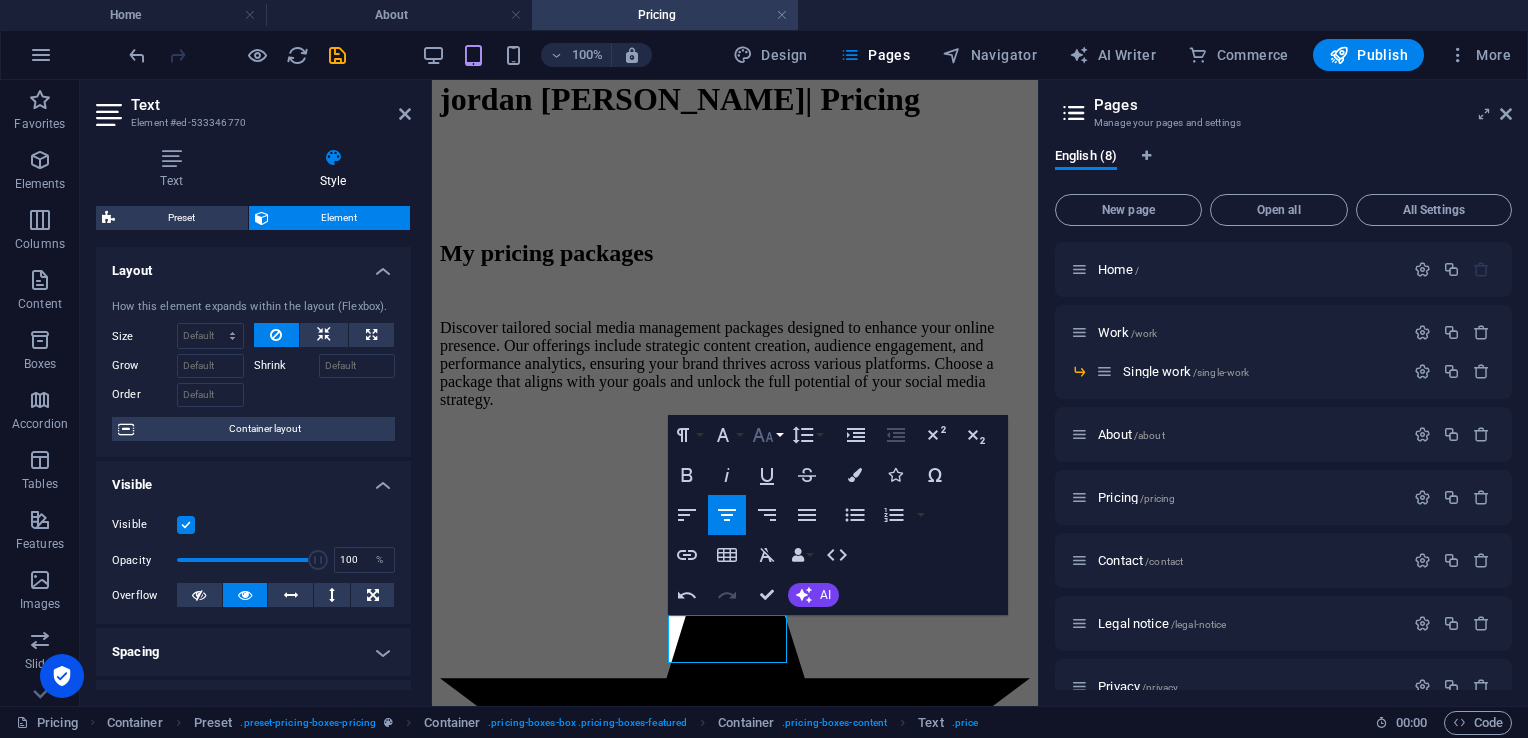 click on "Font Size" at bounding box center (767, 435) 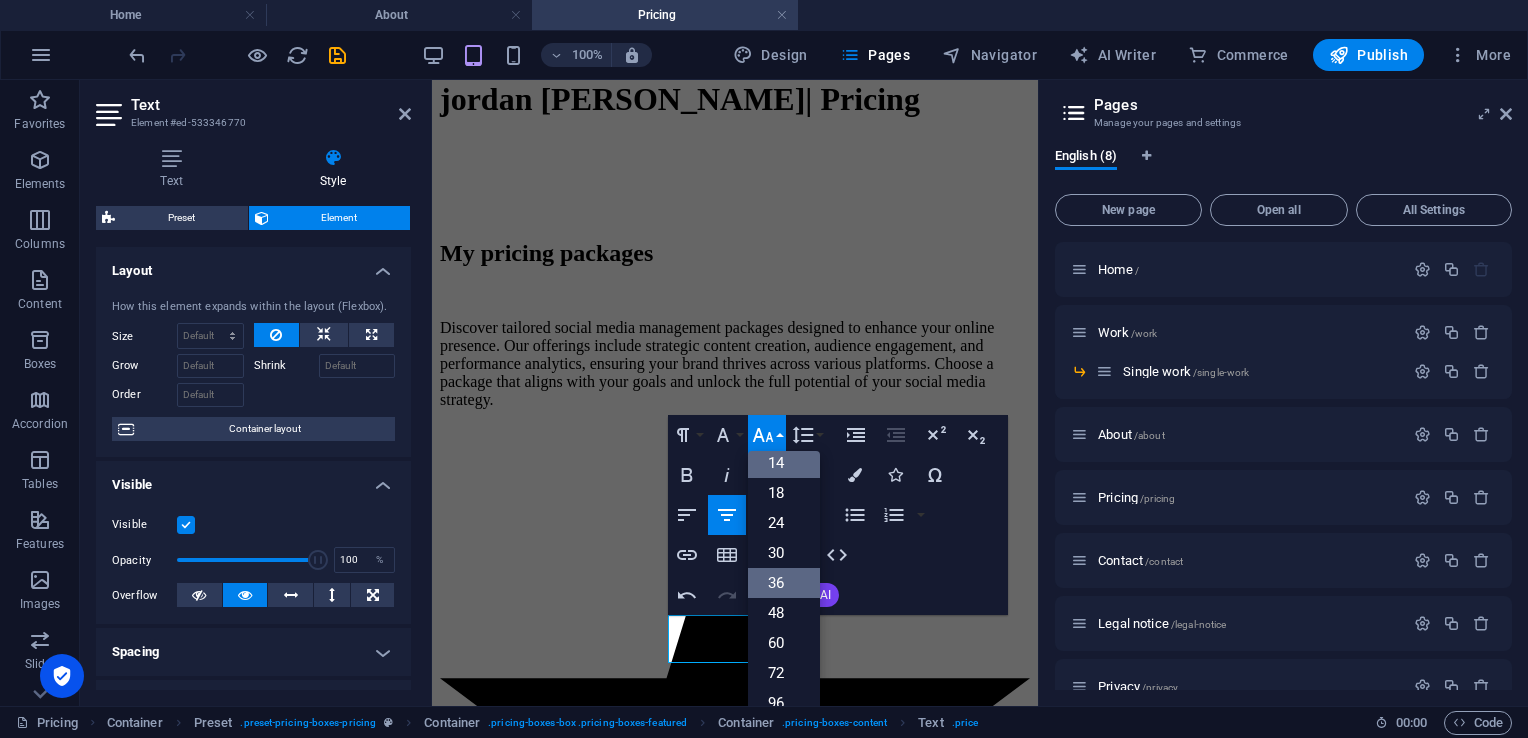 scroll, scrollTop: 160, scrollLeft: 0, axis: vertical 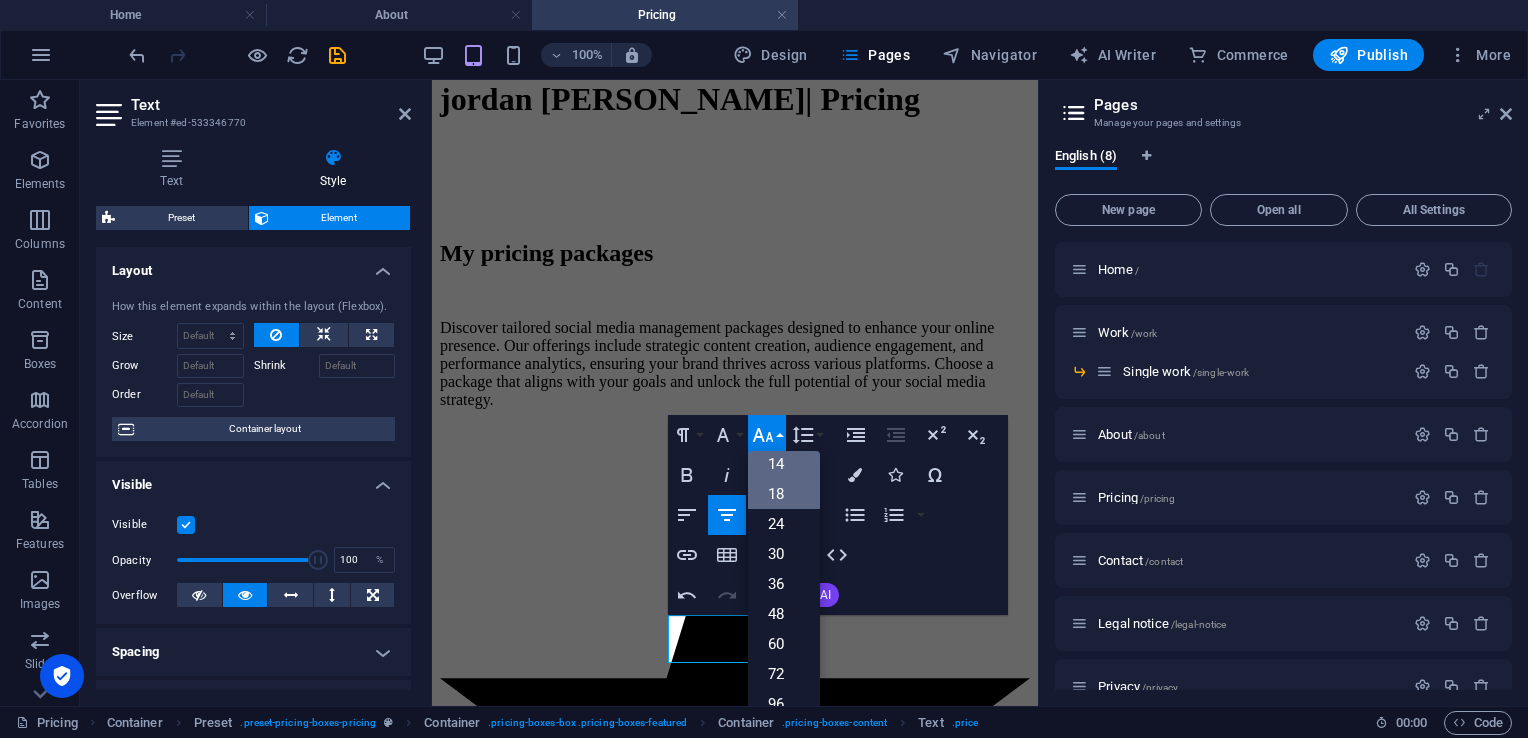 click on "18" at bounding box center (784, 494) 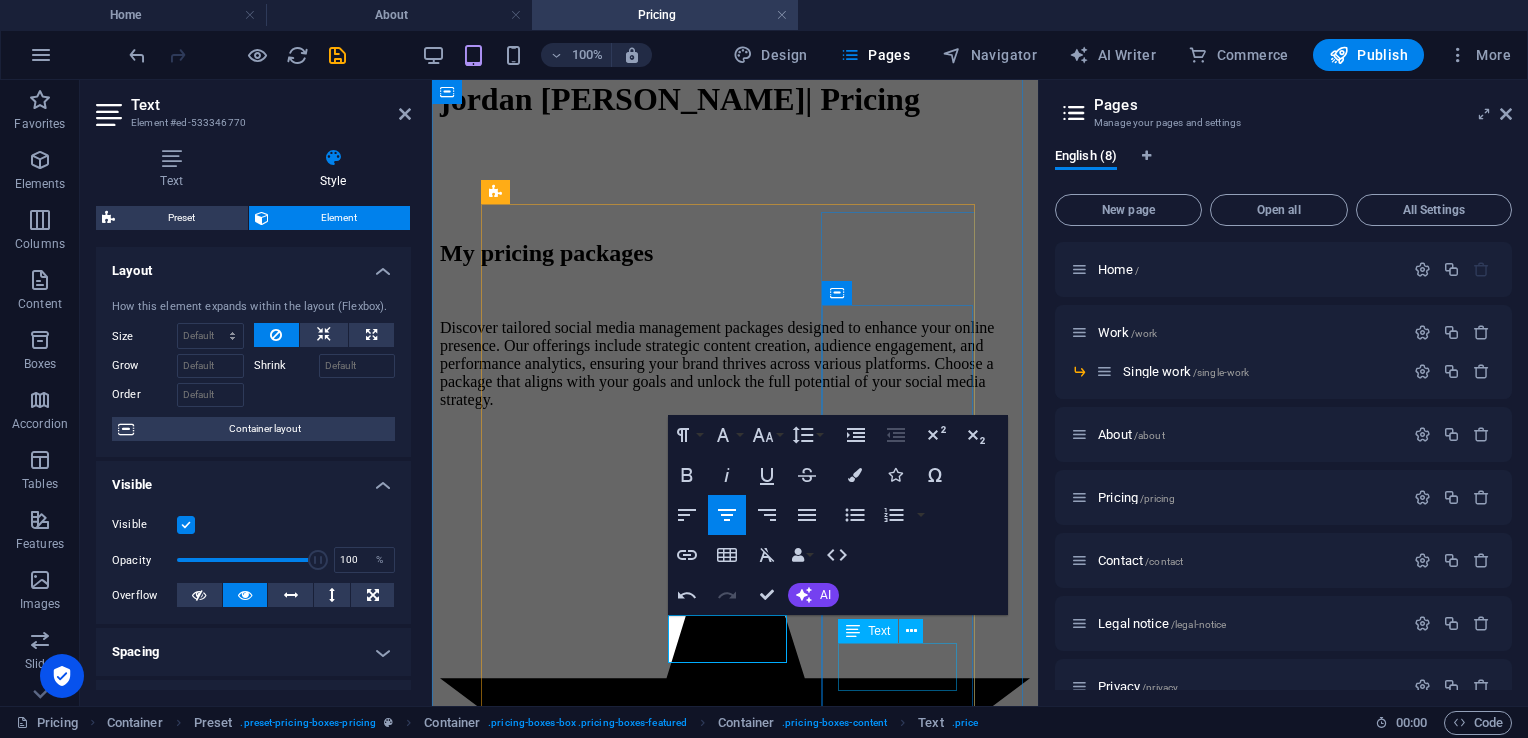 click on "$5,000" at bounding box center (735, 2499) 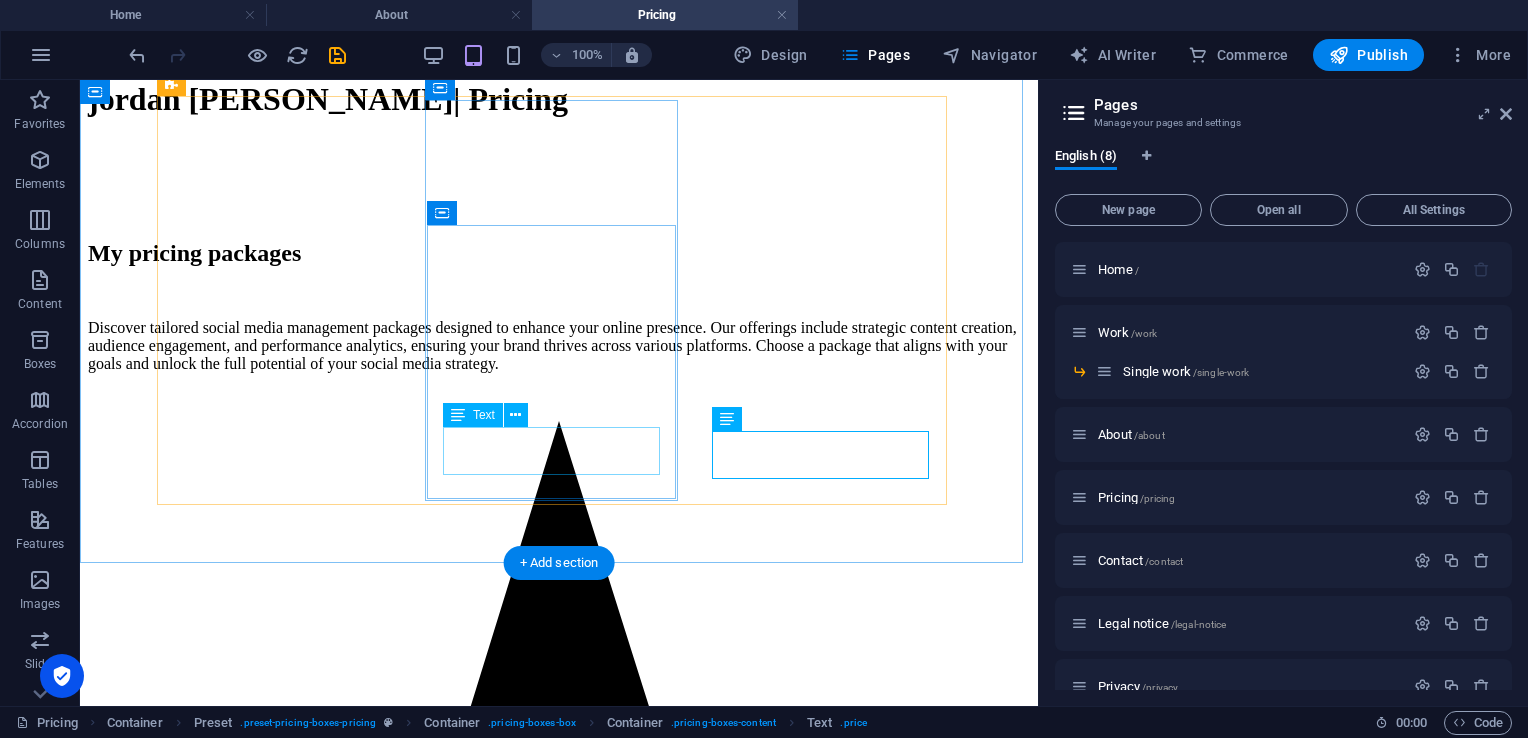 click on "Contact me" at bounding box center [559, 2321] 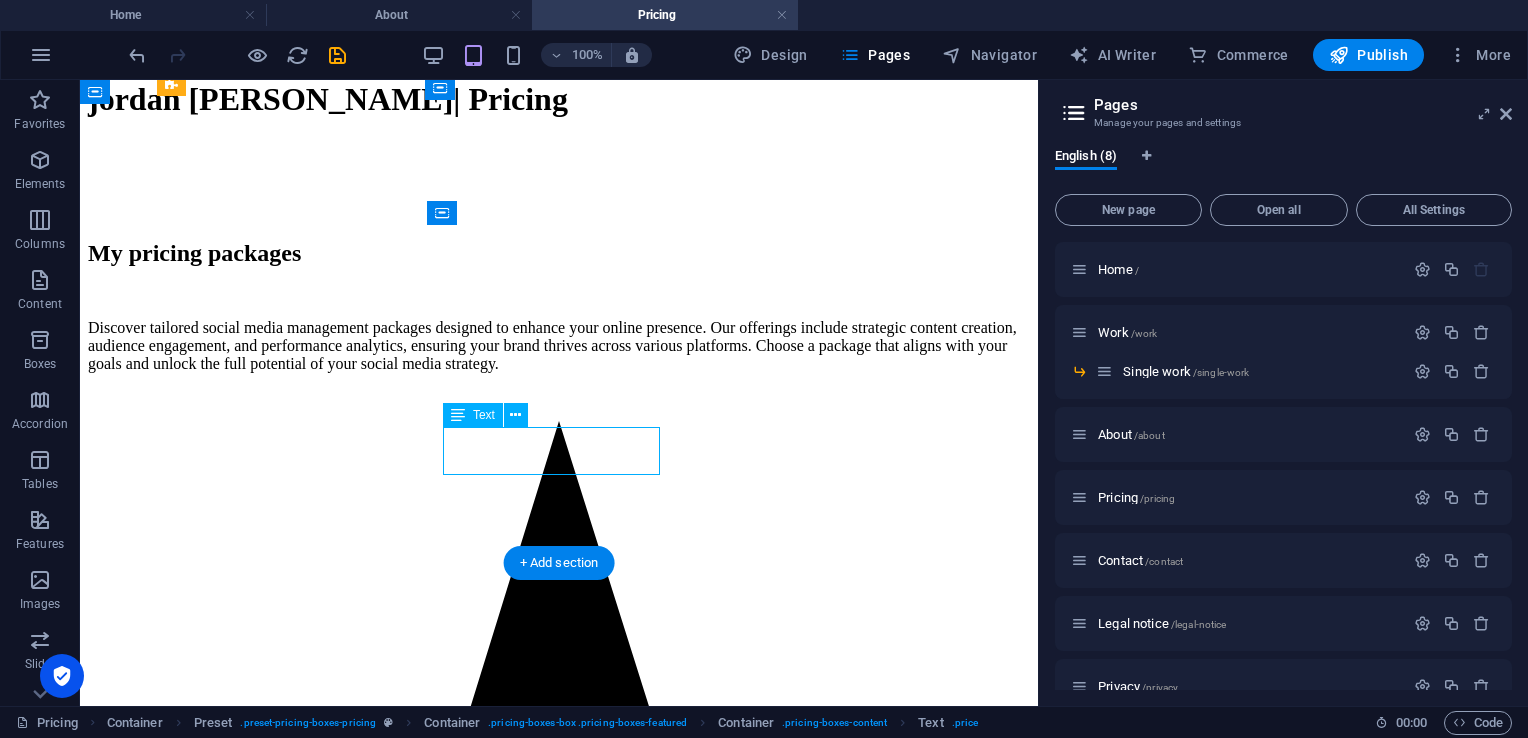 click on "Contact me" at bounding box center (559, 2321) 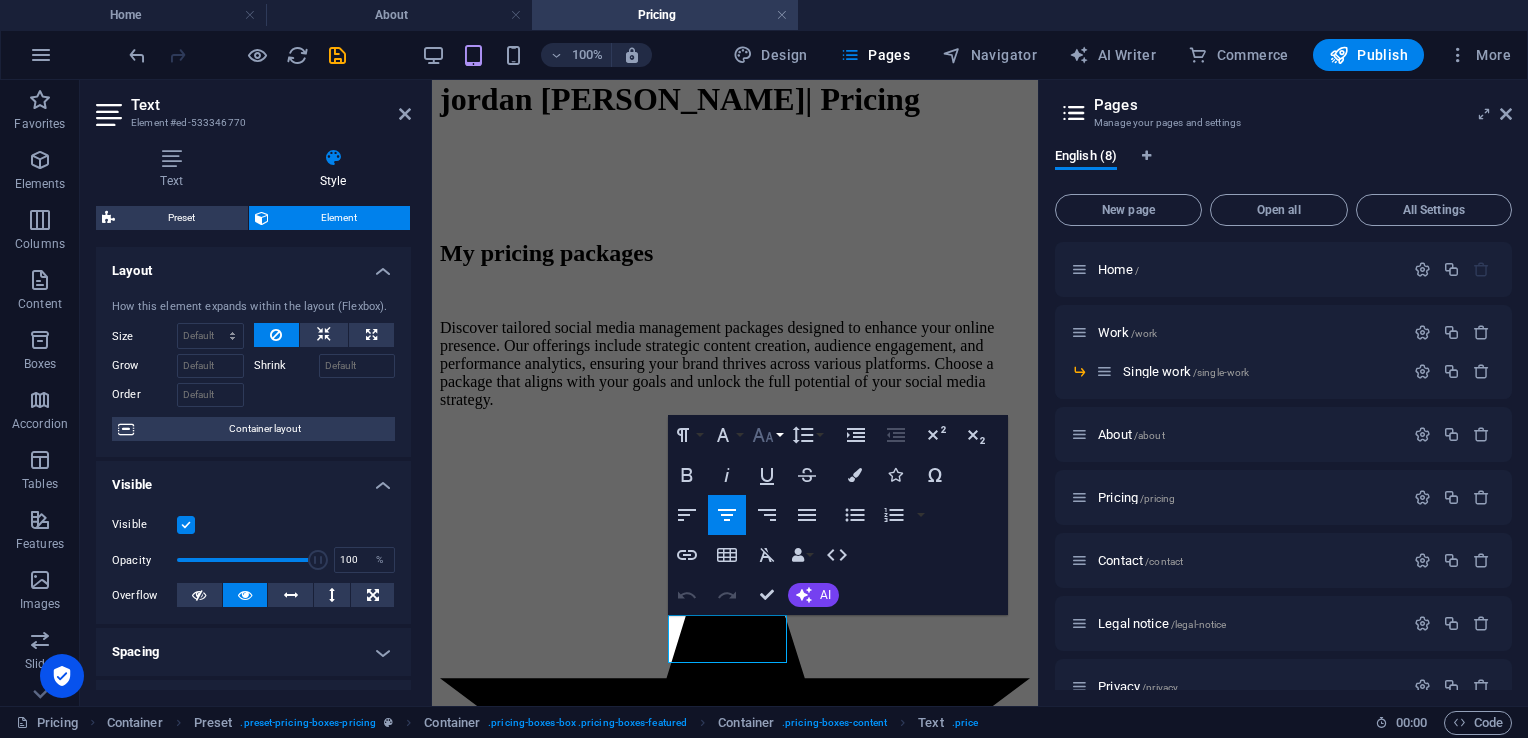 click on "Font Size" at bounding box center (767, 435) 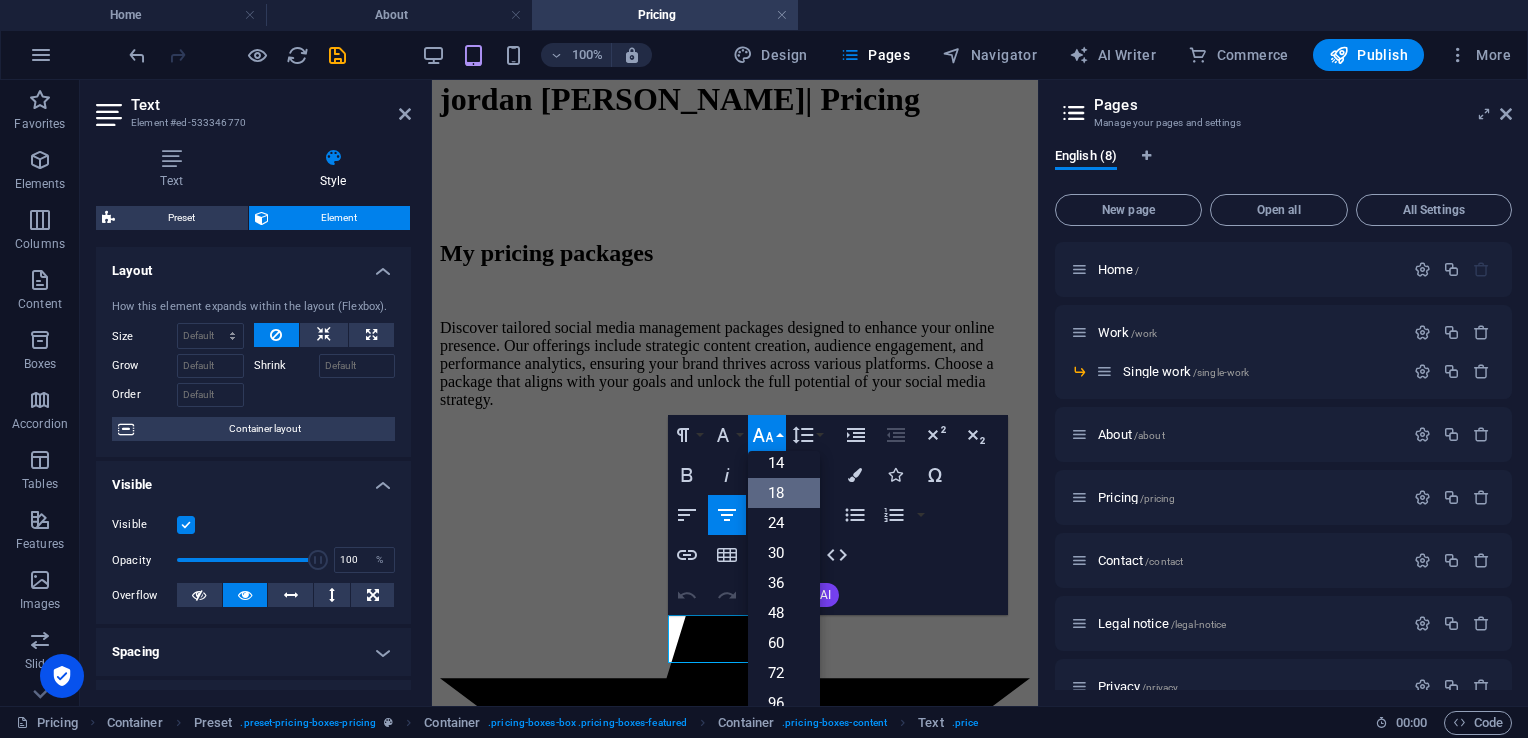 scroll, scrollTop: 160, scrollLeft: 0, axis: vertical 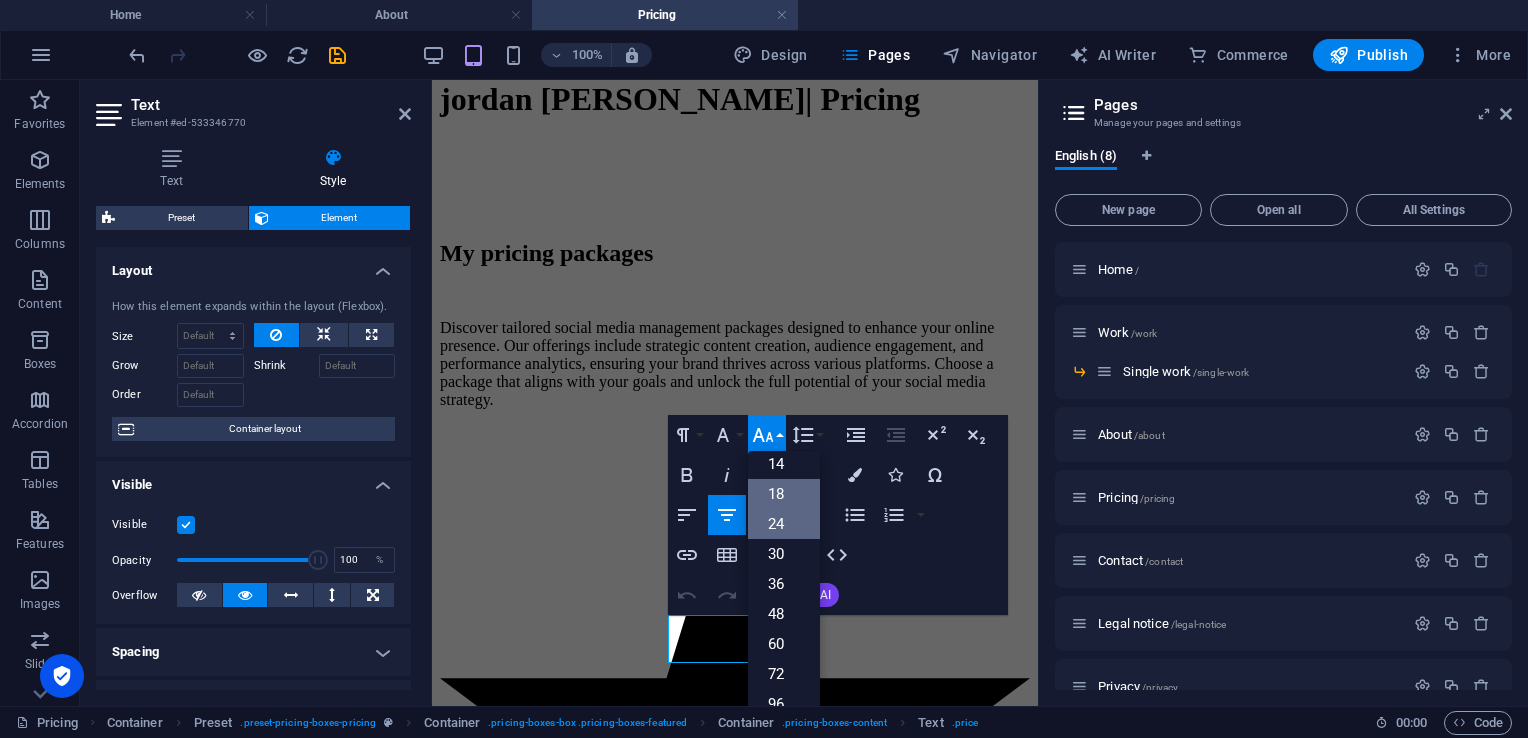 click on "24" at bounding box center [784, 524] 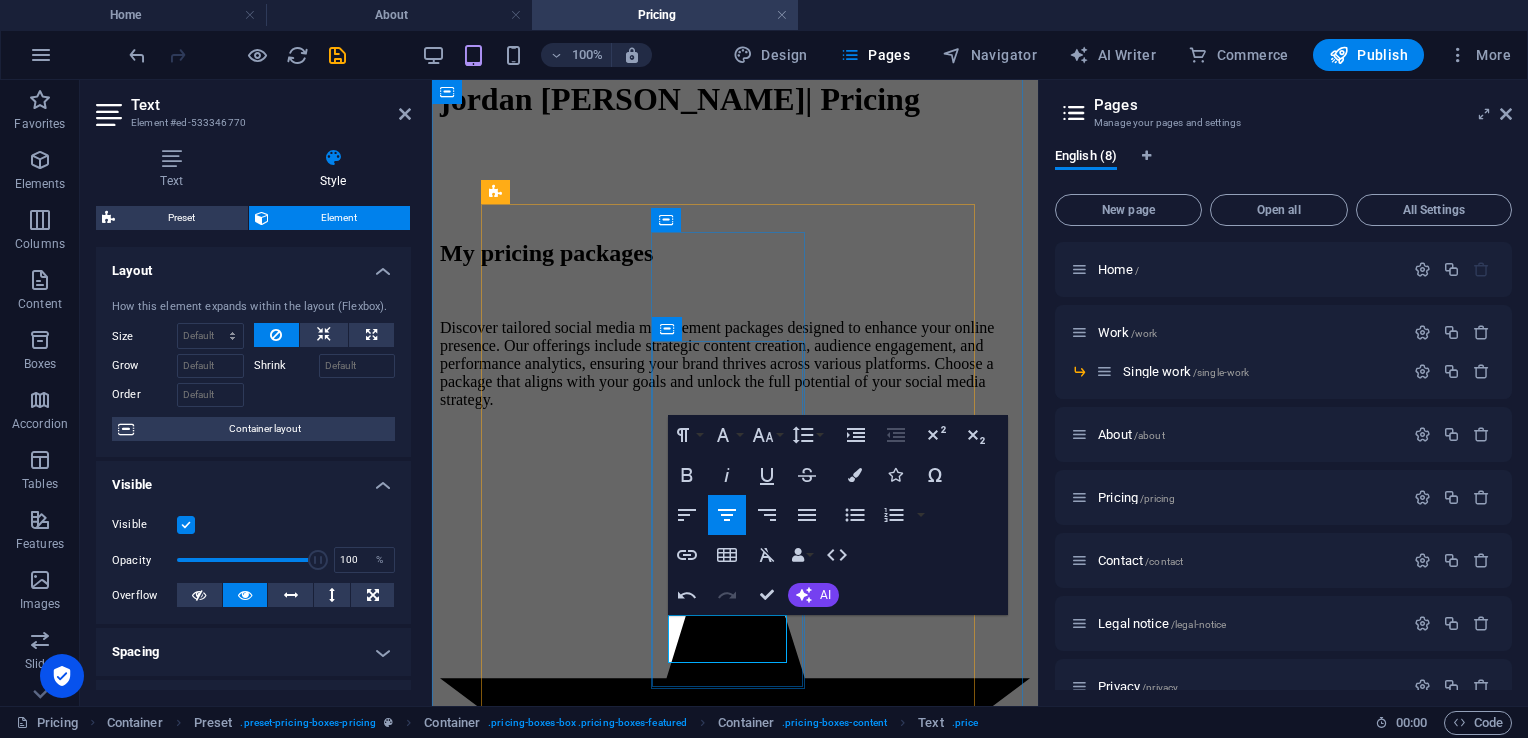 click on "Contact me" at bounding box center [735, 1798] 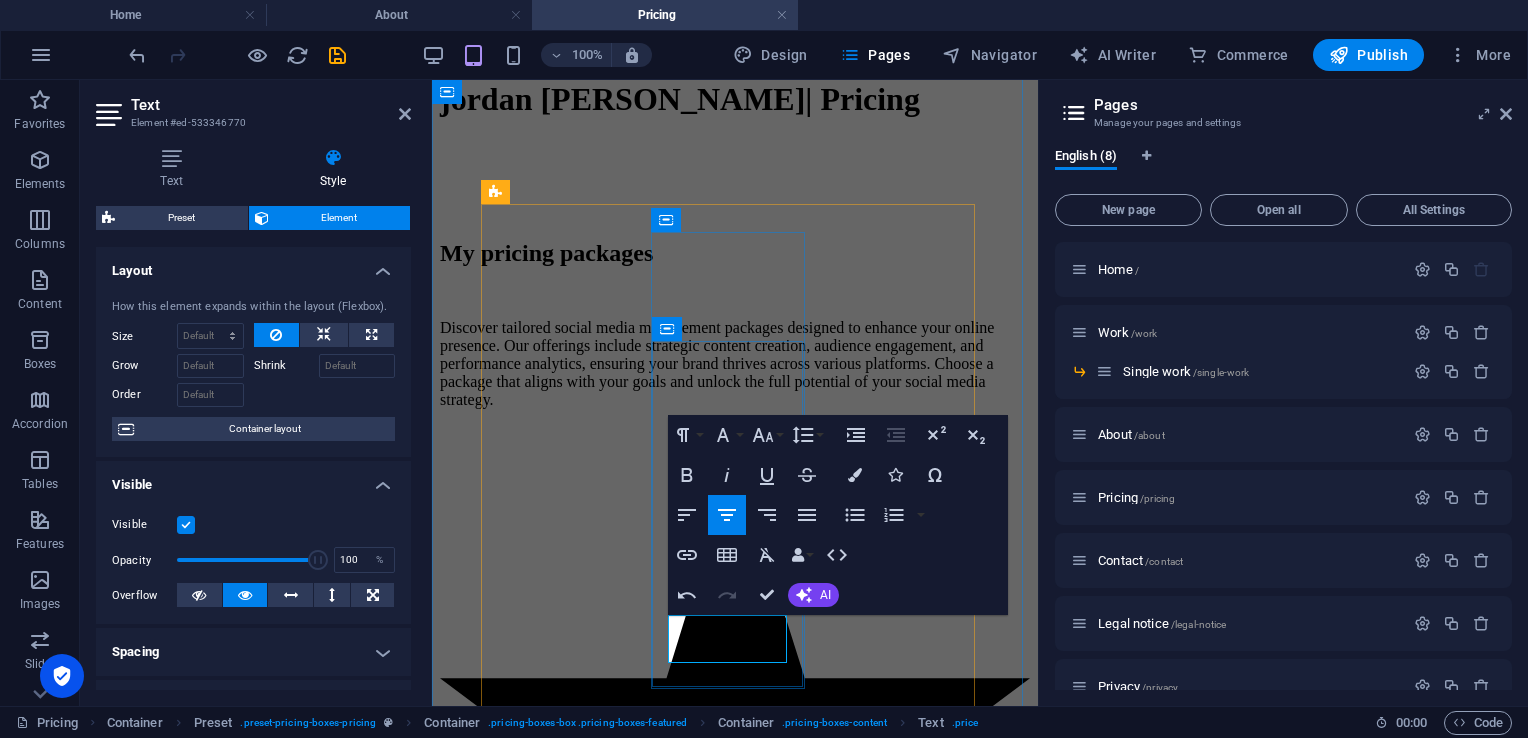 click on "Contact me" at bounding box center (735, 1798) 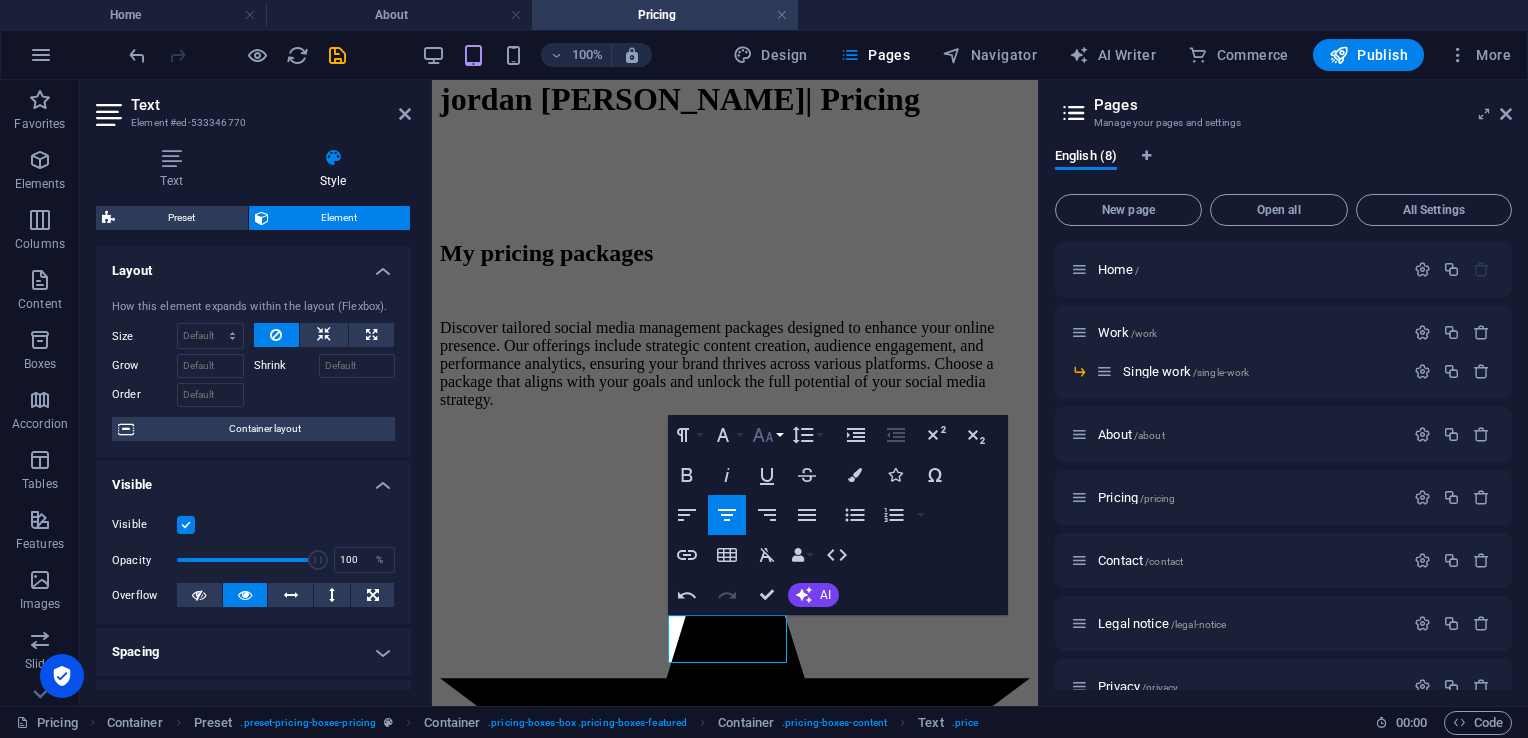 click on "Font Size" at bounding box center [767, 435] 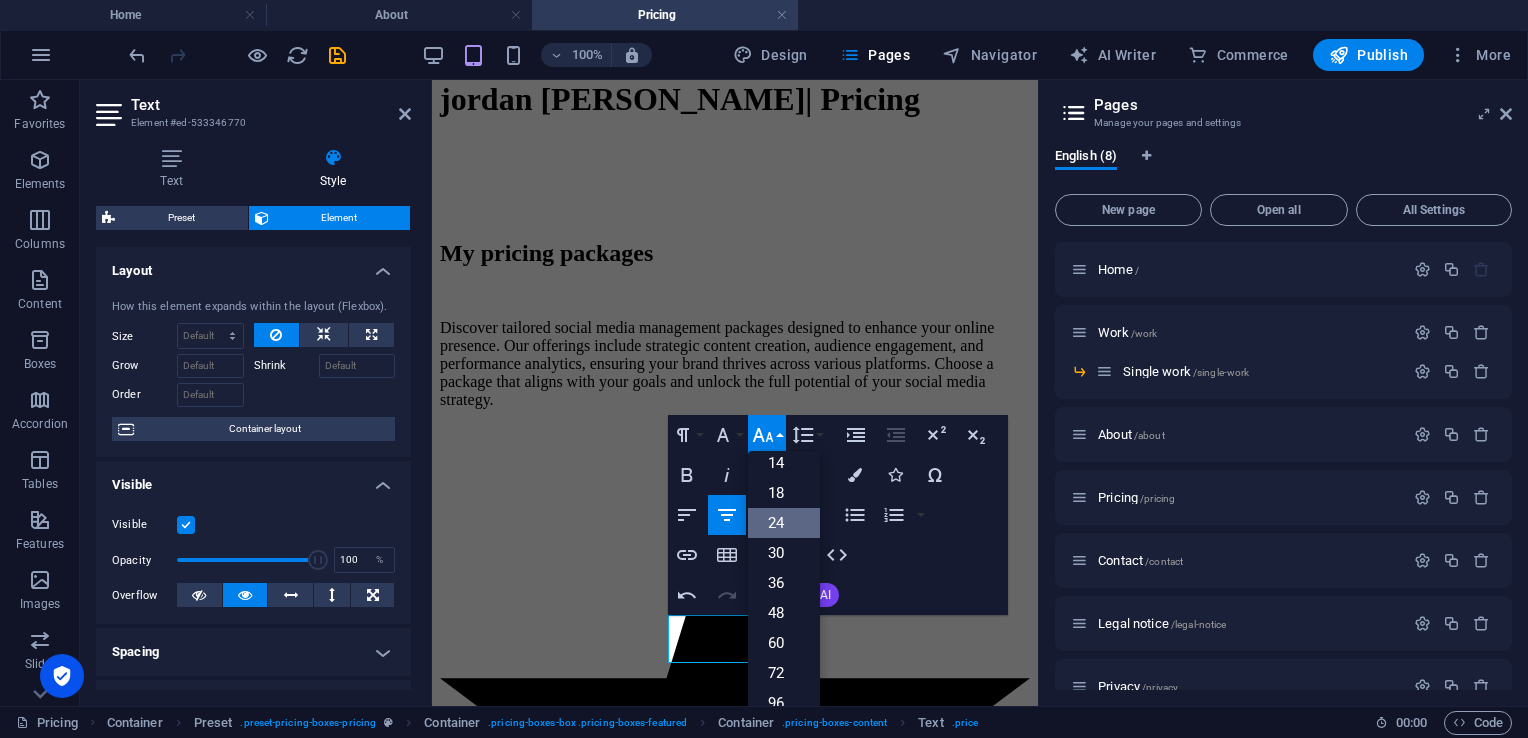scroll, scrollTop: 160, scrollLeft: 0, axis: vertical 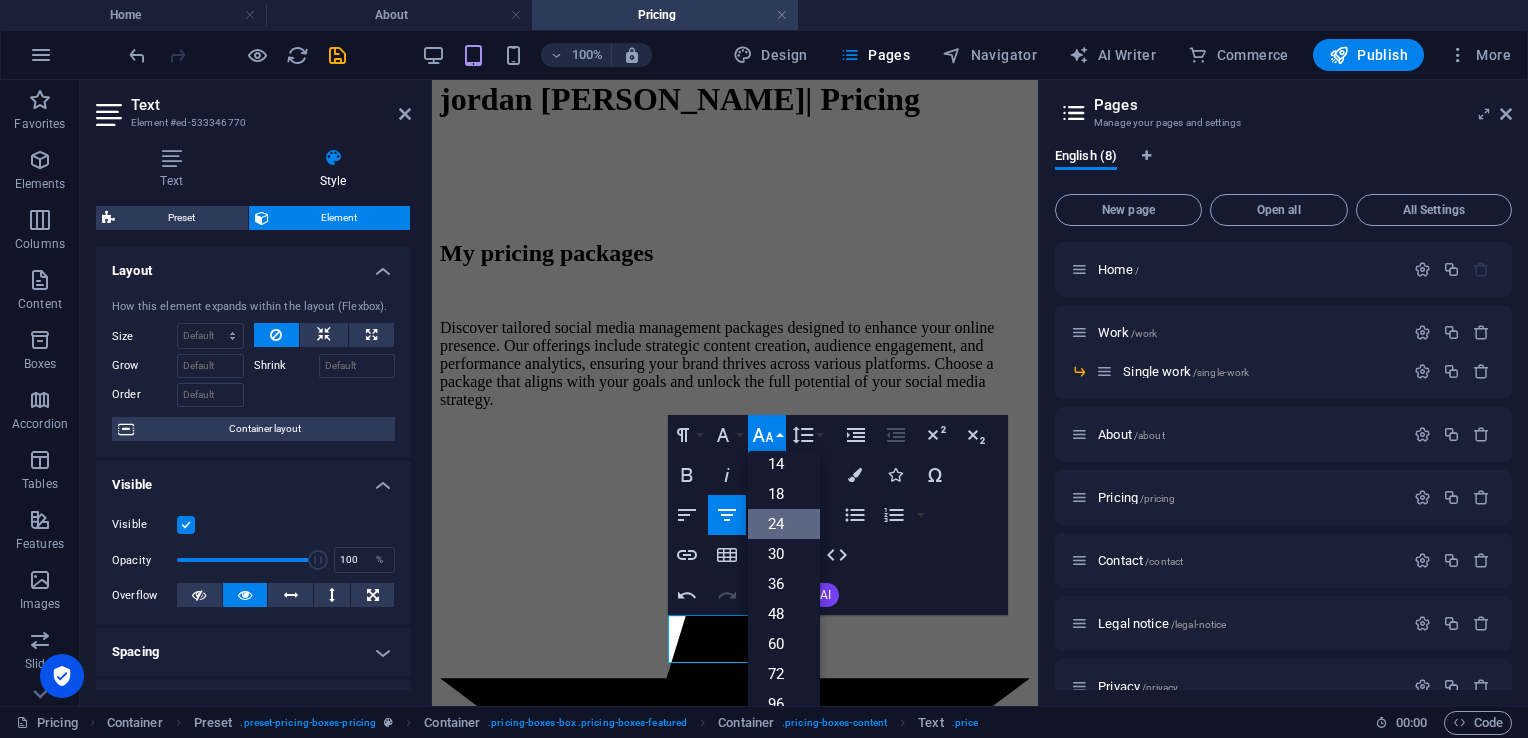 click on "24" at bounding box center [784, 524] 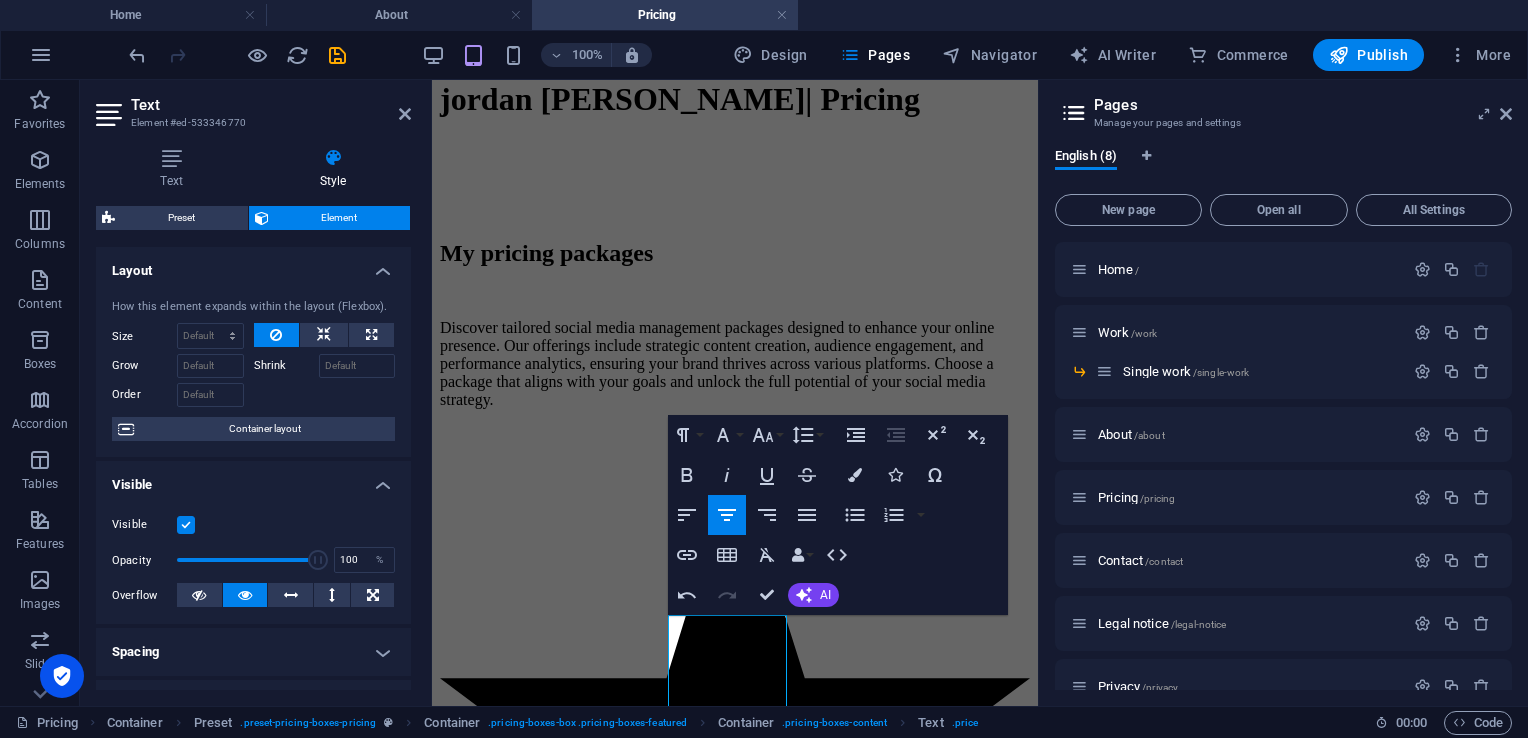 scroll, scrollTop: 790, scrollLeft: 0, axis: vertical 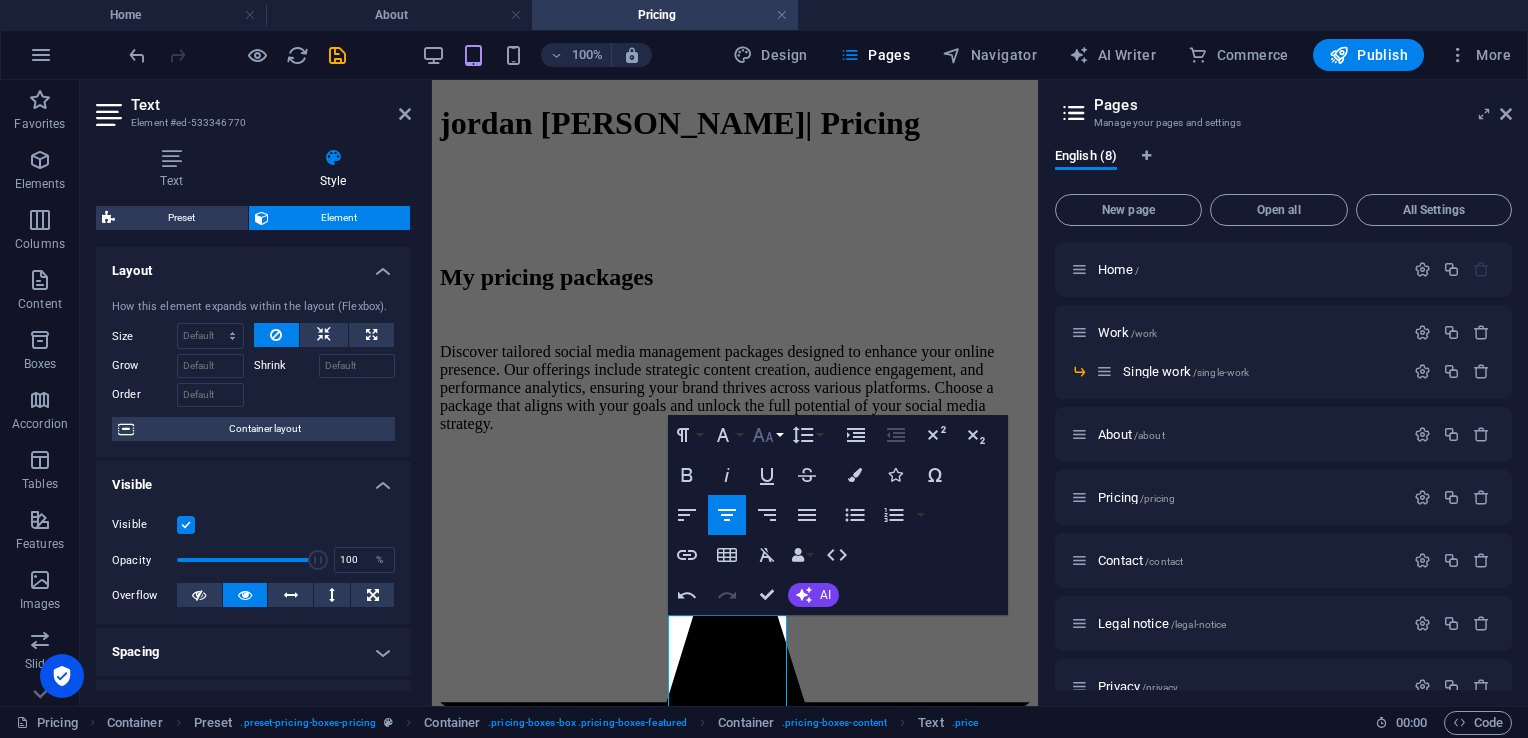 click on "Font Size" at bounding box center [767, 435] 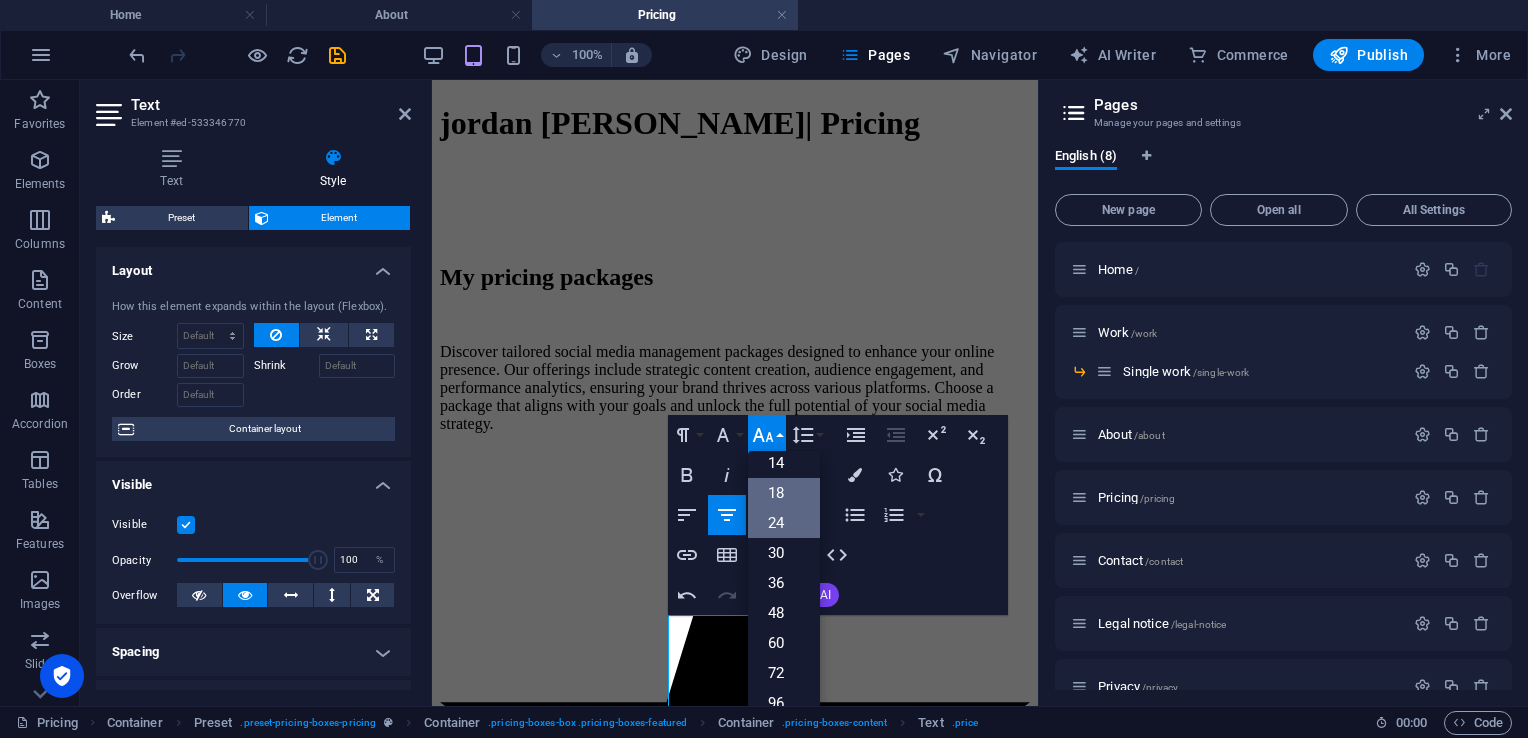 scroll, scrollTop: 160, scrollLeft: 0, axis: vertical 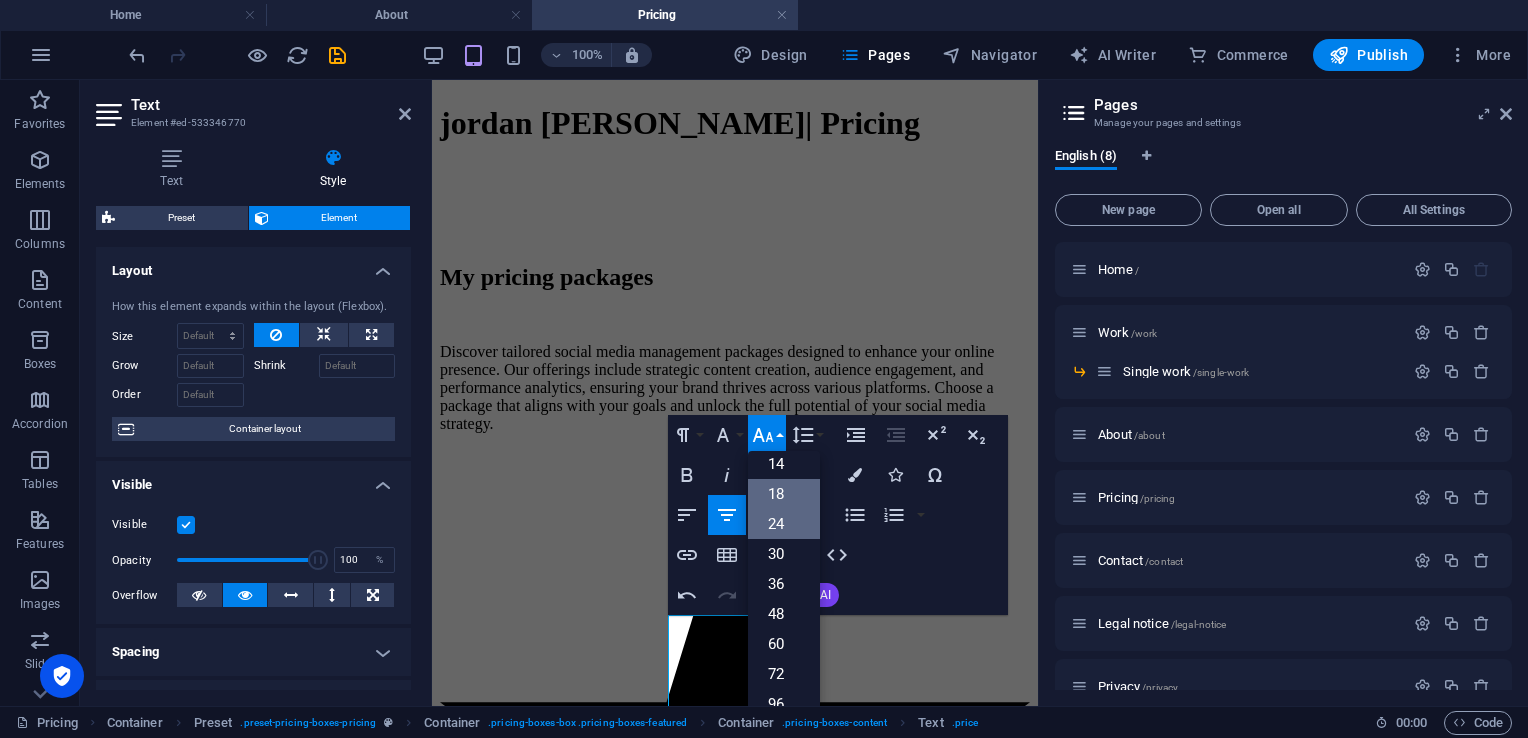 click on "18" at bounding box center (784, 494) 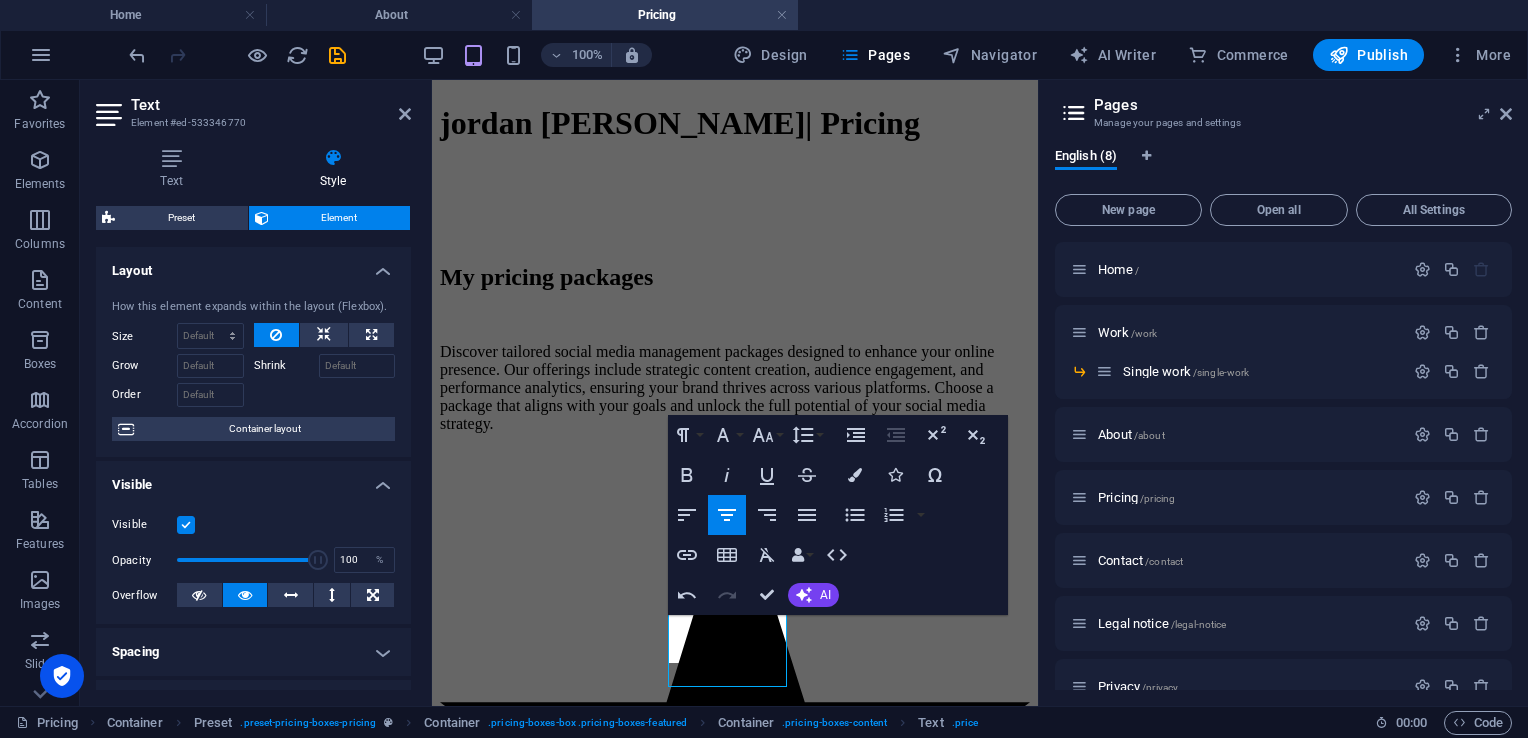scroll, scrollTop: 814, scrollLeft: 0, axis: vertical 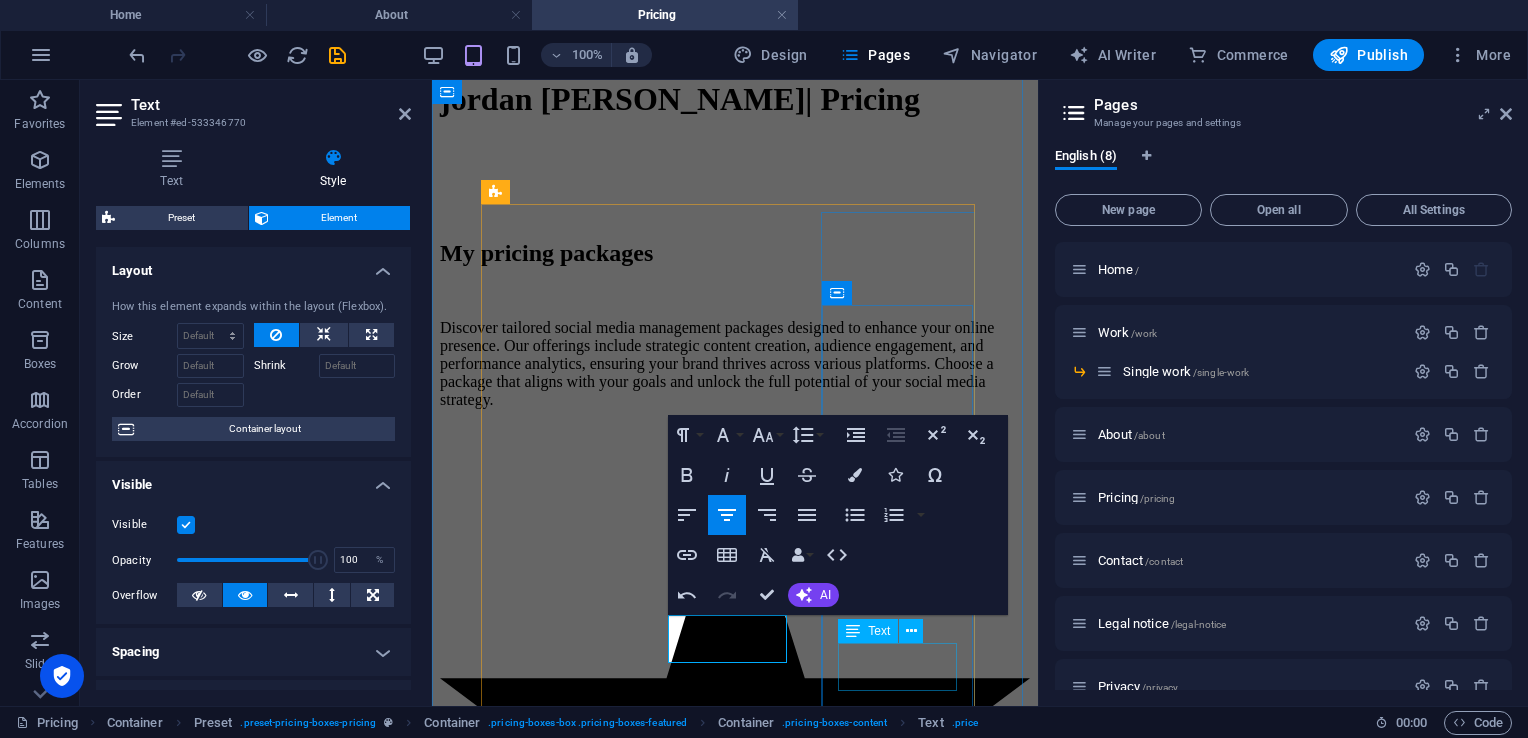 click on "$5,000" at bounding box center [735, 2499] 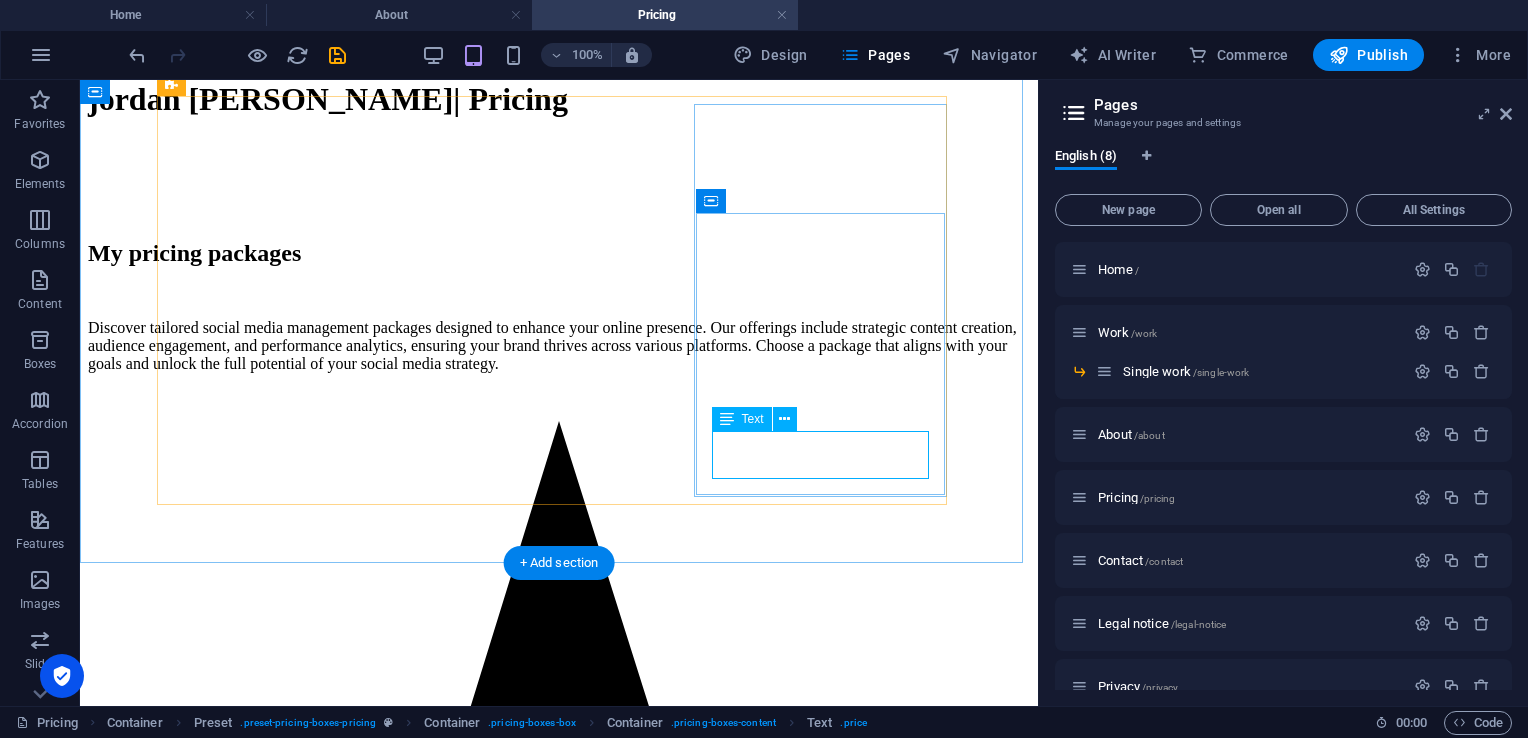 click on "$5,000" at bounding box center [559, 3323] 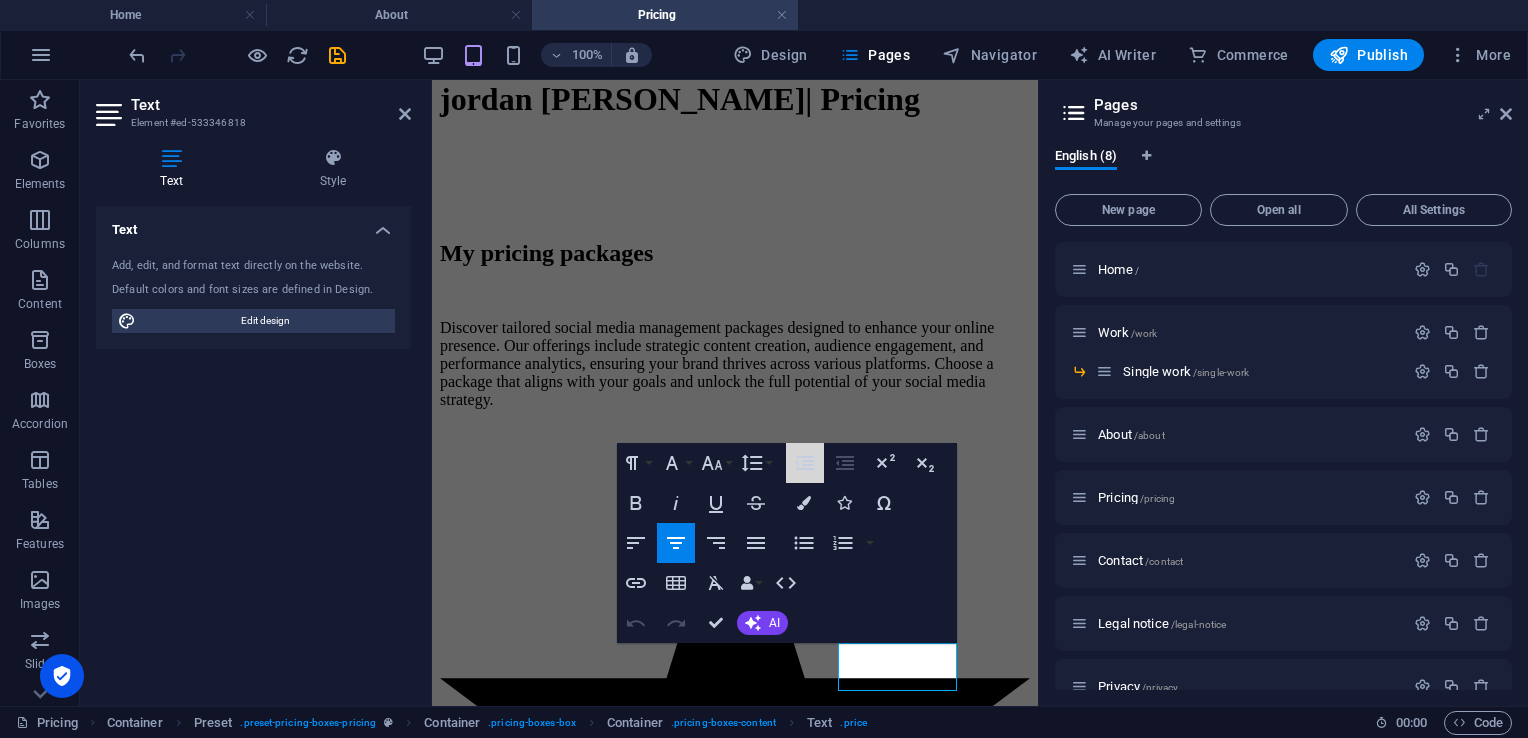 click 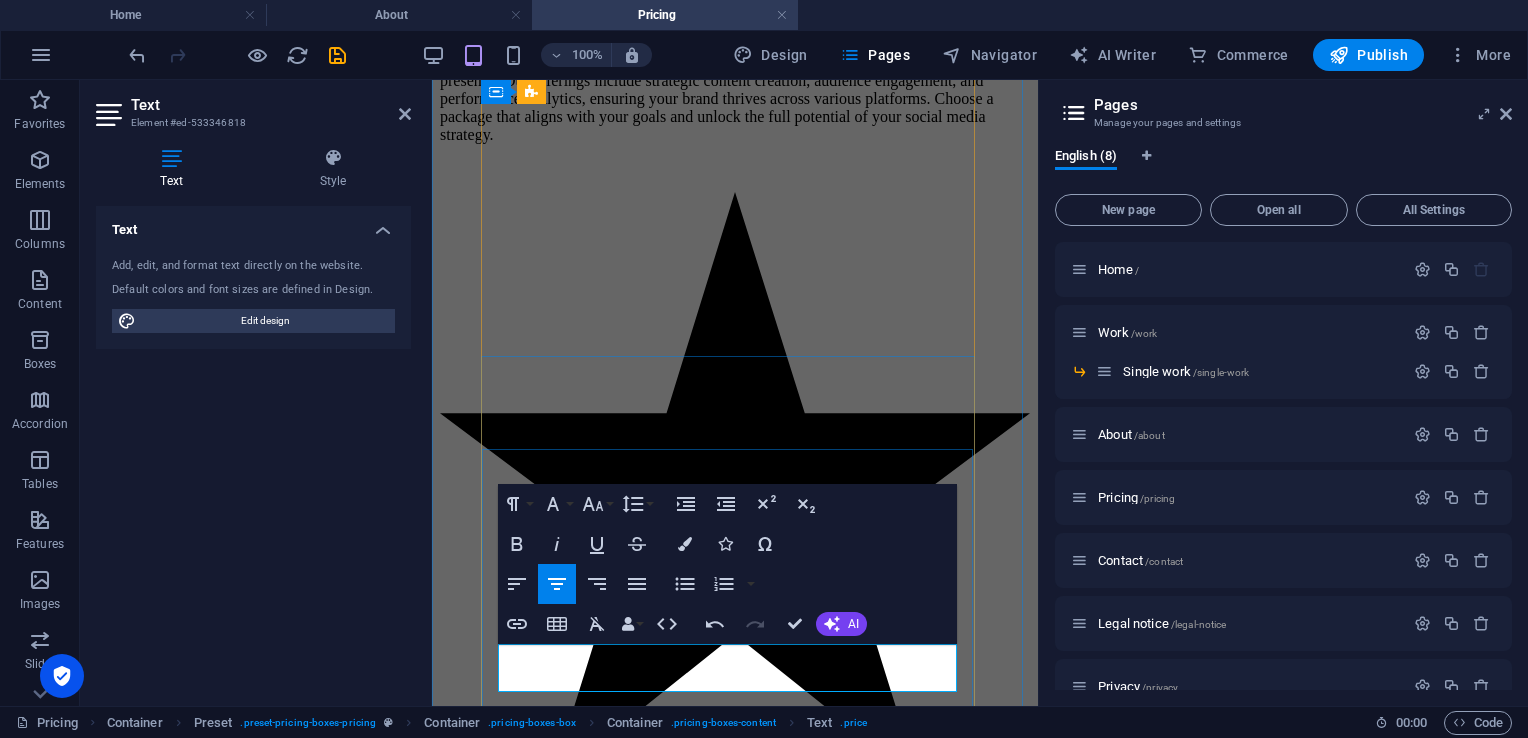 click on "$5,000" at bounding box center [745, 2234] 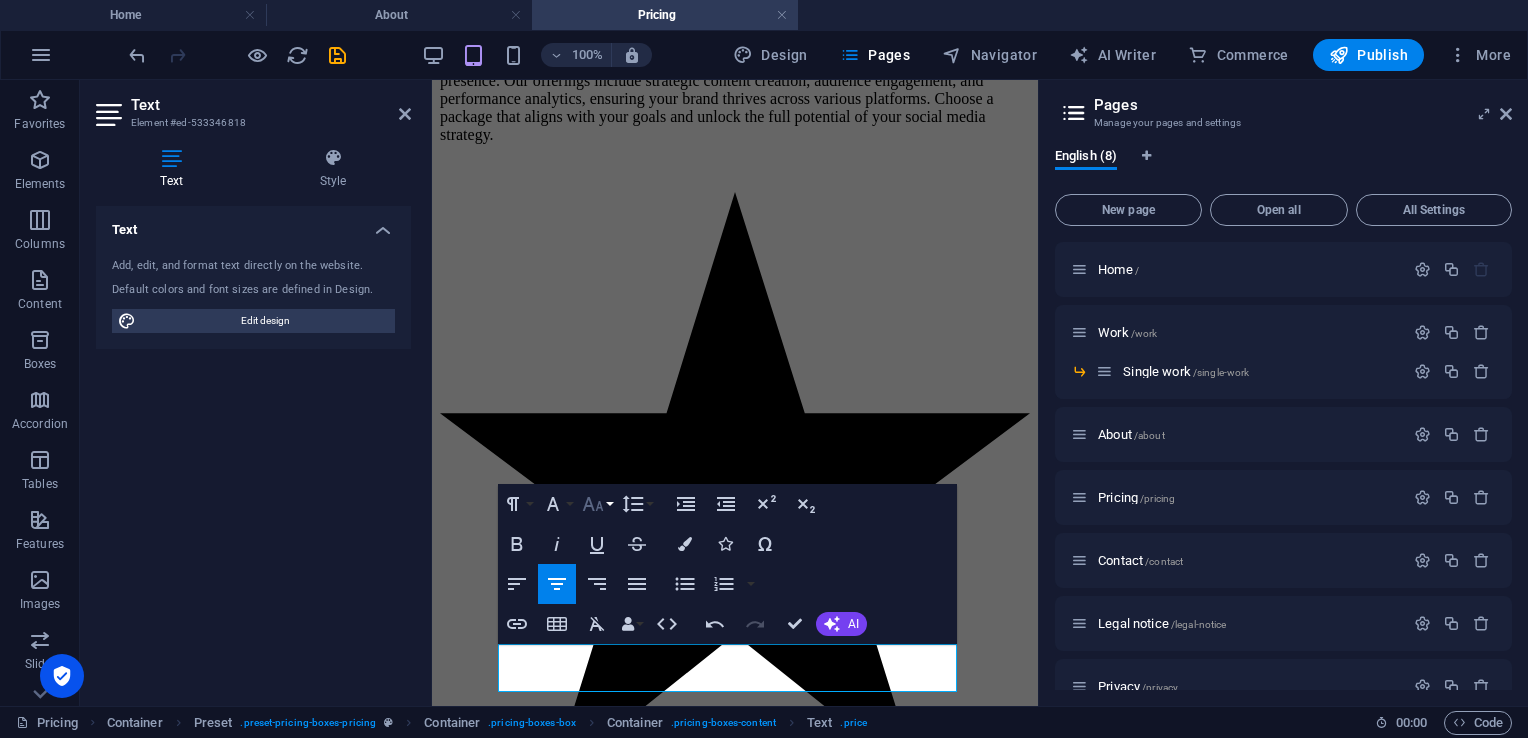 click 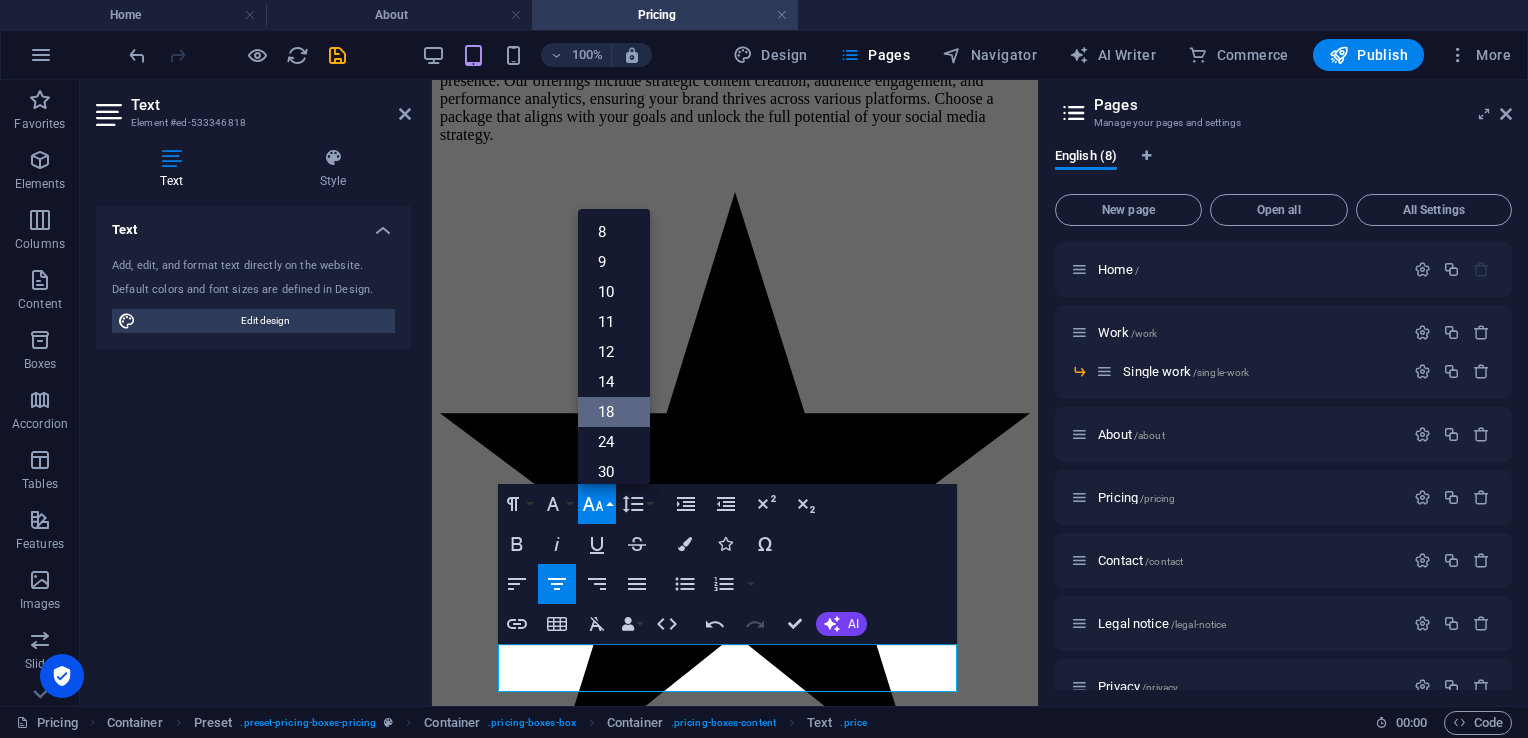 click on "18" at bounding box center [614, 412] 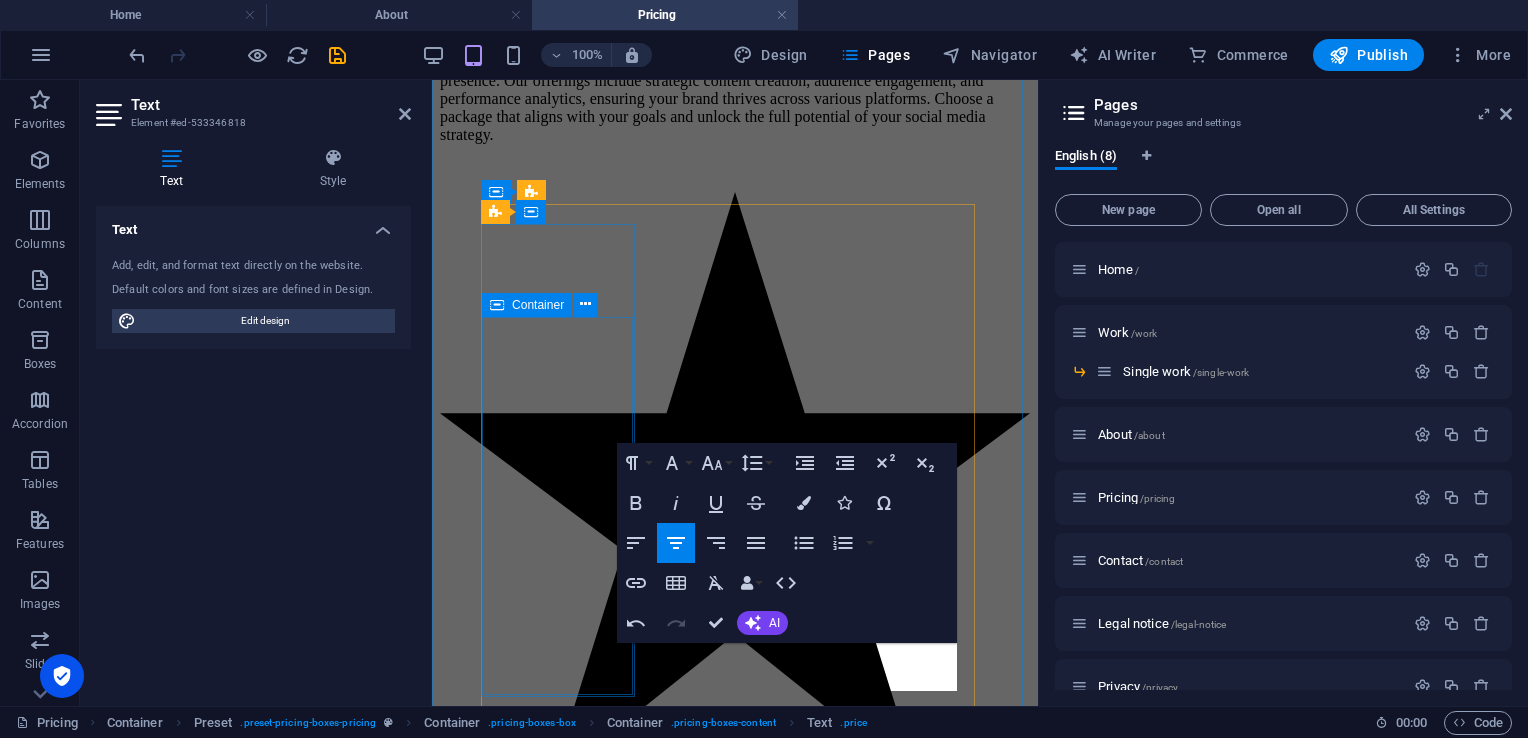 scroll, scrollTop: 814, scrollLeft: 0, axis: vertical 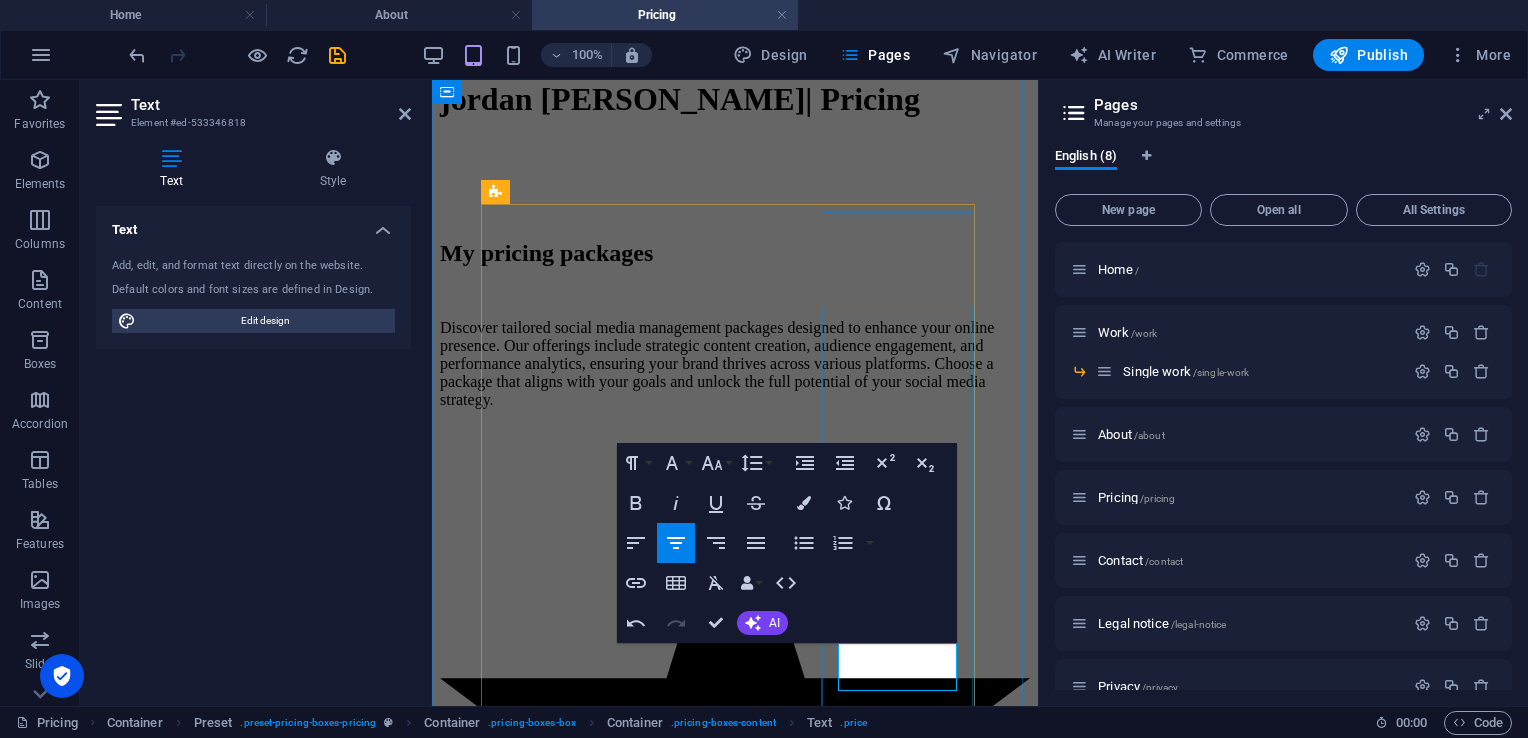 type 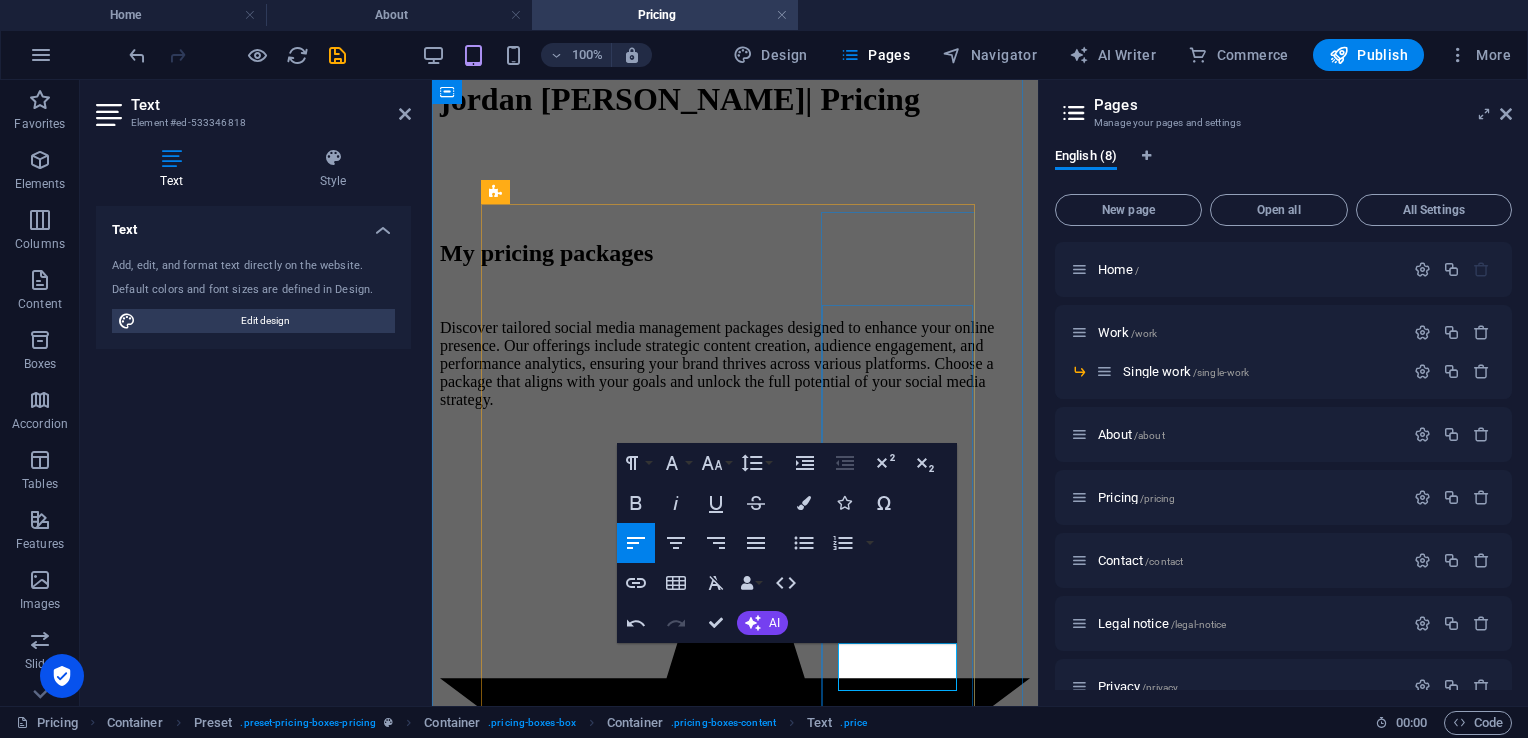 scroll, scrollTop: 842, scrollLeft: 0, axis: vertical 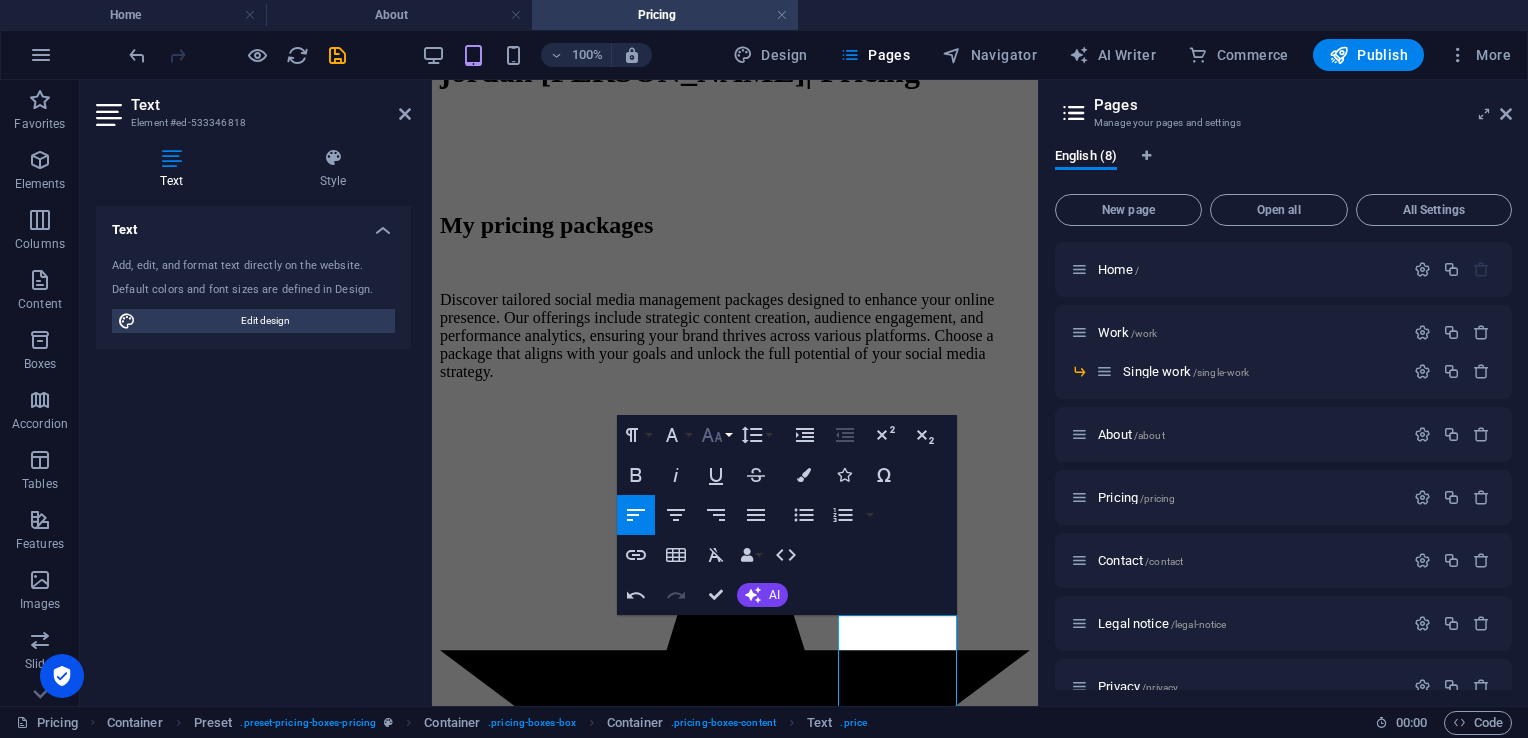click on "Font Size" at bounding box center [716, 435] 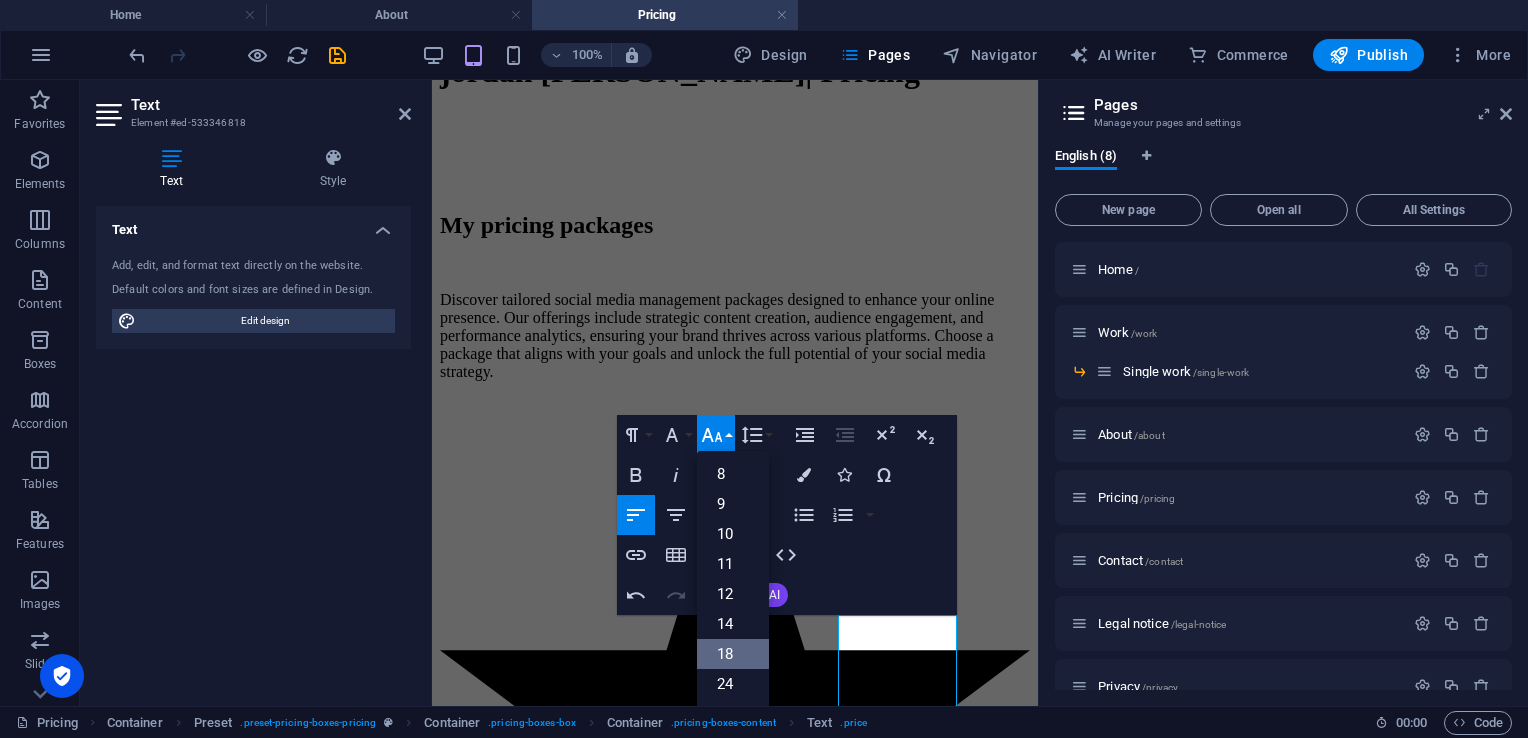 click on "18" at bounding box center (733, 654) 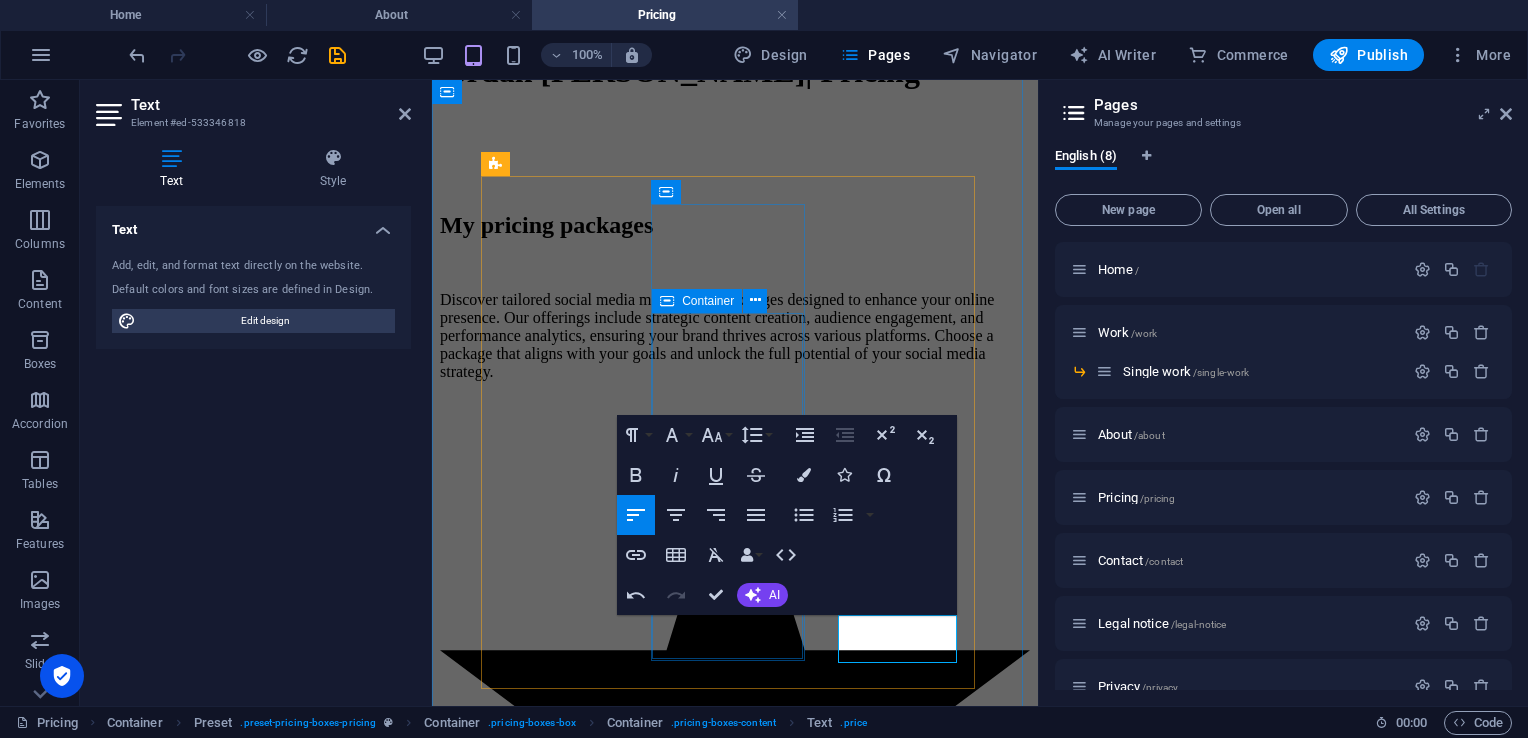 click on "4 videos content strategy Advanced editing Photo/video training Contact me" at bounding box center [735, 1705] 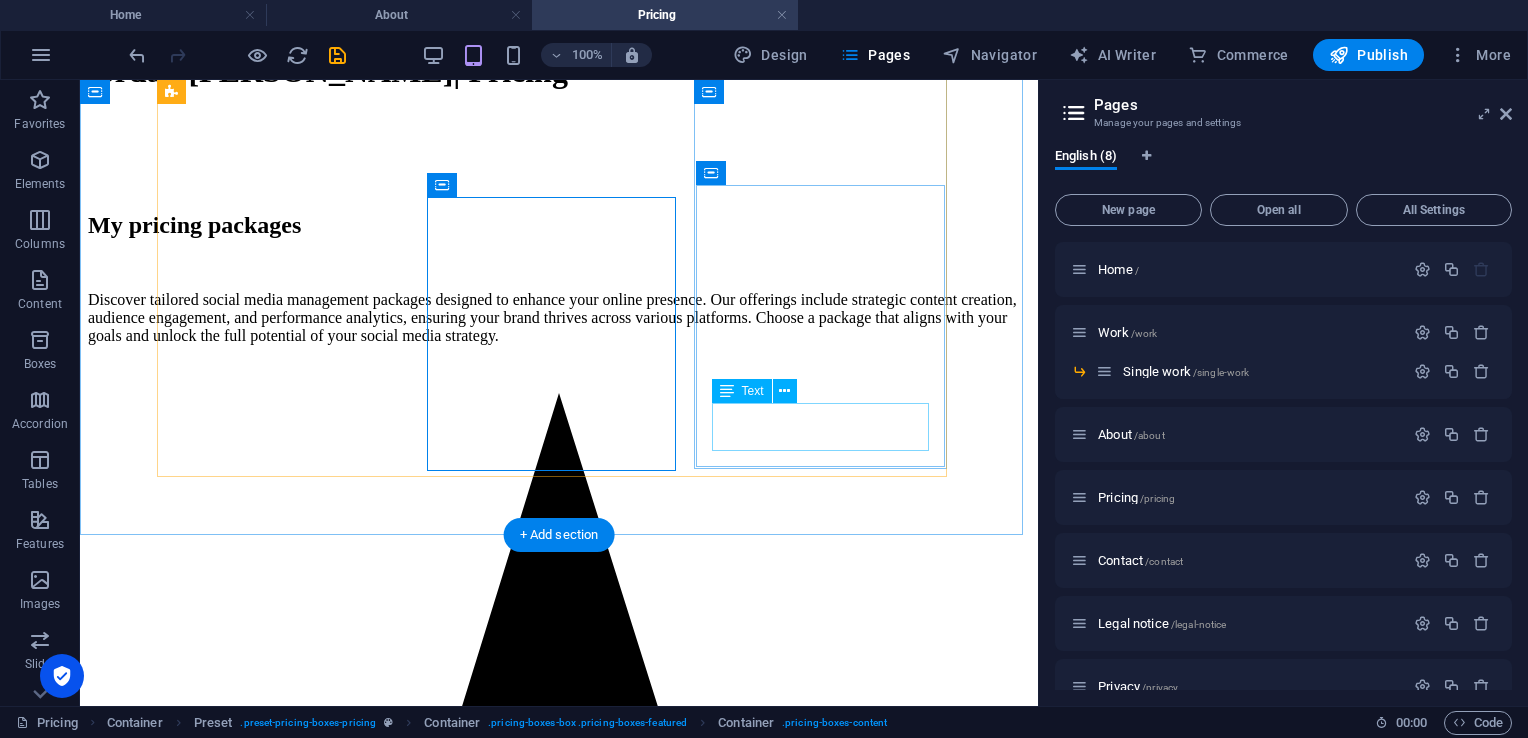 click on "Contac t me" at bounding box center (559, 3296) 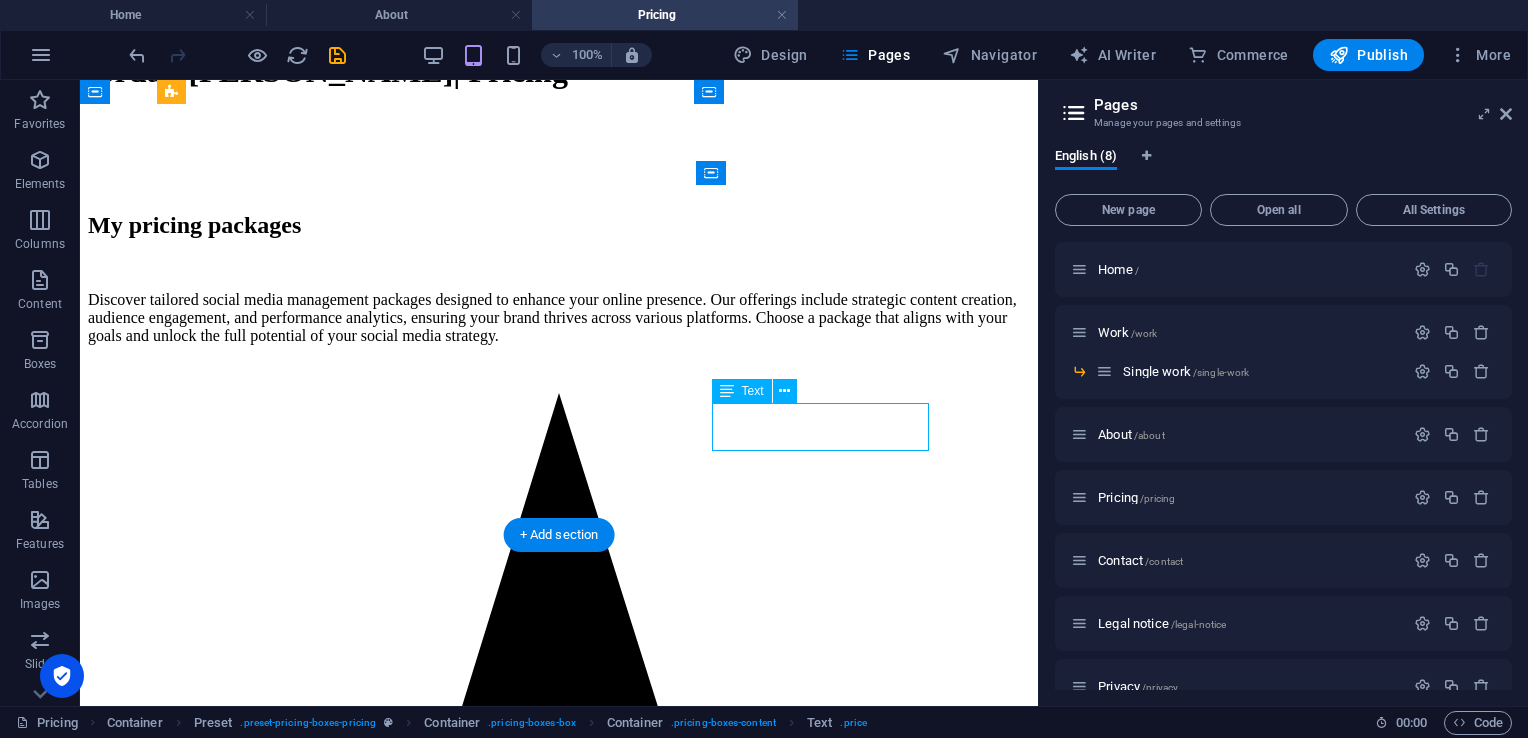 click on "Contac t me" at bounding box center [559, 3296] 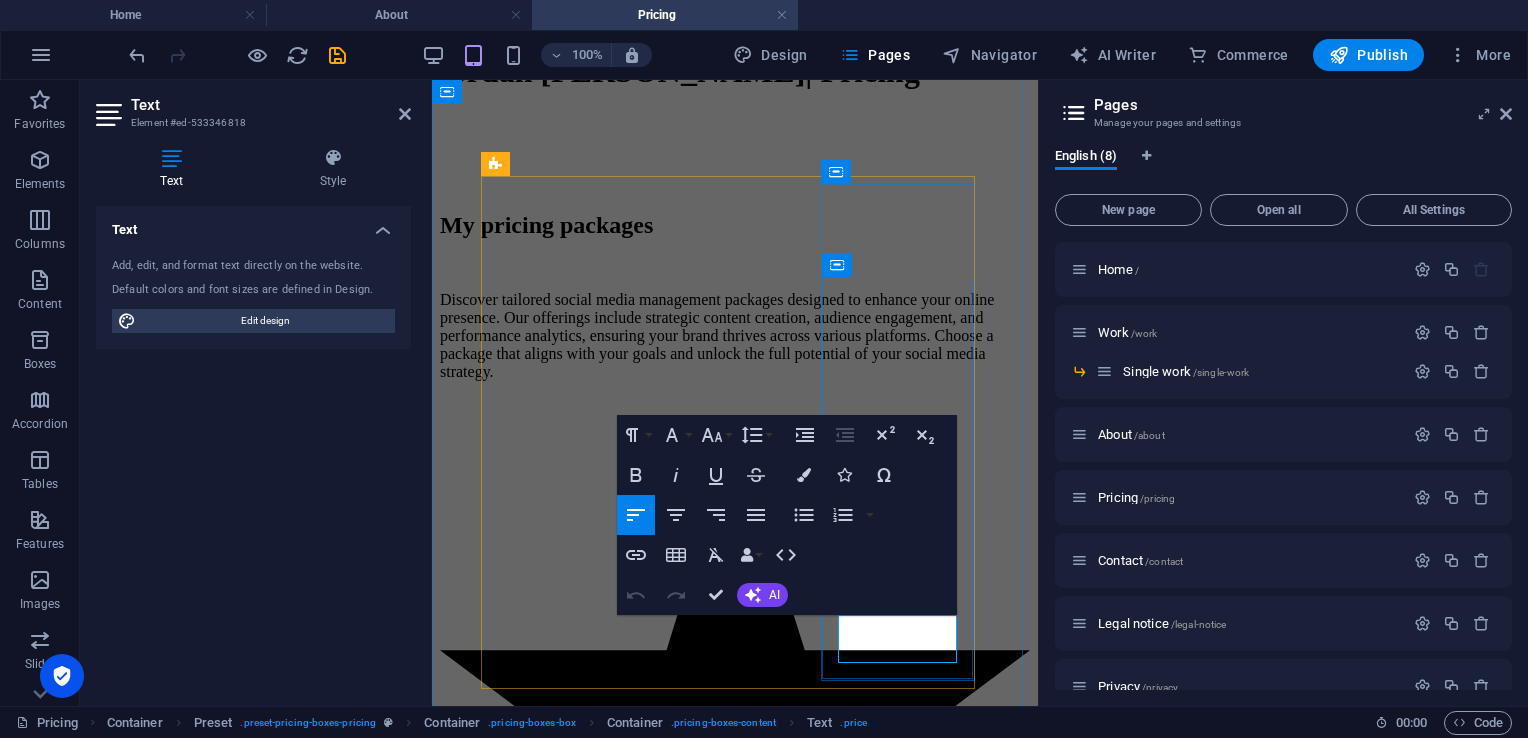 click on "Contac t me" at bounding box center (735, 2472) 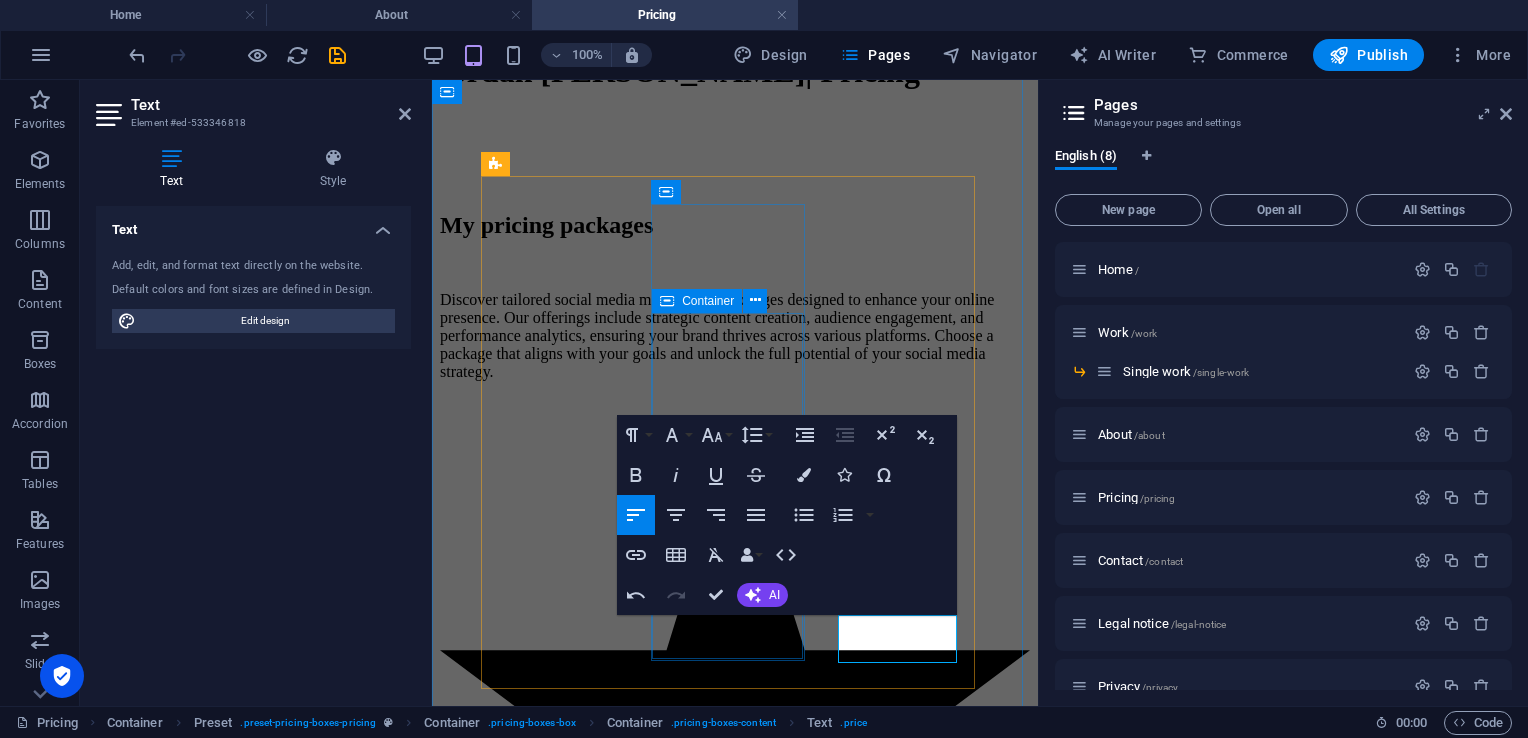 click on "4 videos content strategy Advanced editing Photo/video training Contact me" at bounding box center [735, 1705] 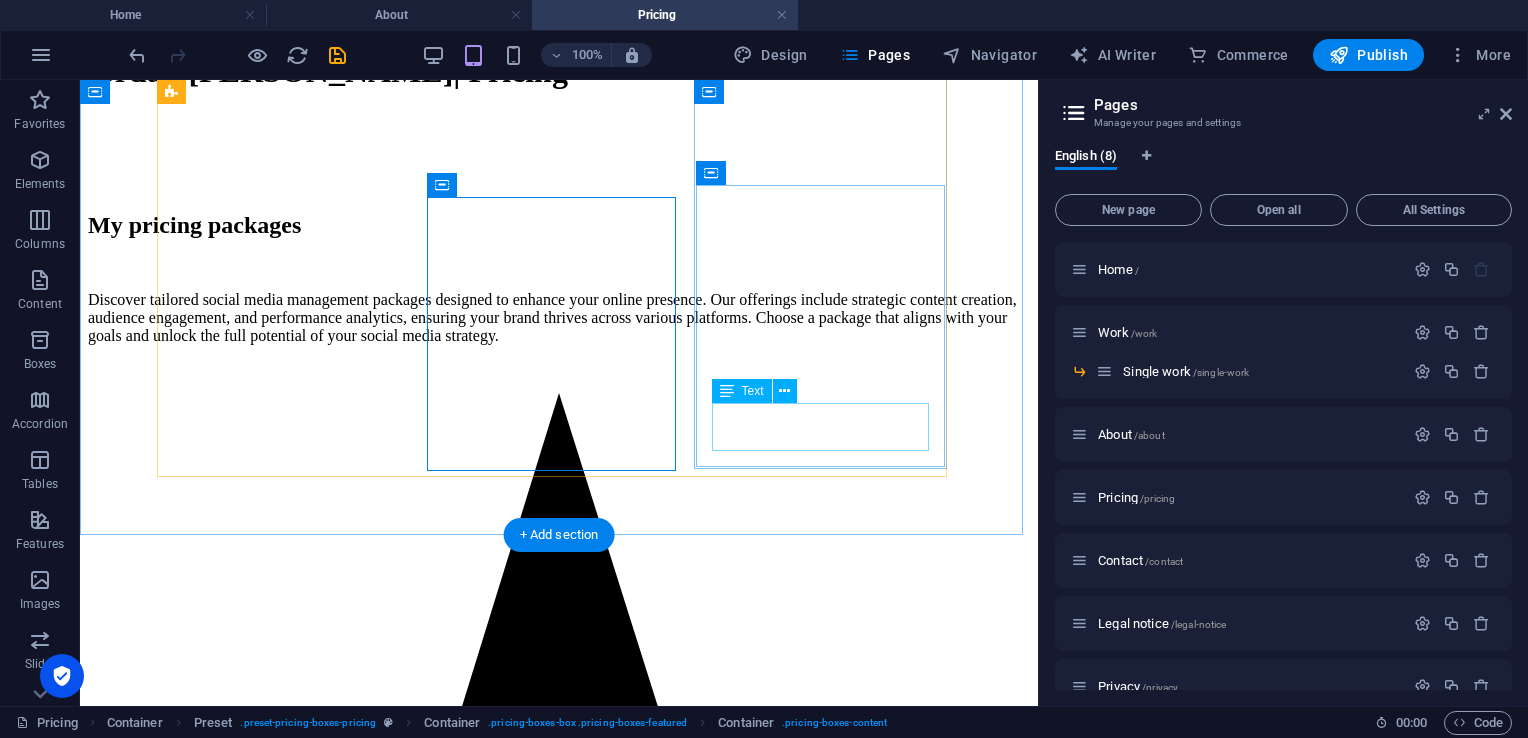 click on "Contact me" at bounding box center [559, 3296] 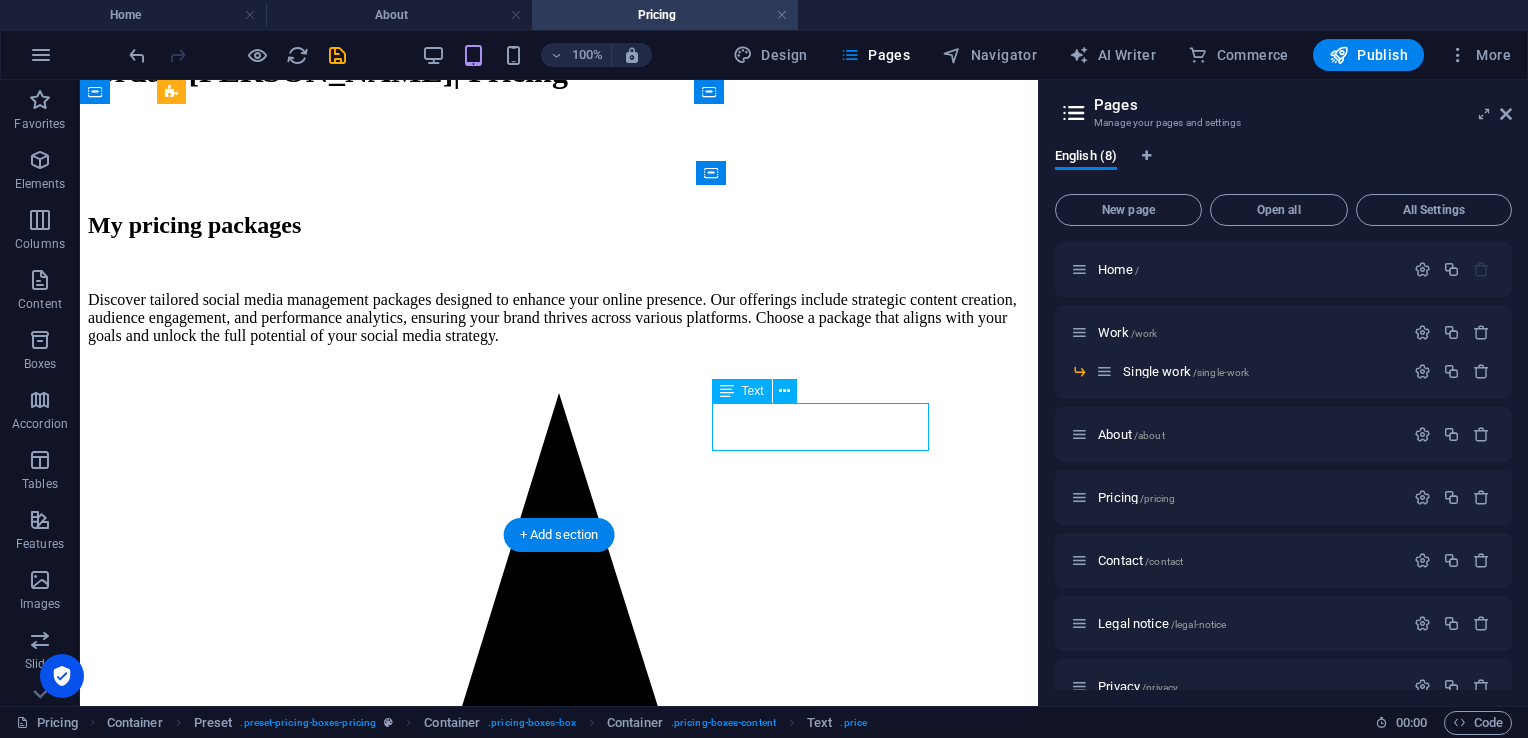 click on "Contact me" at bounding box center (559, 3296) 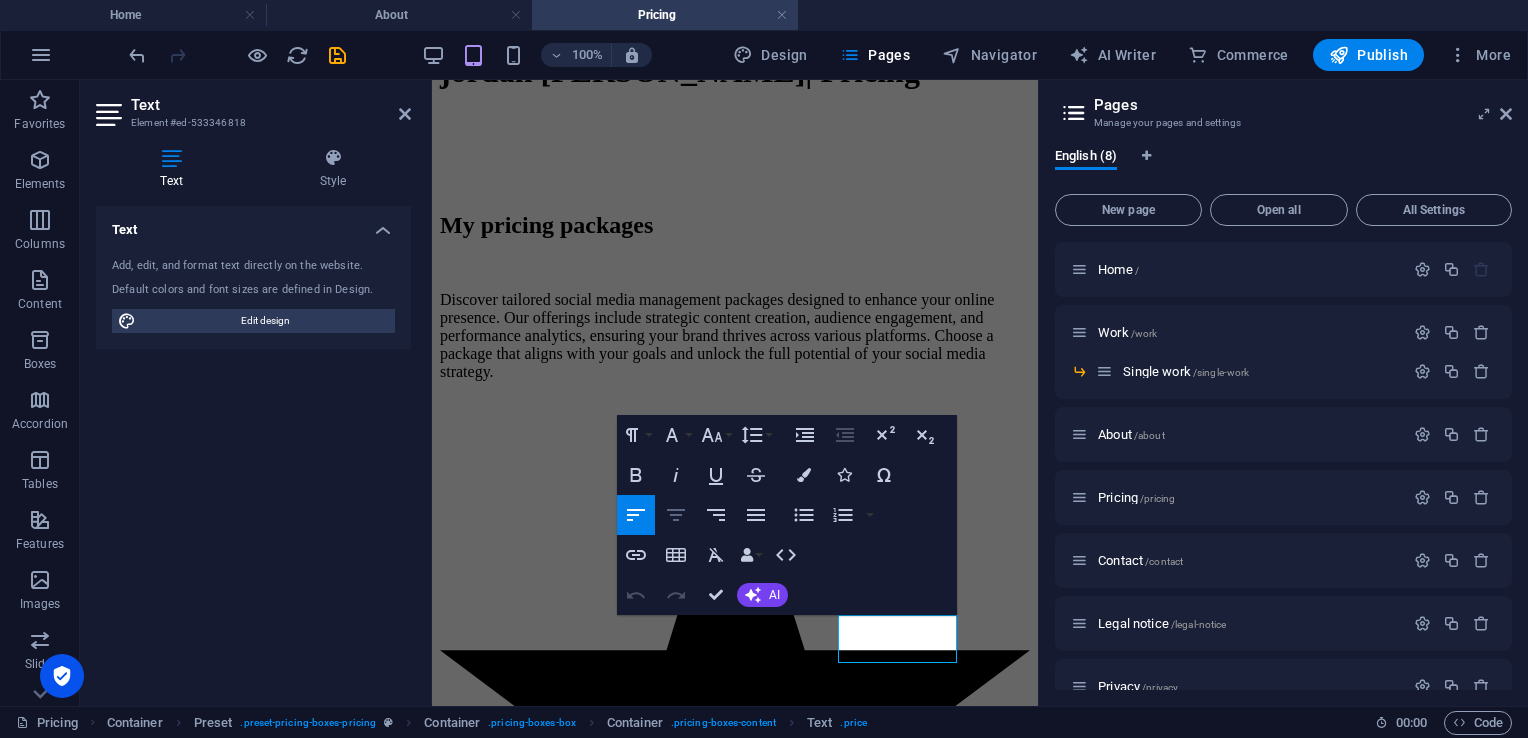 click 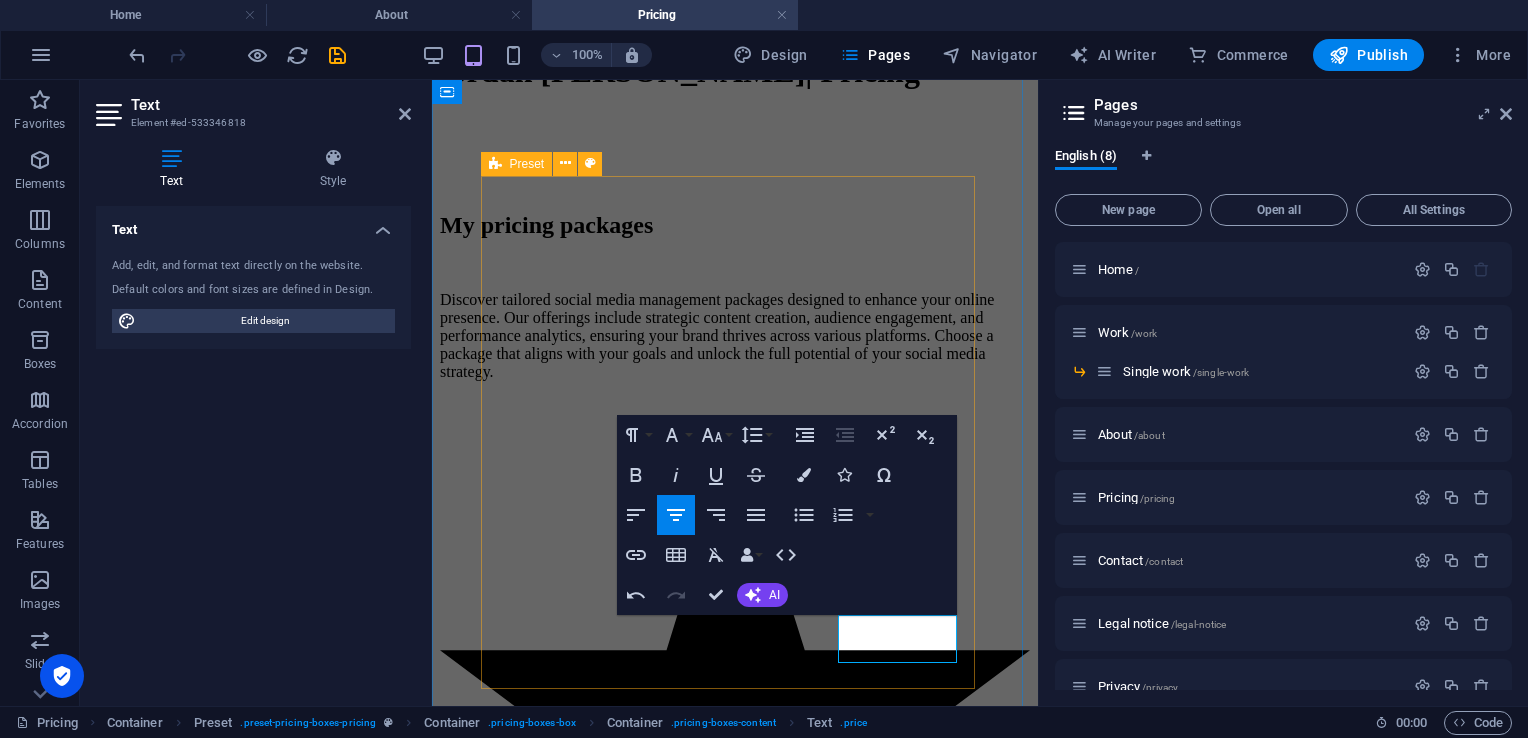 click on "Basic 2 videos  optimized ads in house content creation Monthly performance analytics $300 Premium 4 videos content strategy Advanced editing Photo/video training Contact me Pro 24/7 customer service 10 videos / 30 photos Access to advanced AI marketing Dedicated SM manager Contact me" at bounding box center (735, 1456) 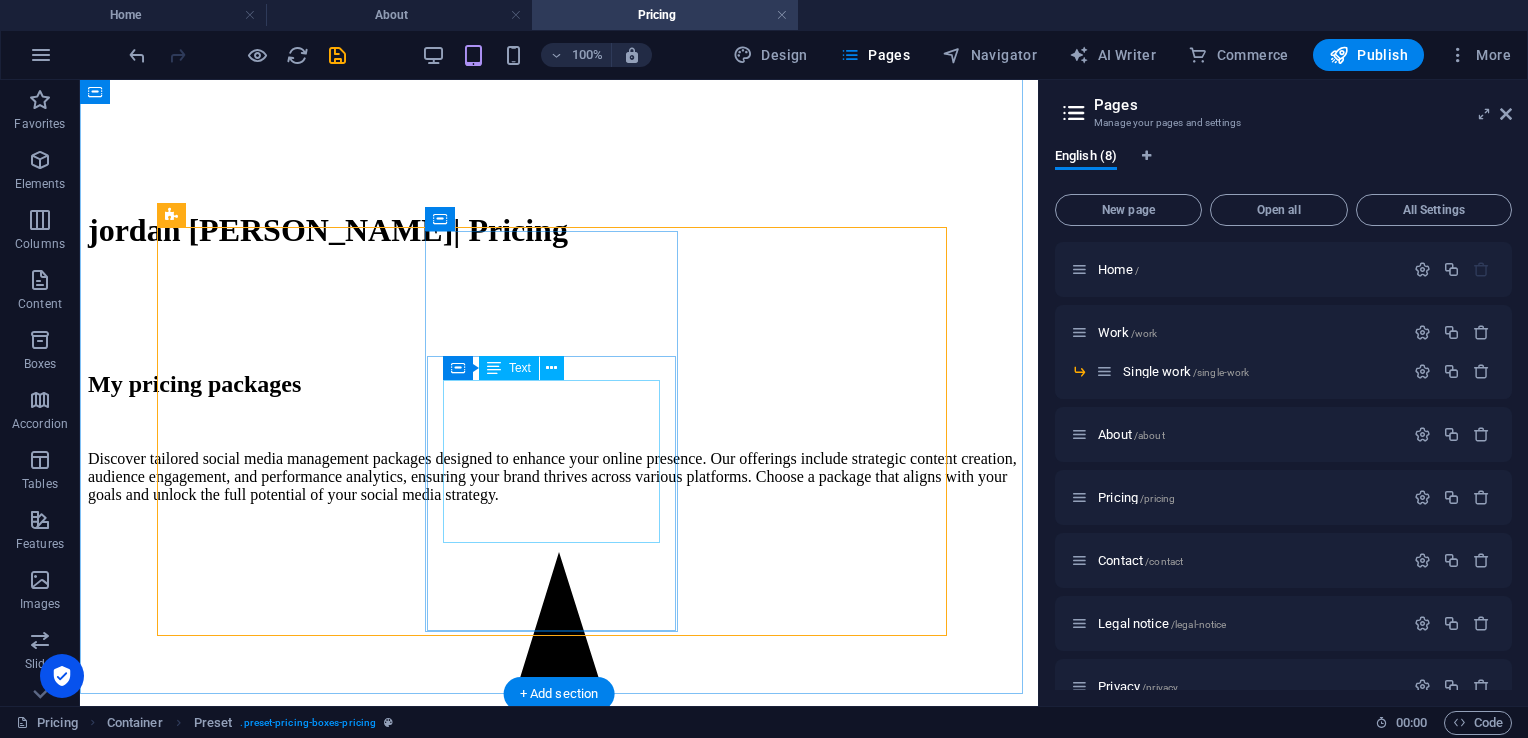 scroll, scrollTop: 682, scrollLeft: 0, axis: vertical 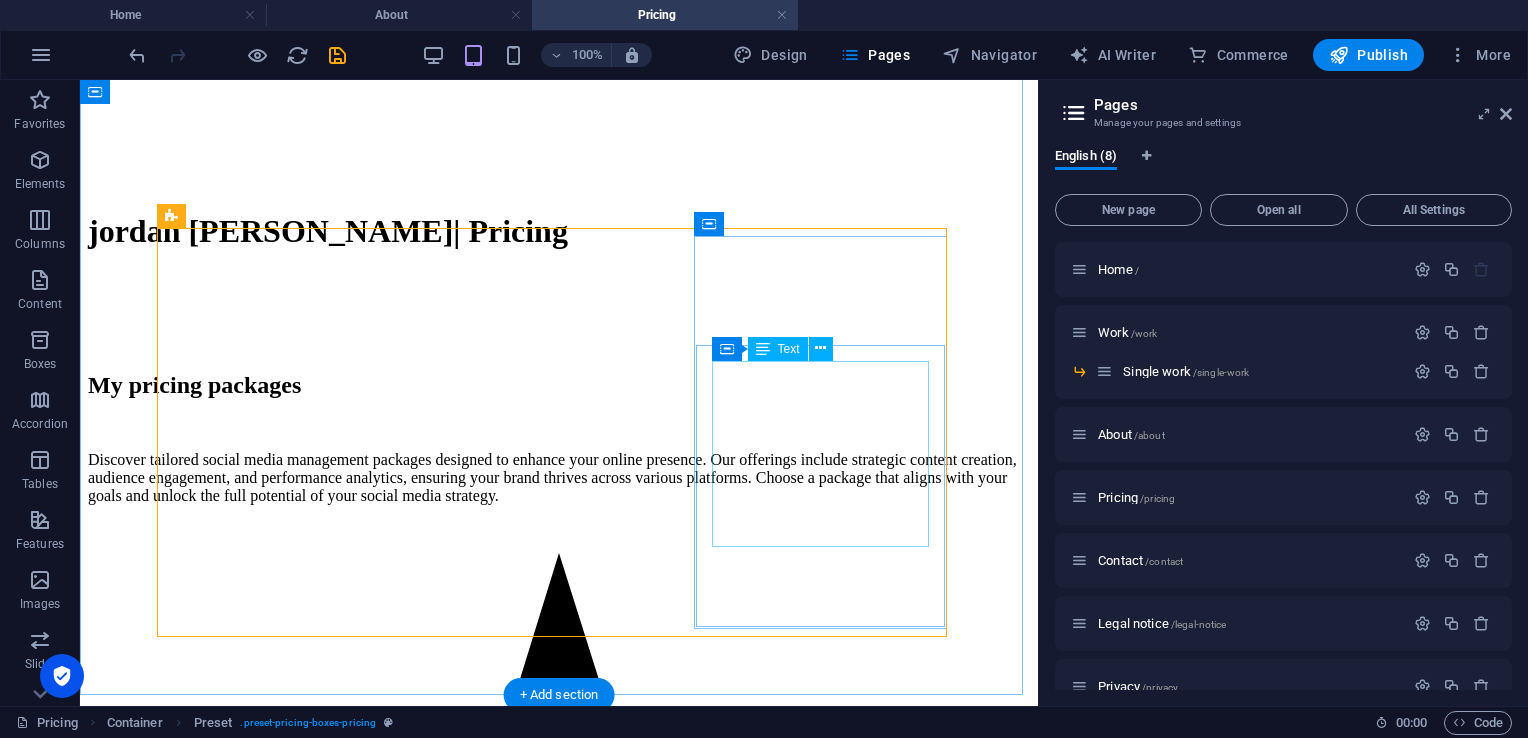 click on "24/7 customer service 10 videos / 30 photos Access to advanced AI marketing Dedicated SM manager" at bounding box center [559, 3362] 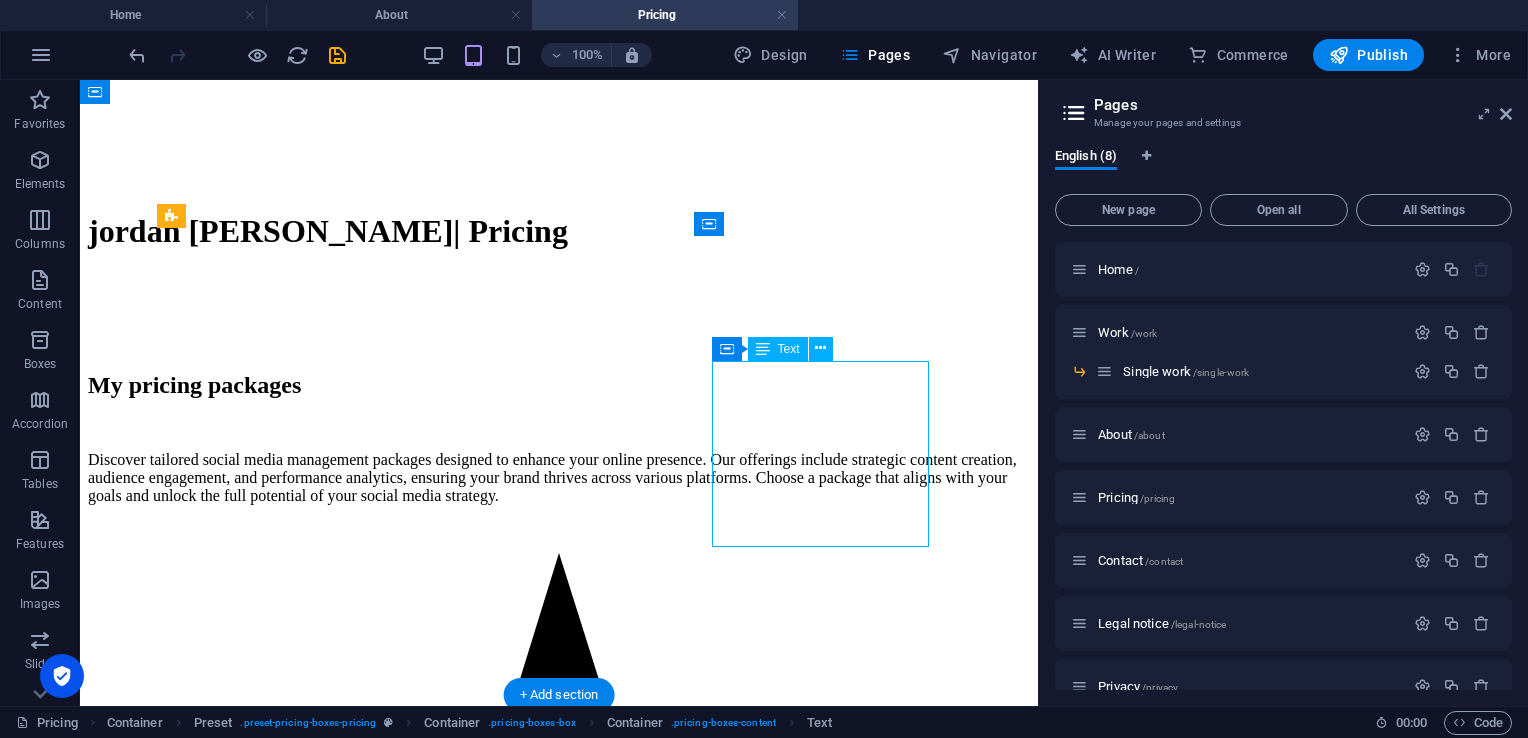 click on "24/7 customer service 10 videos / 30 photos Access to advanced AI marketing Dedicated SM manager" at bounding box center [559, 3362] 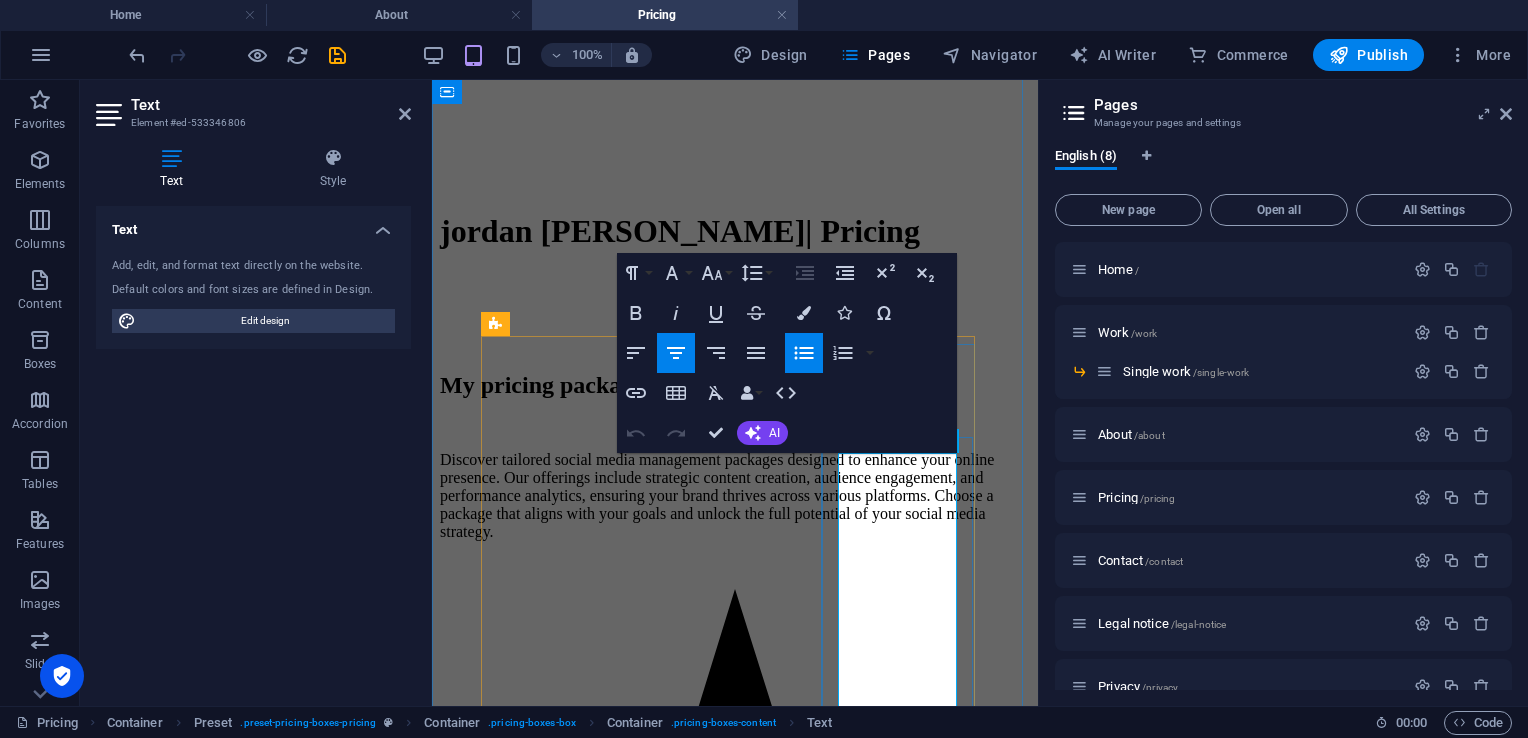 drag, startPoint x: 940, startPoint y: 593, endPoint x: 855, endPoint y: 568, distance: 88.60023 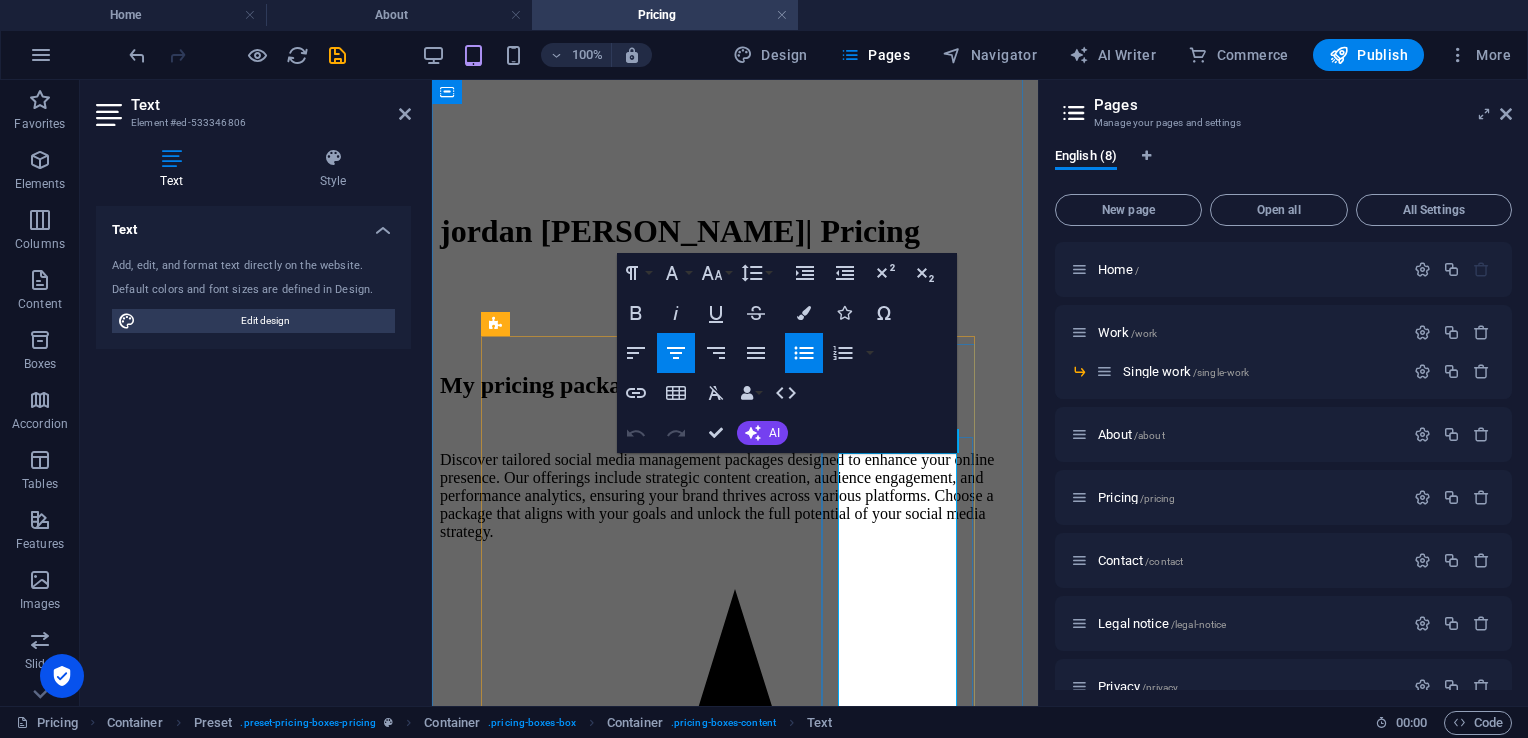 type 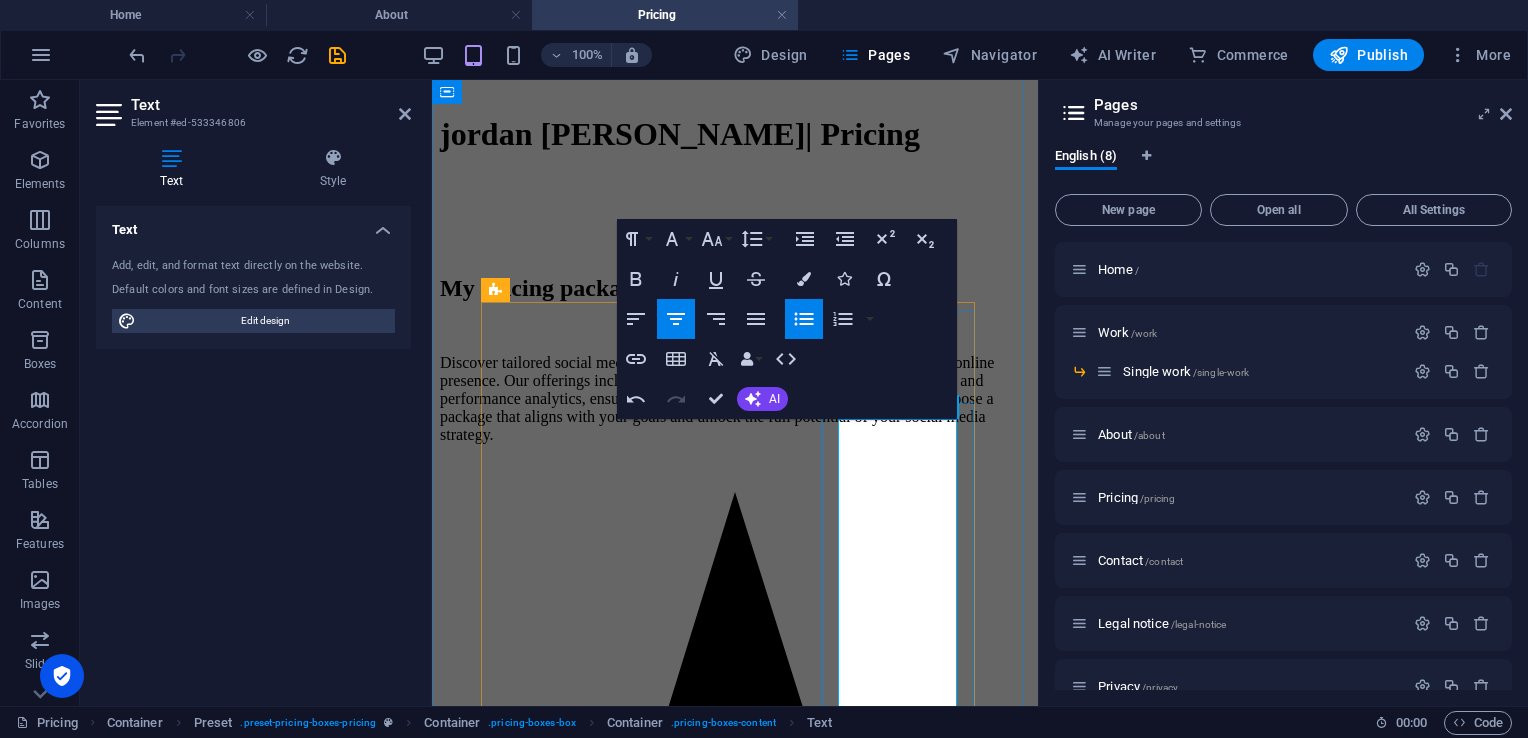 scroll, scrollTop: 811, scrollLeft: 0, axis: vertical 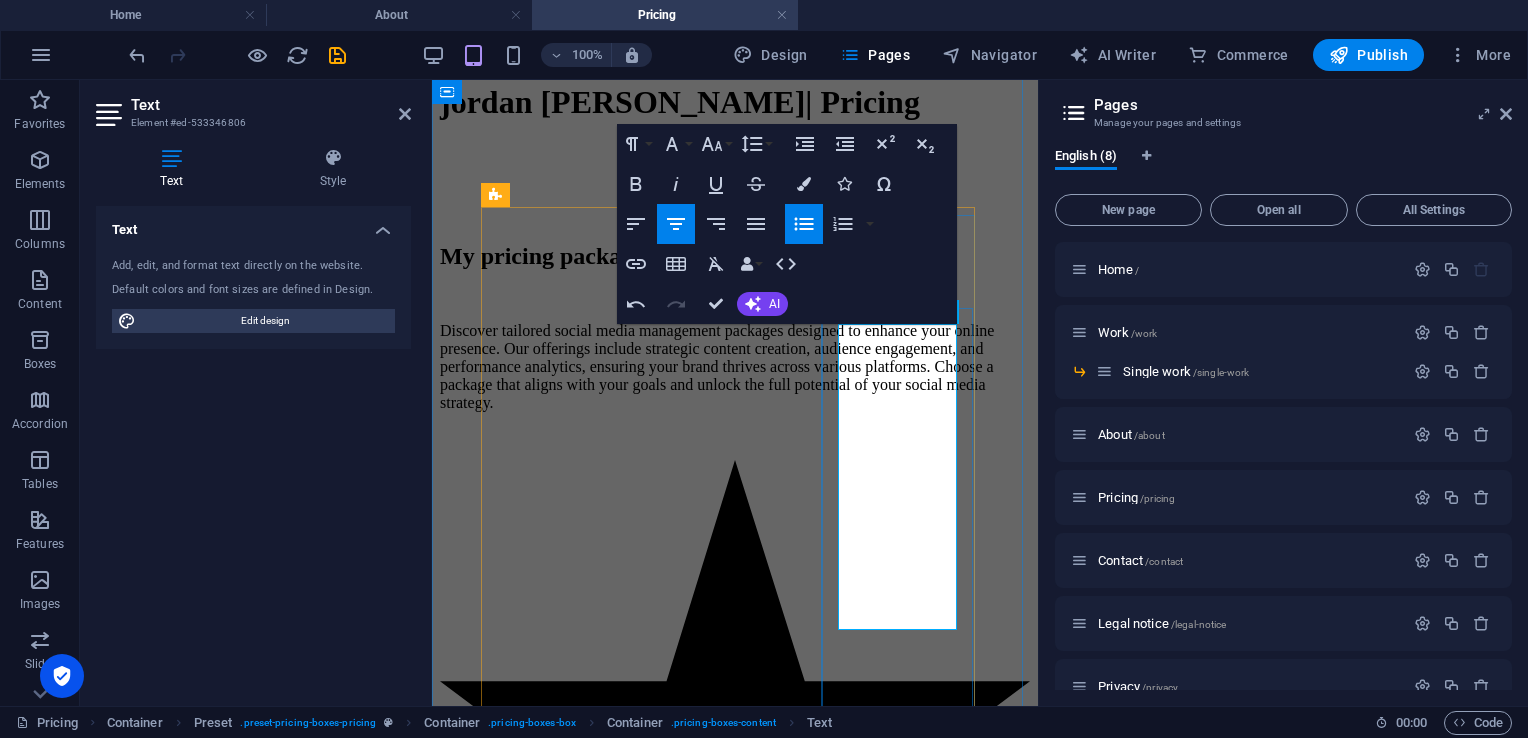 drag, startPoint x: 939, startPoint y: 541, endPoint x: 864, endPoint y: 503, distance: 84.07735 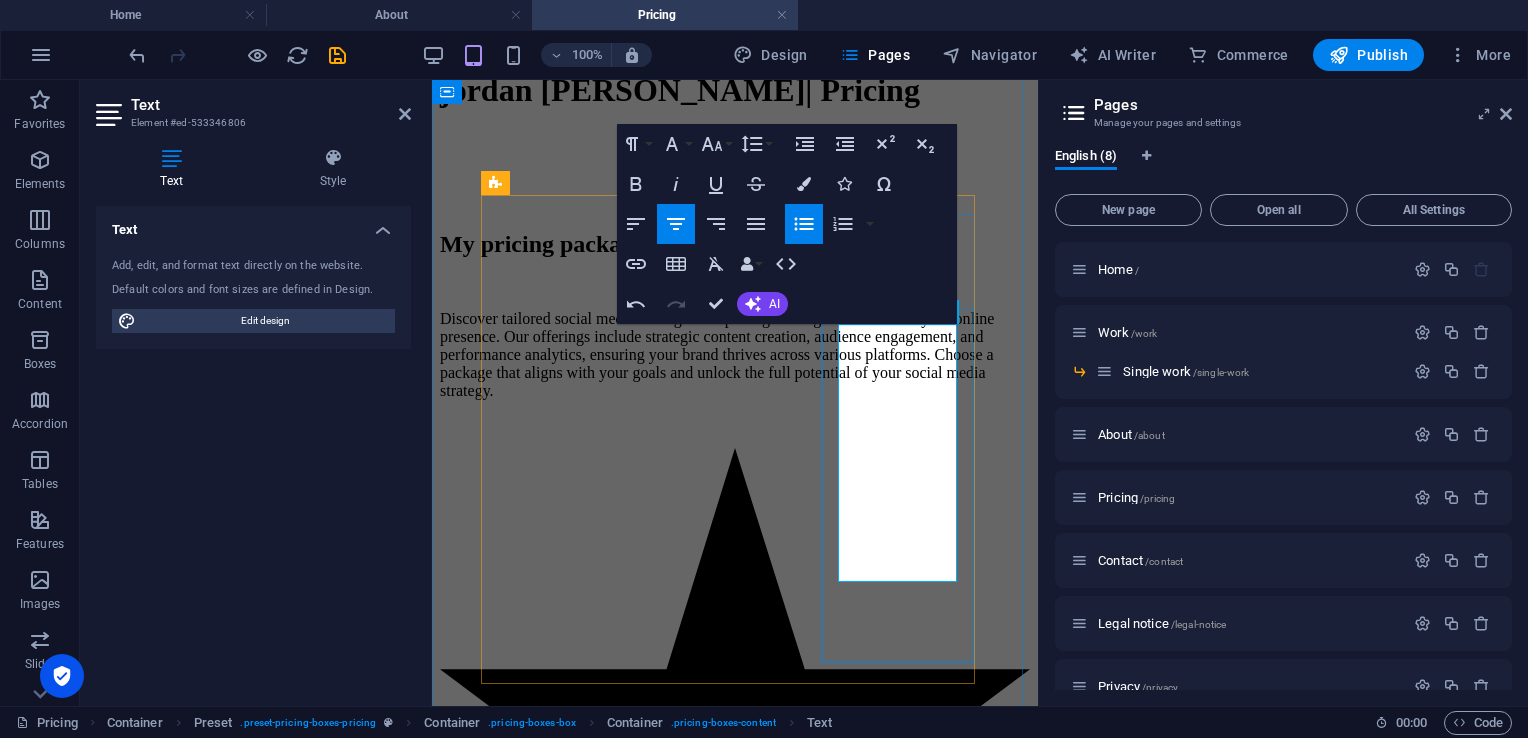 scroll, scrollTop: 811, scrollLeft: 0, axis: vertical 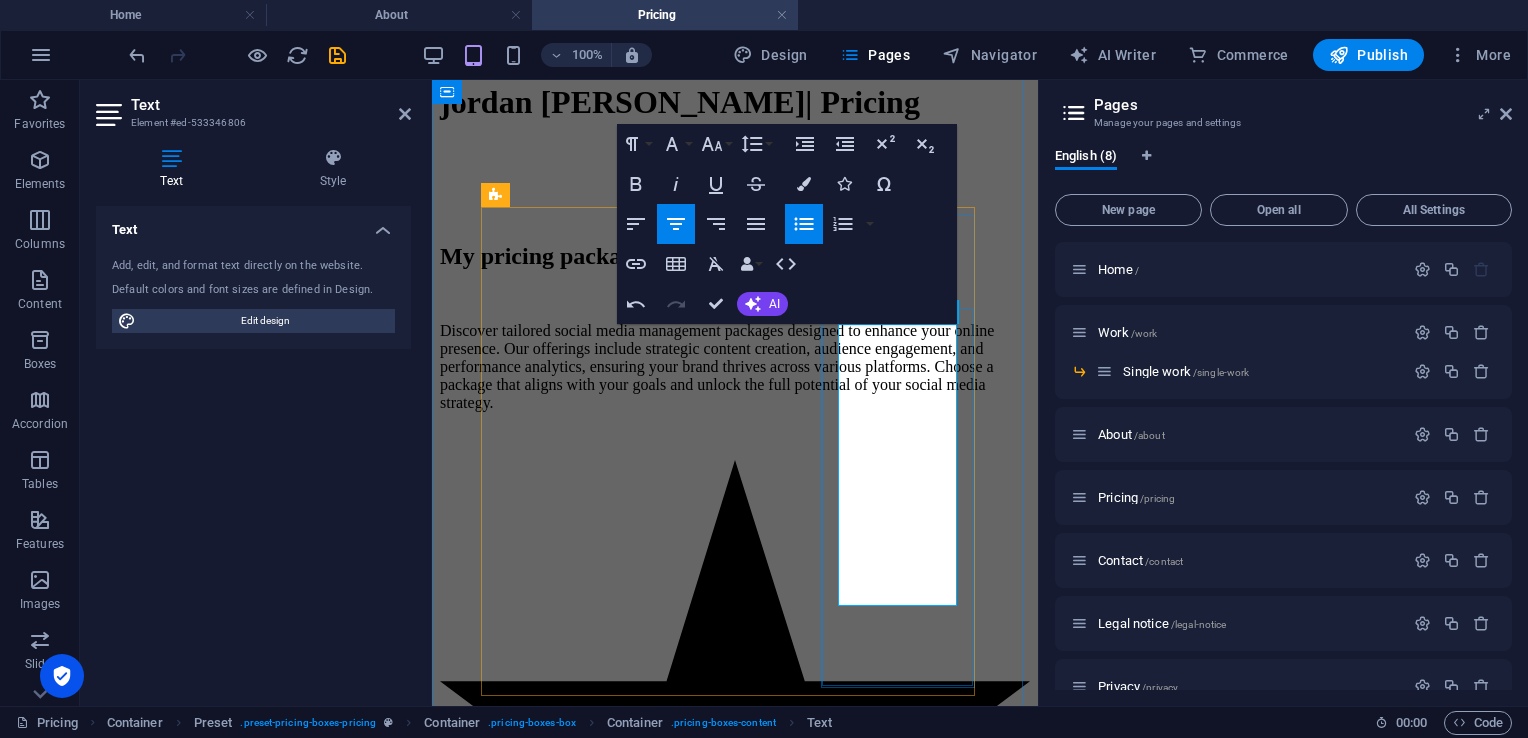 click on "Dedicated SM manager" at bounding box center [755, 2436] 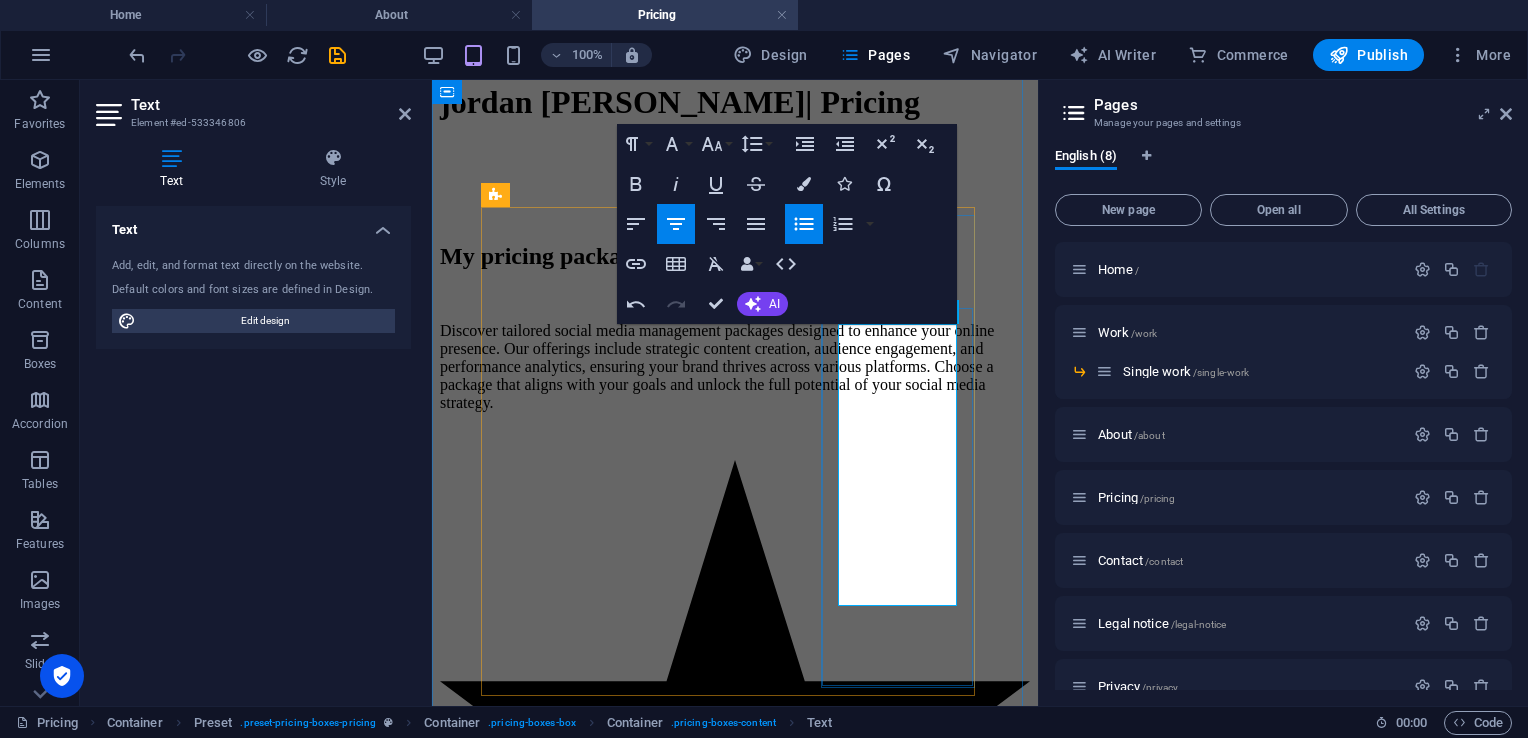 drag, startPoint x: 949, startPoint y: 593, endPoint x: 858, endPoint y: 572, distance: 93.39165 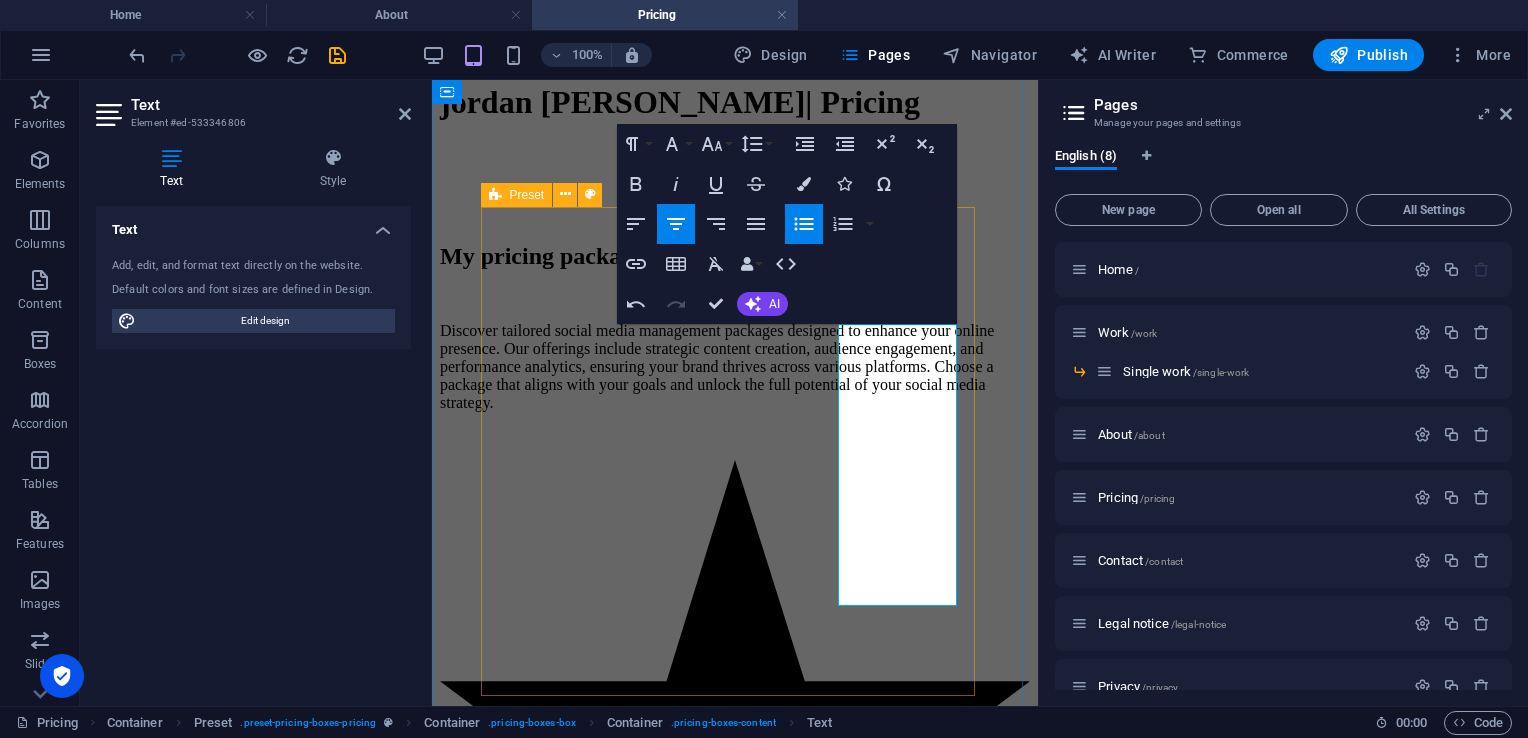 click on "Basic 2 videos  optimized ads in house content creation Monthly performance analytics $300 Premium 4 videos content strategy Advanced editing Photo/video training Contact me Pro 24/7 customer service Advanced Automation Improve SOP'S Dedicated SM manager Contact me" at bounding box center (735, 1487) 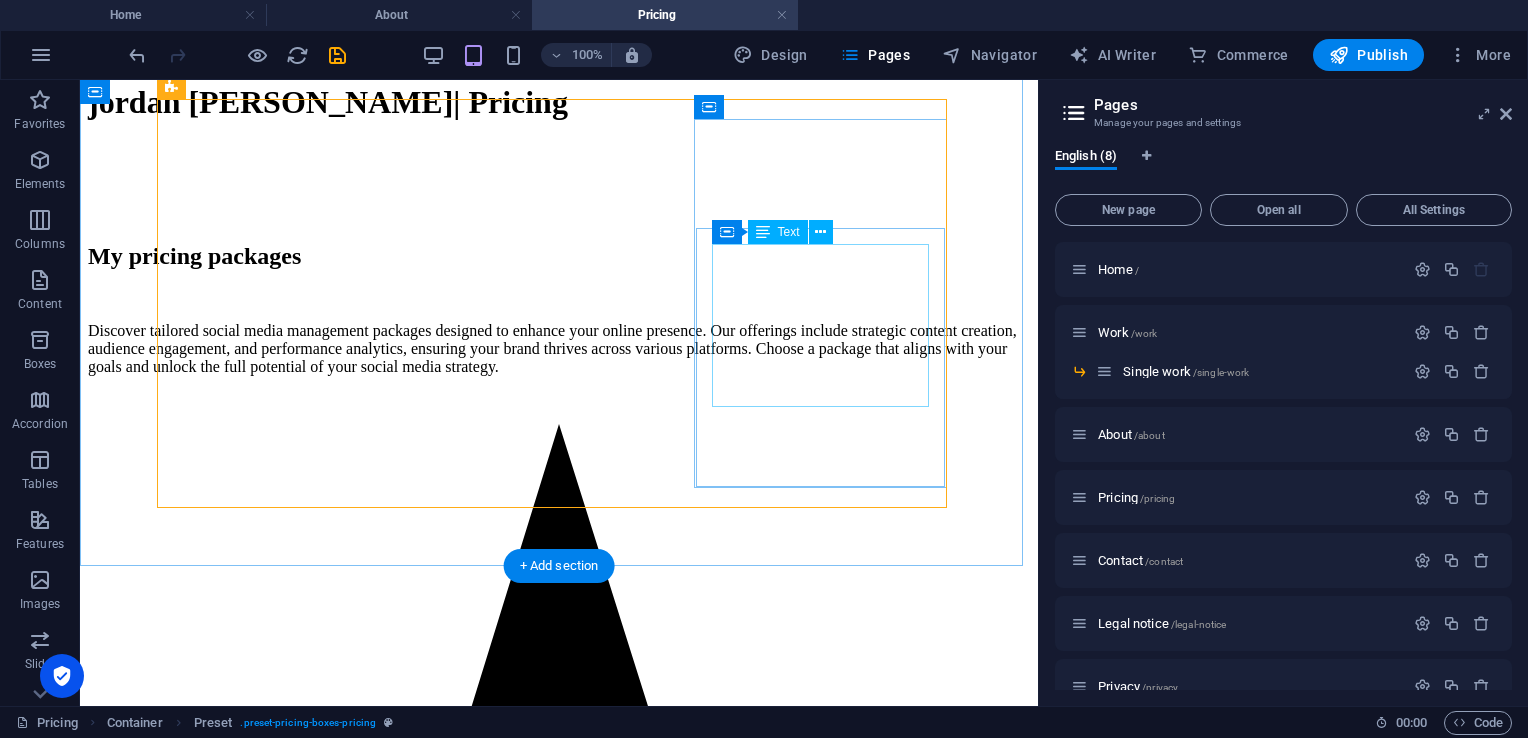 click on "24/7 customer service Advanced Automation Improve SOP'S Dedicated SM manager" at bounding box center [559, 3233] 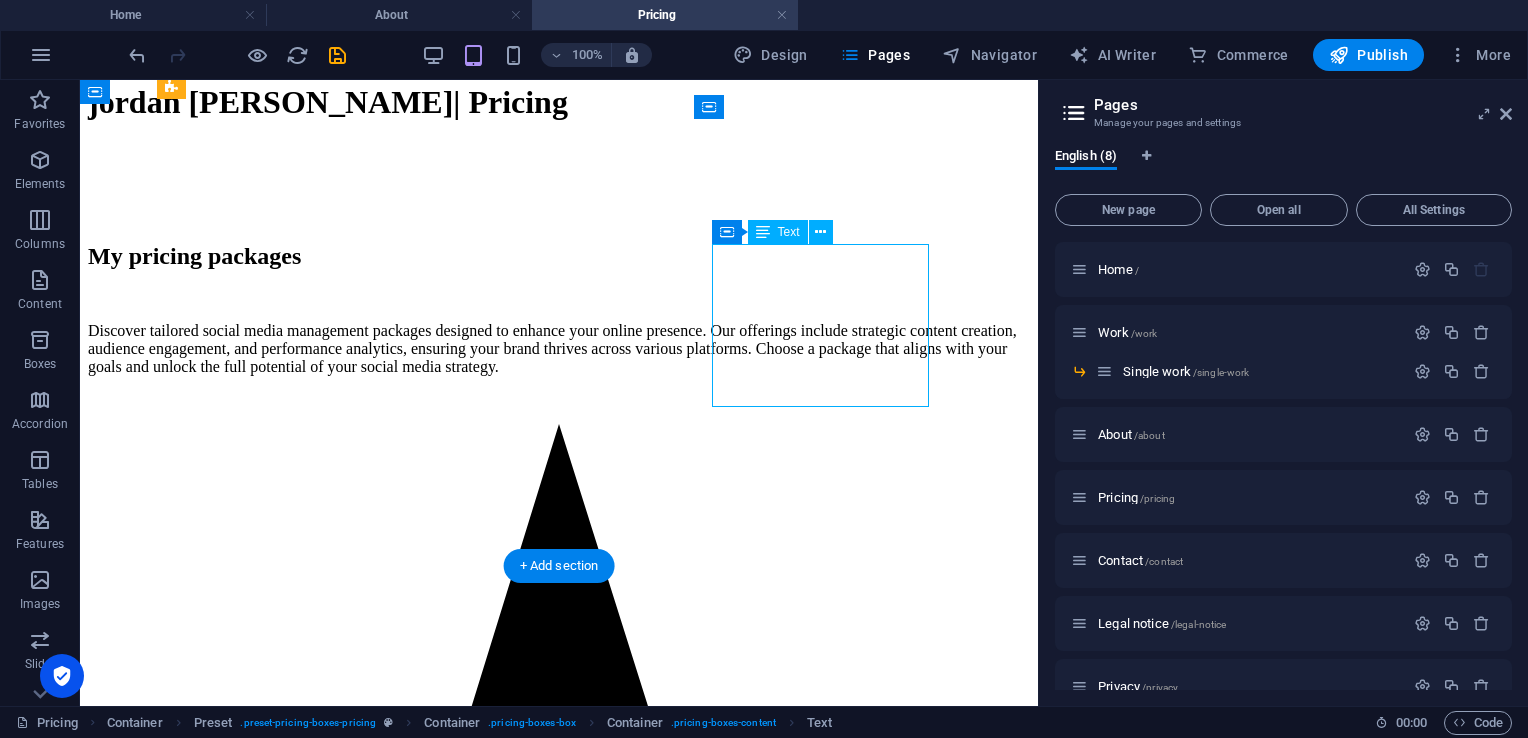 click on "24/7 customer service Advanced Automation Improve SOP'S Dedicated SM manager" at bounding box center (559, 3233) 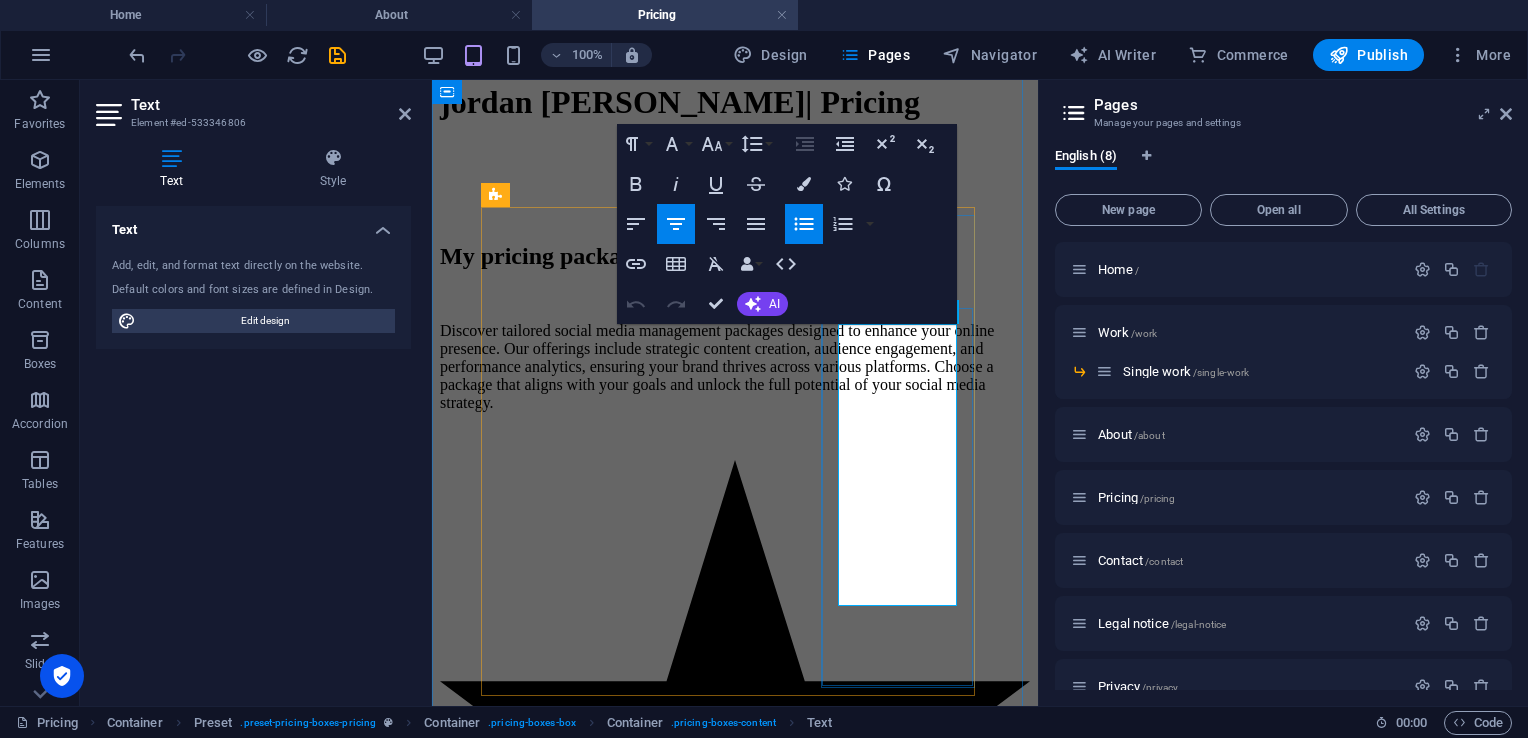 click on "Dedicated SM manager" at bounding box center [755, 2436] 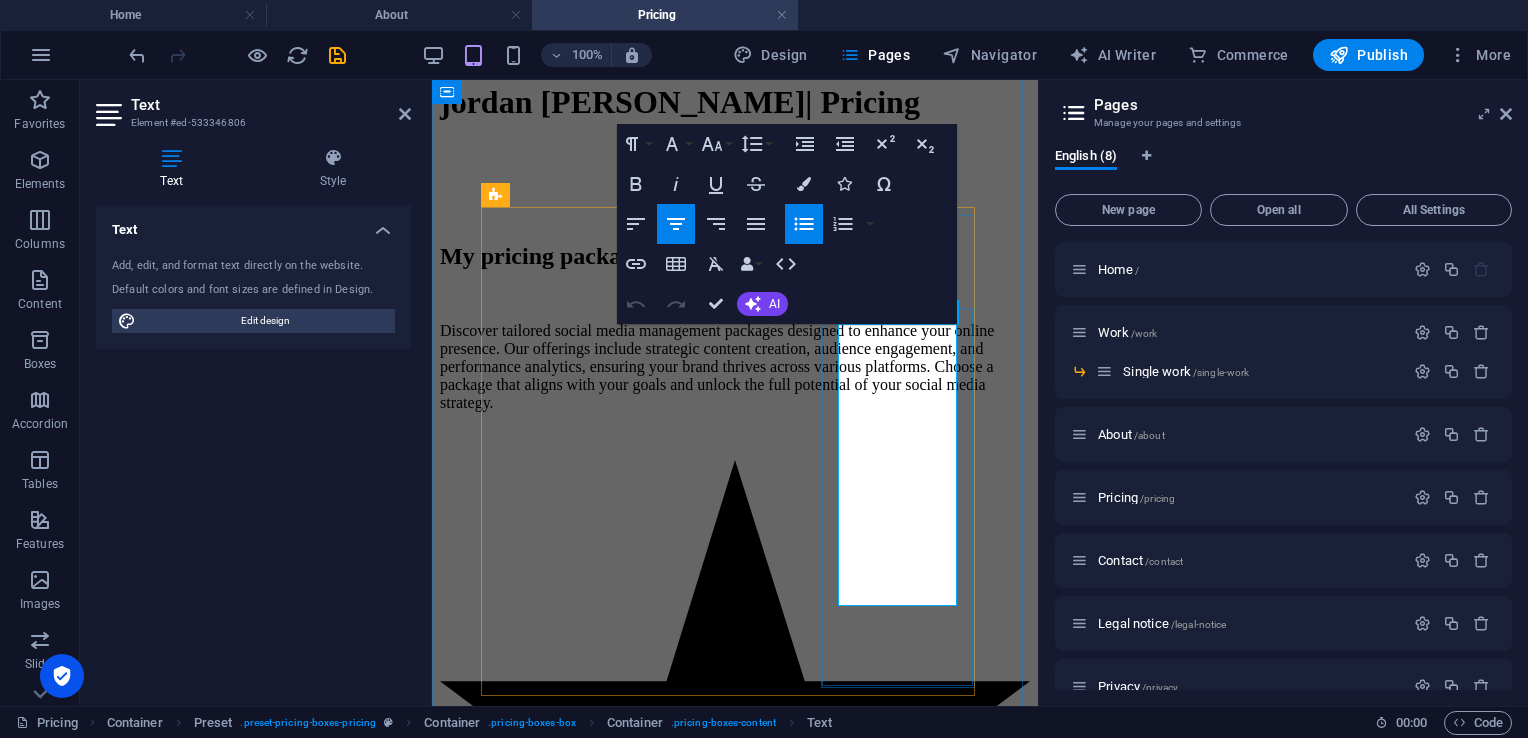 click on "Dedicated SM manager" at bounding box center [755, 2436] 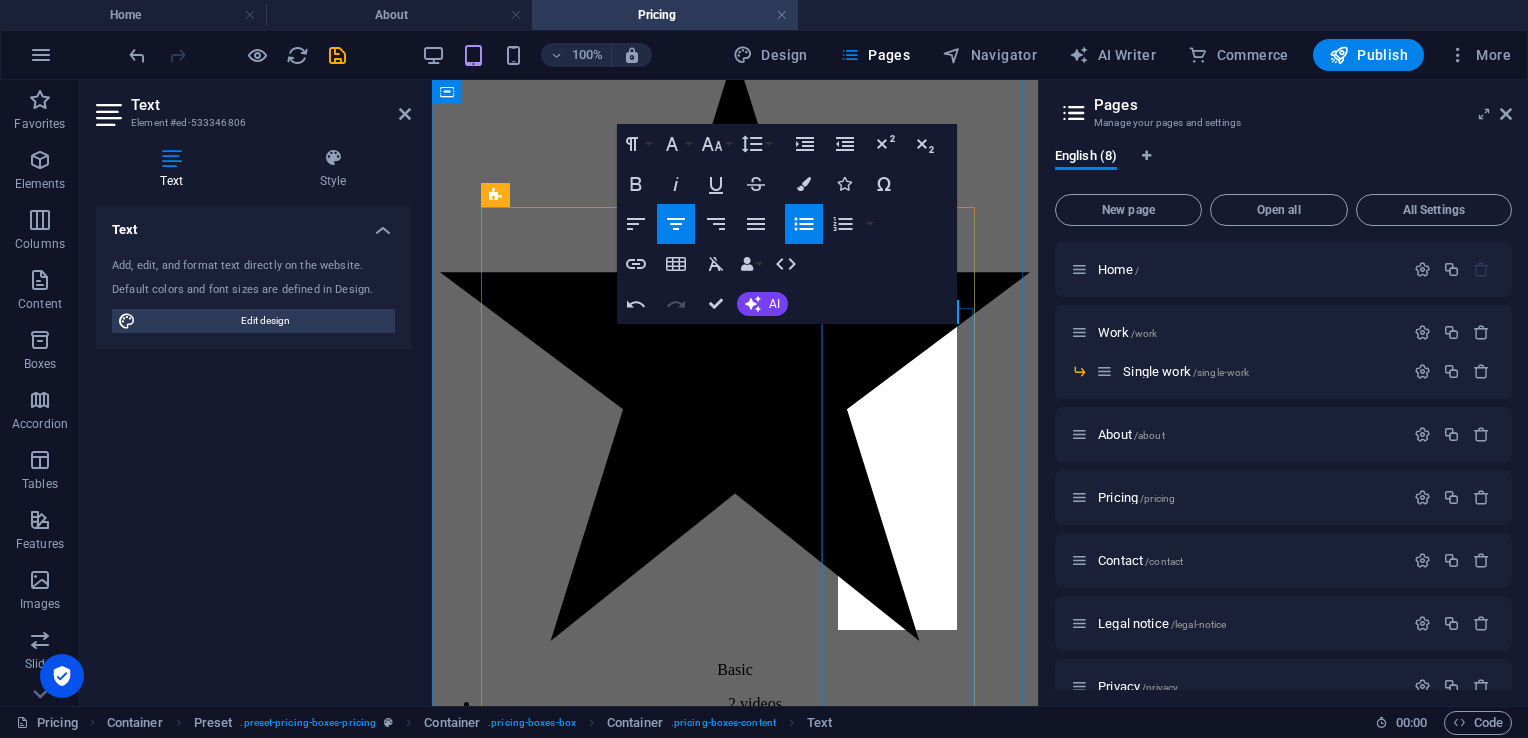 scroll, scrollTop: 811, scrollLeft: 0, axis: vertical 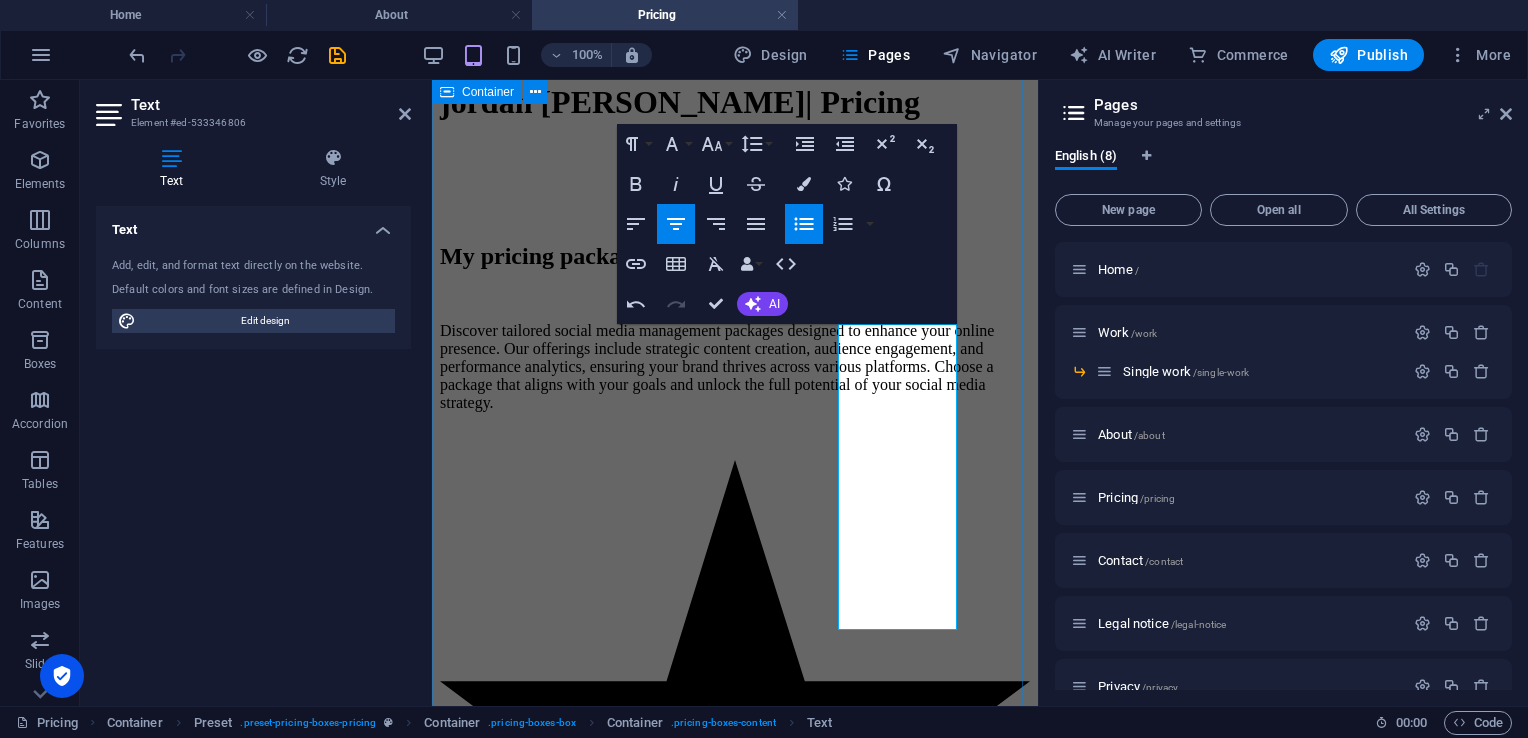 click on "My pricing packages Discover tailored social media management packages designed to enhance your online presence. Our offerings include strategic content creation, audience engagement, and performance analytics, ensuring your brand thrives across various platforms. Choose a package that aligns with your goals and unlock the full potential of your social media strategy. Basic 2 videos  optimized ads in house content creation Monthly performance analytics $300 Premium 4 videos content strategy Advanced editing Photo/video training Contact me Pro 24/7 customer service Advanced Automation Improve SOP'S Dedicated account  manager Contact me Get in touch" at bounding box center (735, 1411) 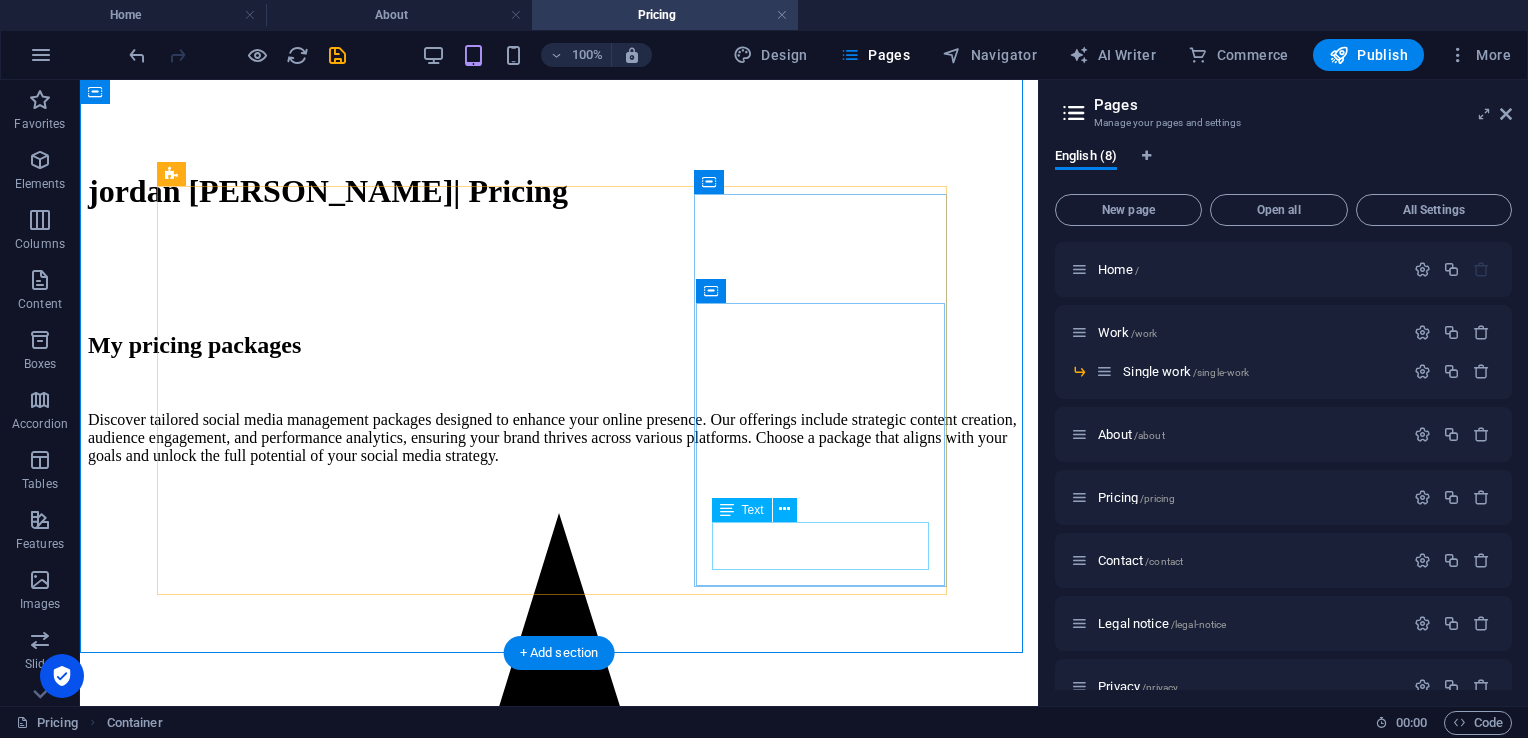 scroll, scrollTop: 712, scrollLeft: 0, axis: vertical 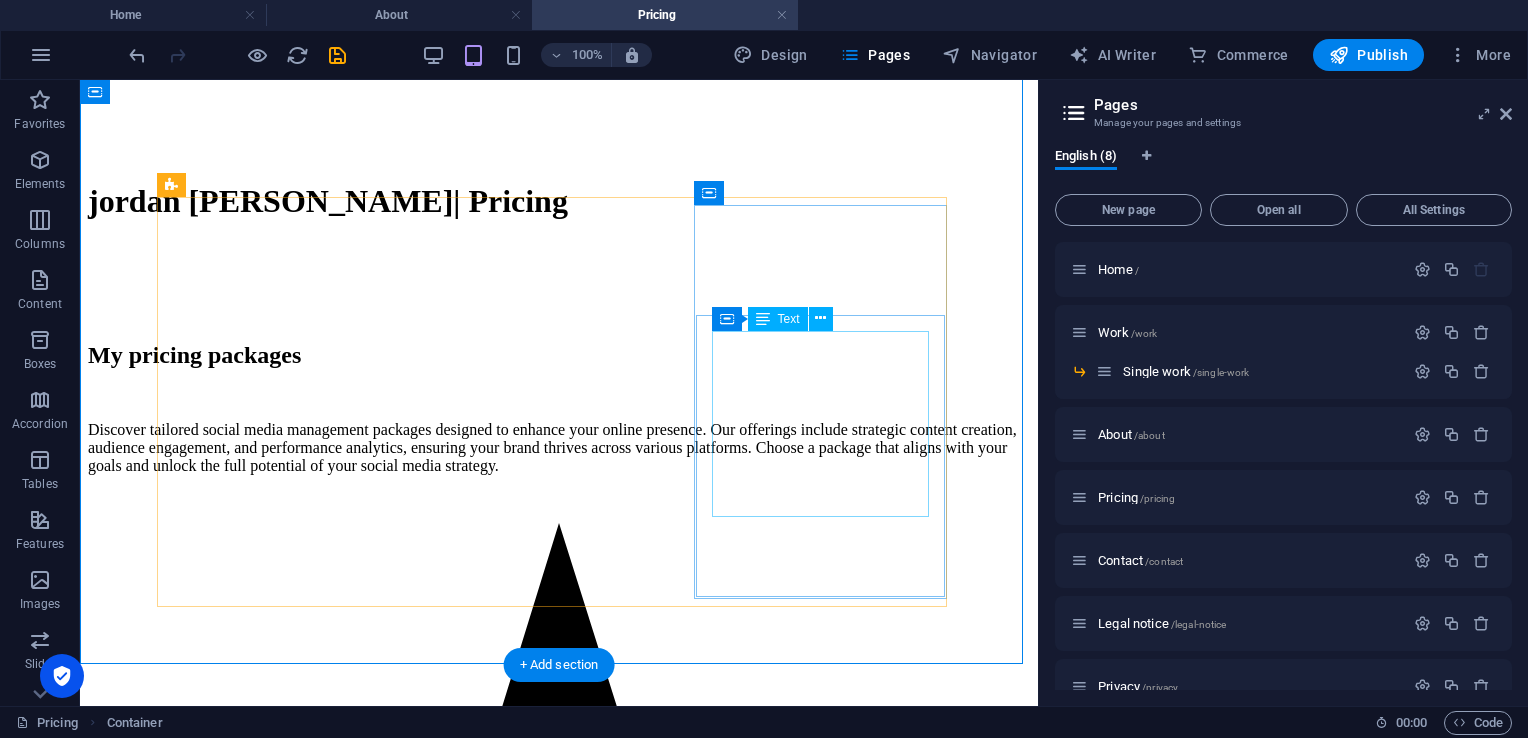 click on "24/7 customer service Advanced Automation Improve SOP'S Dedicated account manager" at bounding box center (559, 3332) 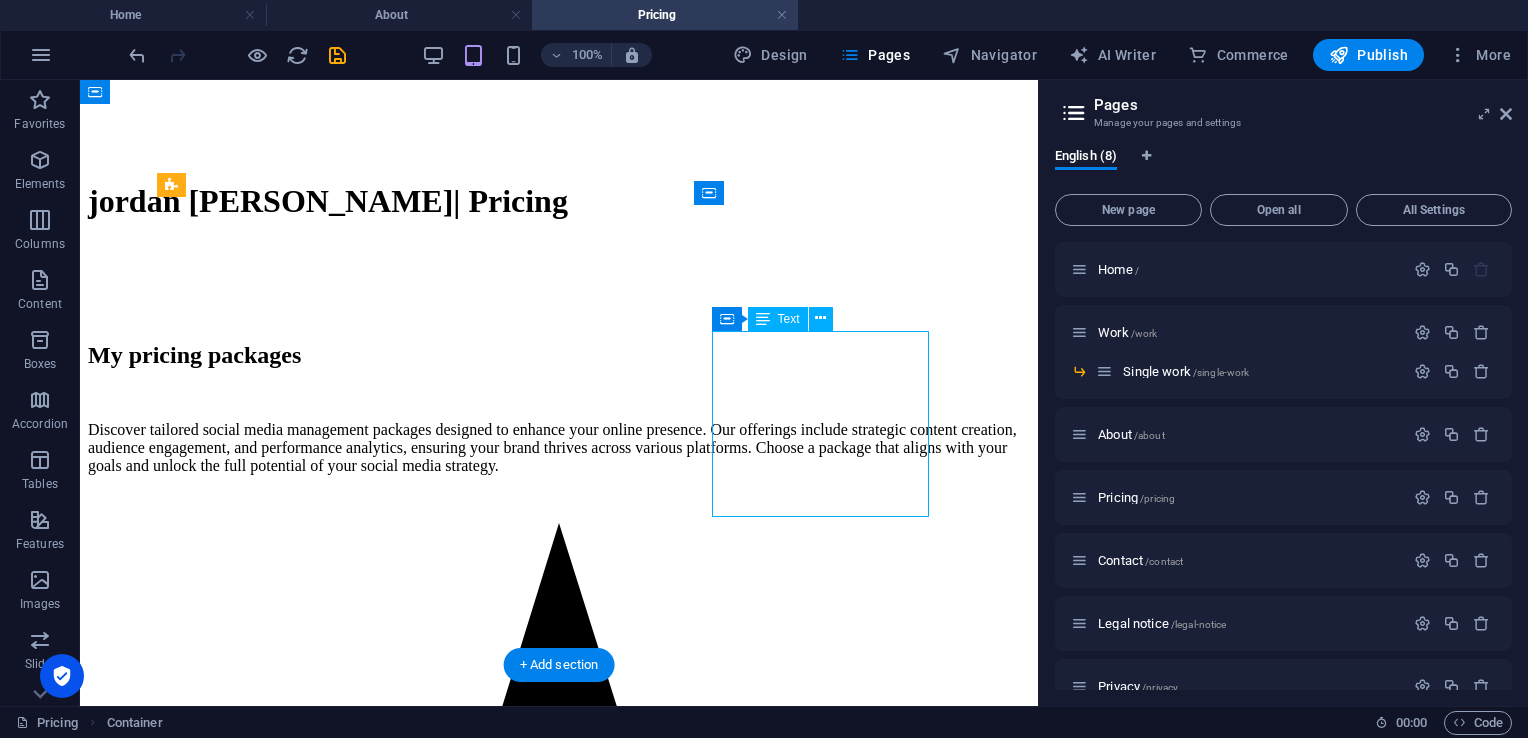 click on "24/7 customer service Advanced Automation Improve SOP'S Dedicated account manager" at bounding box center (559, 3332) 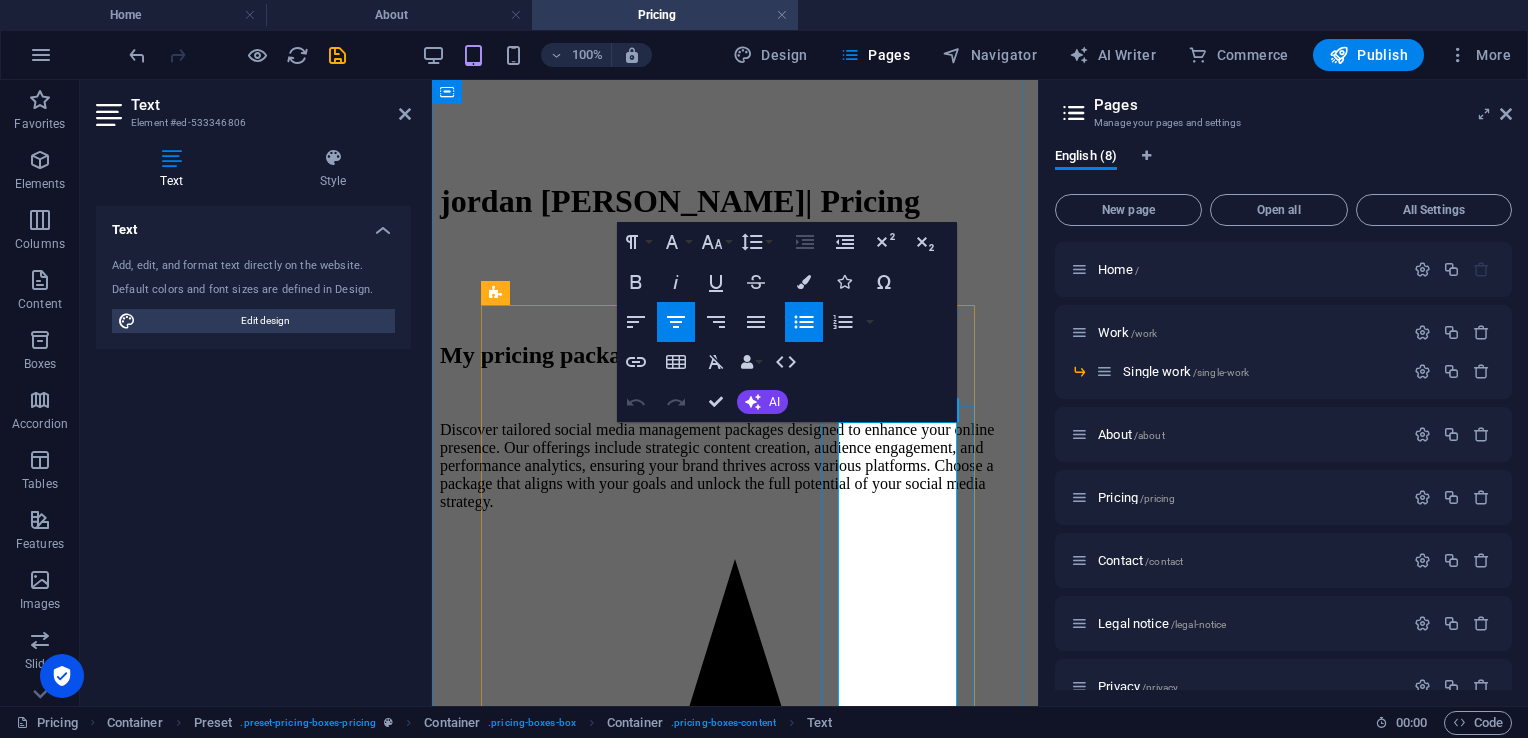 click on "Advanced Automation" at bounding box center (755, 2499) 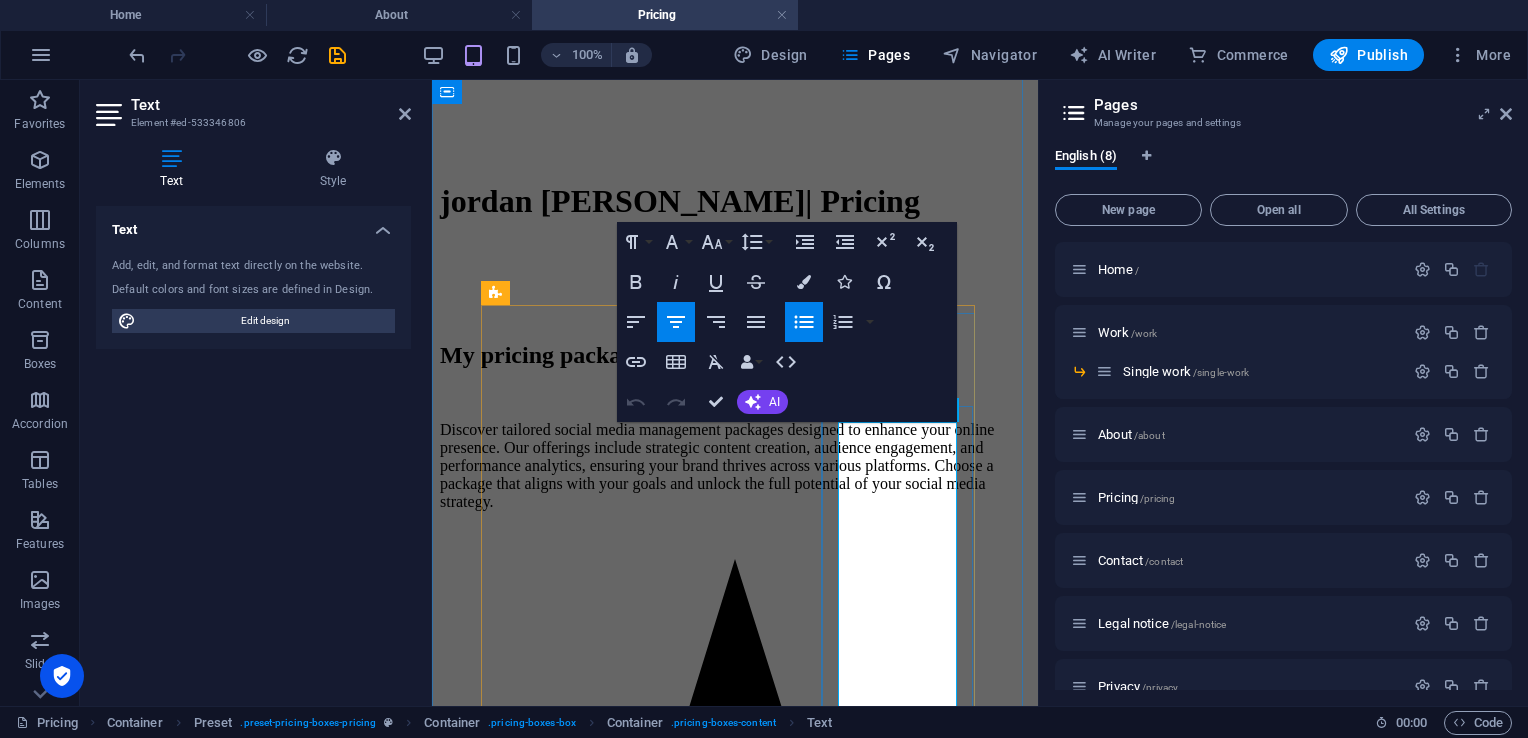 type 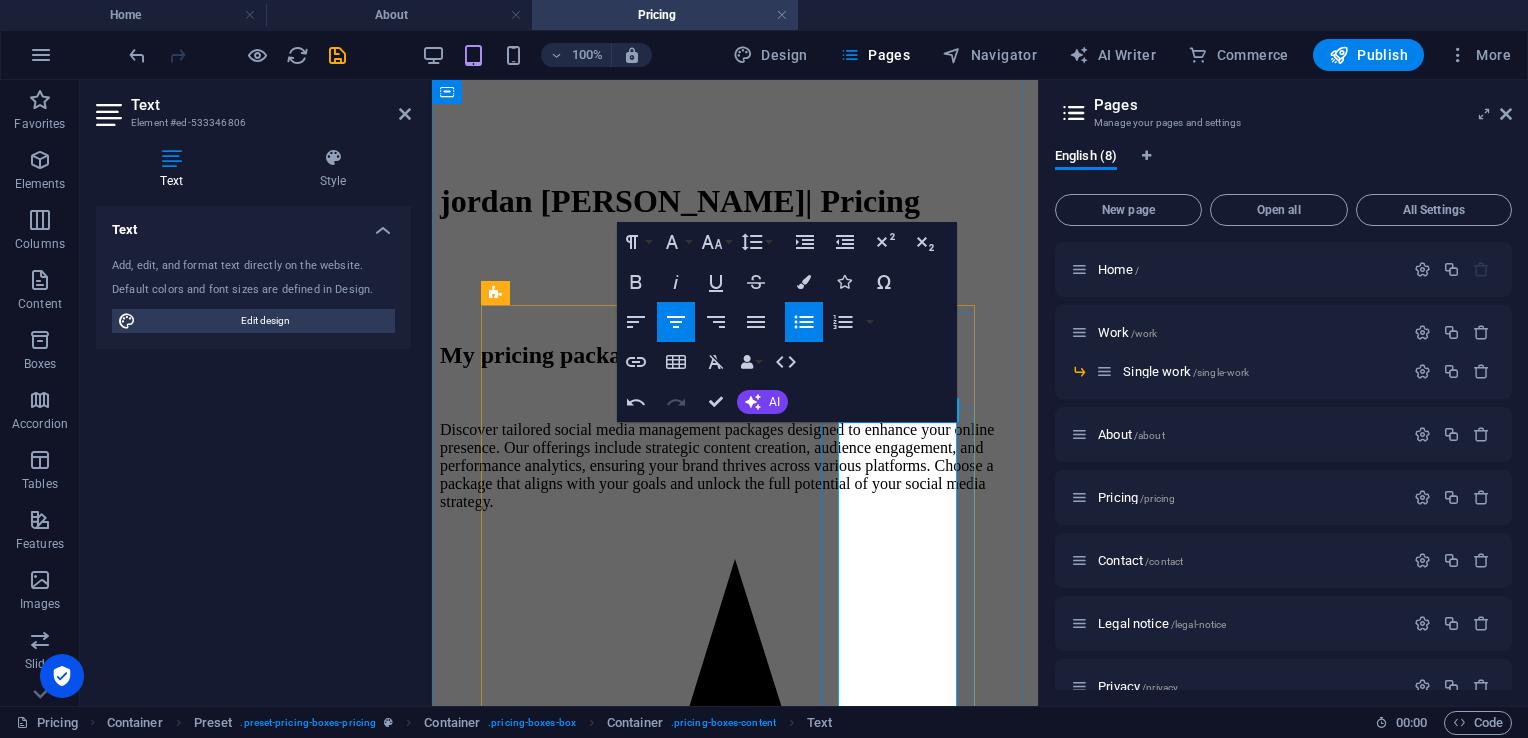 scroll, scrollTop: 1121, scrollLeft: 0, axis: vertical 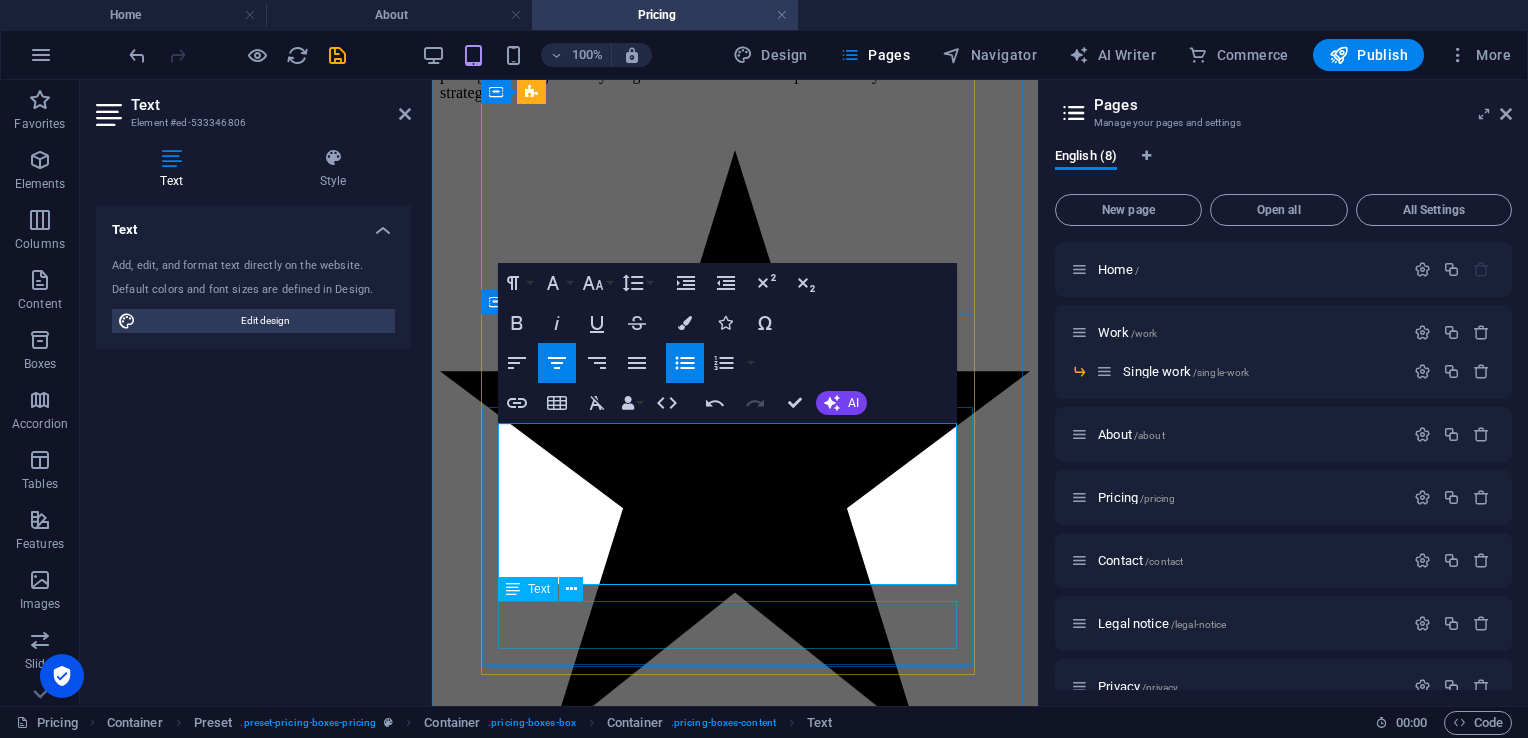 click on "Contact me" at bounding box center [735, 2193] 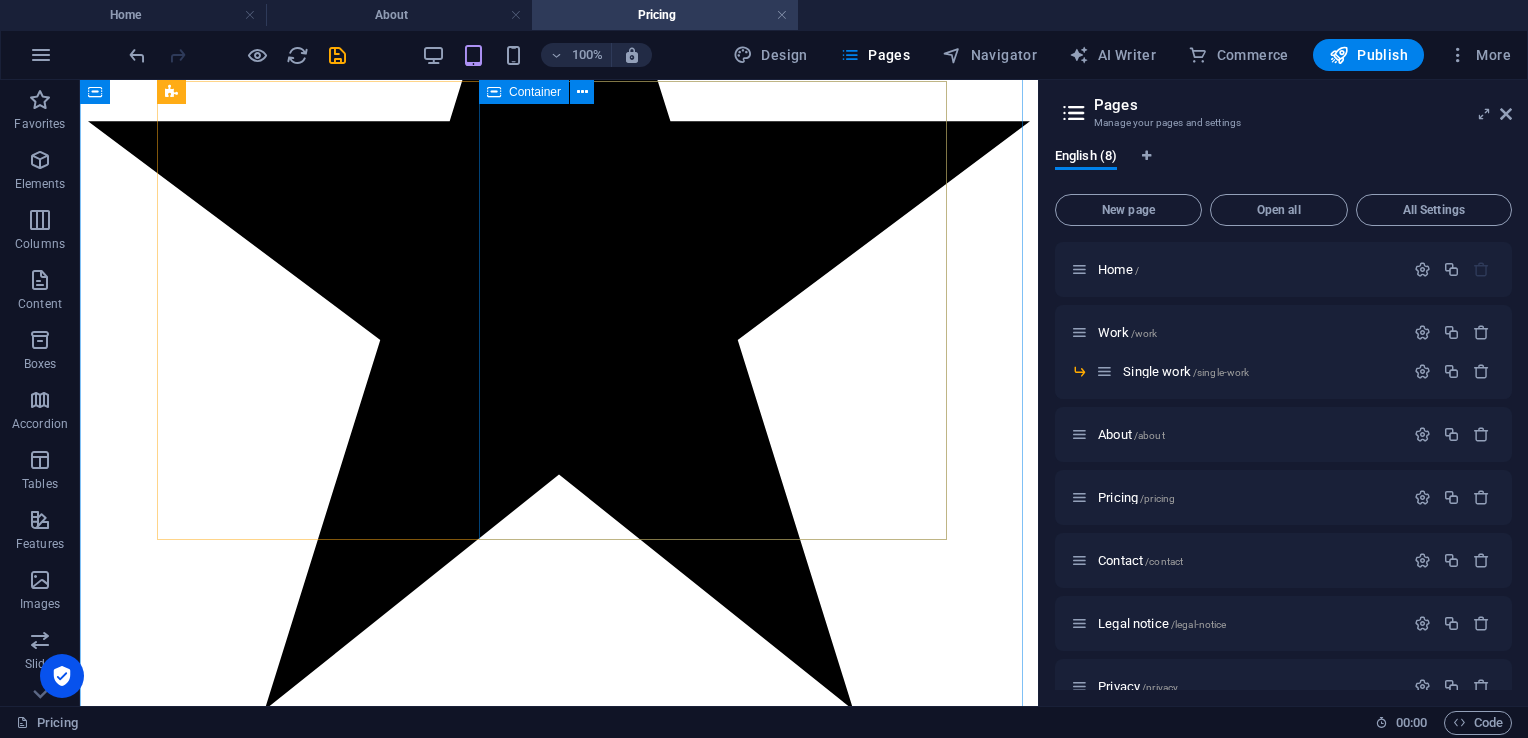 scroll, scrollTop: 1464, scrollLeft: 0, axis: vertical 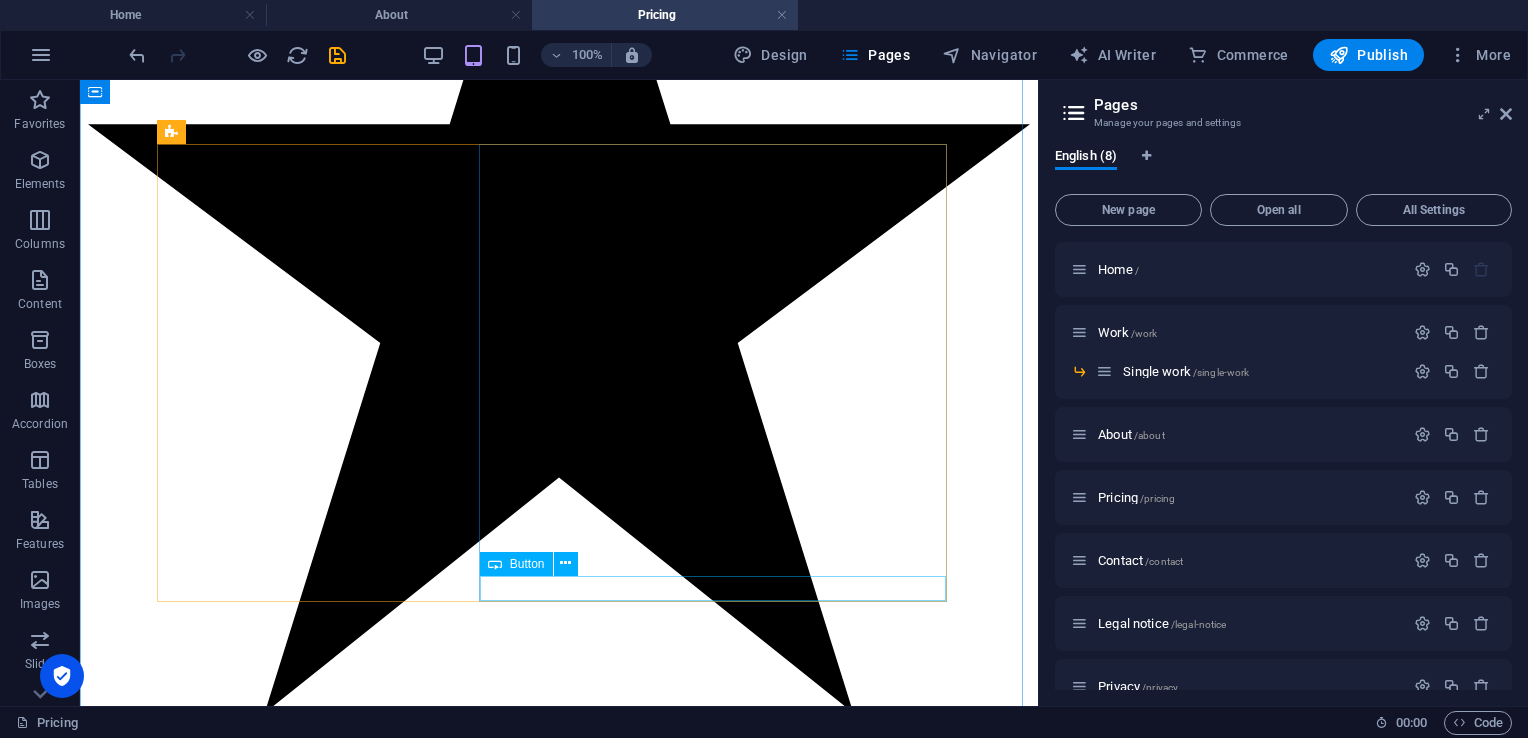 click on "buy the book" at bounding box center [559, 4524] 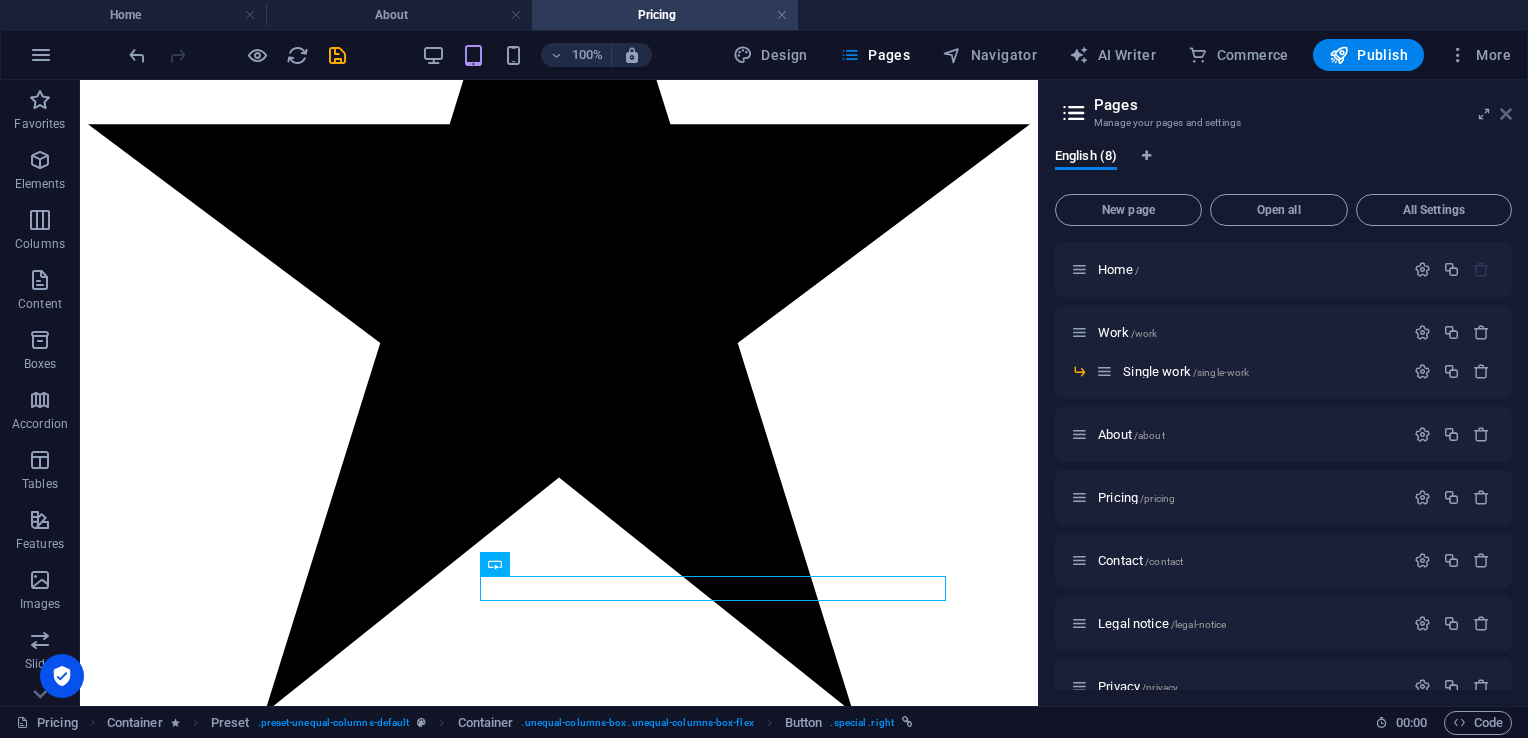 click at bounding box center (1506, 114) 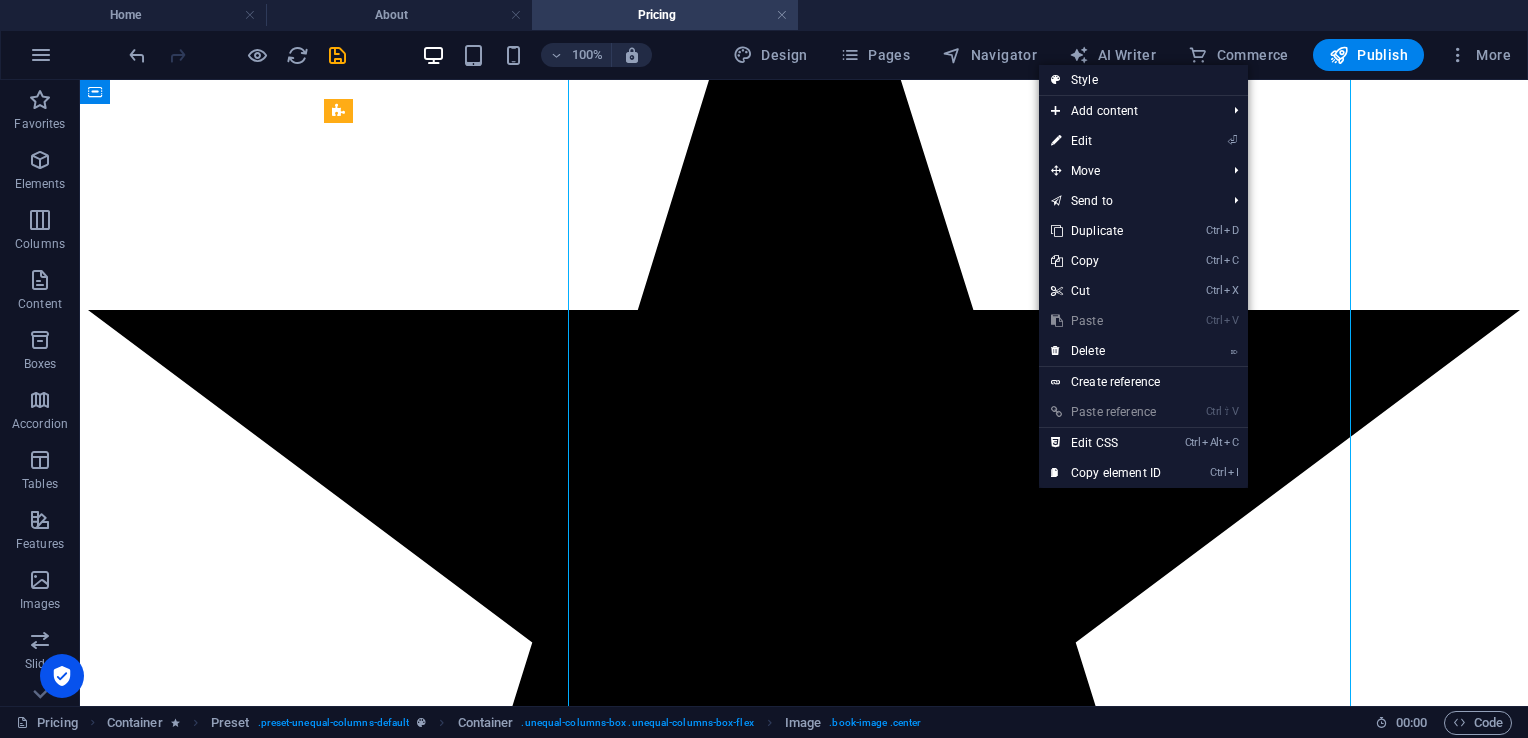 click at bounding box center [804, 5342] 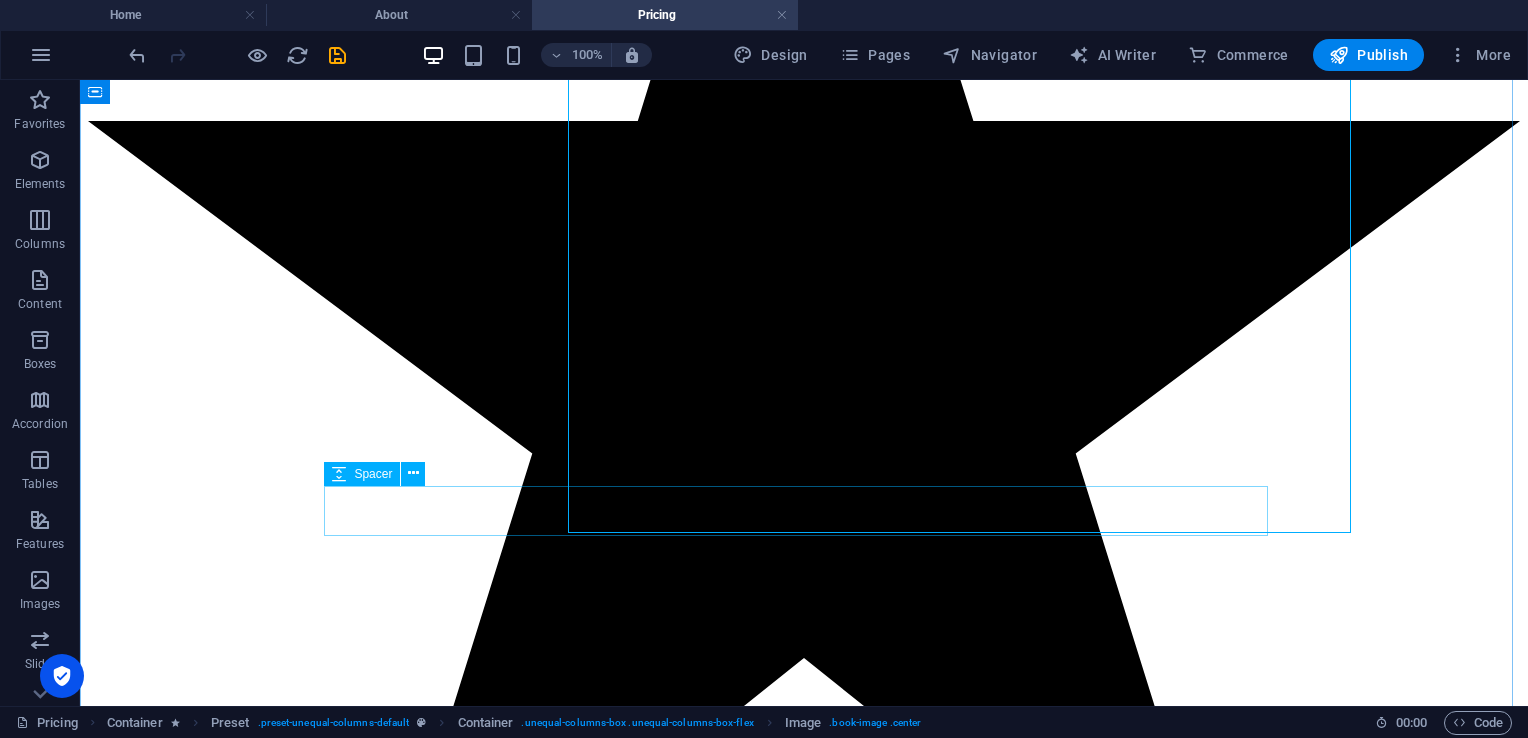 scroll, scrollTop: 1648, scrollLeft: 0, axis: vertical 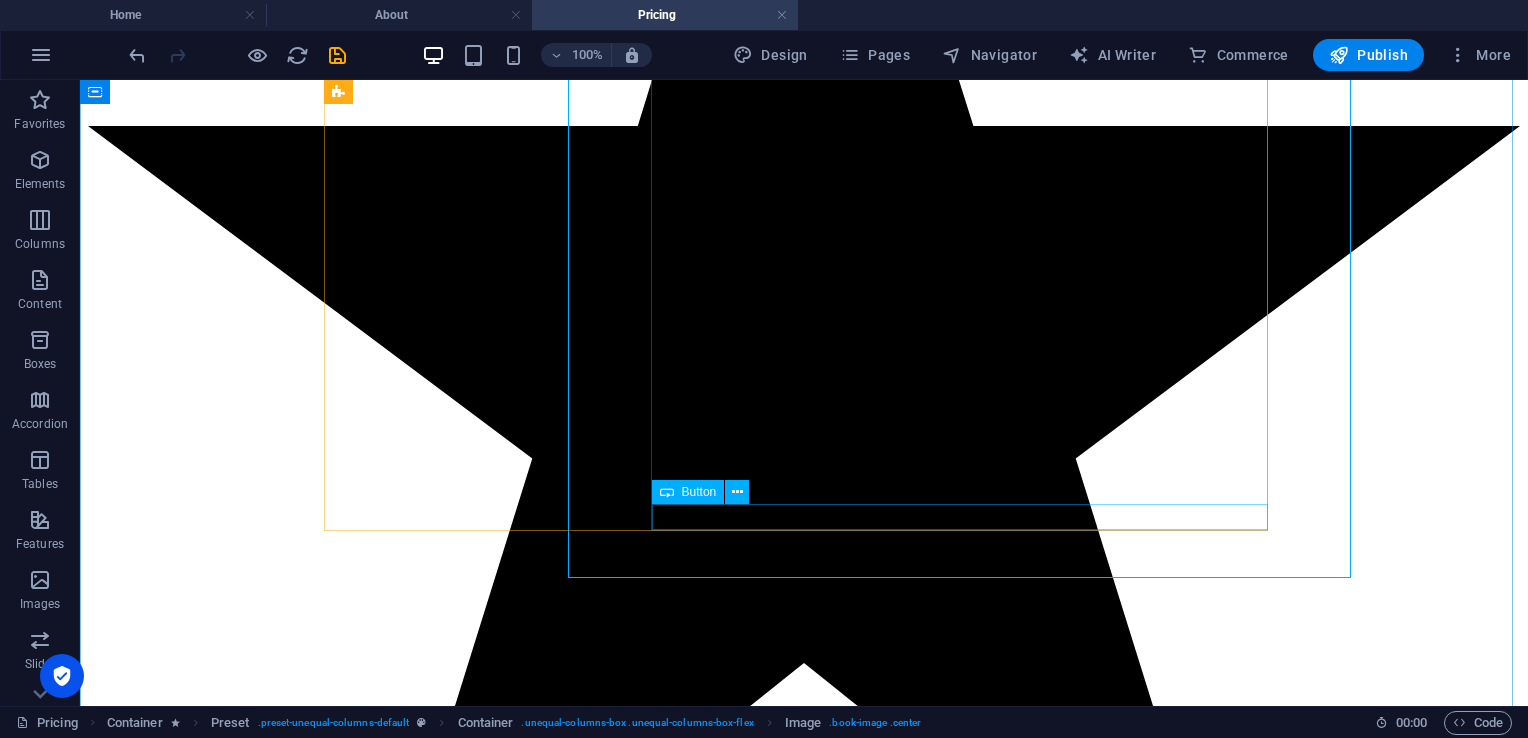 click on "buy the book" at bounding box center [804, 6154] 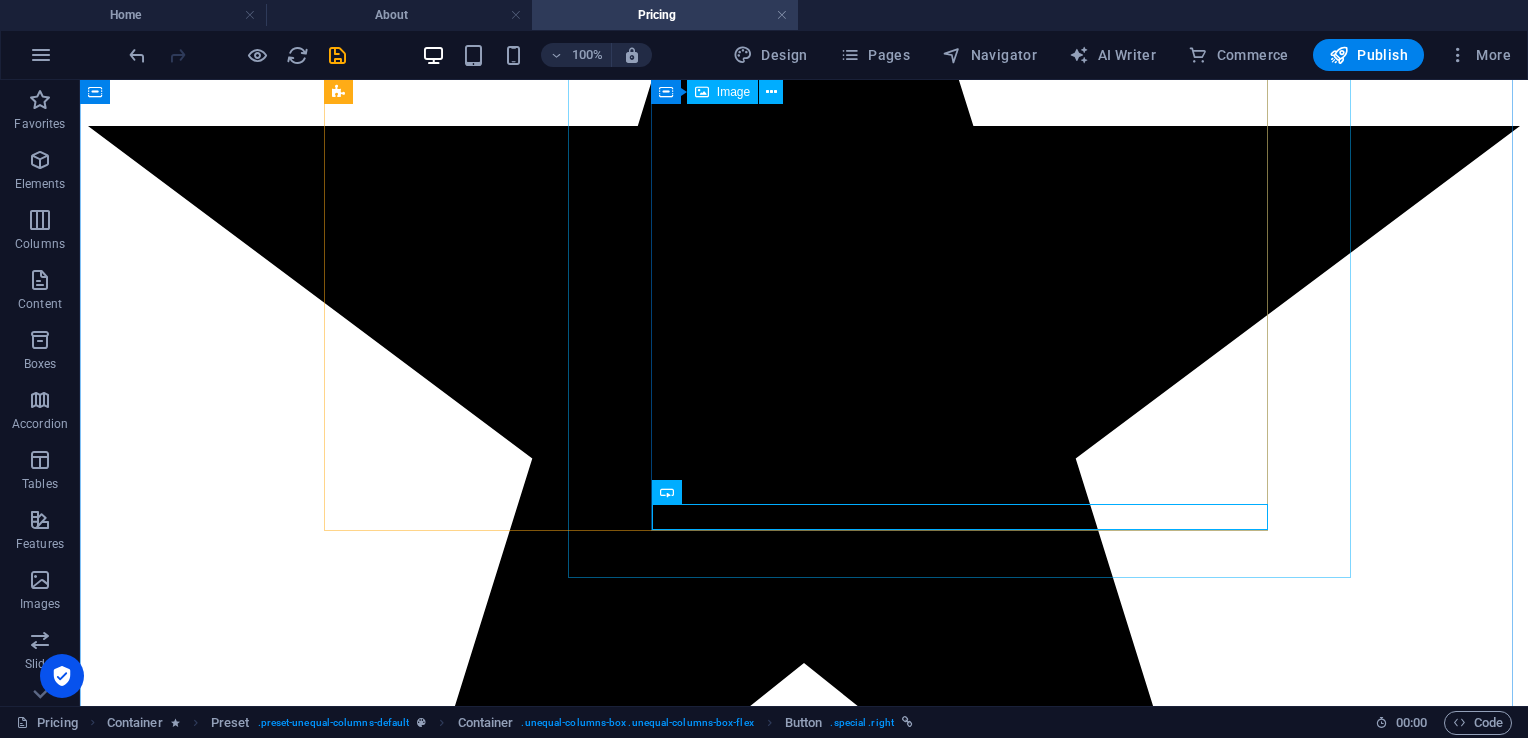 click at bounding box center [804, 5158] 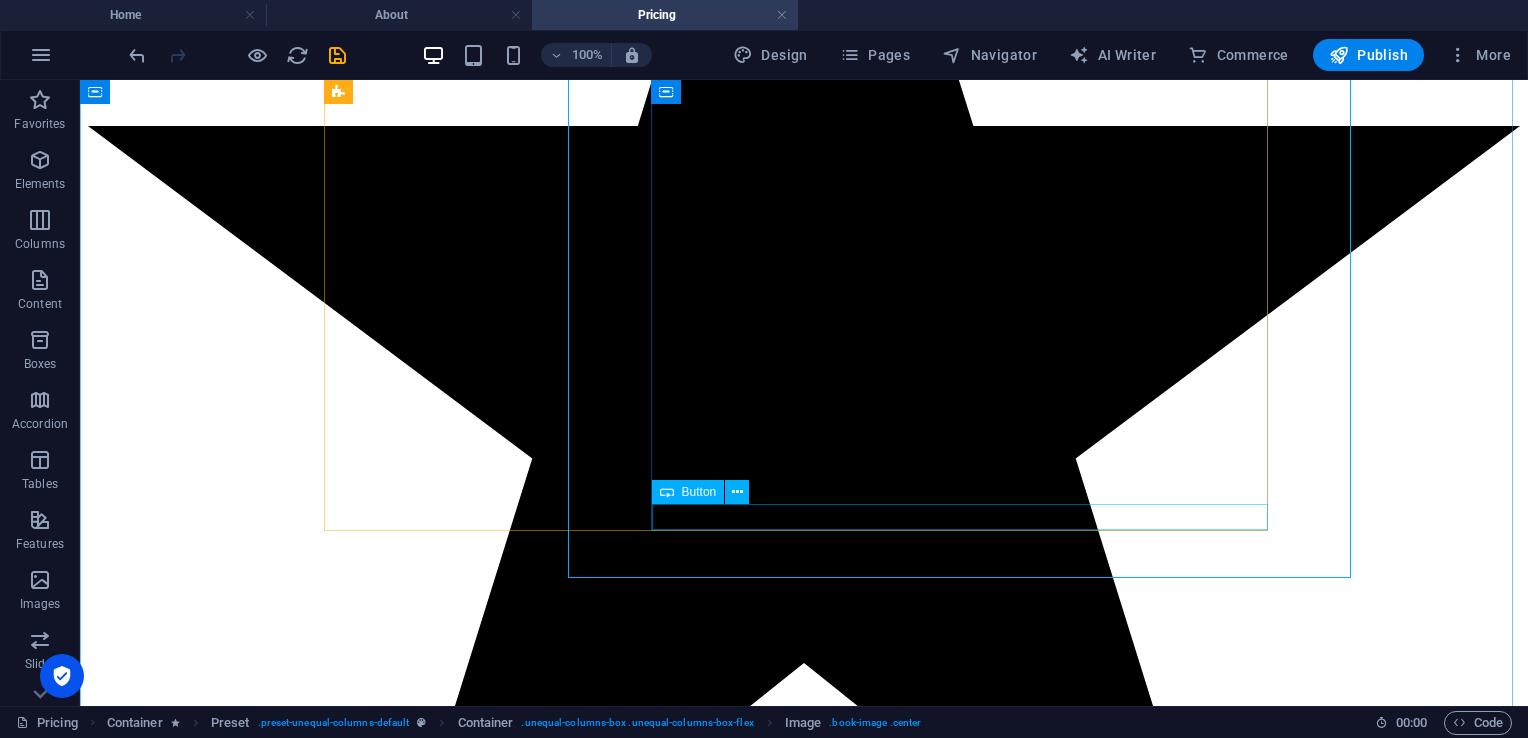 click on "buy the book" at bounding box center [804, 6154] 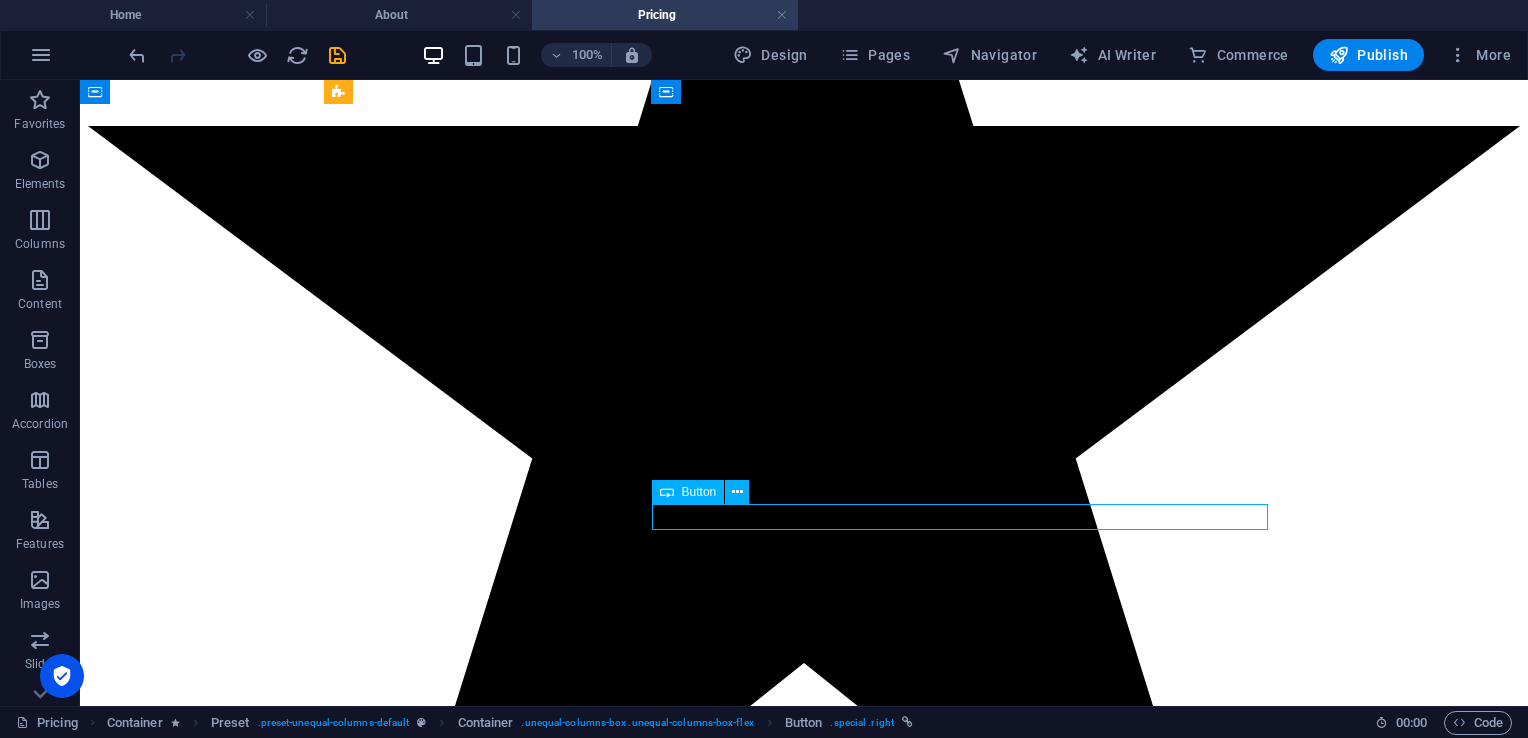 click on "buy the book" at bounding box center [804, 6154] 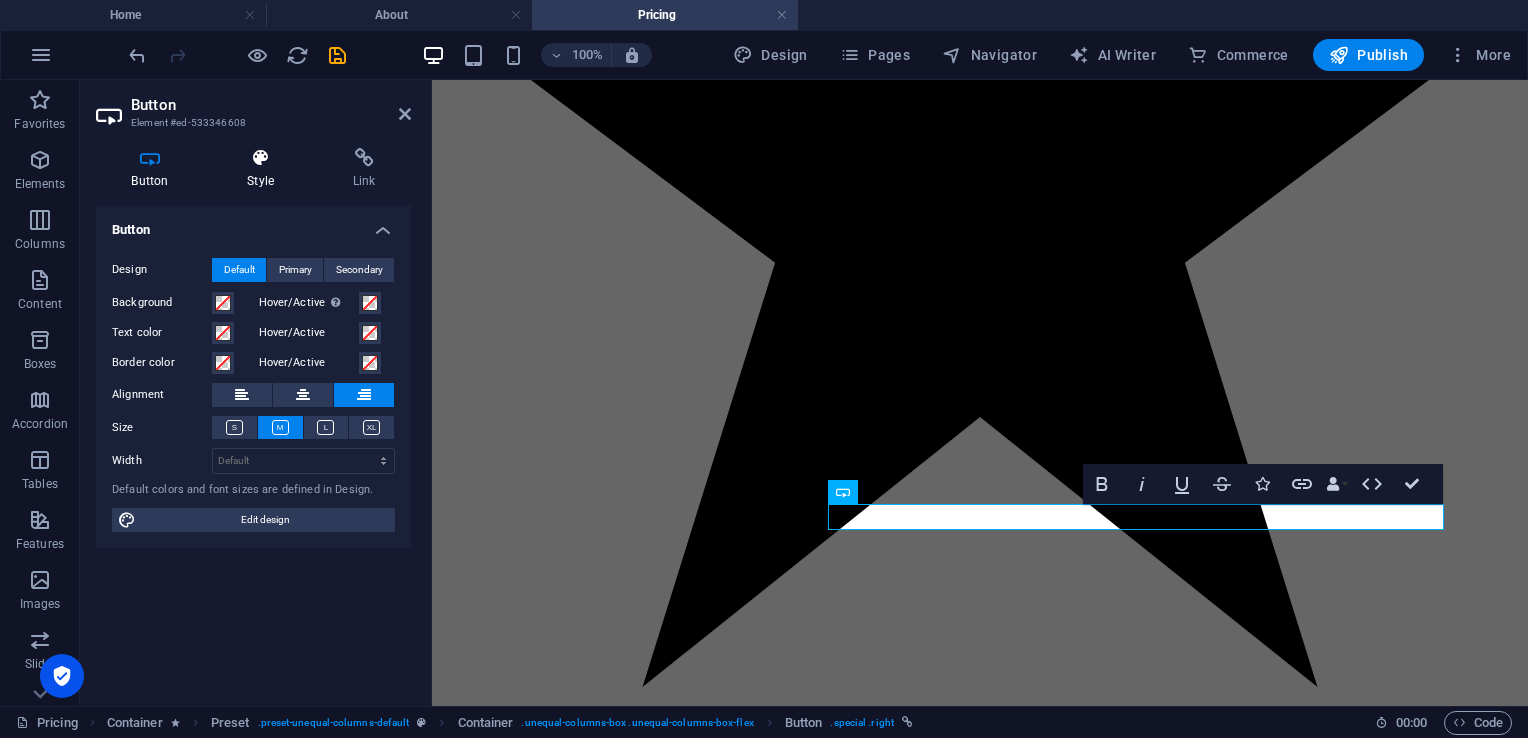 click on "Style" at bounding box center [265, 169] 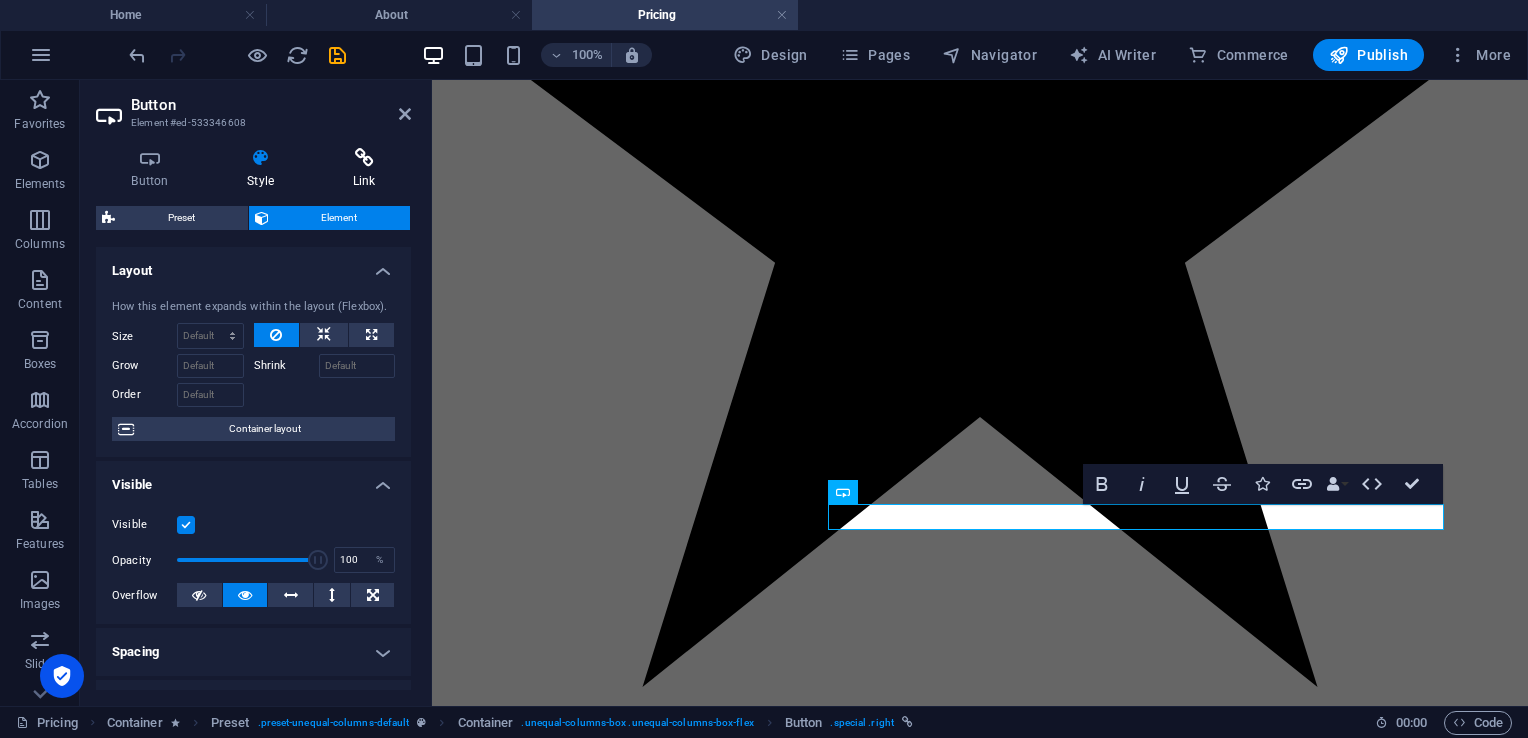 click on "Link" at bounding box center [364, 169] 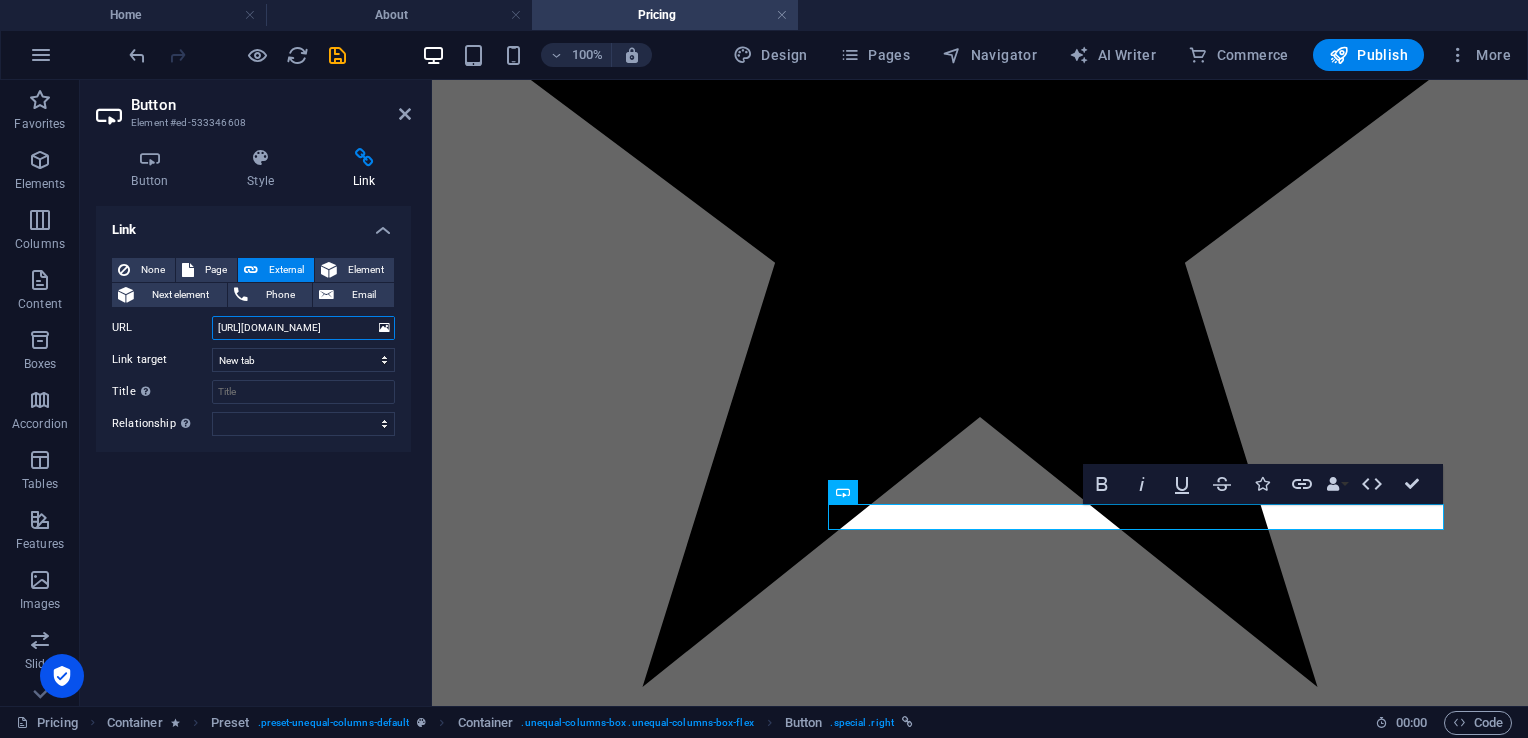 click on "[URL][DOMAIN_NAME]" at bounding box center (303, 328) 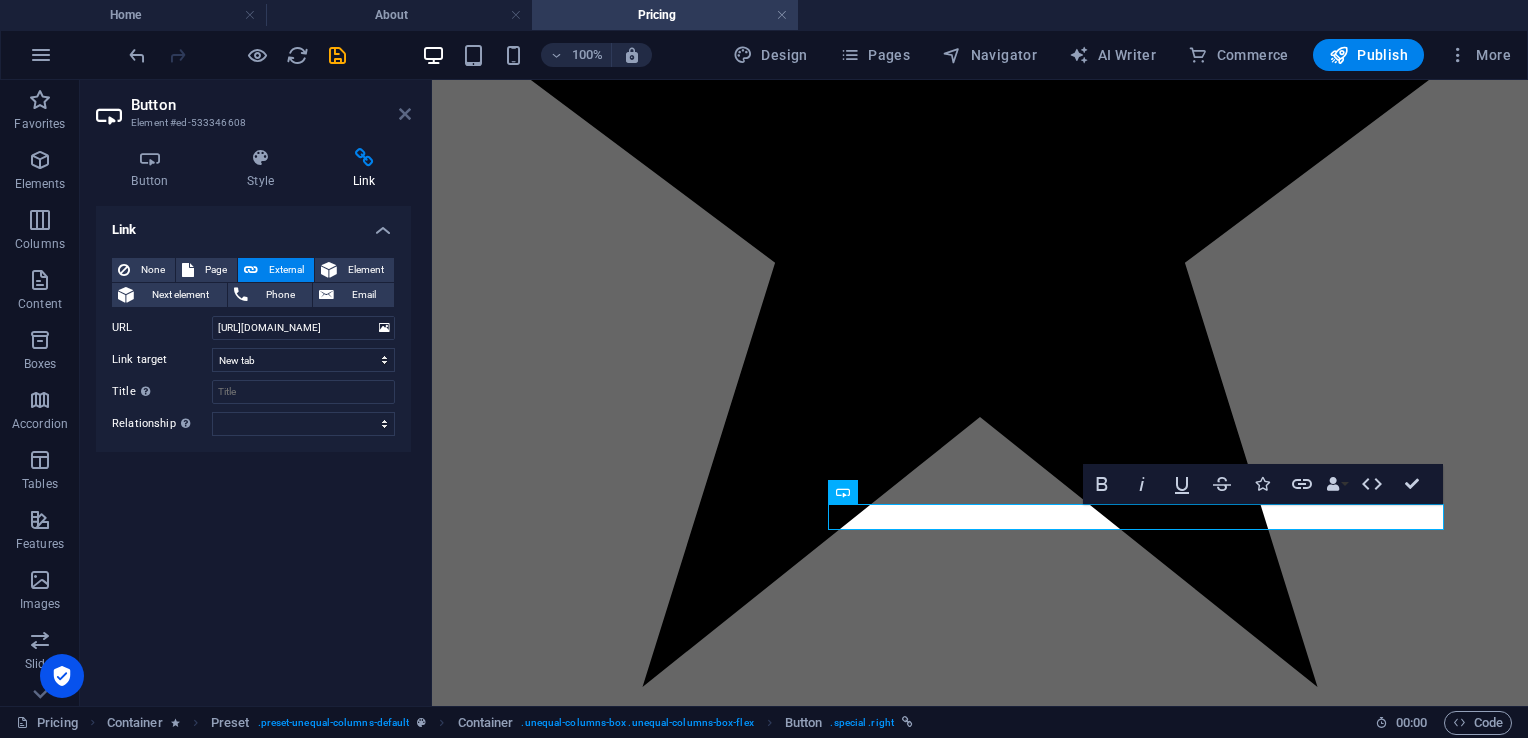 click at bounding box center (405, 114) 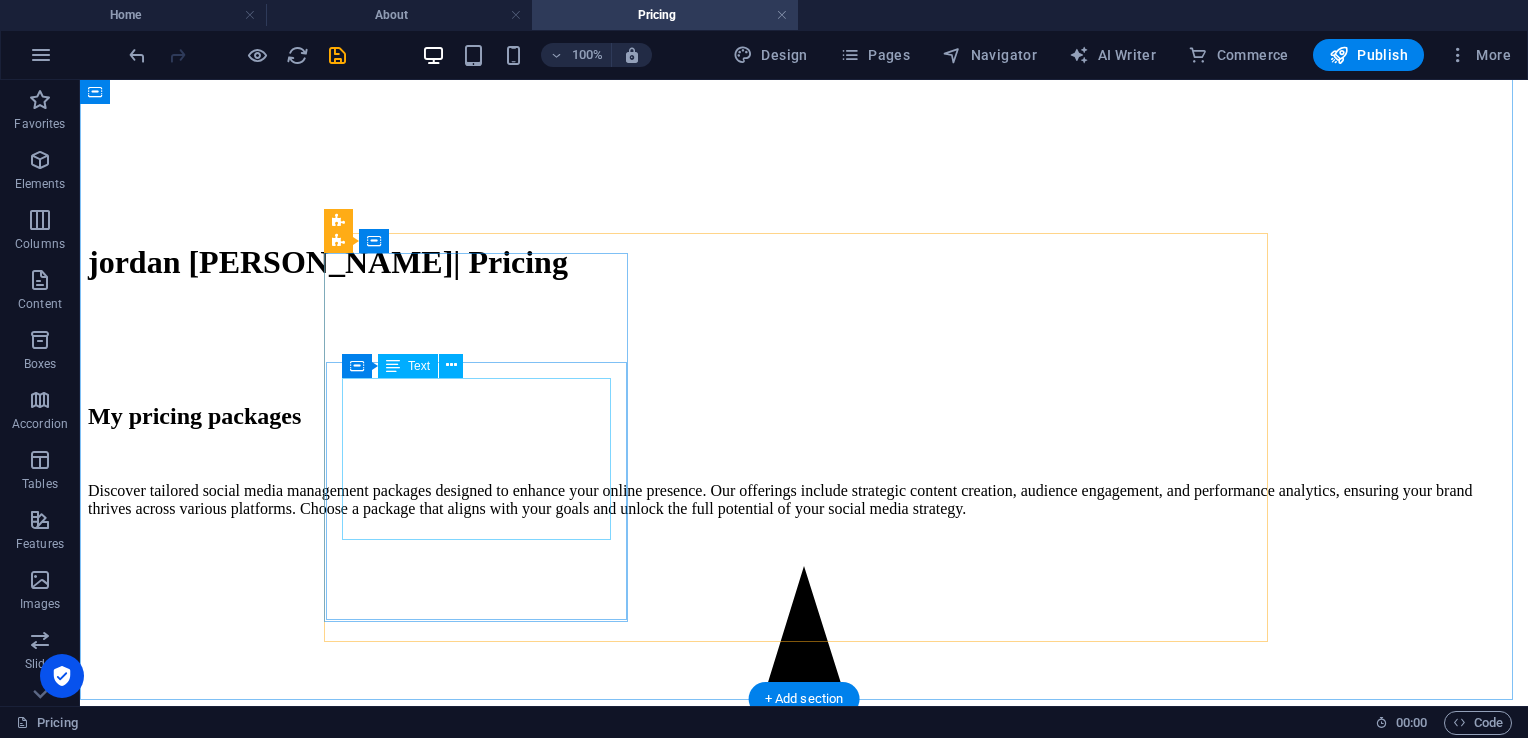 scroll, scrollTop: 664, scrollLeft: 0, axis: vertical 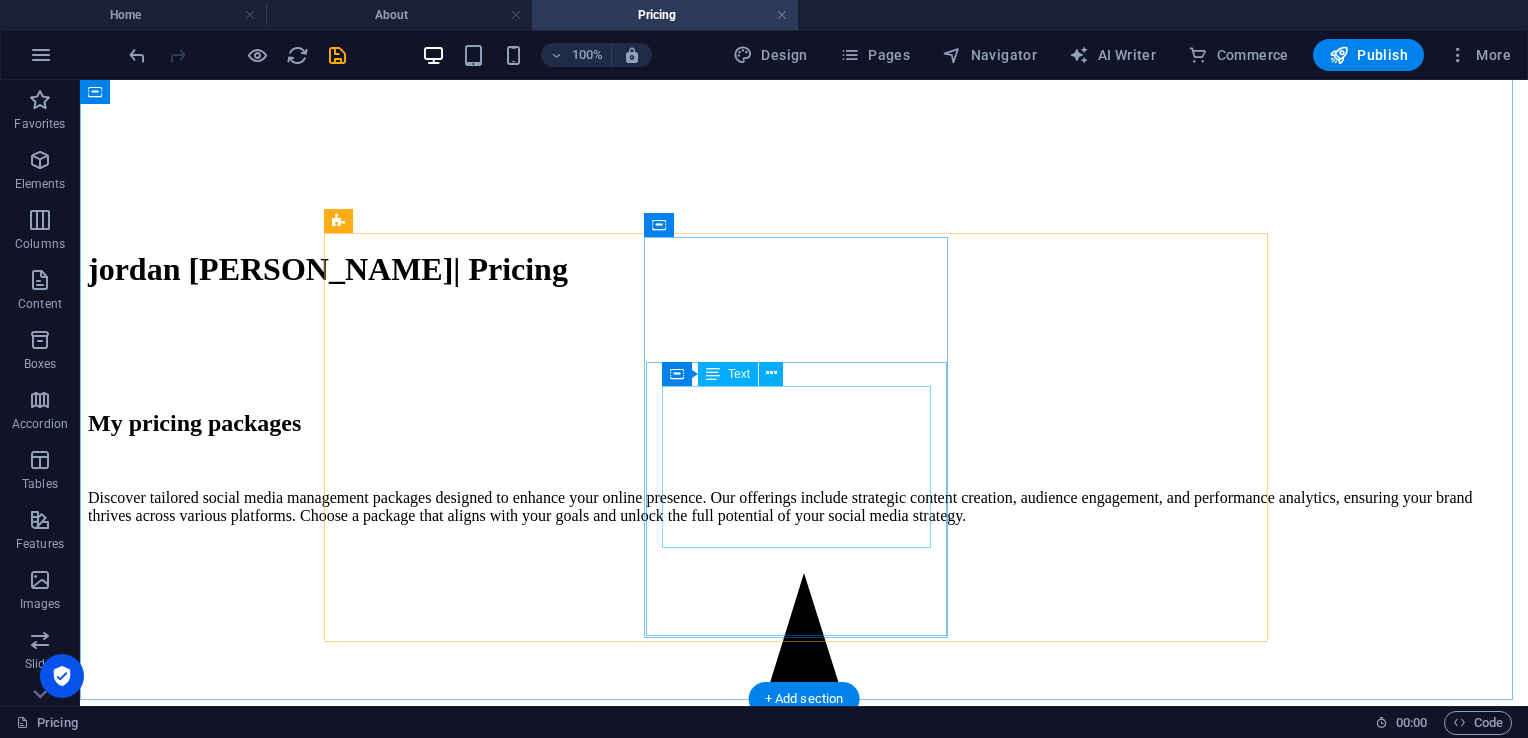 click on "4 videos content strategy Advanced editing Photo/video training" at bounding box center (804, 3163) 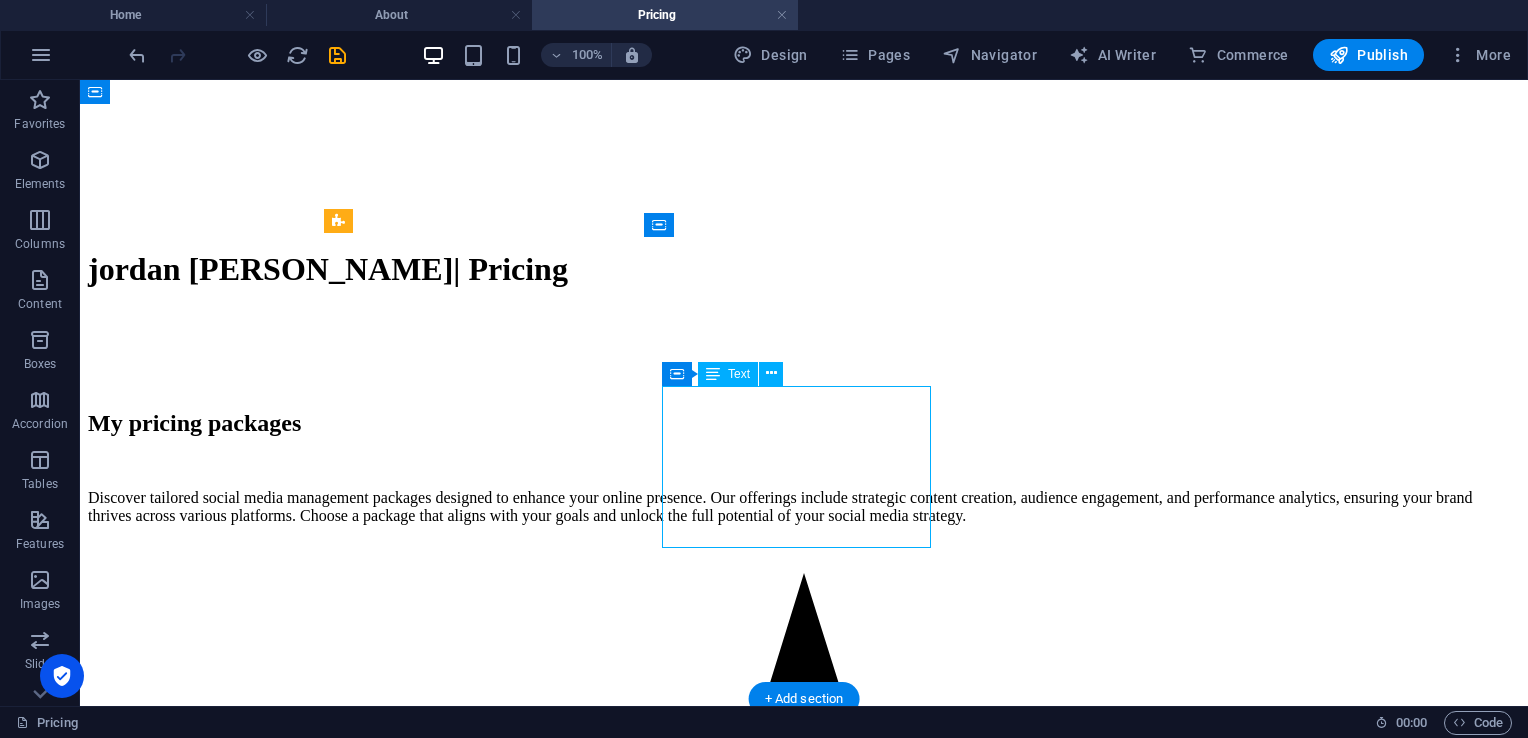 click on "4 videos content strategy Advanced editing Photo/video training" at bounding box center (804, 3163) 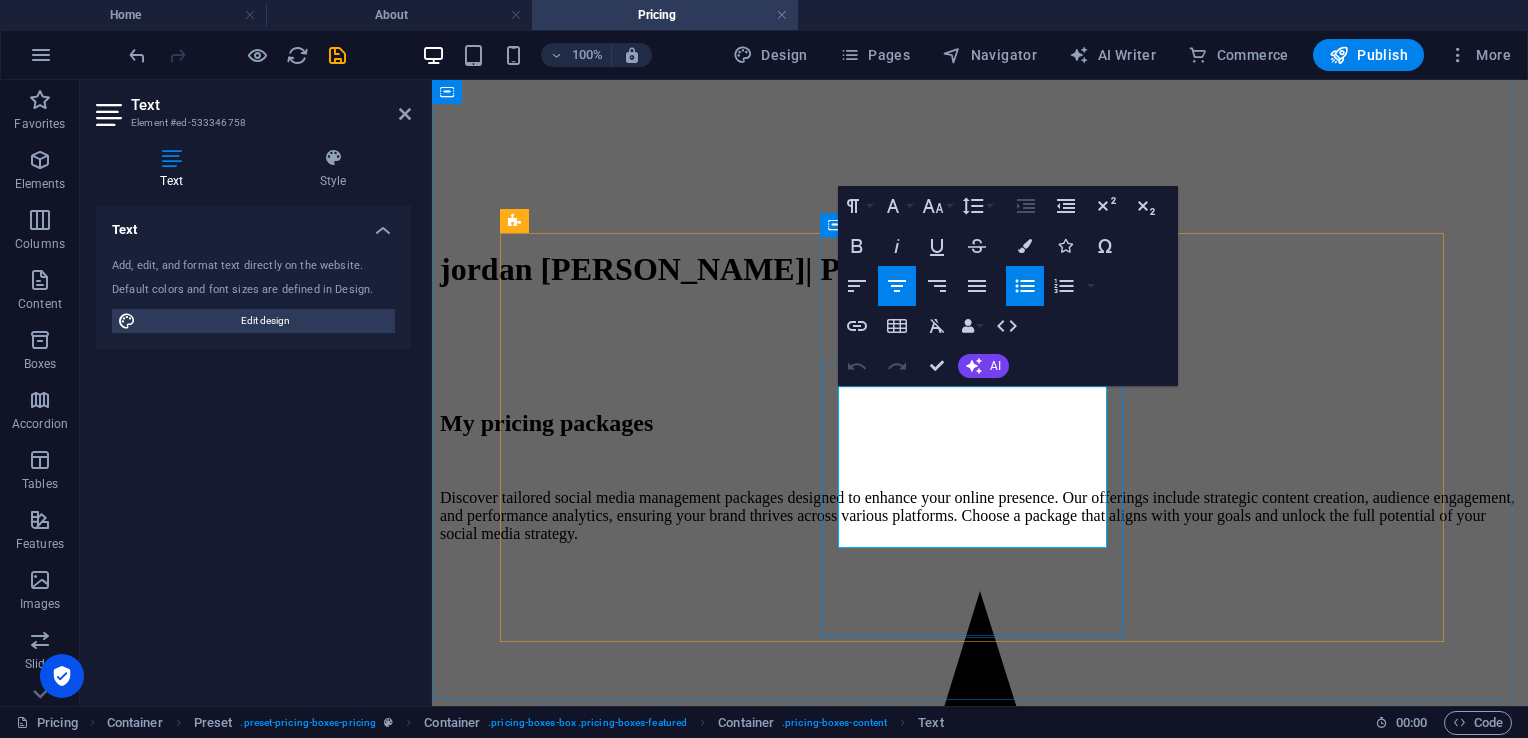 click on "Advanced editing" at bounding box center (1000, 2626) 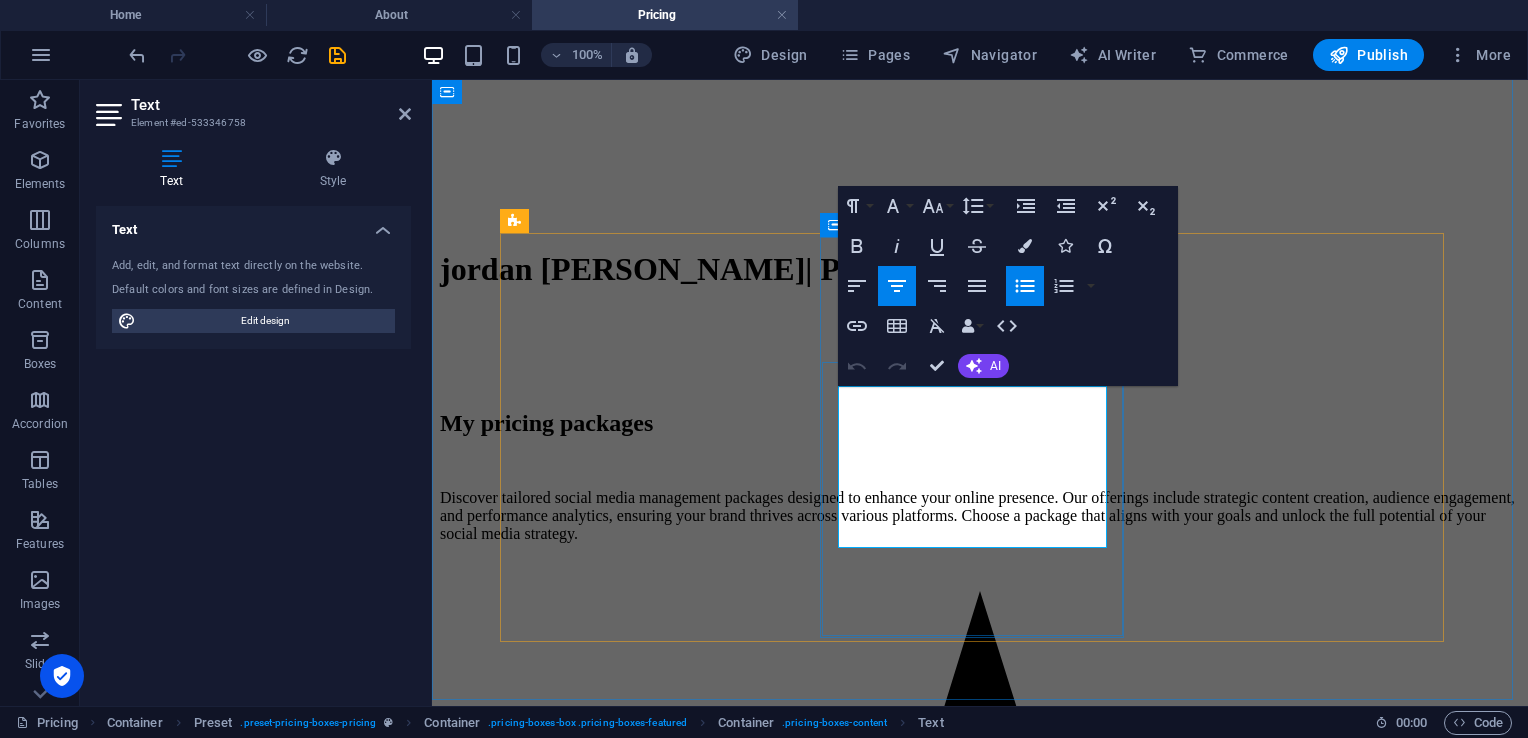 click on "Advanced editing" at bounding box center [1000, 2626] 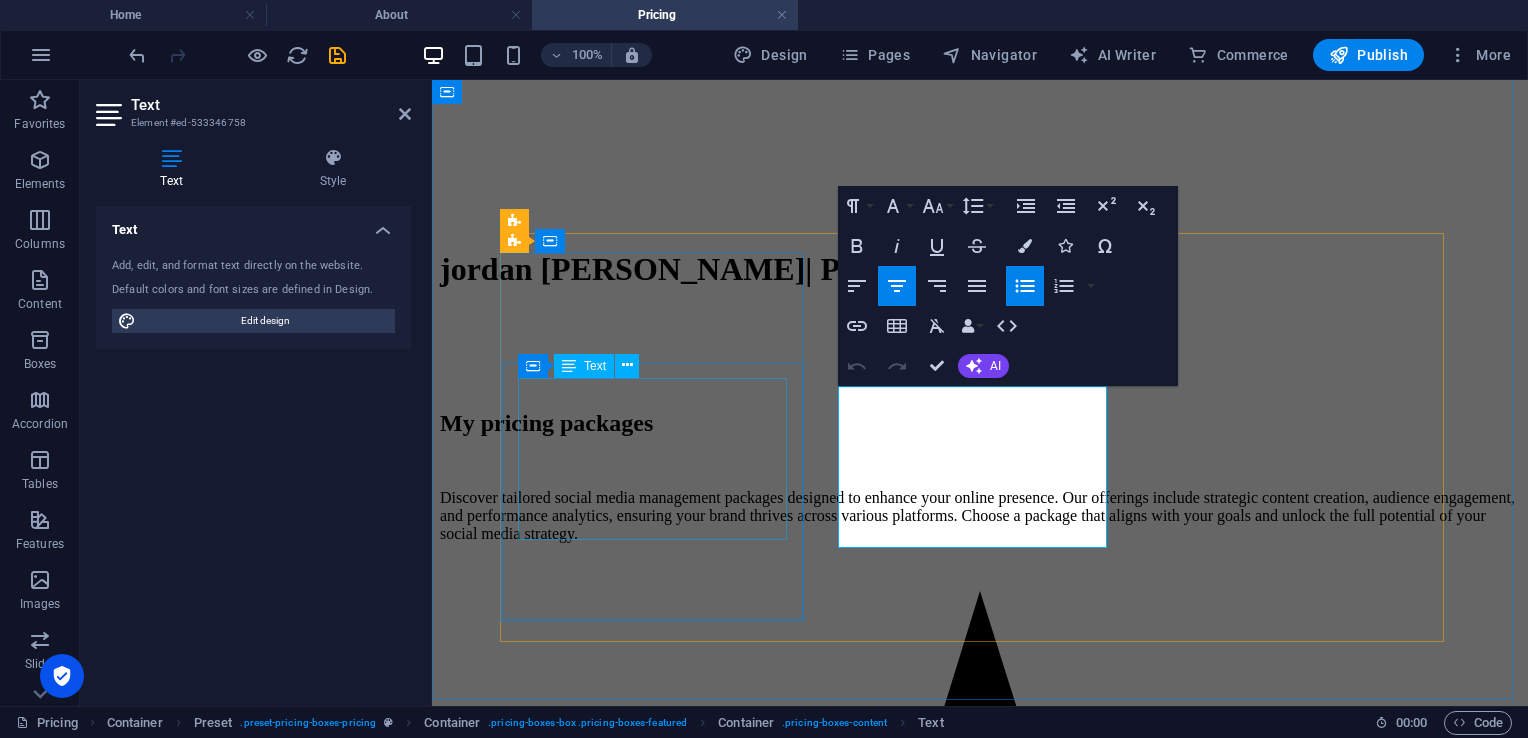 click on "2 videos  optimized ads in house content creation Monthly performance analytics" at bounding box center (980, 1761) 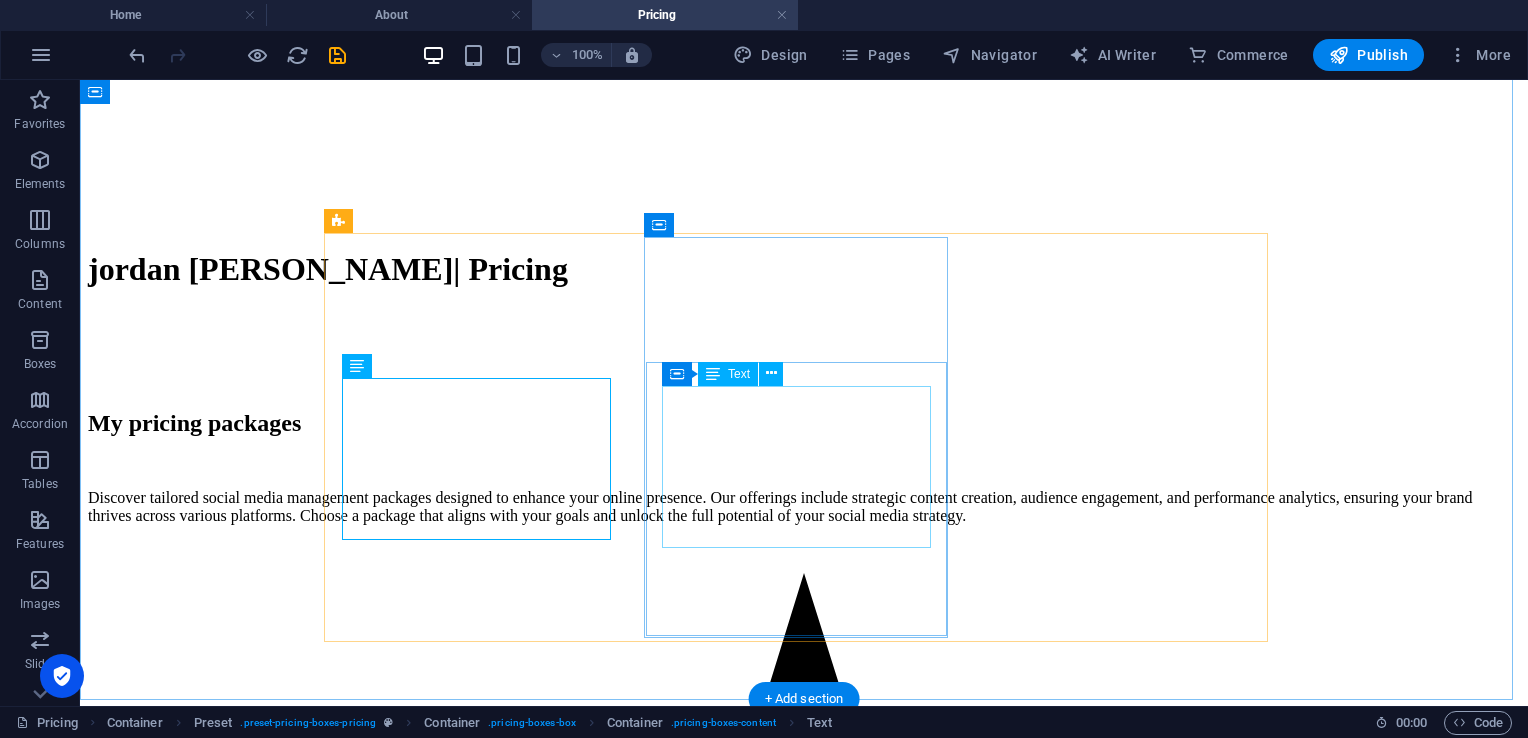click on "4 videos content strategy Advanced editing Photo/video training" at bounding box center [804, 3163] 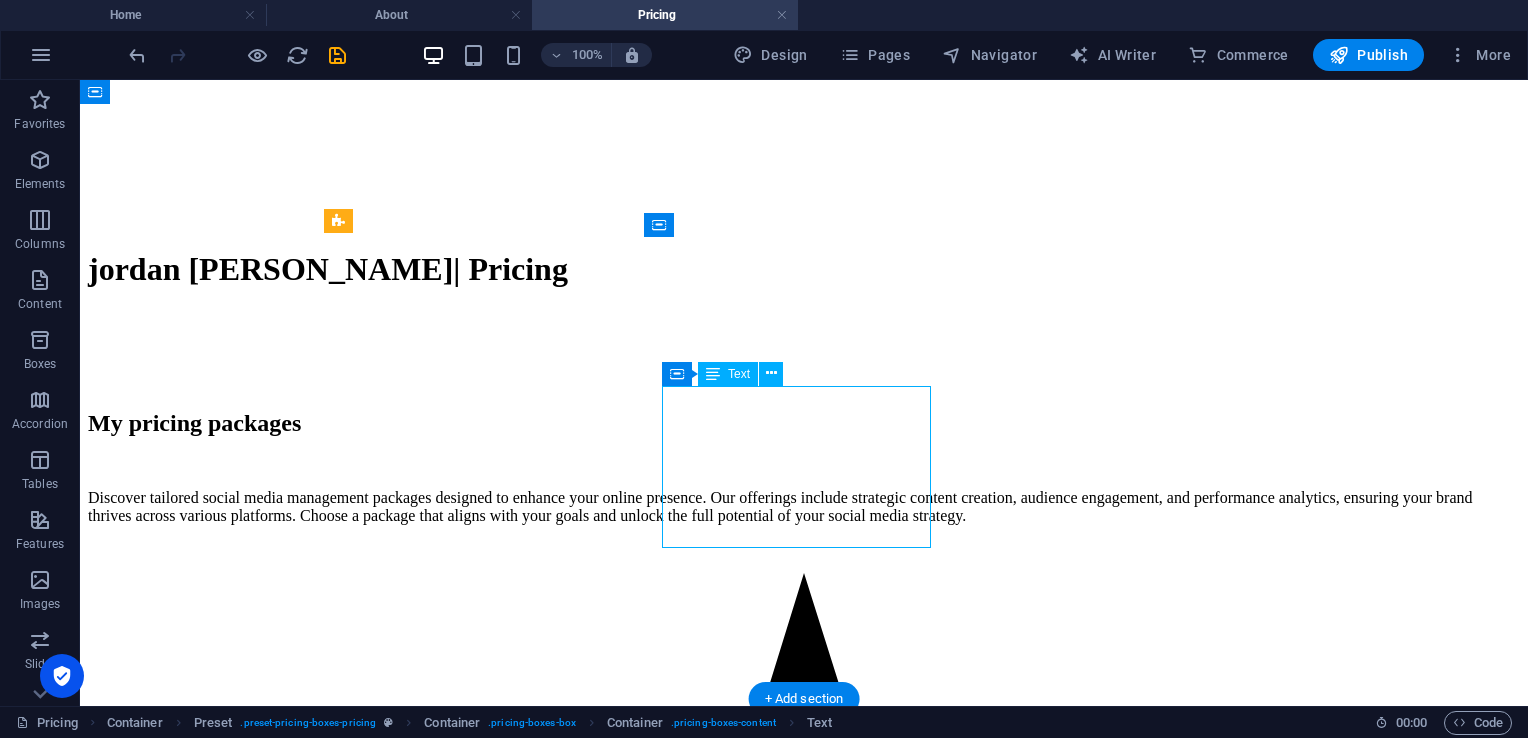 click on "4 videos content strategy Advanced editing Photo/video training" at bounding box center (804, 3163) 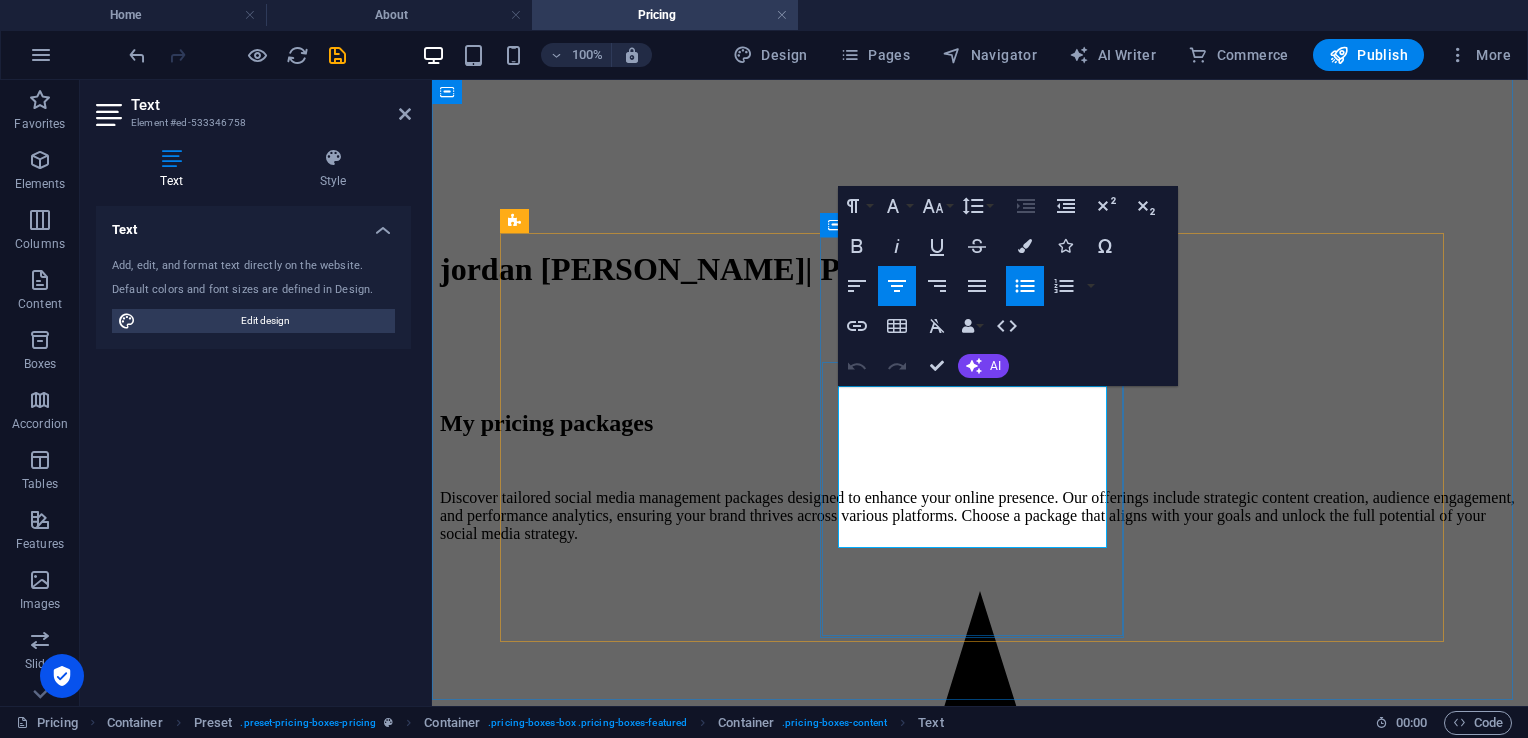 click on "Advanced editing" at bounding box center (1000, 2626) 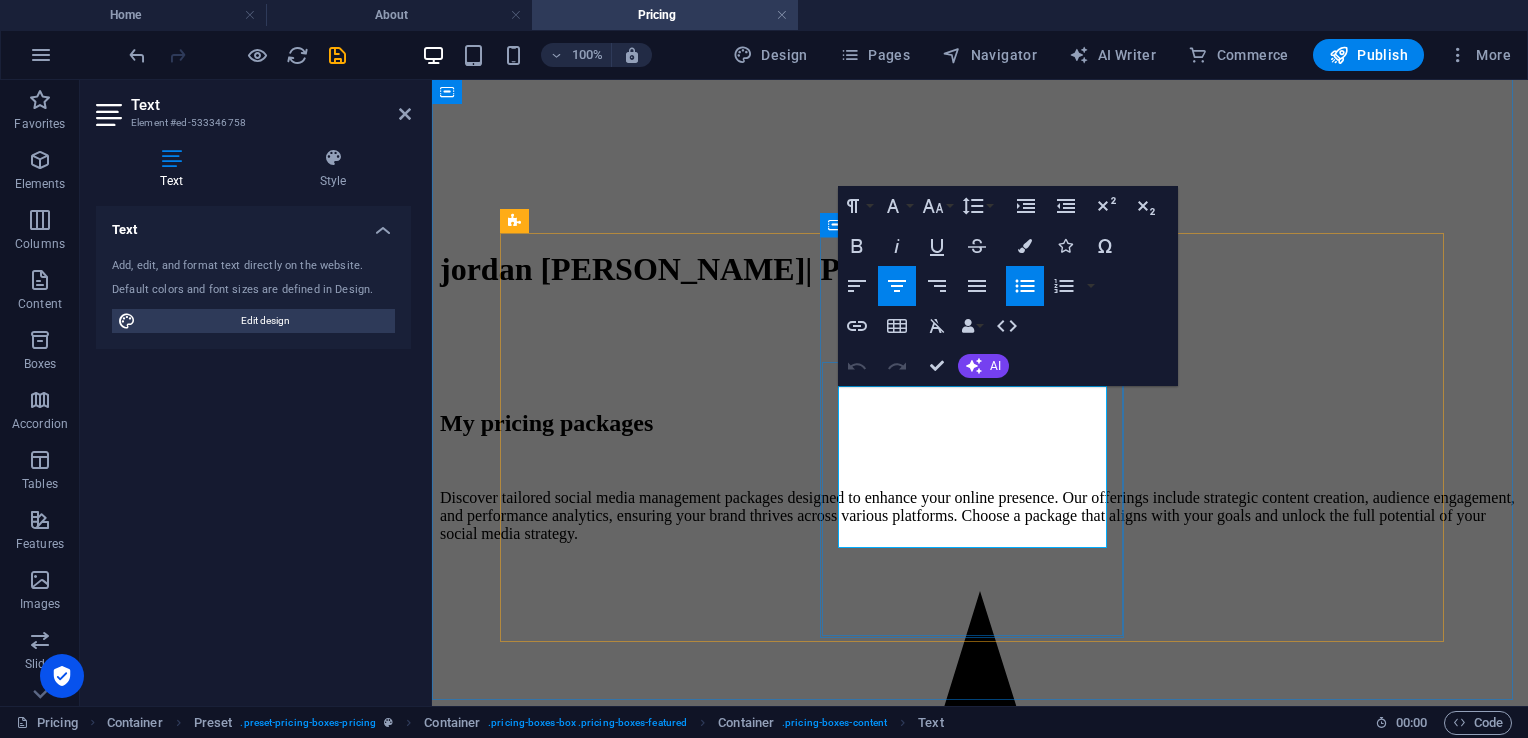 click on "Advanced editing" at bounding box center (1000, 2626) 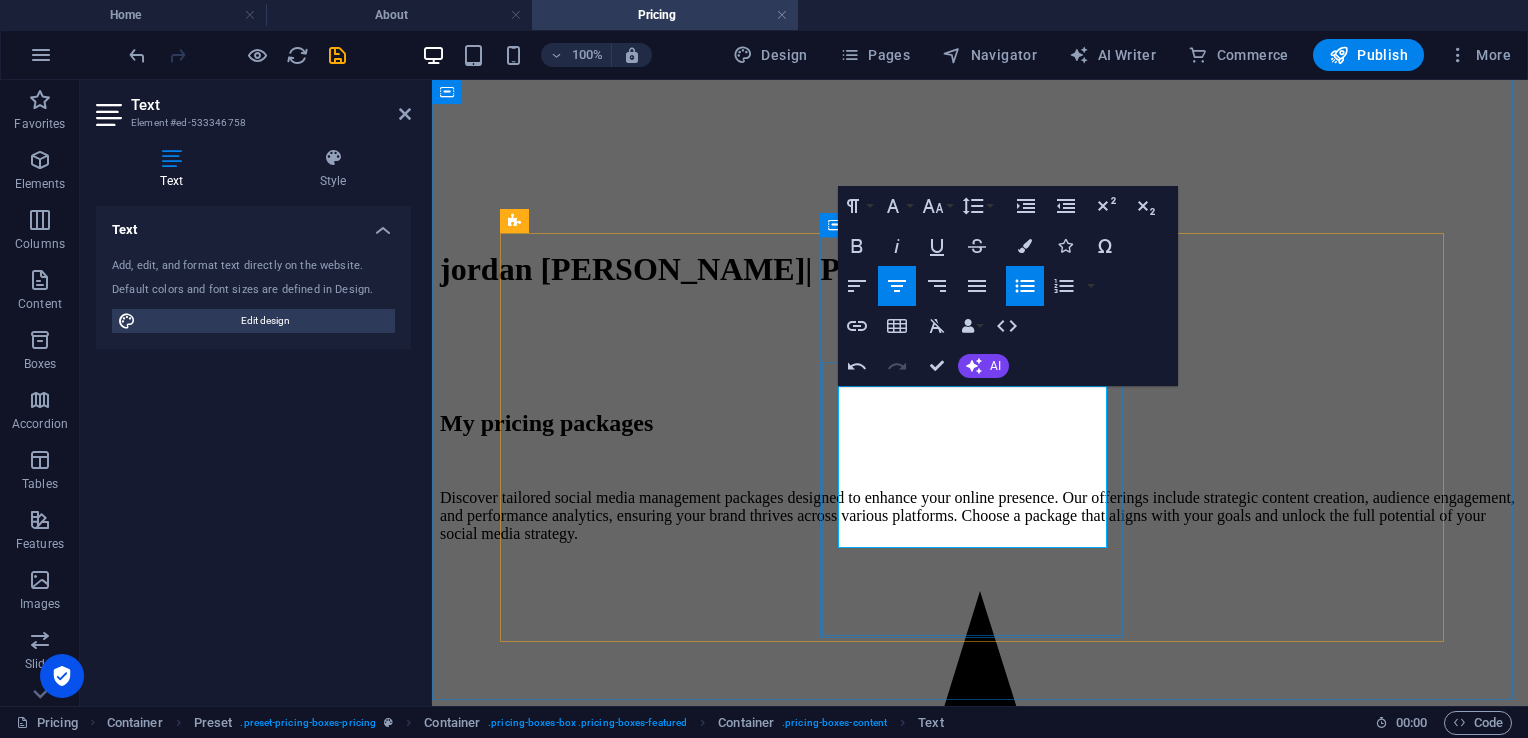 click on "HOW TO"" at bounding box center (1000, 2626) 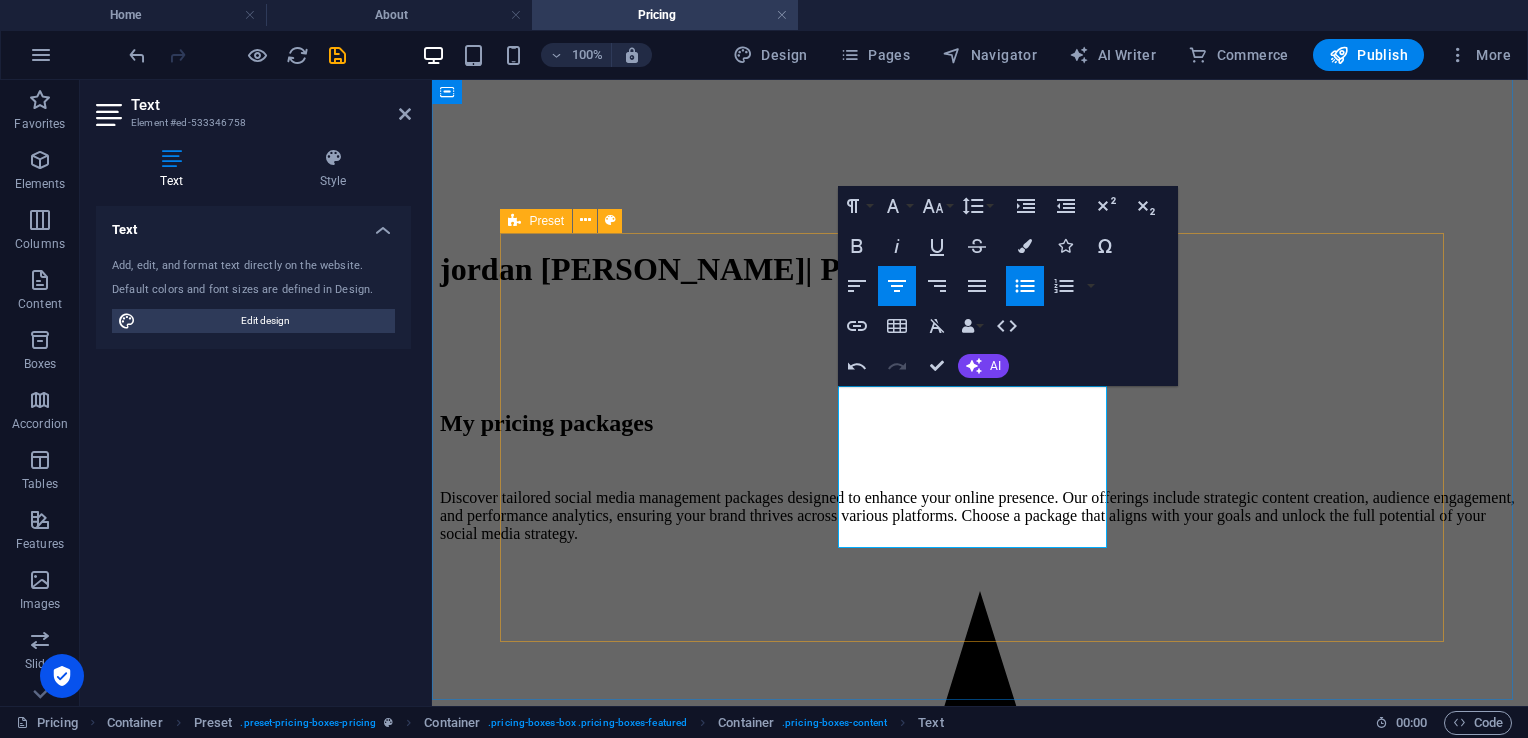 click on "Basic 2 videos  optimized ads in house content creation Monthly performance analytics $300 Premium 4 videos content strategy "HOW TO" TRAINING Photo/video training Contact me Pro 24/7 customer service Advanced Automation (AI/SYSTEMS) Improve SOP'S Dedicated account manager Contact me" at bounding box center (980, 2216) 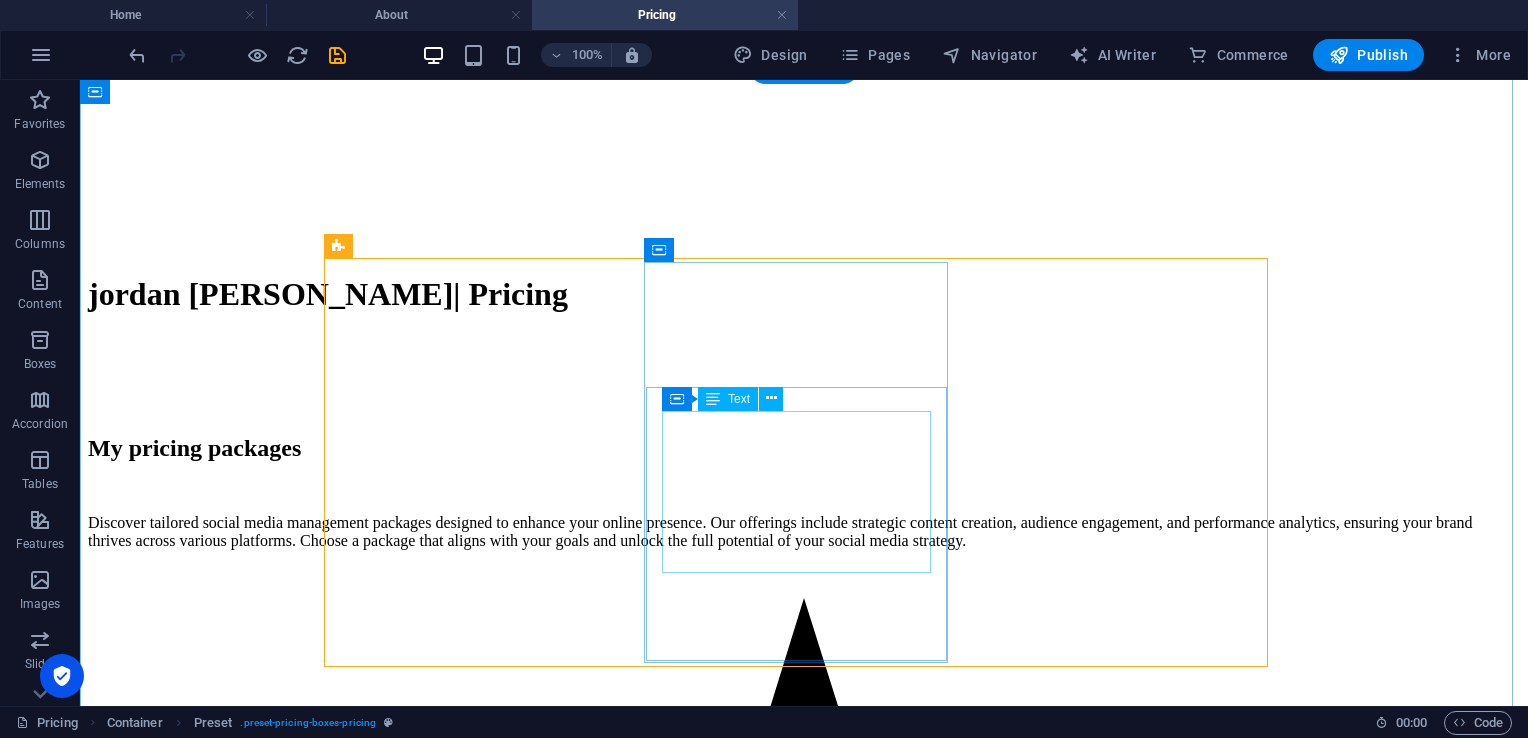 scroll, scrollTop: 637, scrollLeft: 0, axis: vertical 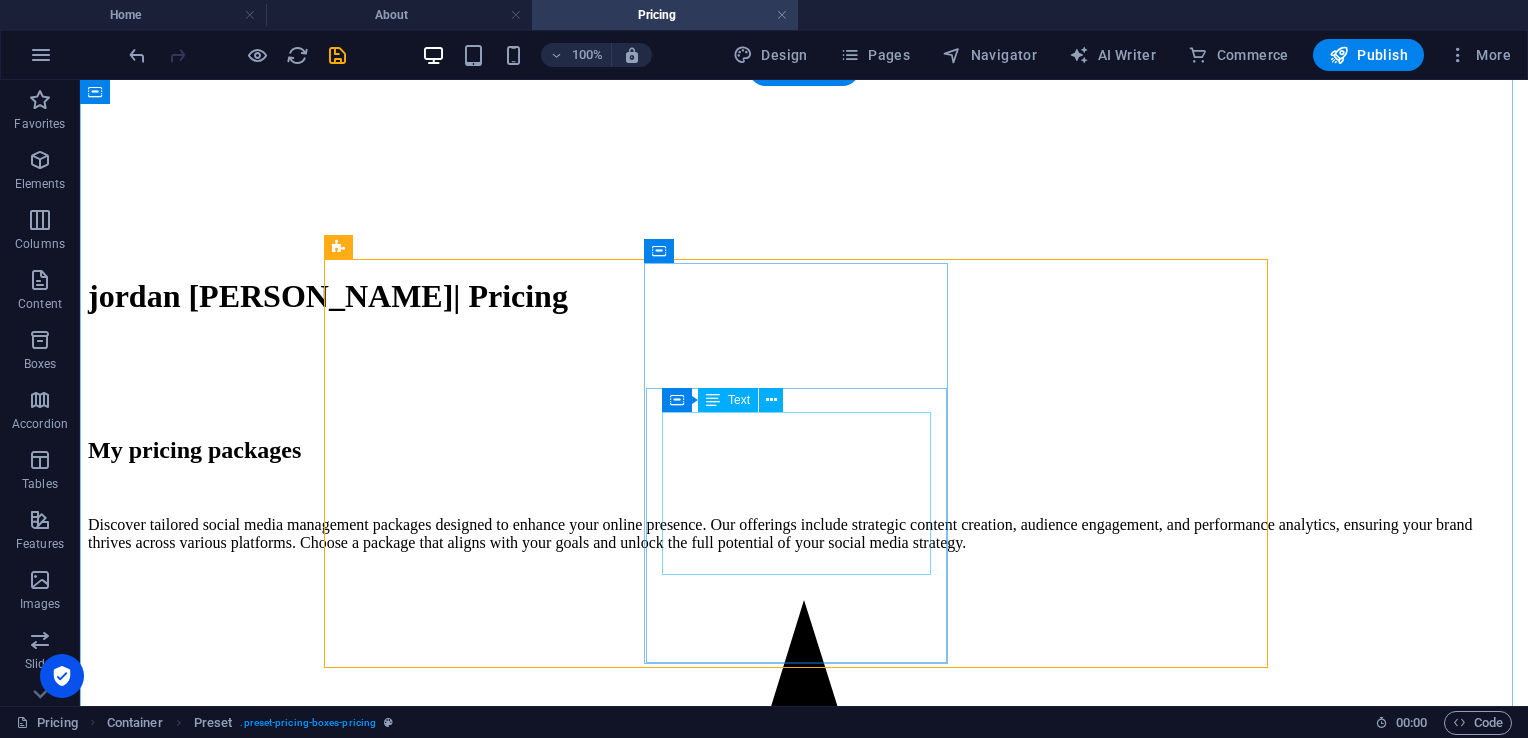 click on "4 videos content strategy "HOW TO" TRAINING Photo/video training" at bounding box center (804, 3190) 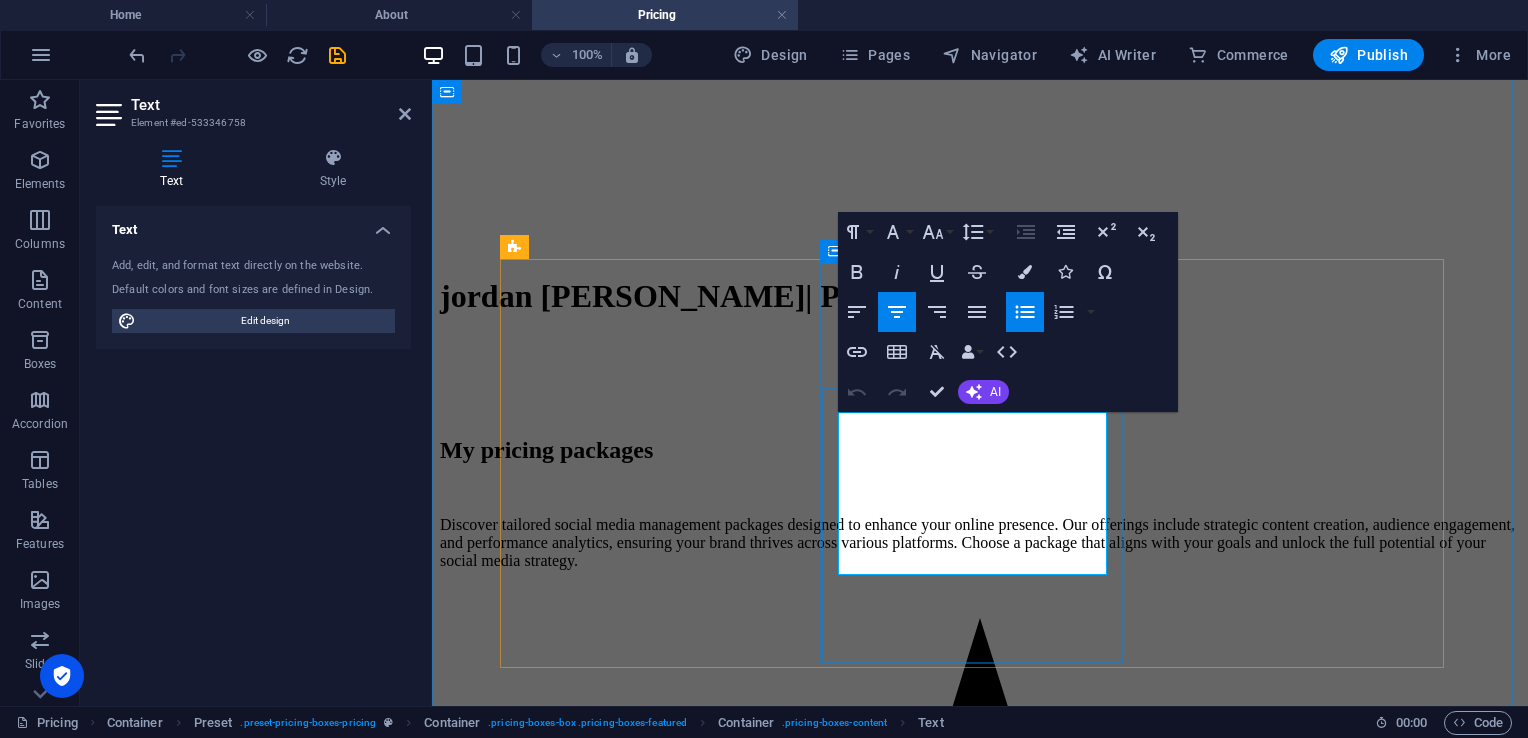 click on ""HOW TO" TRAINING" at bounding box center (1000, 2653) 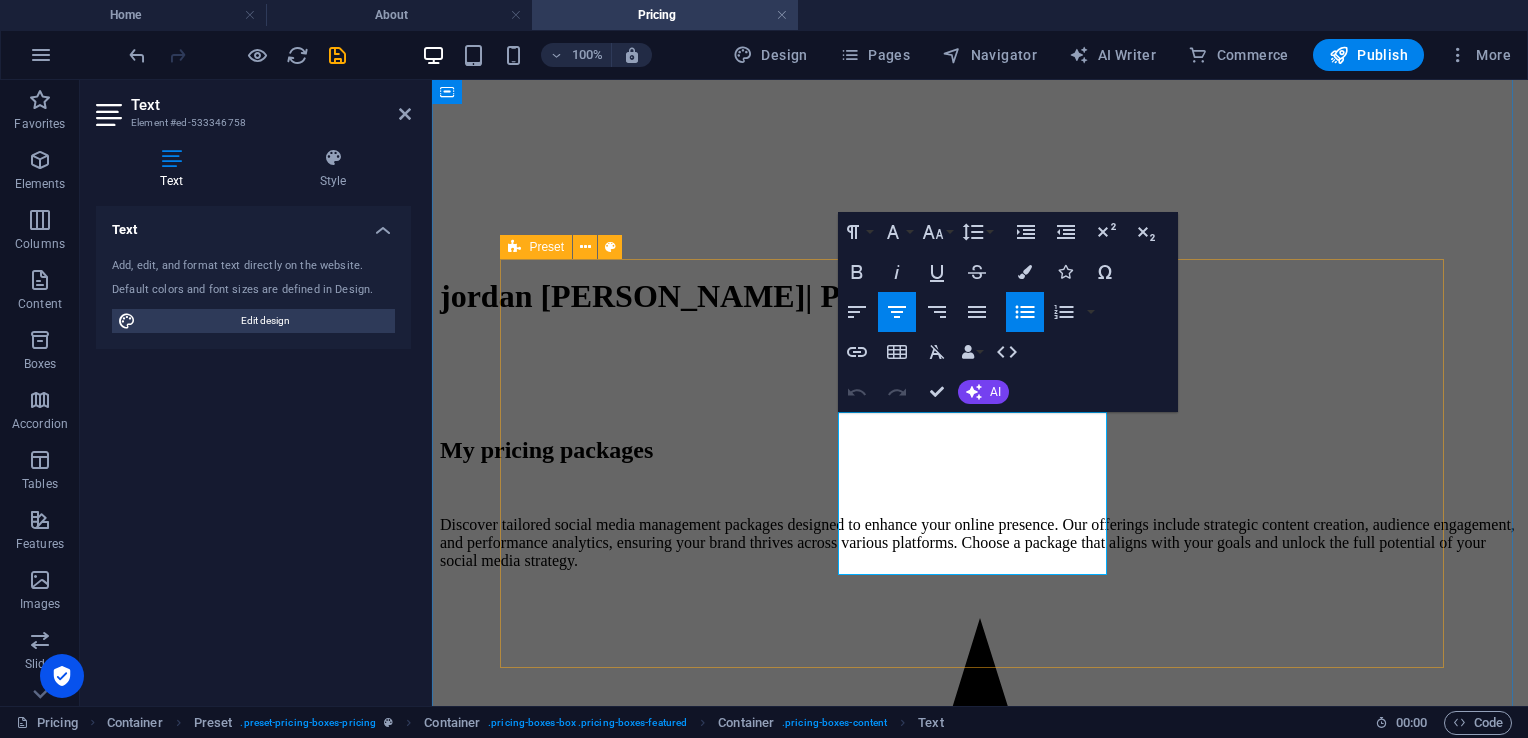 click on "Basic 2 videos  optimized ads in house content creation Monthly performance analytics $300 Premium 4 videos content strategy "HOW TO" TRAINING Photo/video training Contact me Pro 24/7 customer service Advanced Automation (AI/SYSTEMS) Improve SOP'S Dedicated account manager Contact me" at bounding box center [980, 2243] 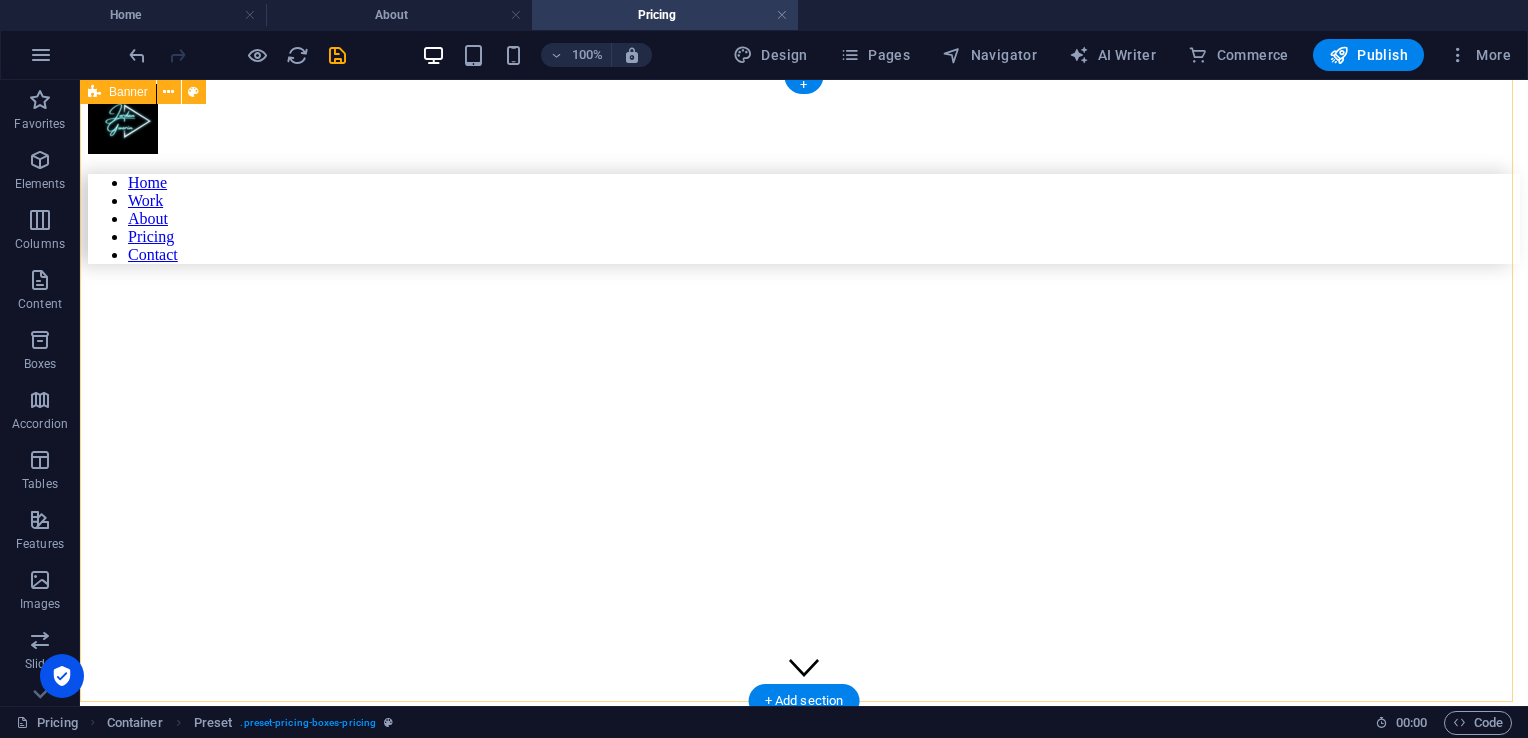 scroll, scrollTop: 0, scrollLeft: 0, axis: both 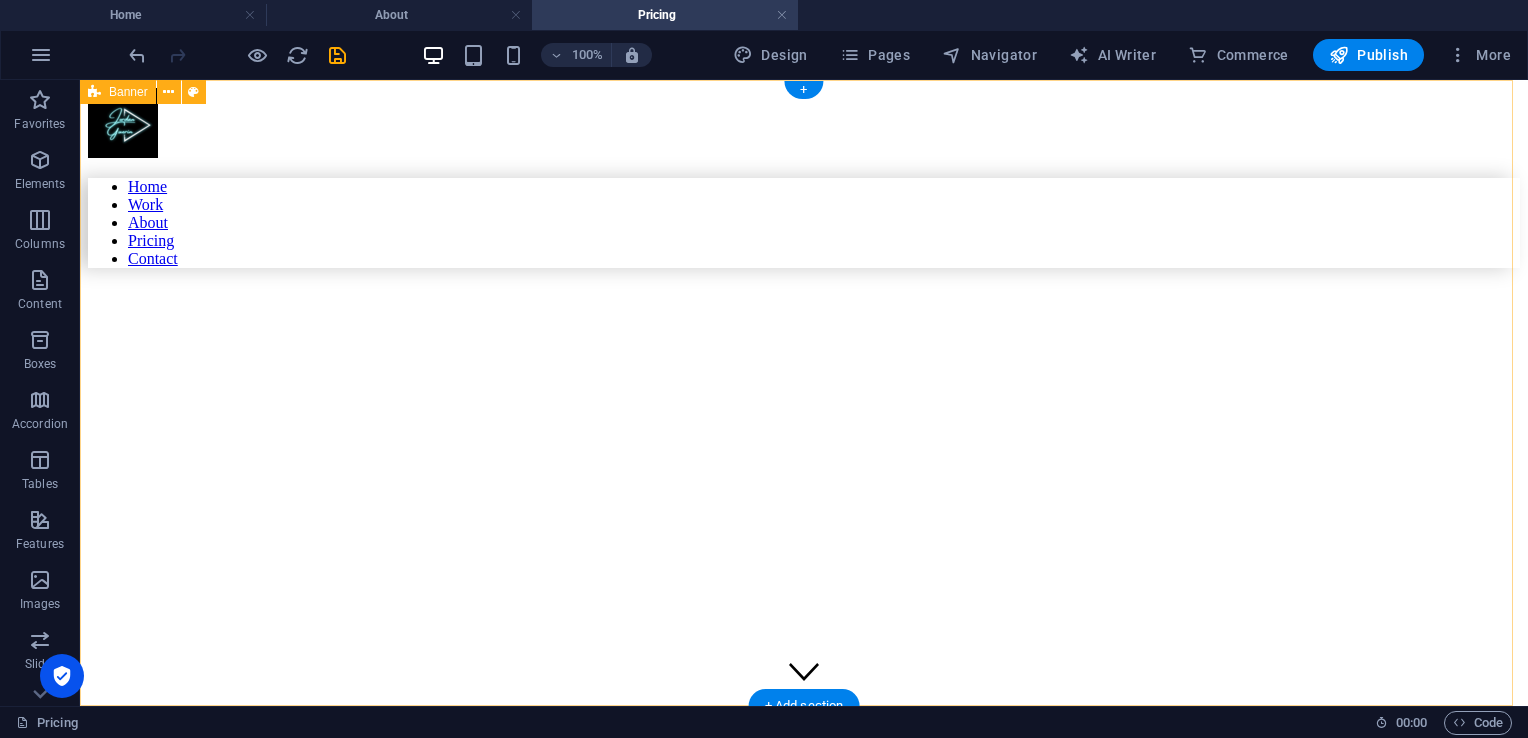 click at bounding box center [667, 332] 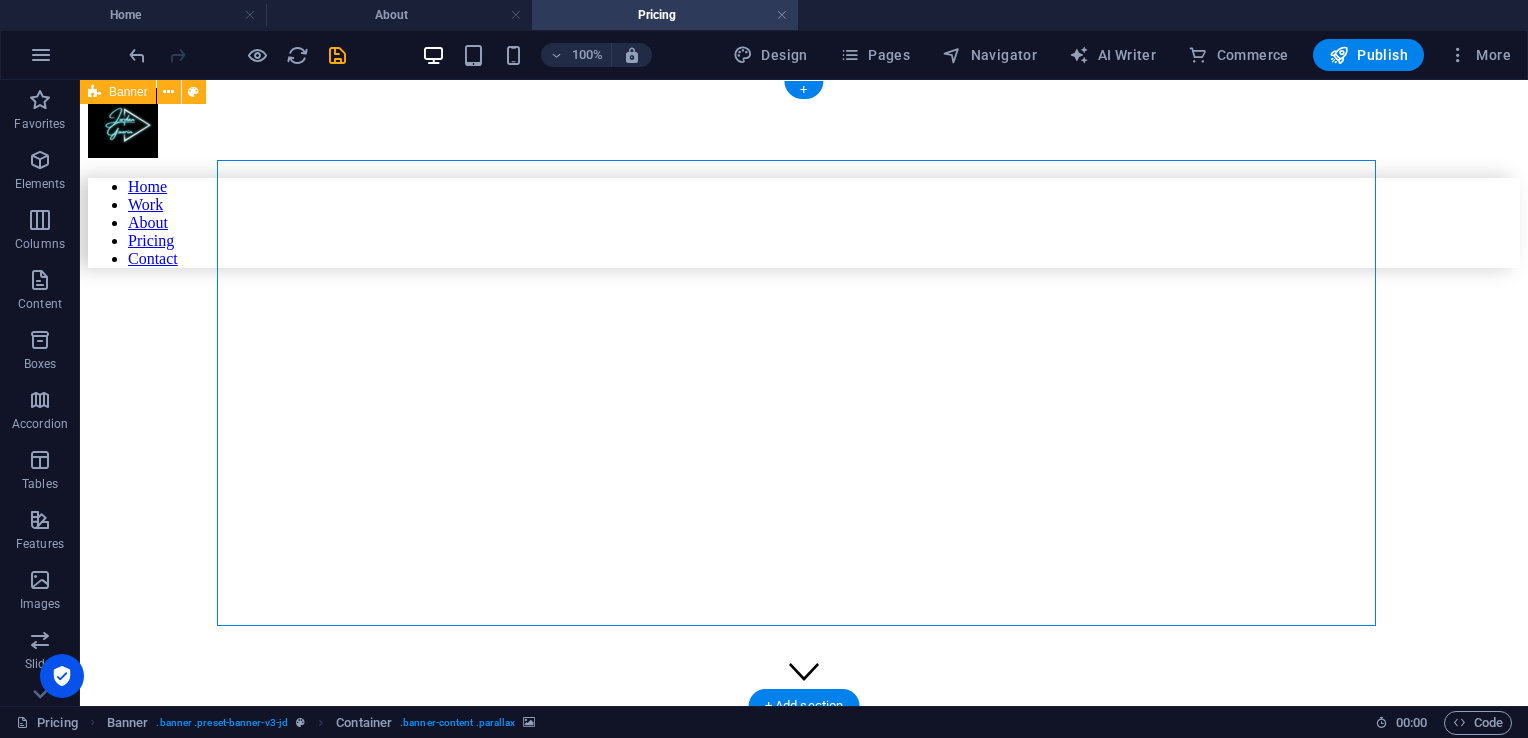 click at bounding box center [667, 332] 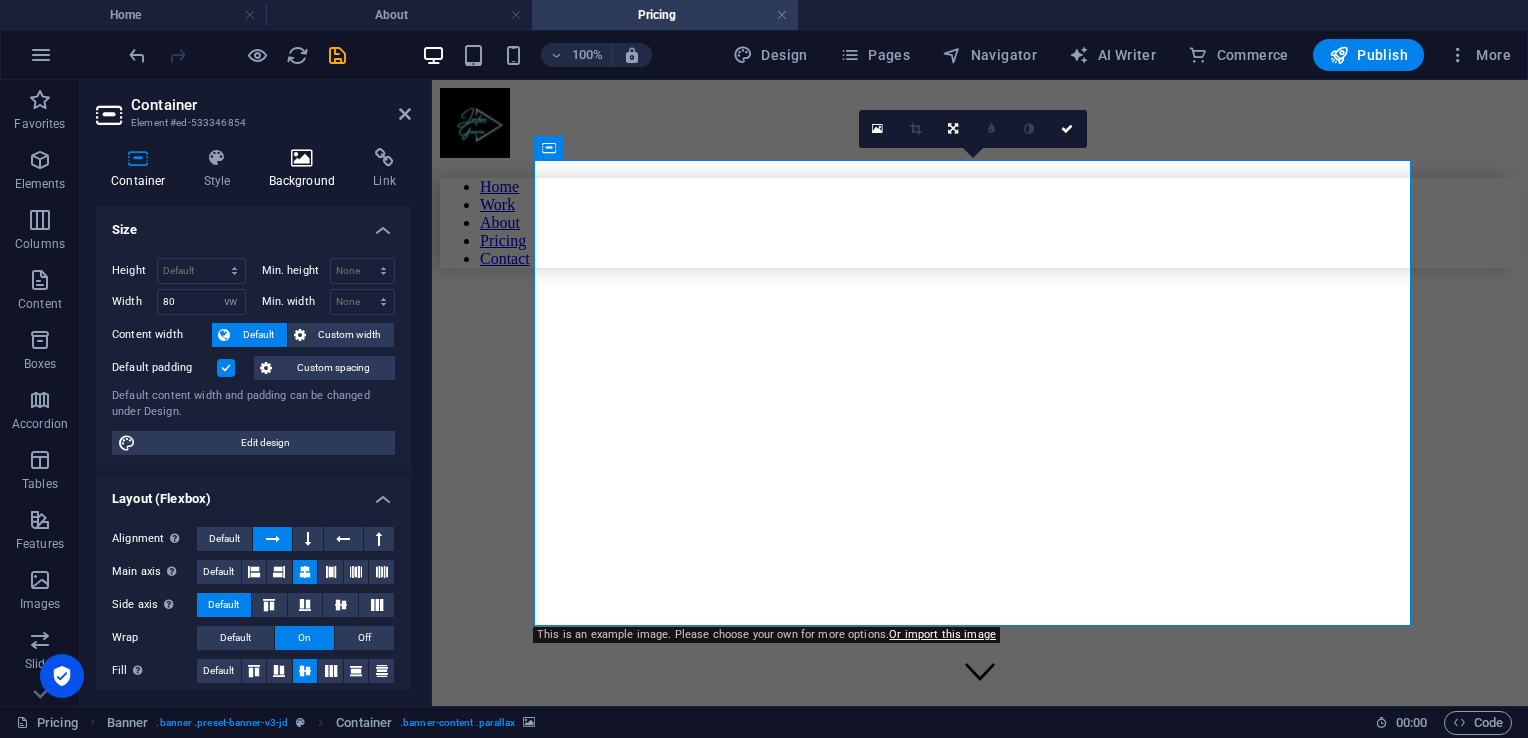 click on "Background" at bounding box center (306, 169) 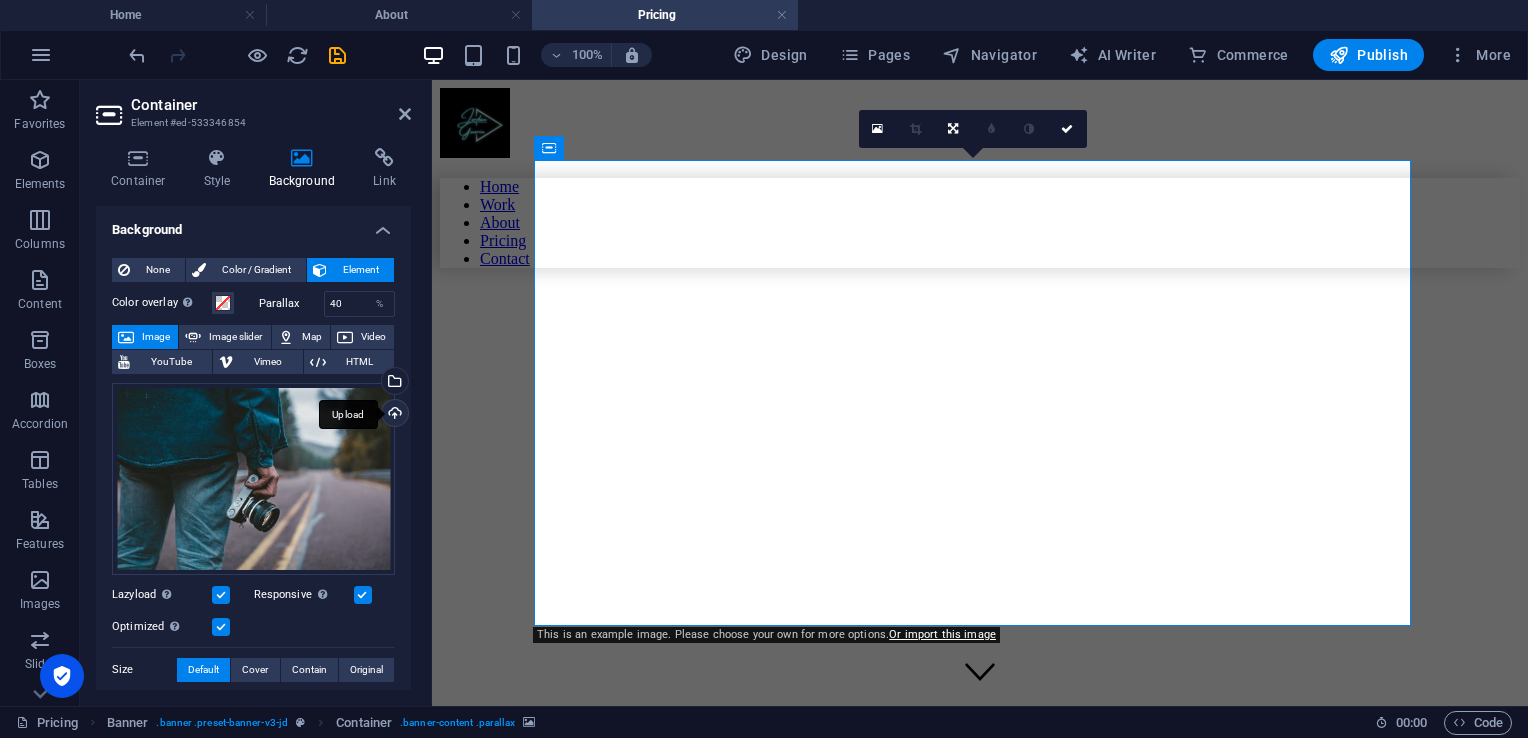 click on "Upload" at bounding box center (393, 415) 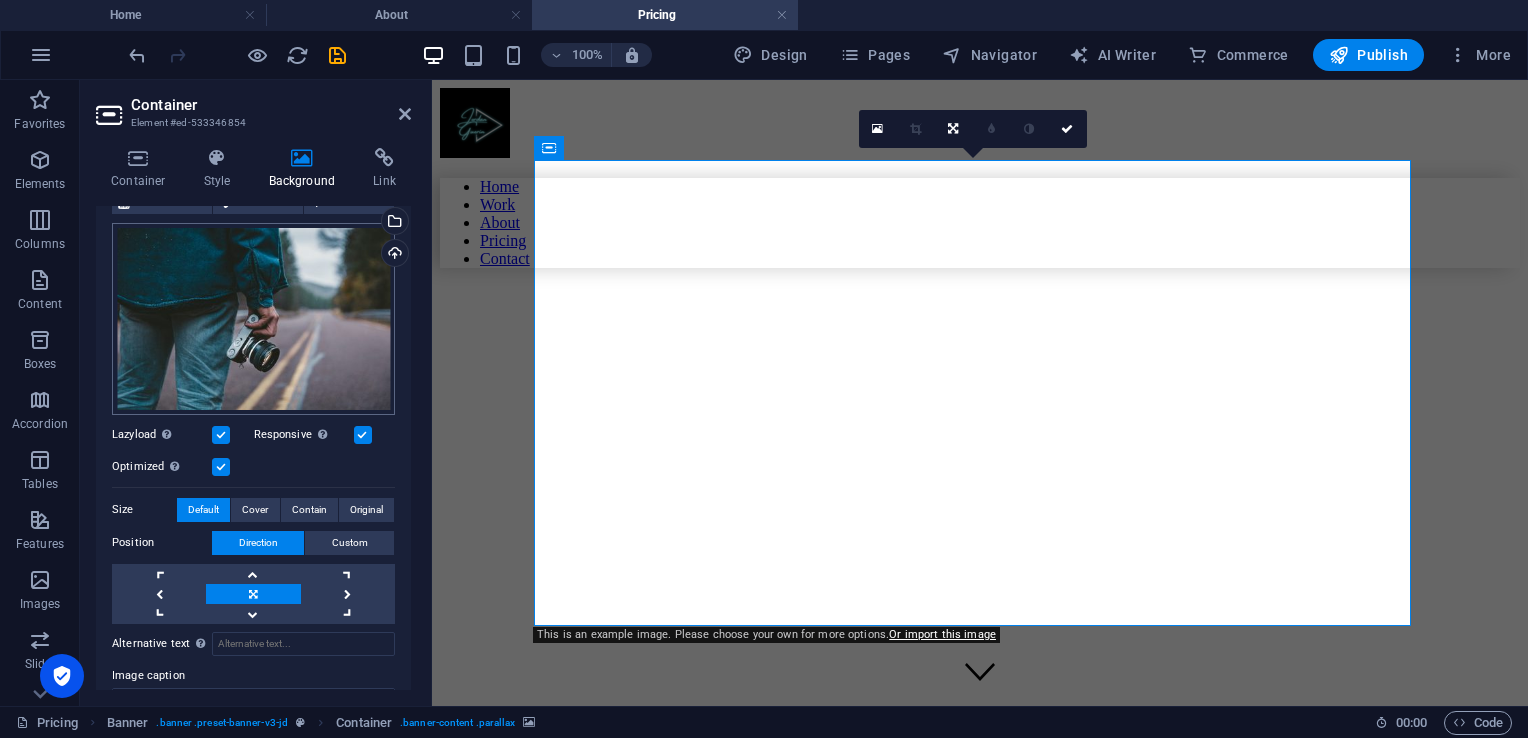 scroll, scrollTop: 0, scrollLeft: 0, axis: both 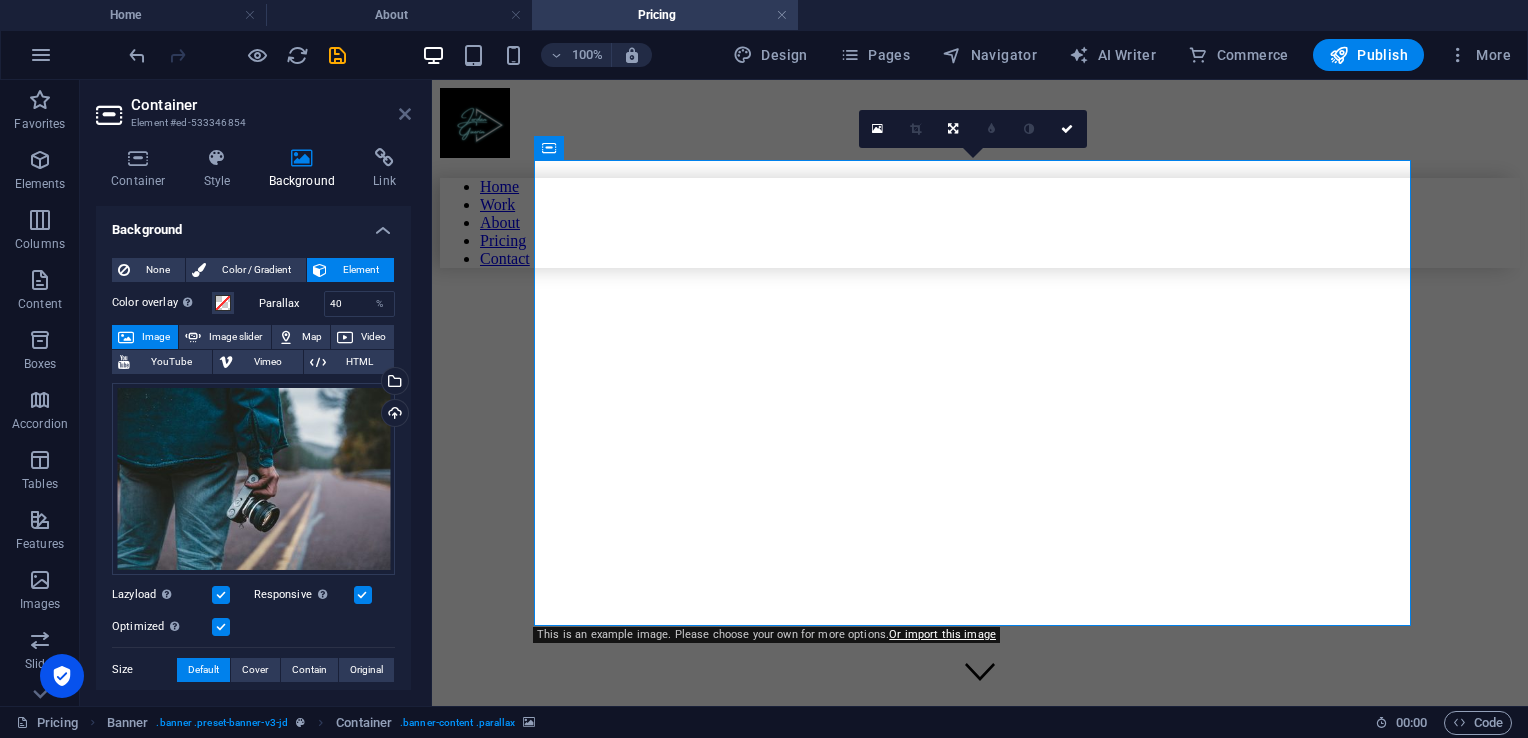 click at bounding box center (405, 114) 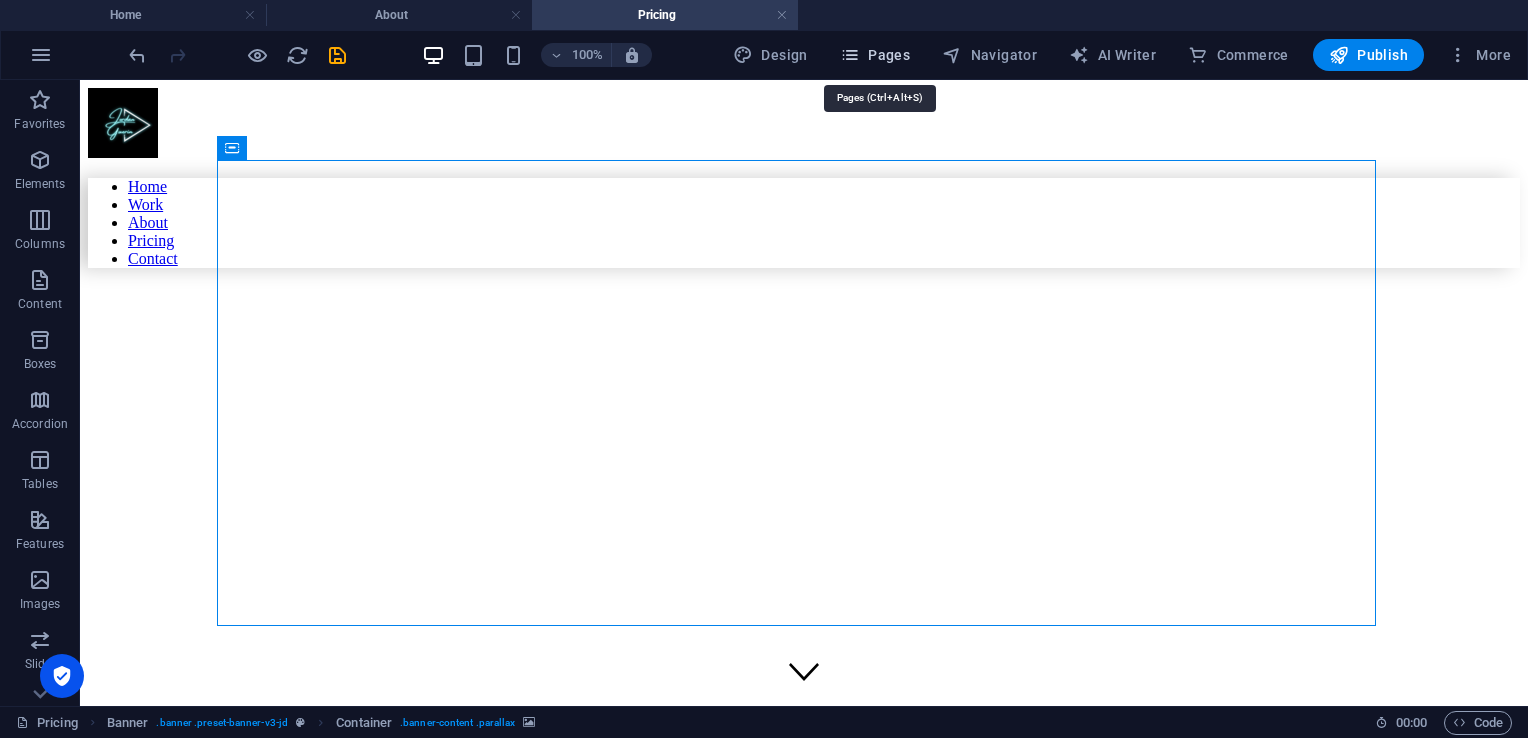 click on "Pages" at bounding box center (875, 55) 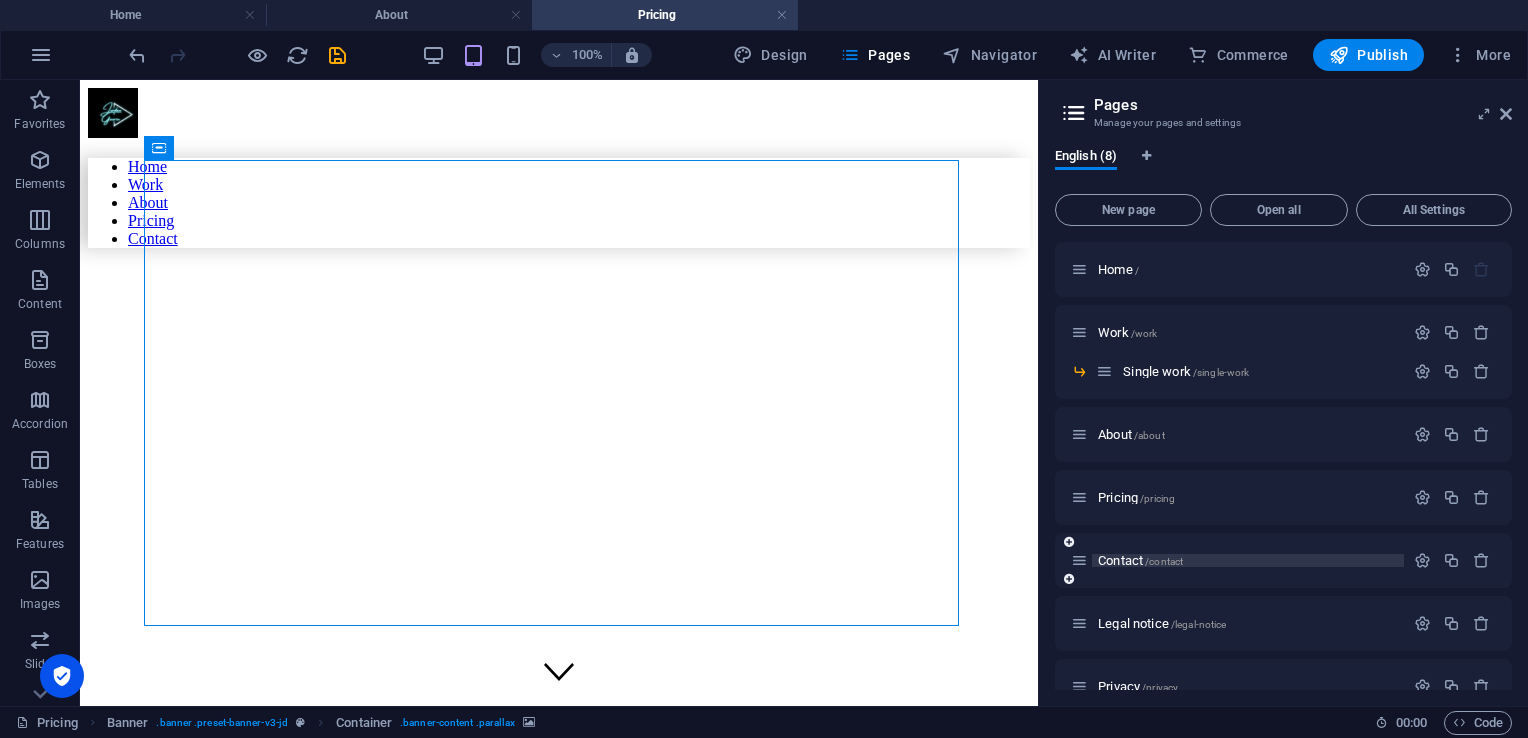 click on "Contact /contact" at bounding box center (1248, 560) 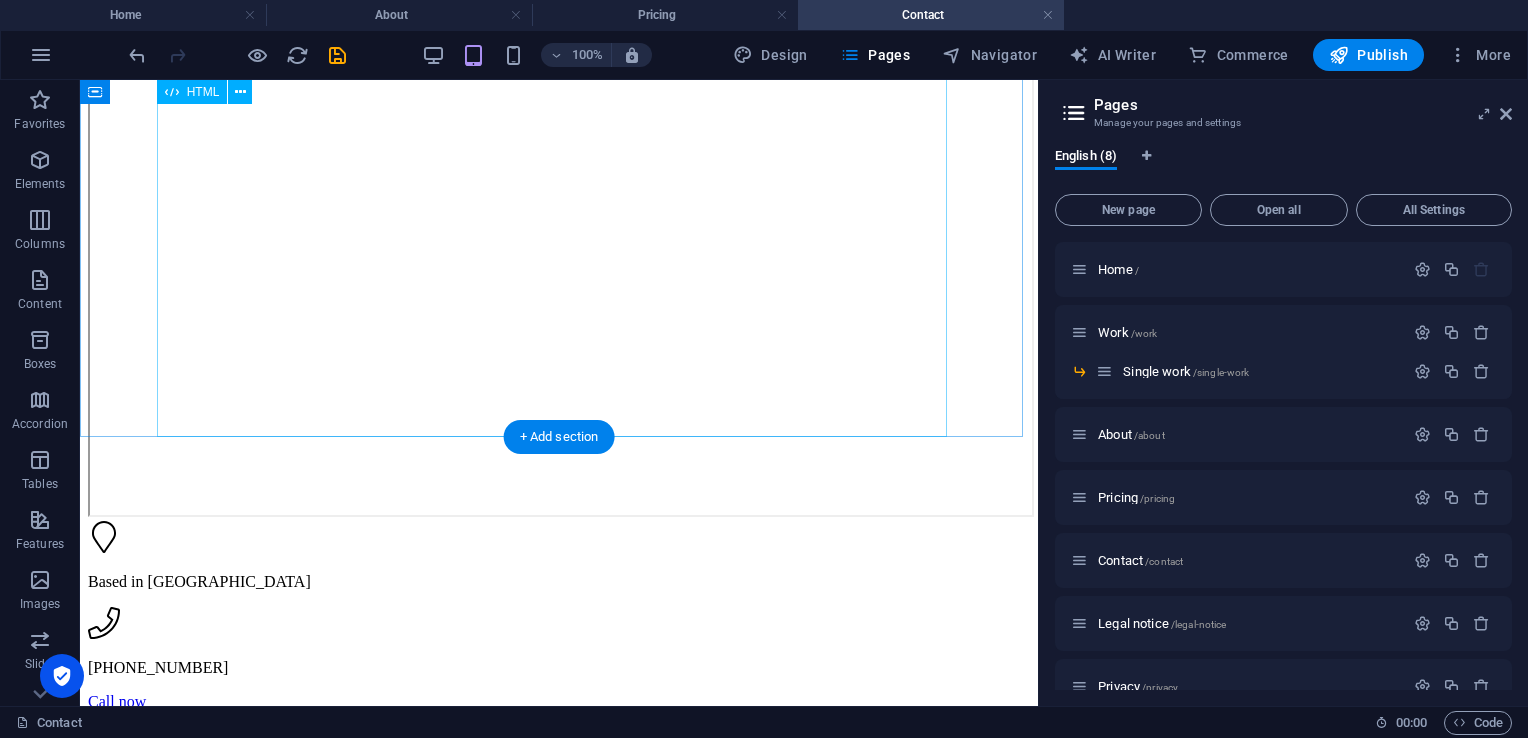 scroll, scrollTop: 1301, scrollLeft: 0, axis: vertical 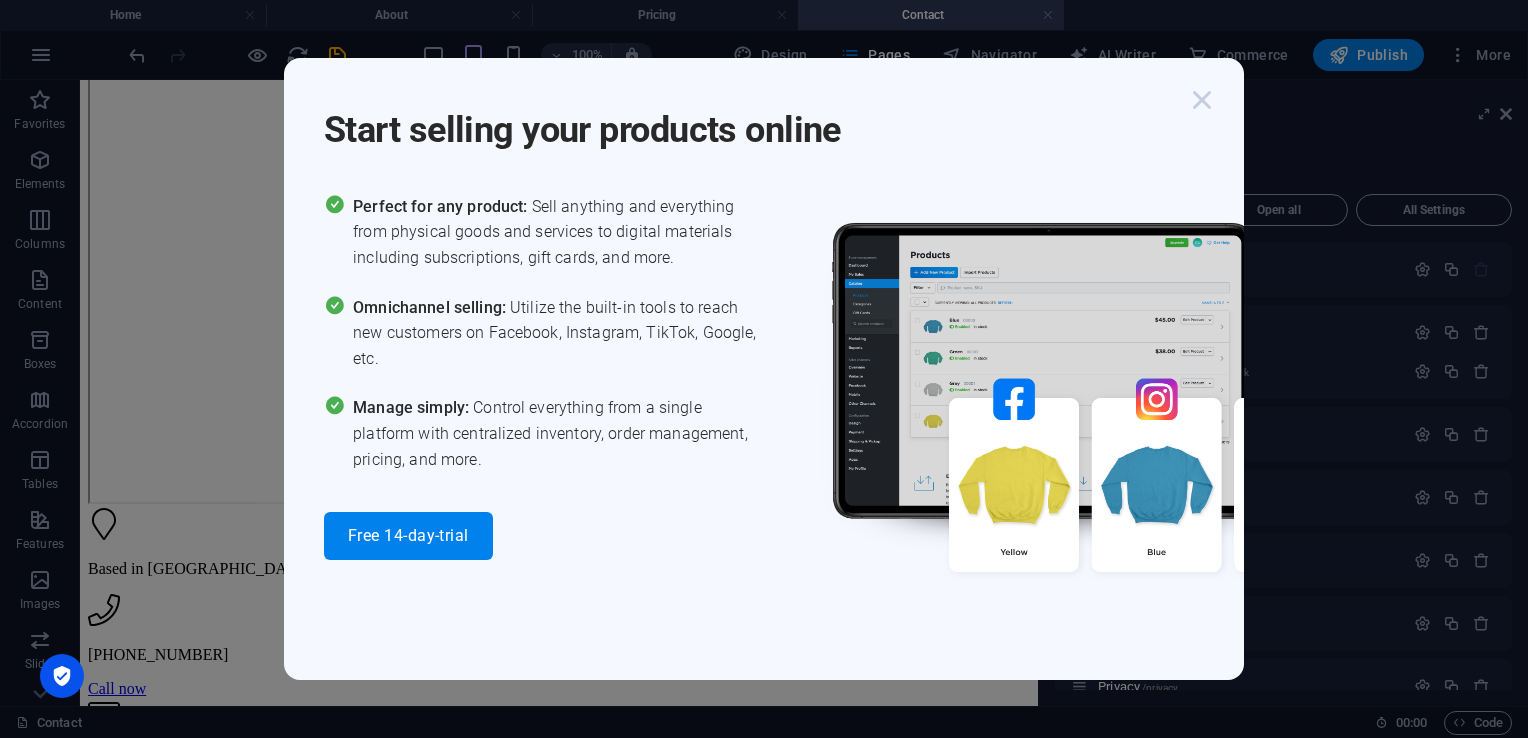 click at bounding box center [1202, 100] 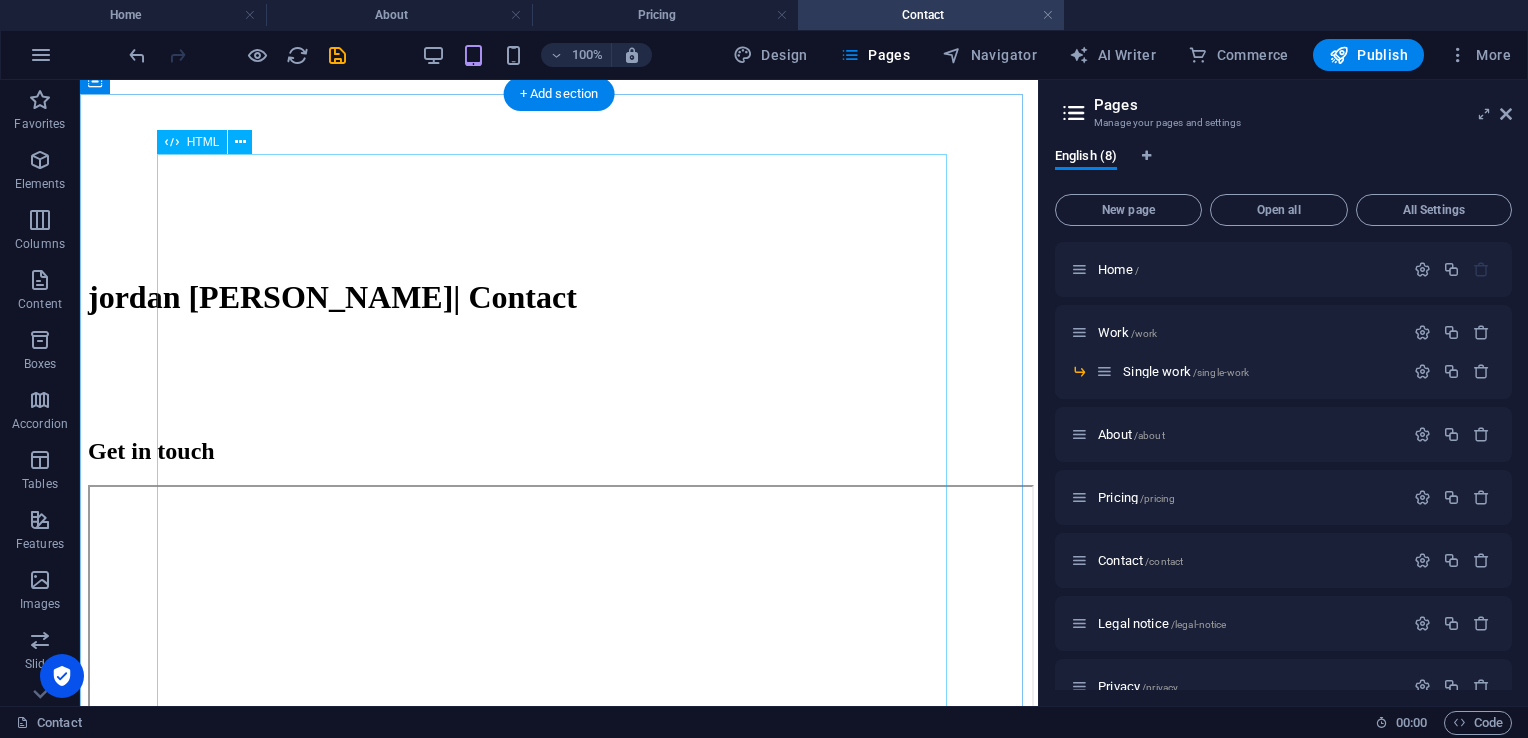 scroll, scrollTop: 619, scrollLeft: 0, axis: vertical 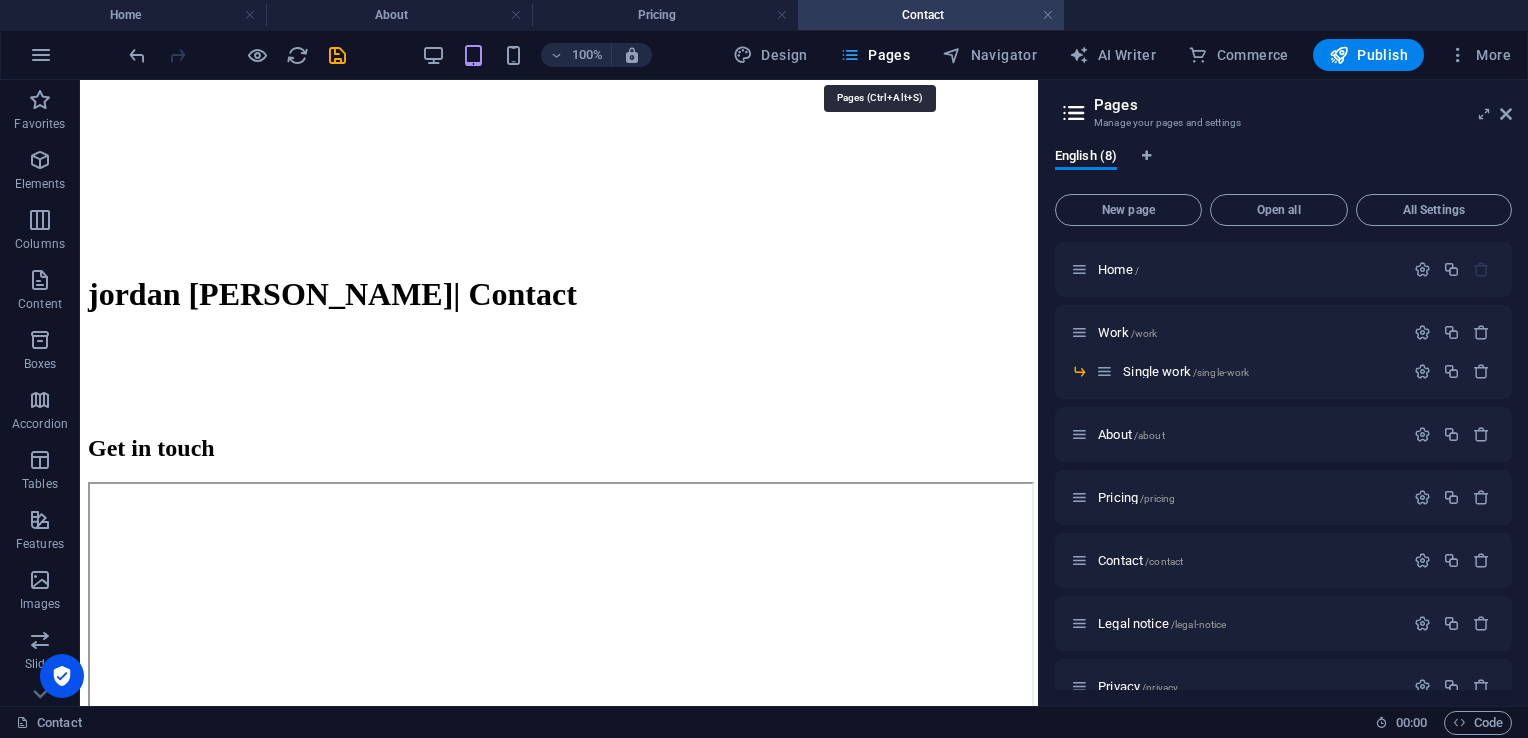 click at bounding box center [850, 55] 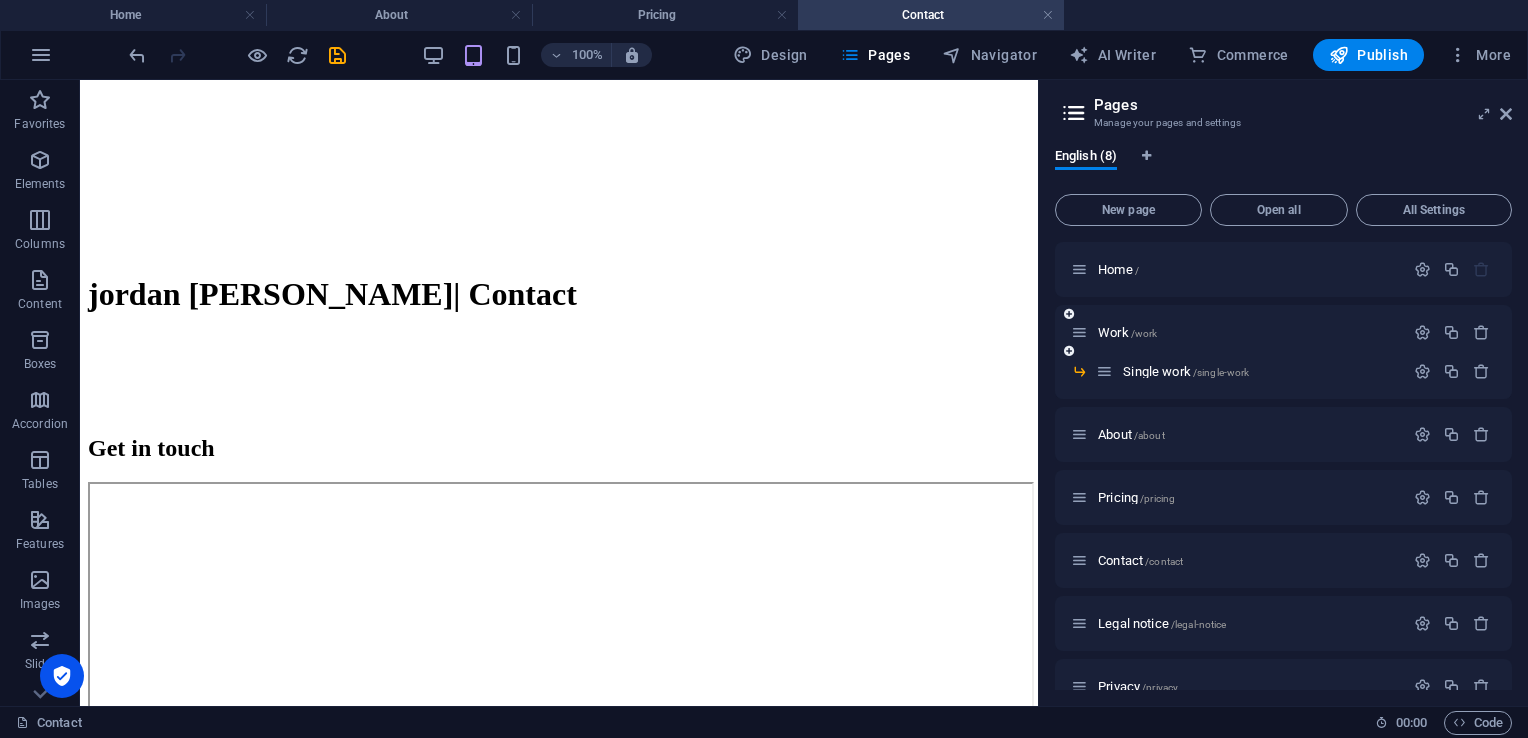 scroll, scrollTop: 31, scrollLeft: 0, axis: vertical 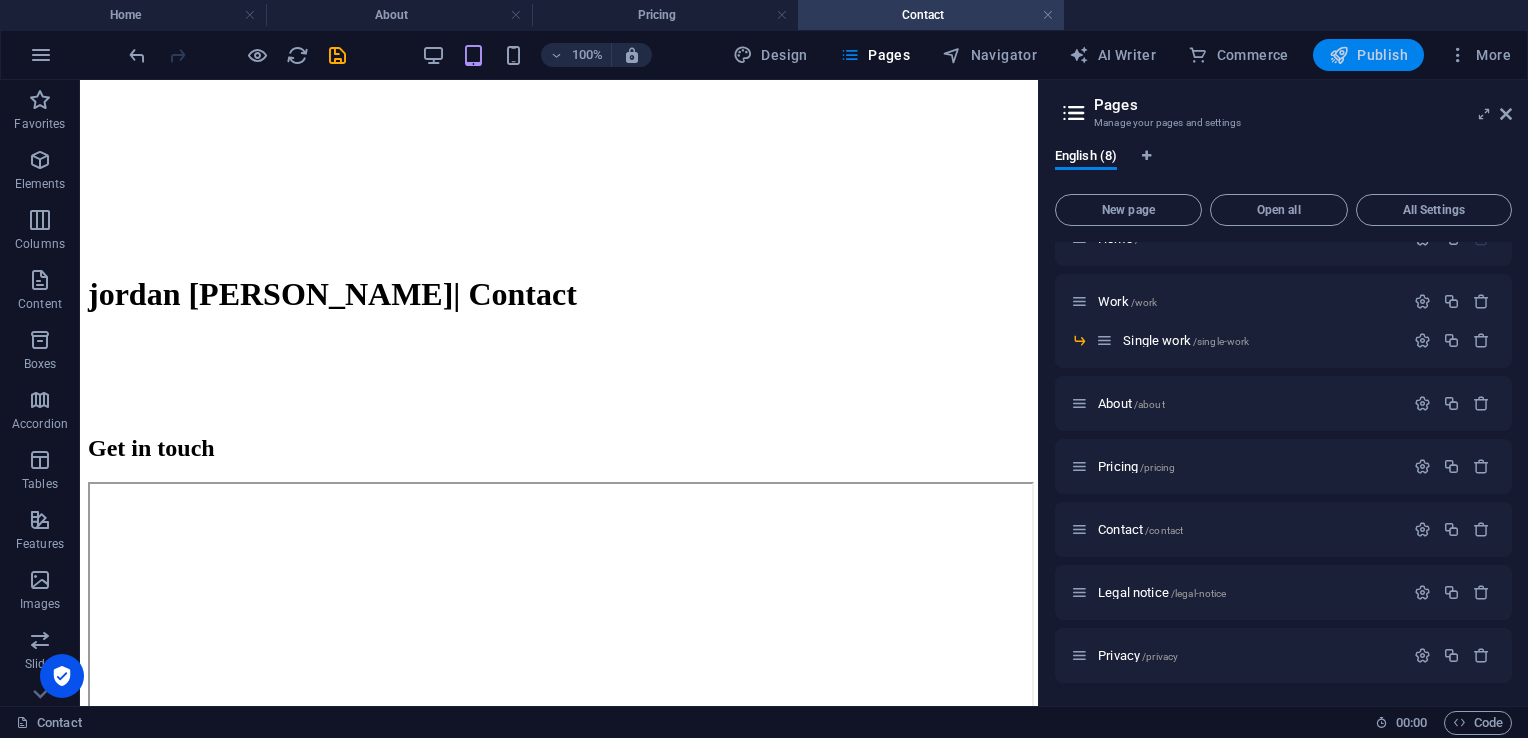 click on "Publish" at bounding box center [1368, 55] 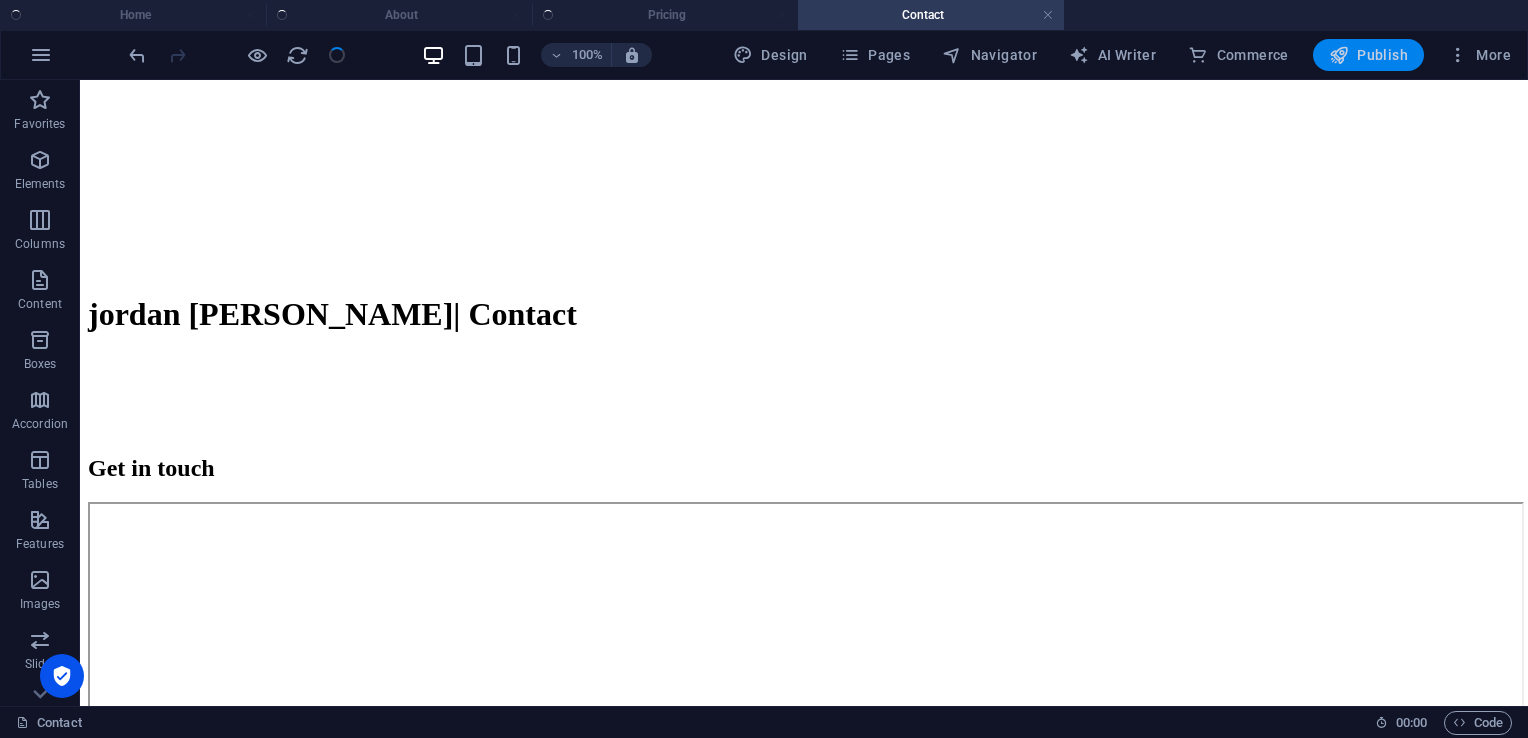 click on "Publish" at bounding box center (1368, 55) 